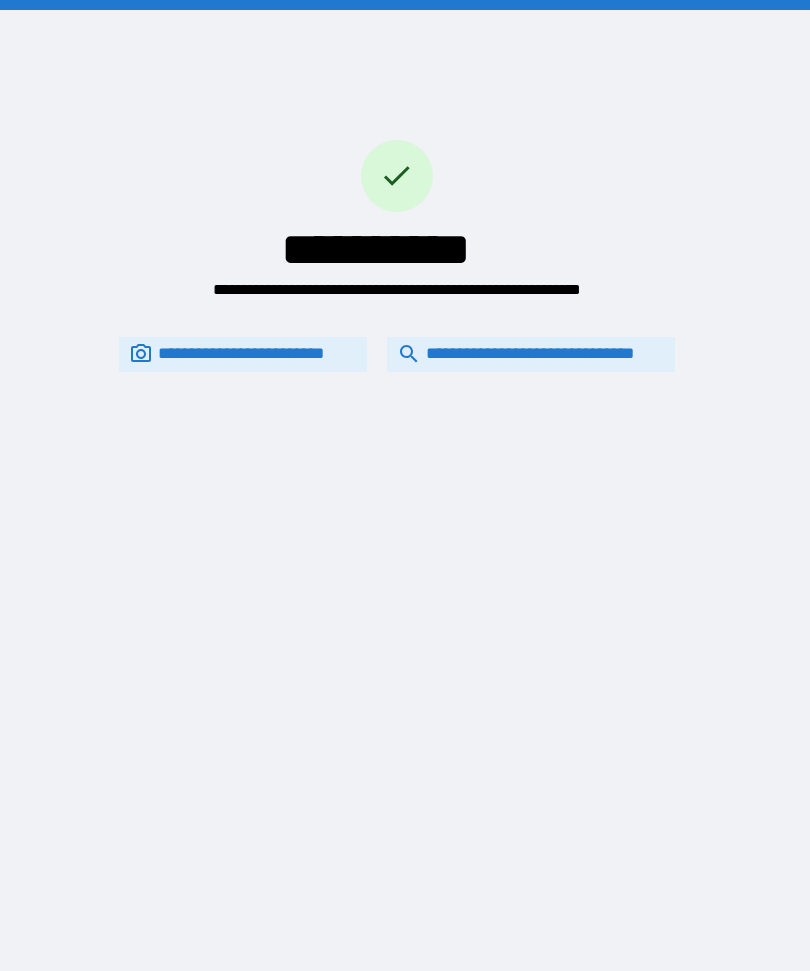 scroll, scrollTop: 0, scrollLeft: 5, axis: horizontal 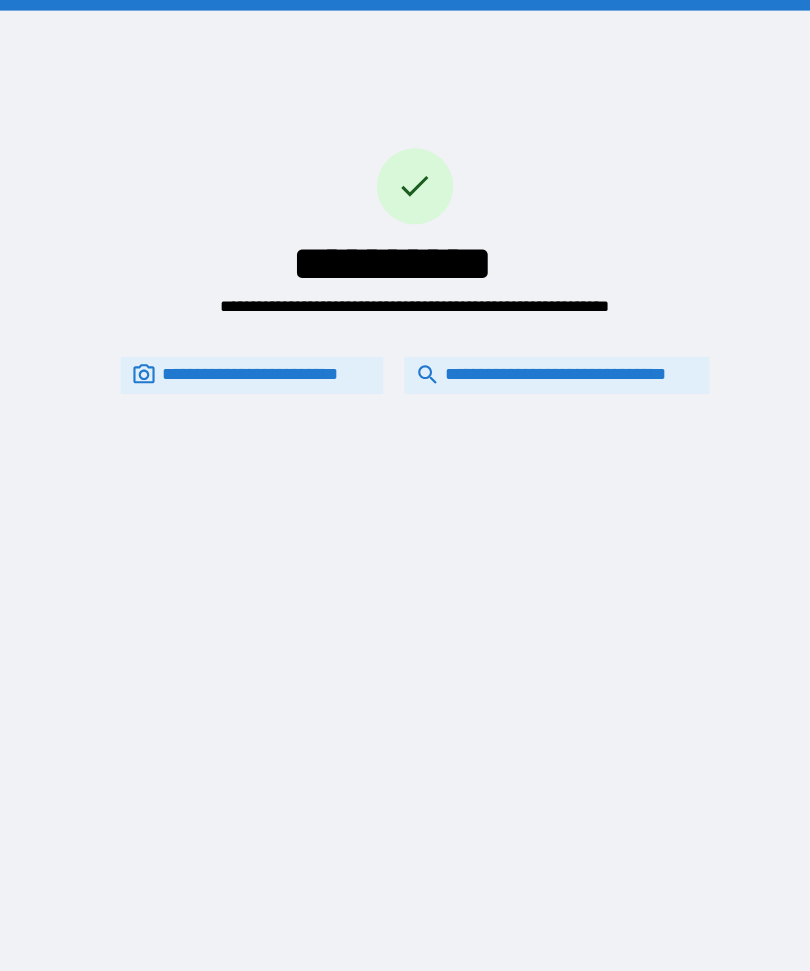 click on "**********" at bounding box center [531, 354] 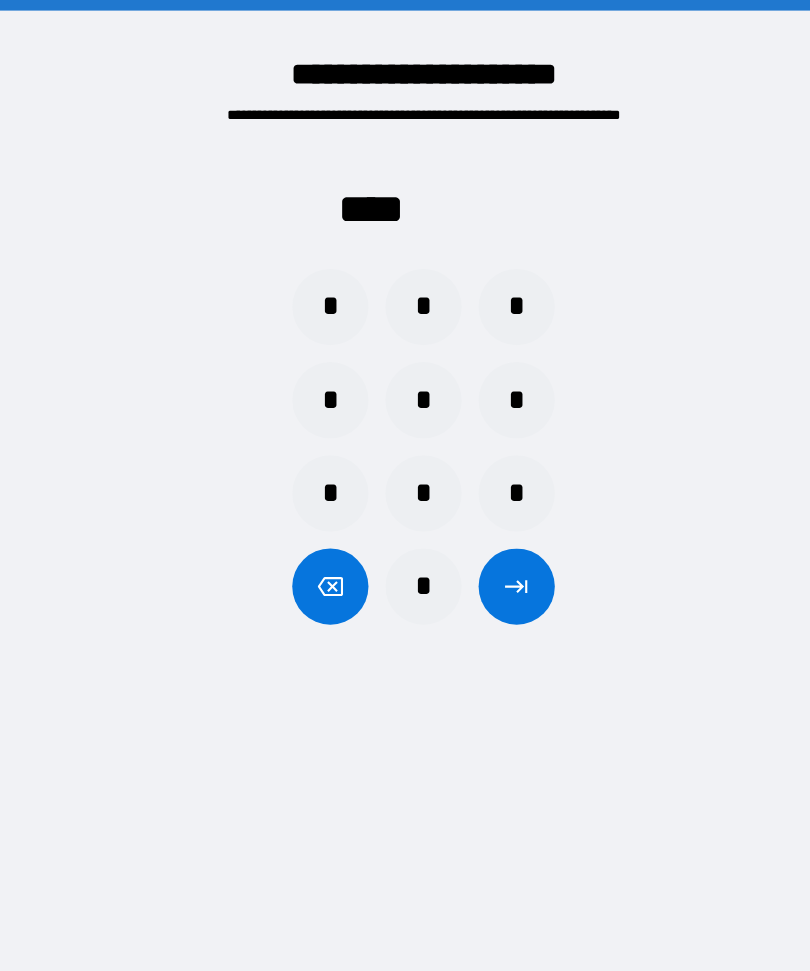 click on "*" at bounding box center [493, 378] 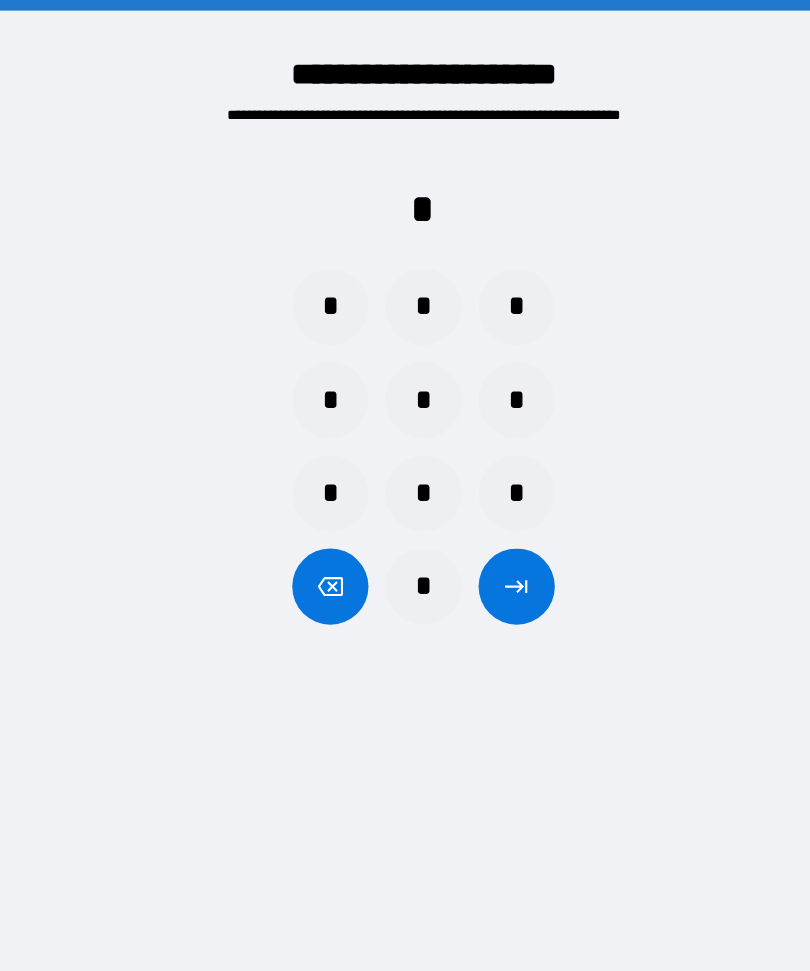 click on "*" at bounding box center [317, 290] 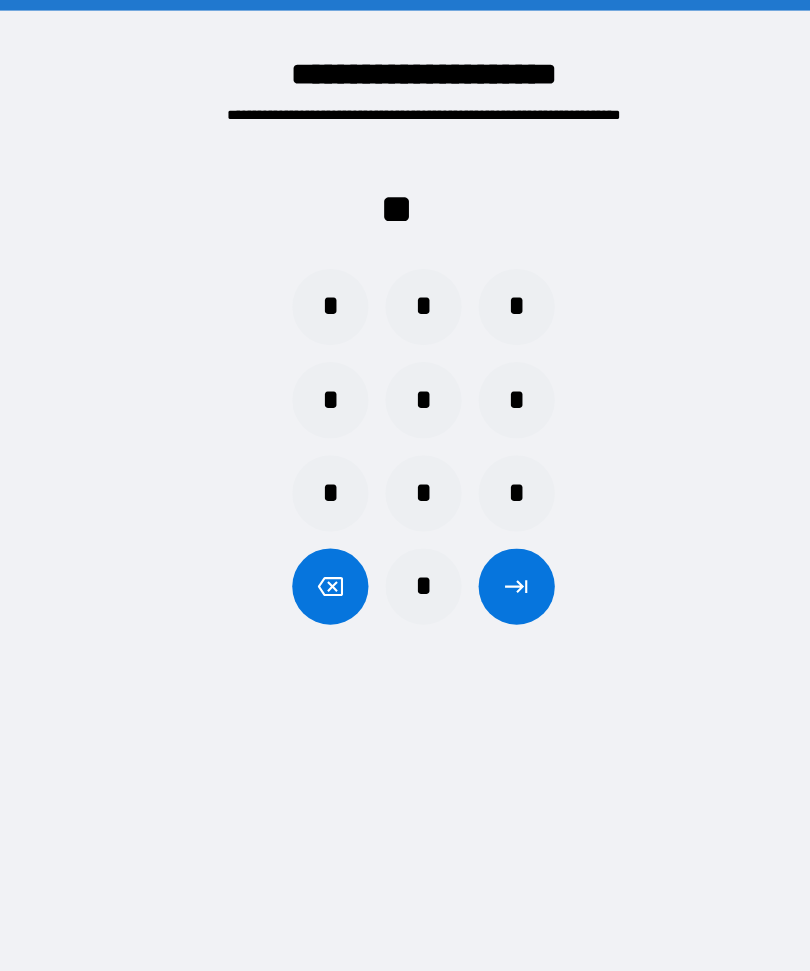click on "*" at bounding box center (317, 290) 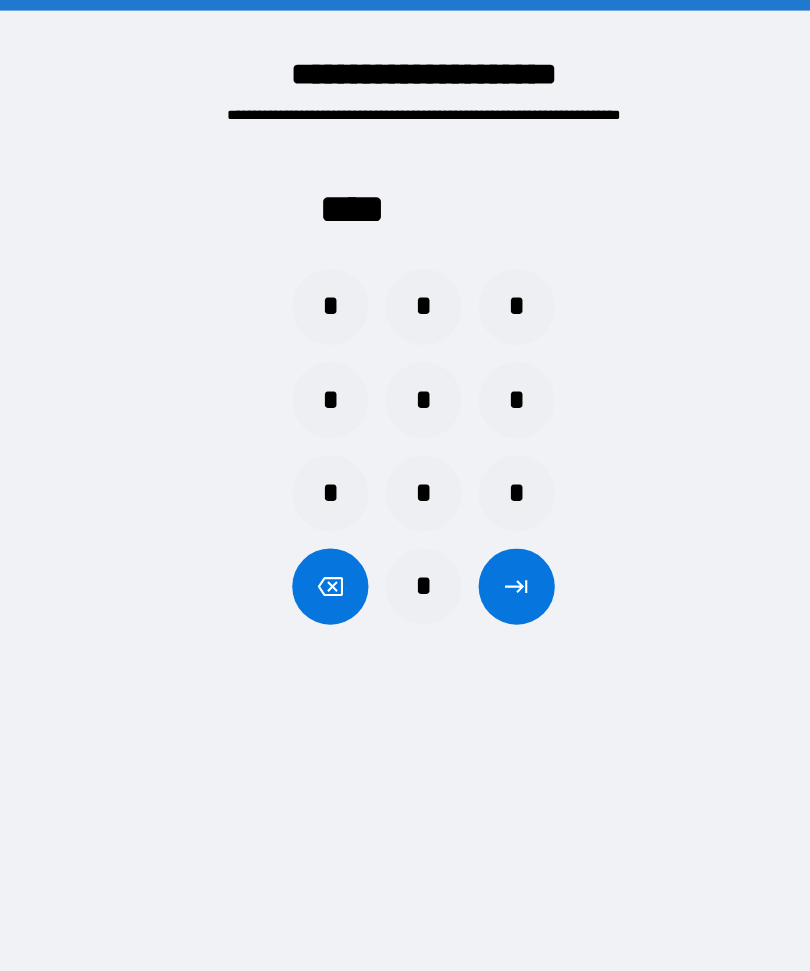 click at bounding box center [493, 554] 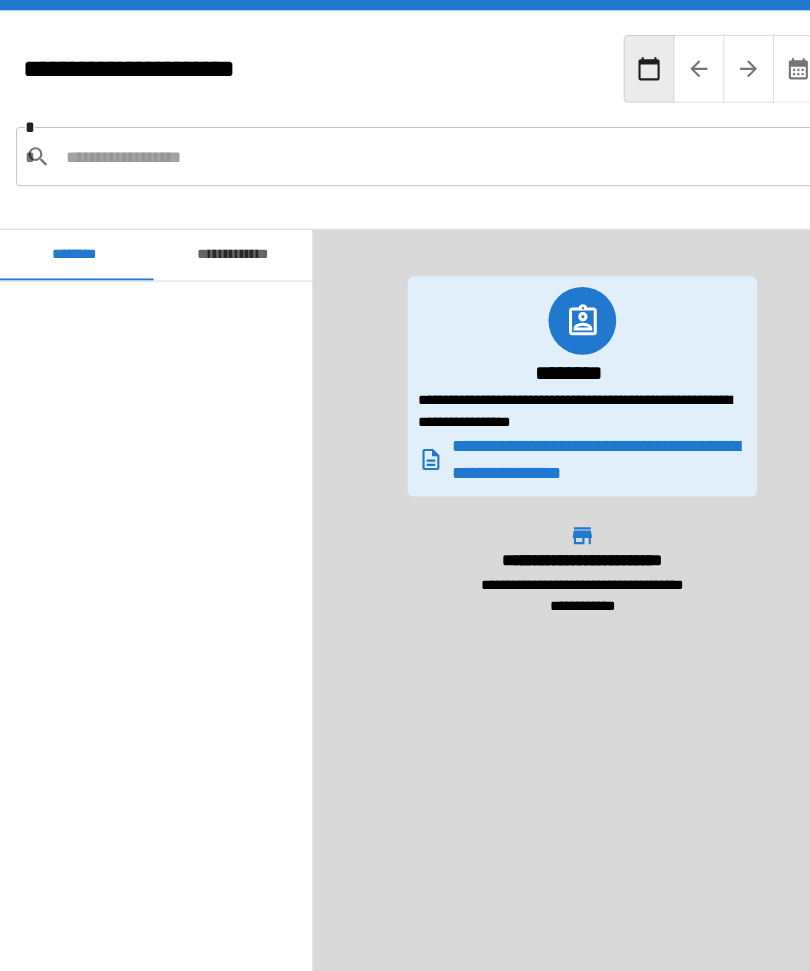 scroll, scrollTop: 2960, scrollLeft: 0, axis: vertical 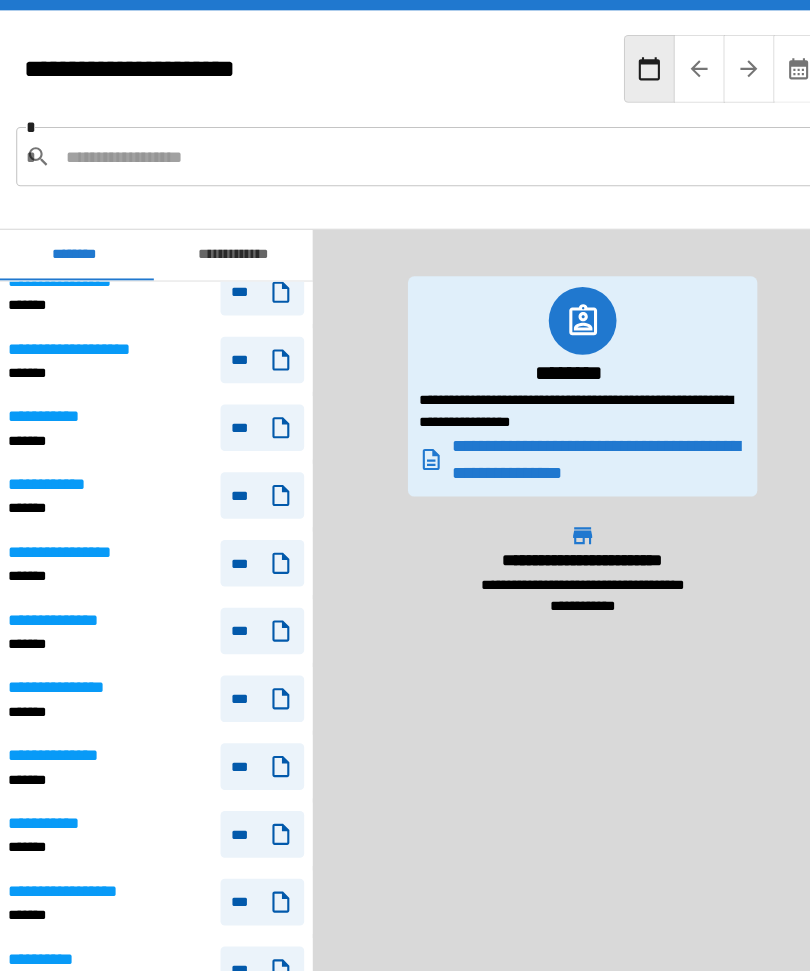 click on "**********" at bounding box center [152, 724] 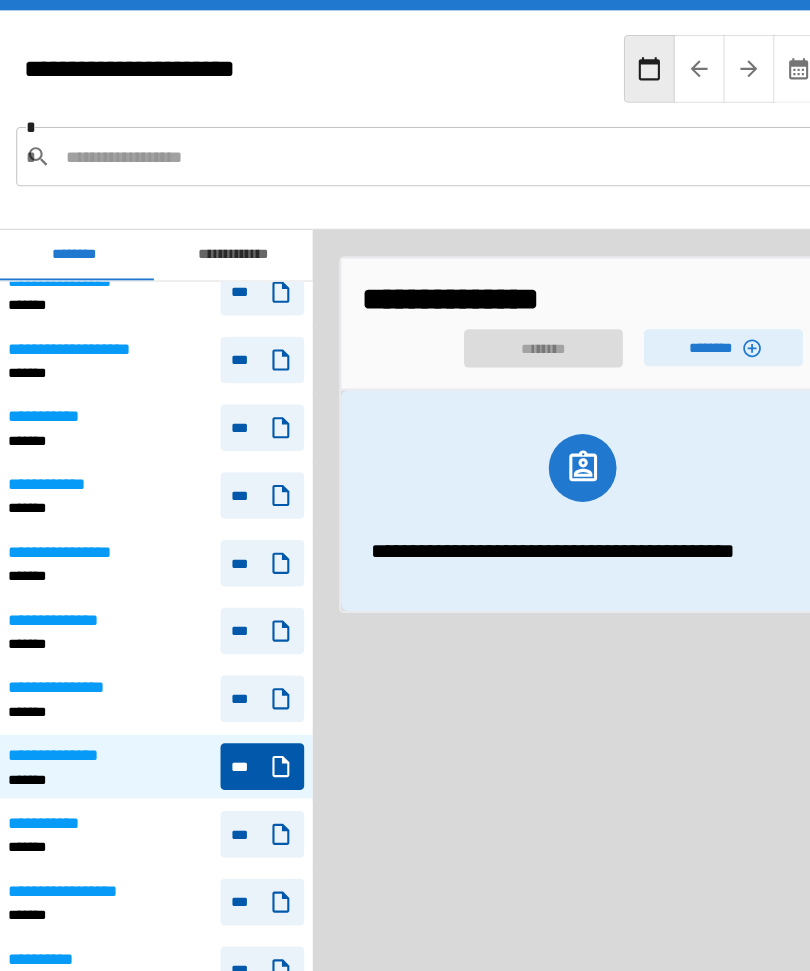 click on "********" at bounding box center [688, 328] 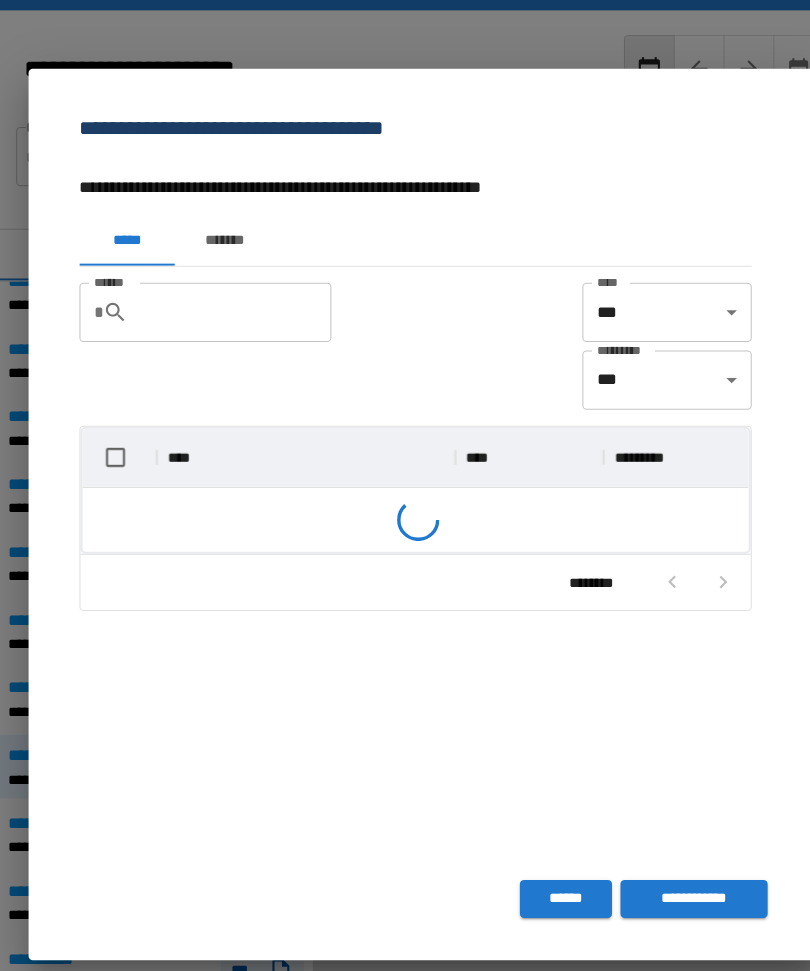 scroll, scrollTop: 1, scrollLeft: 1, axis: both 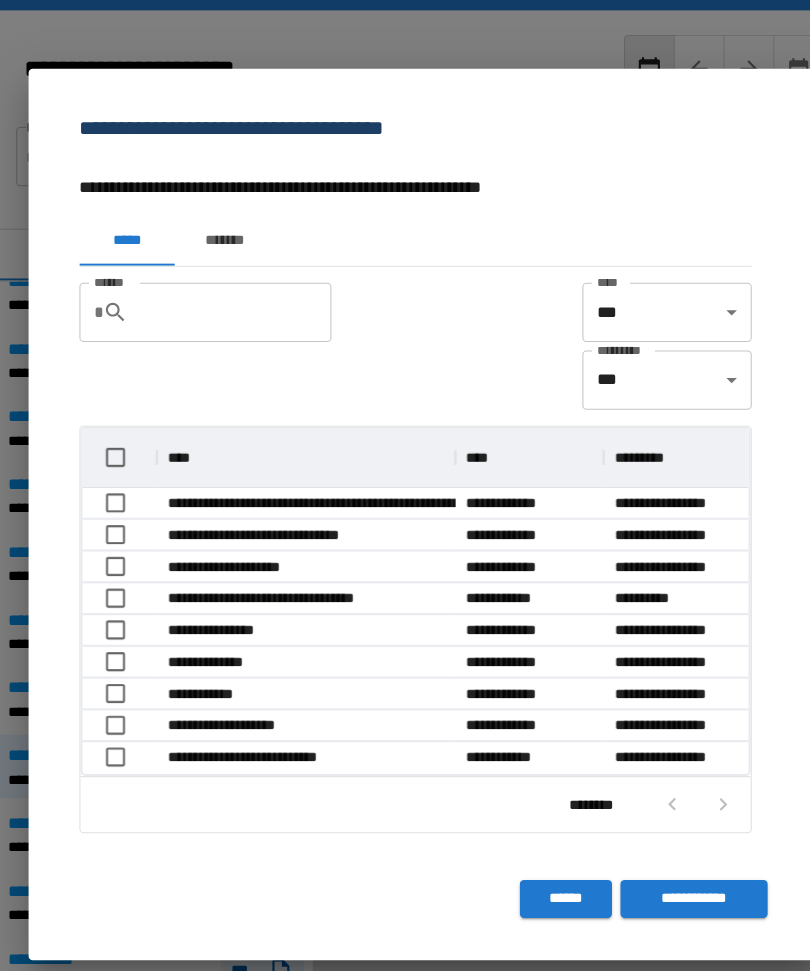 click on "**********" at bounding box center [352, 475] 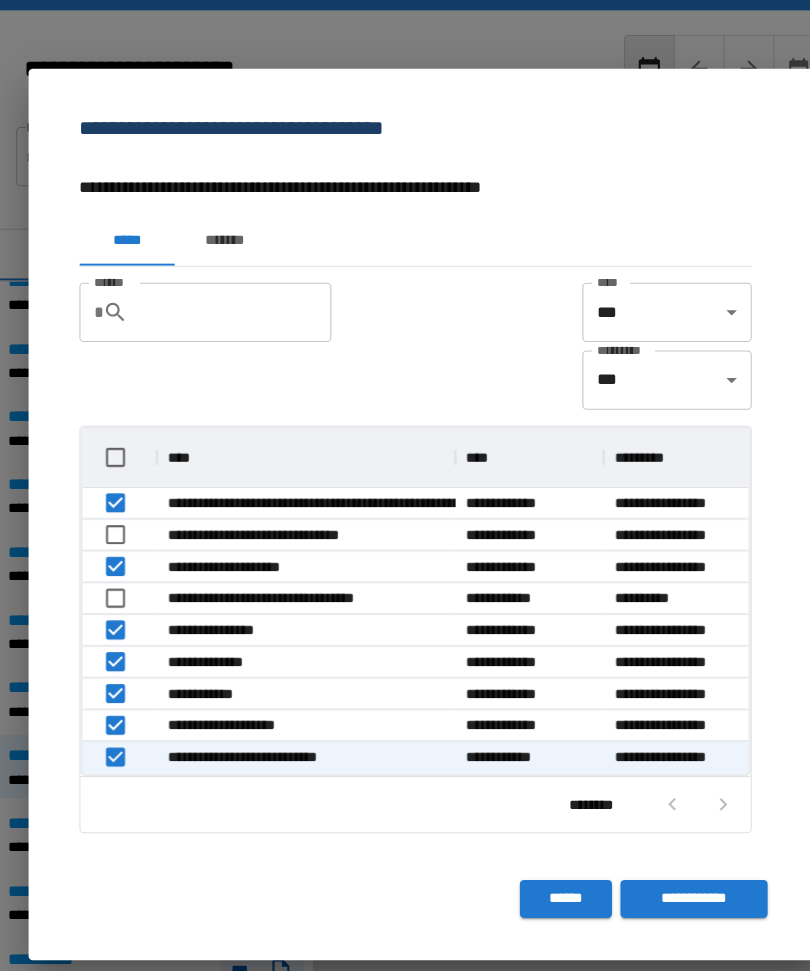 click on "**********" at bounding box center [660, 849] 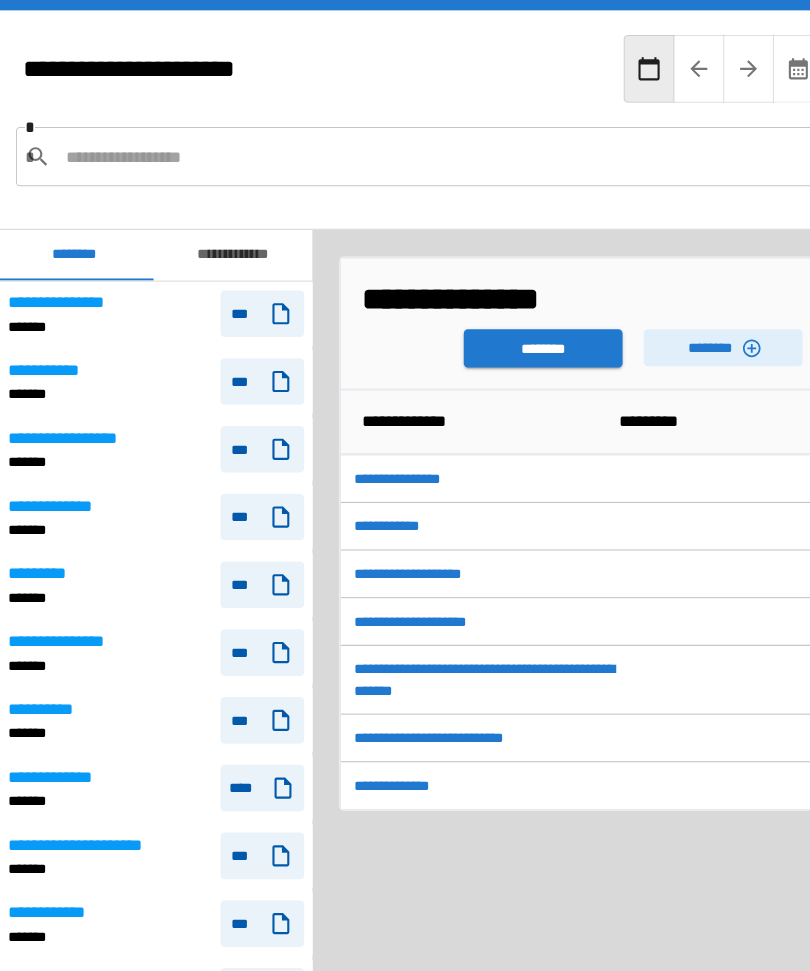 scroll, scrollTop: 2960, scrollLeft: 0, axis: vertical 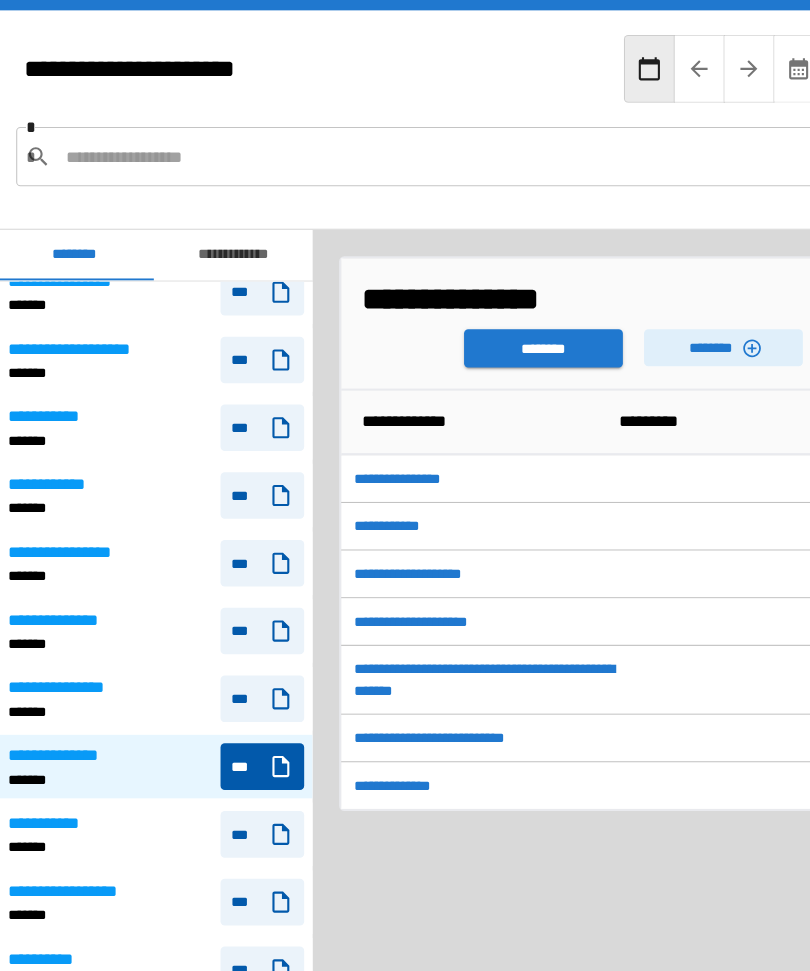 click on "********" at bounding box center (518, 329) 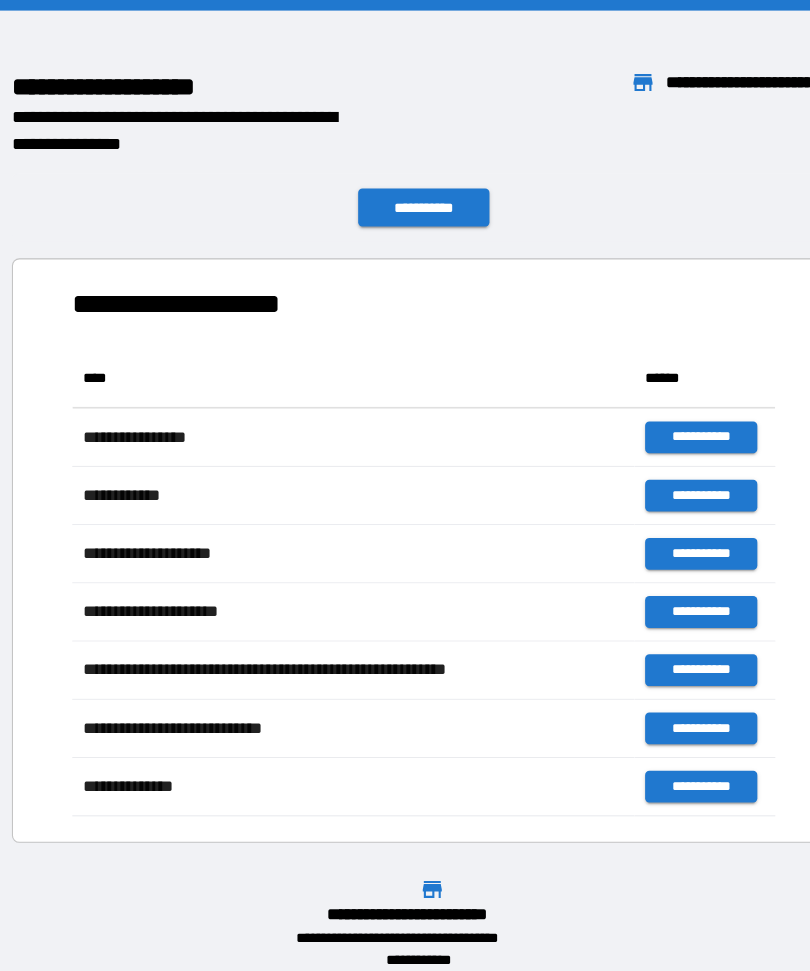 scroll, scrollTop: 1, scrollLeft: 1, axis: both 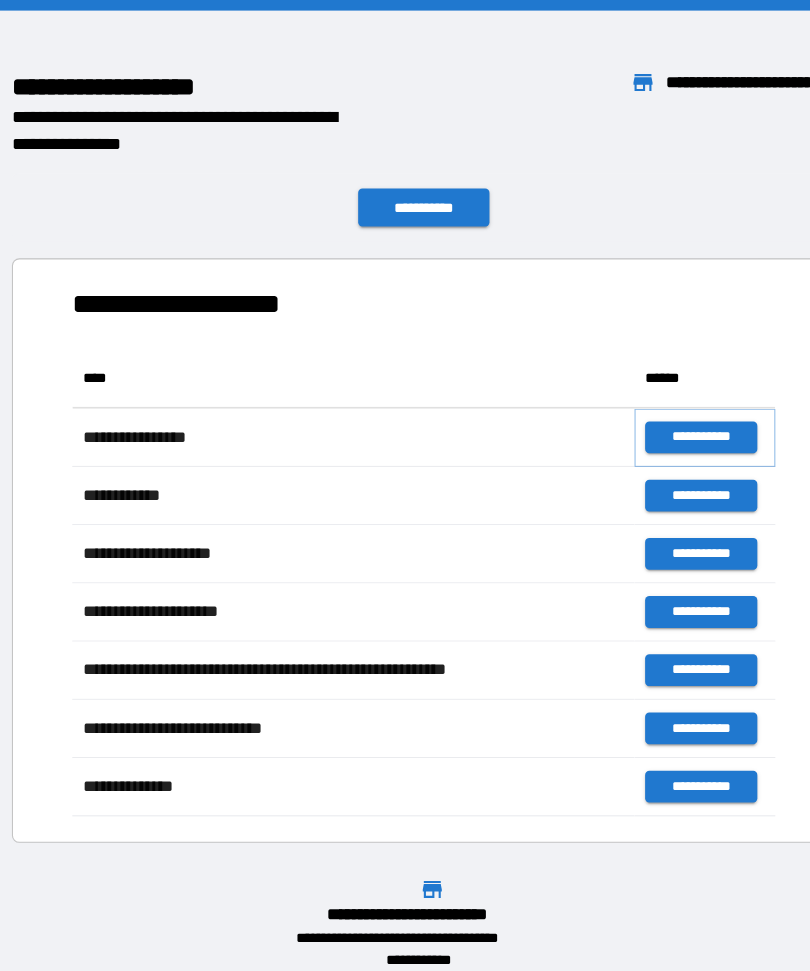 click on "**********" at bounding box center [666, 413] 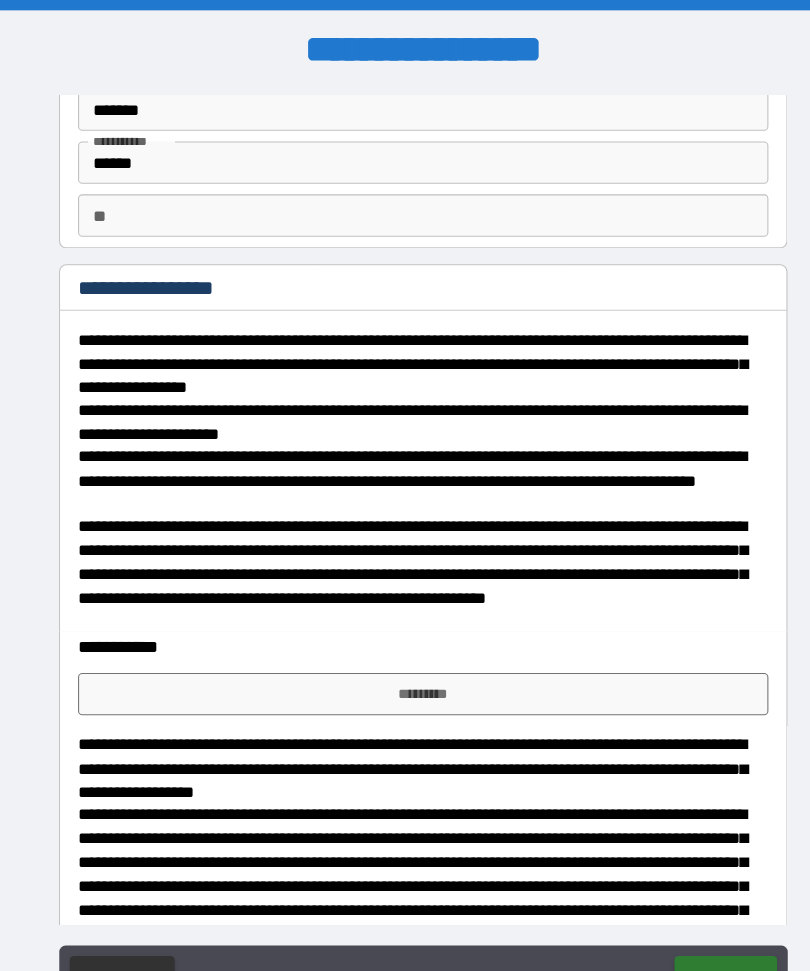 scroll, scrollTop: 112, scrollLeft: 0, axis: vertical 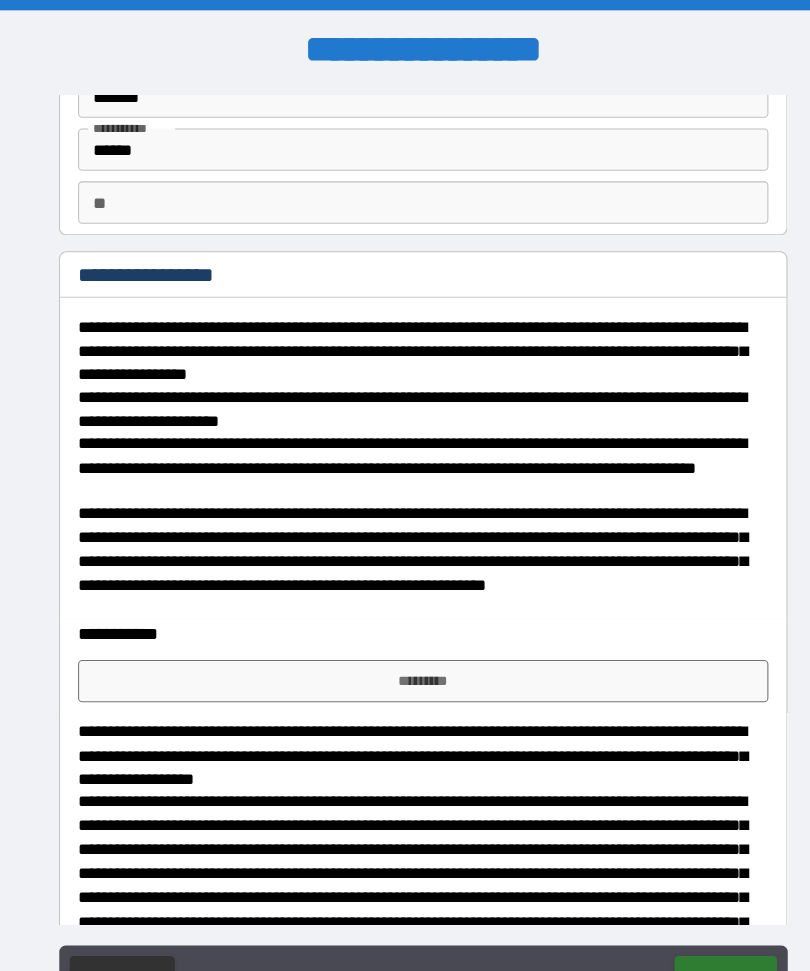 click on "*********" at bounding box center (405, 643) 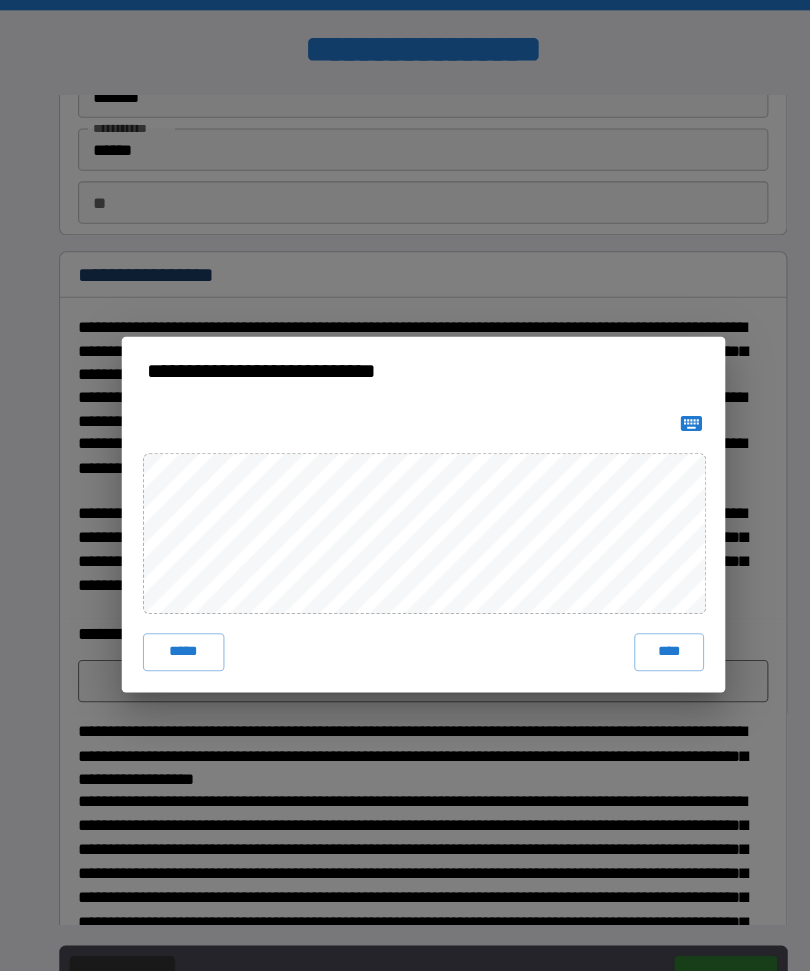 click on "****" at bounding box center (637, 616) 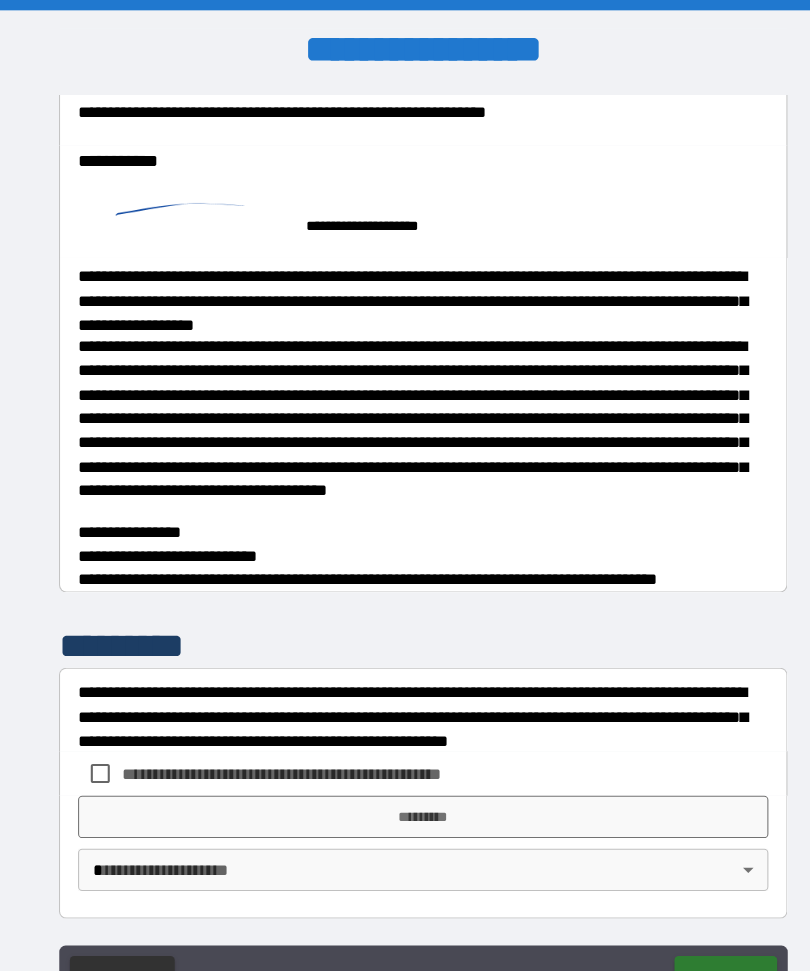 scroll, scrollTop: 558, scrollLeft: 0, axis: vertical 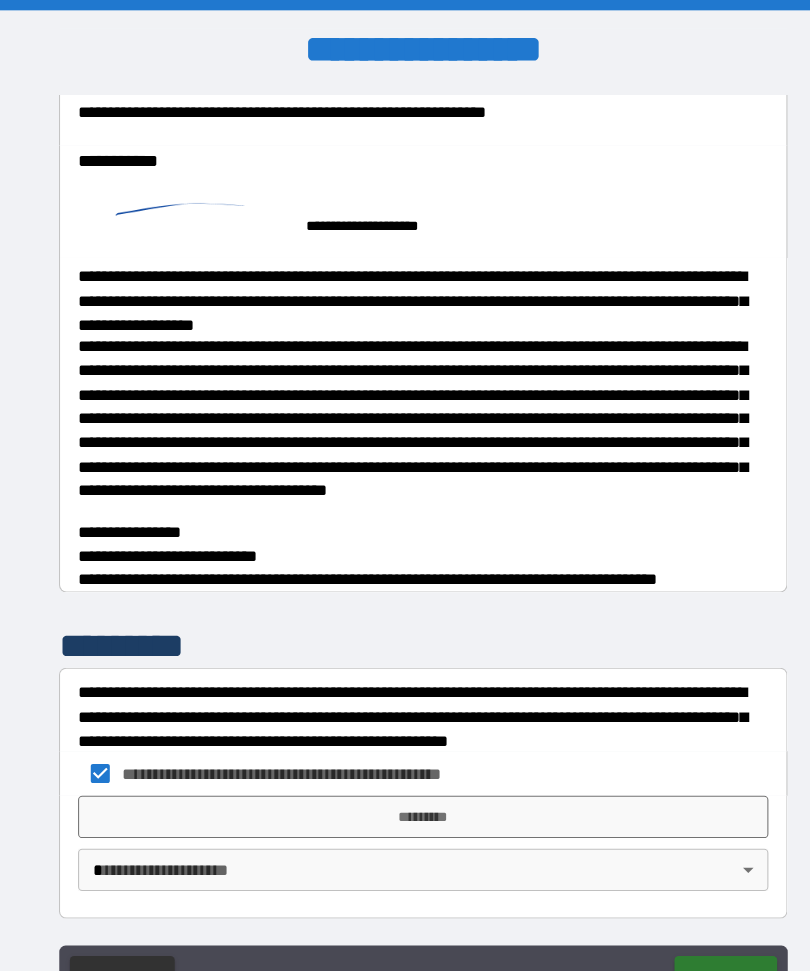 click on "*********" at bounding box center (405, 772) 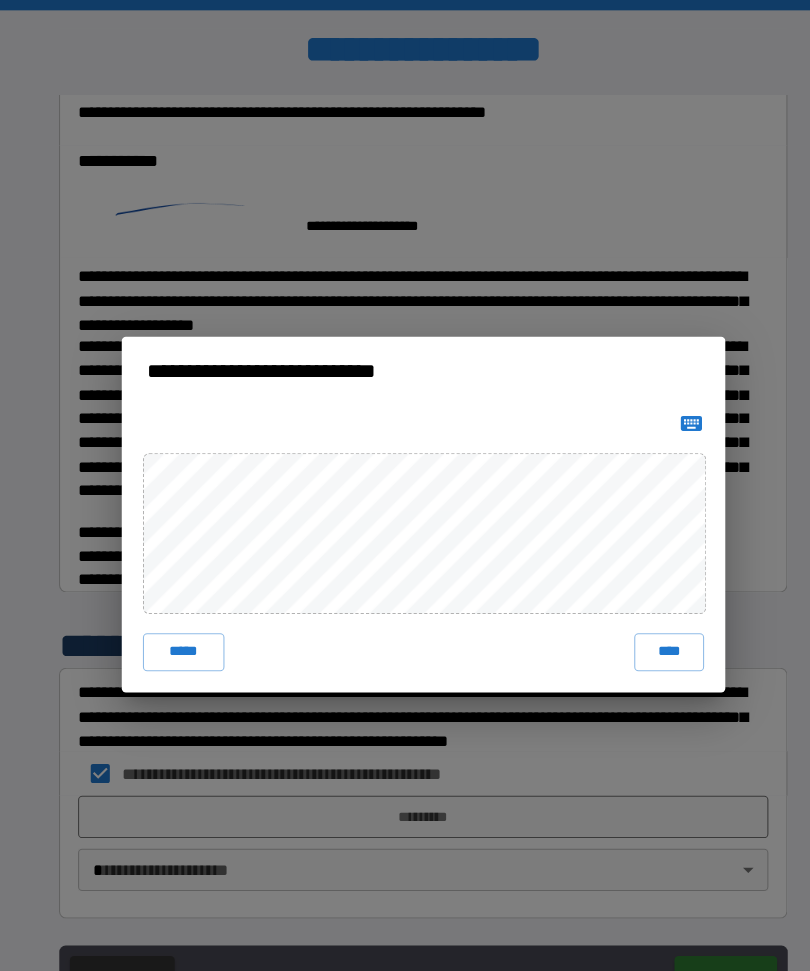 click on "****" at bounding box center [637, 616] 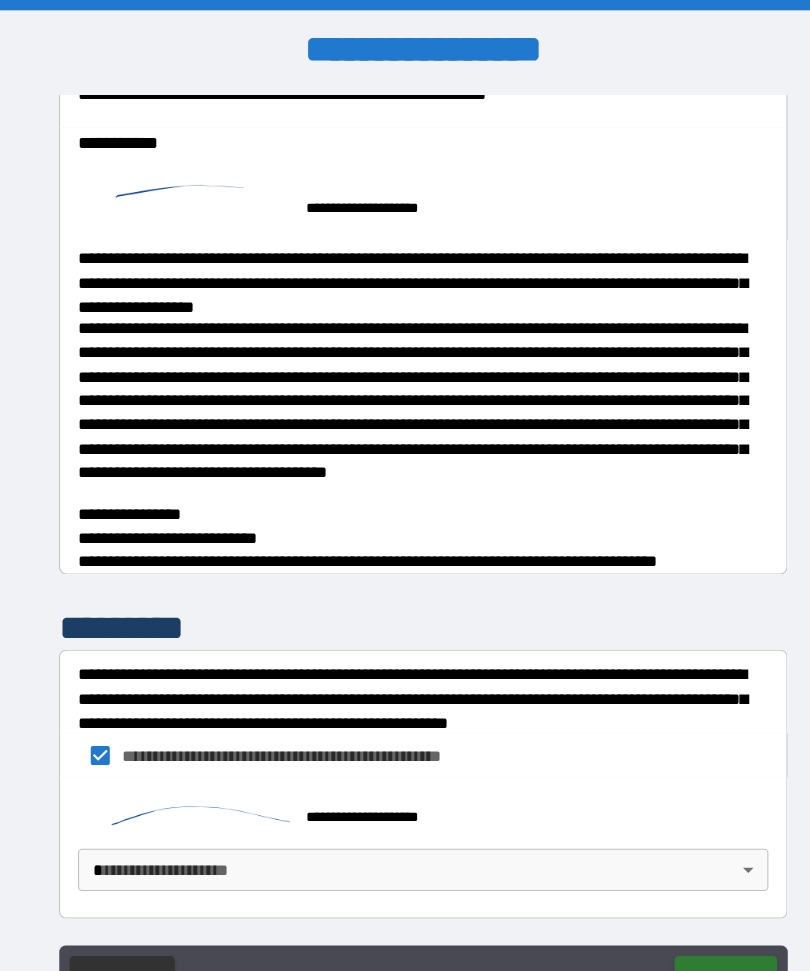 scroll, scrollTop: 575, scrollLeft: 0, axis: vertical 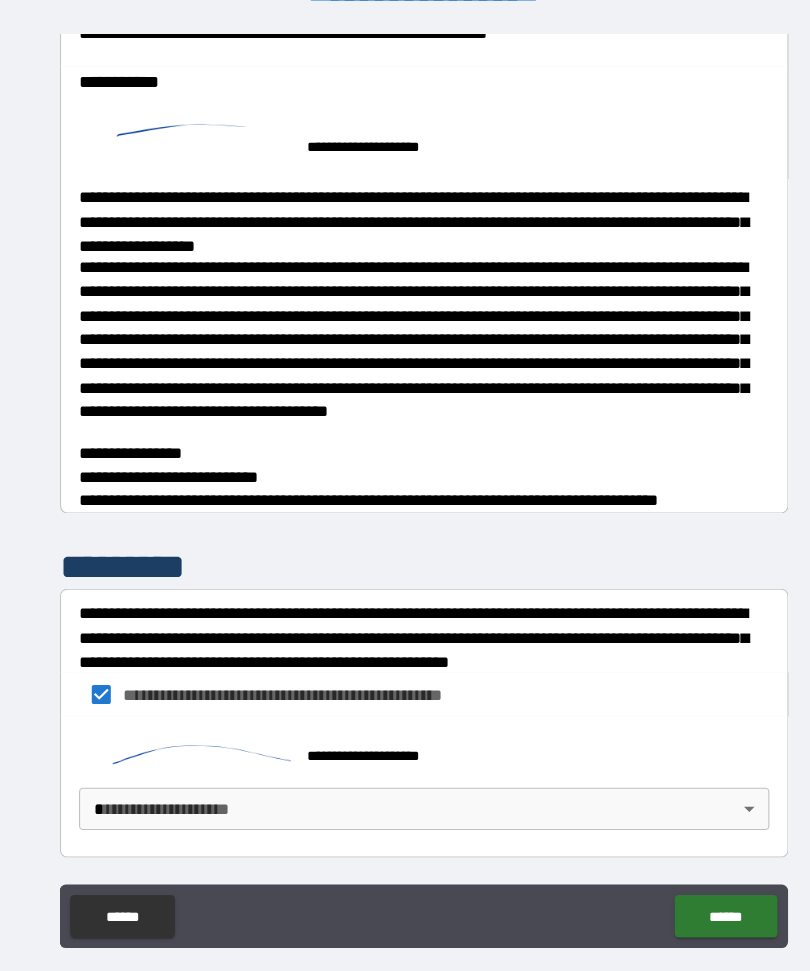 click on "******" at bounding box center (690, 866) 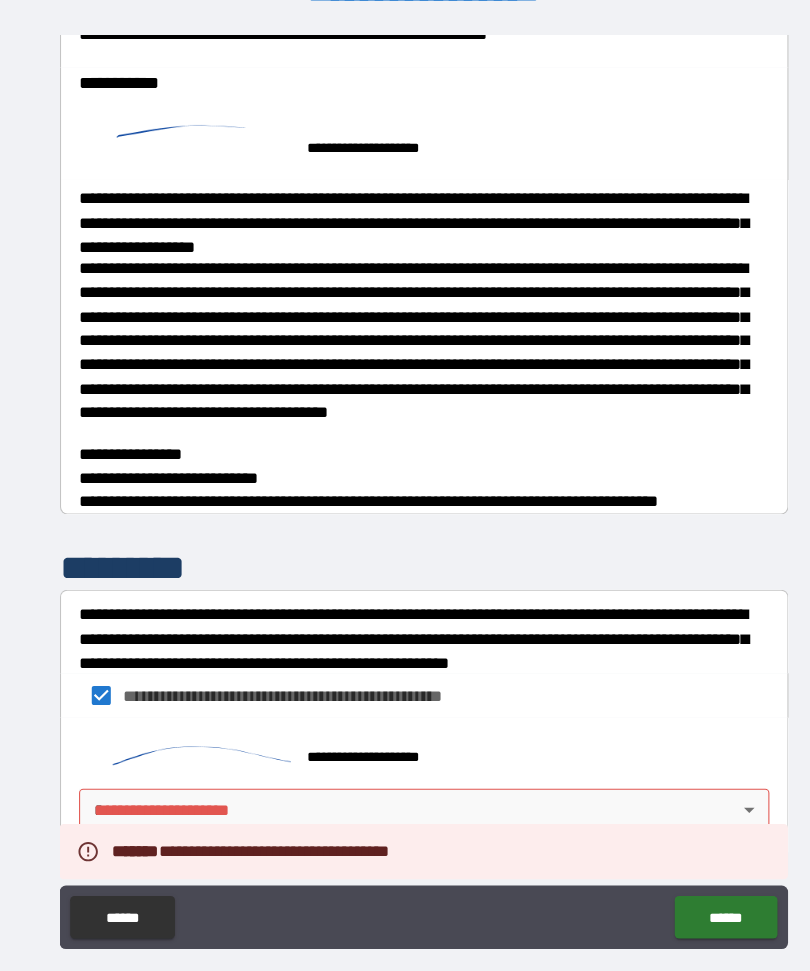 click on "**********" at bounding box center [405, 462] 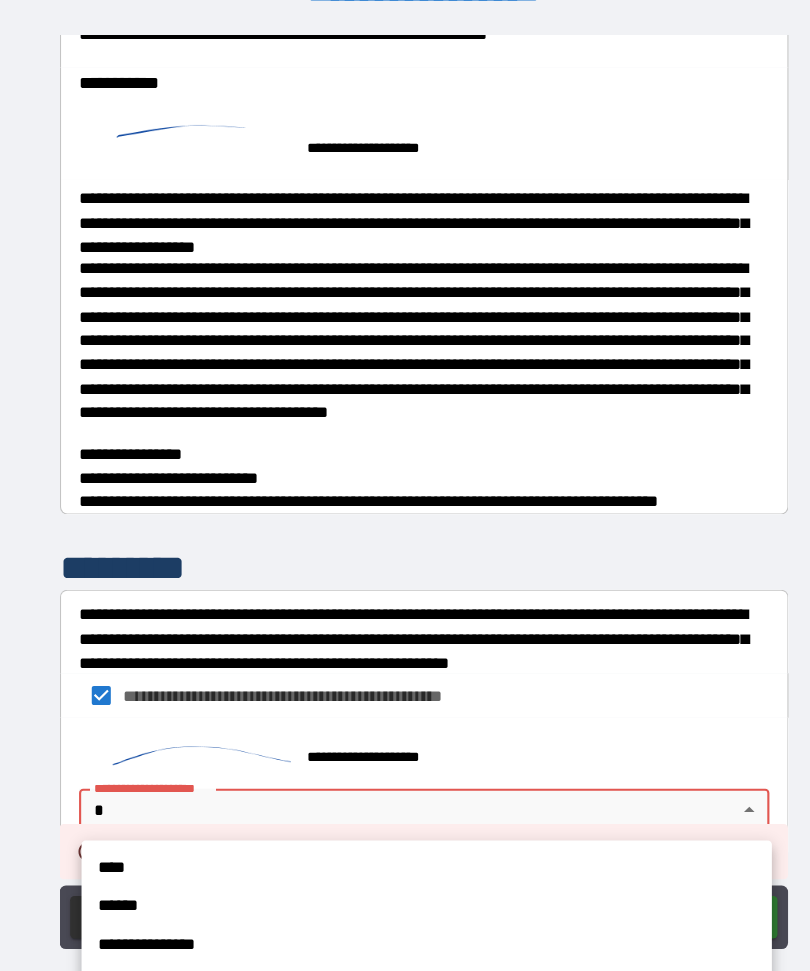click on "****" at bounding box center [408, 820] 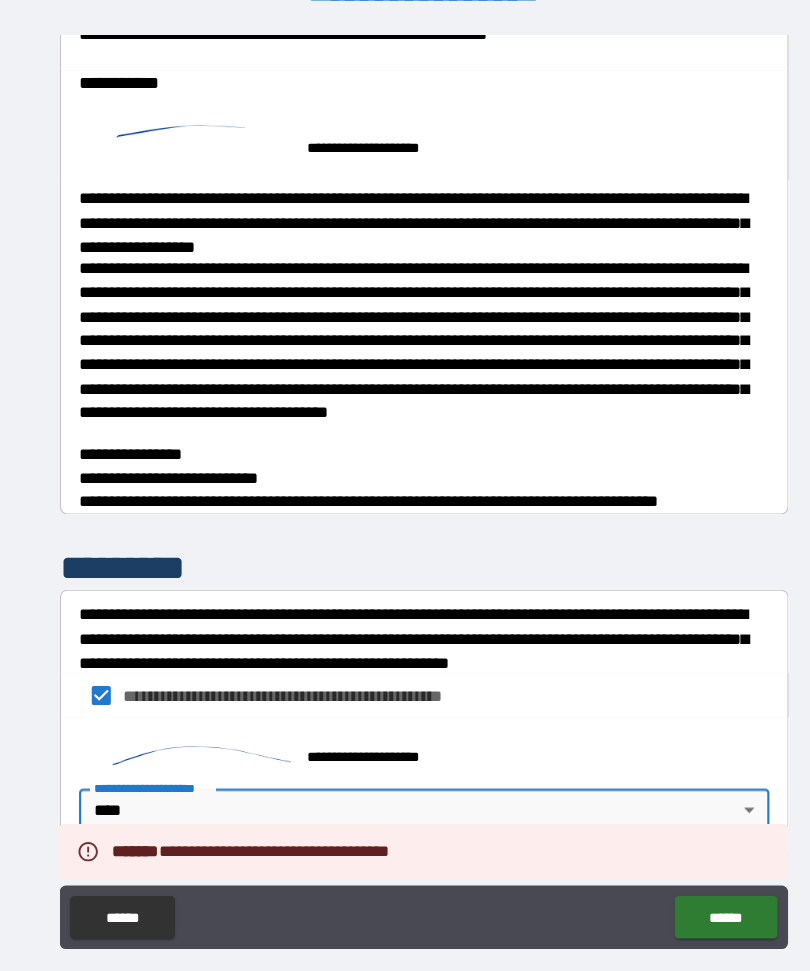 click on "******" at bounding box center [690, 866] 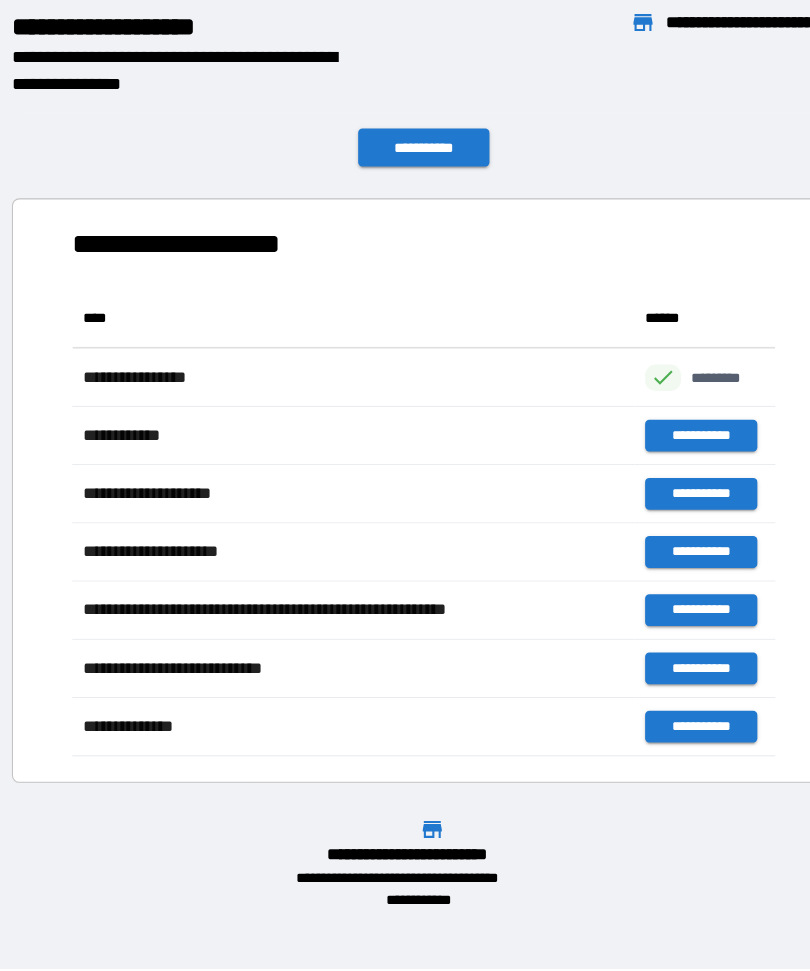 scroll, scrollTop: 441, scrollLeft: 664, axis: both 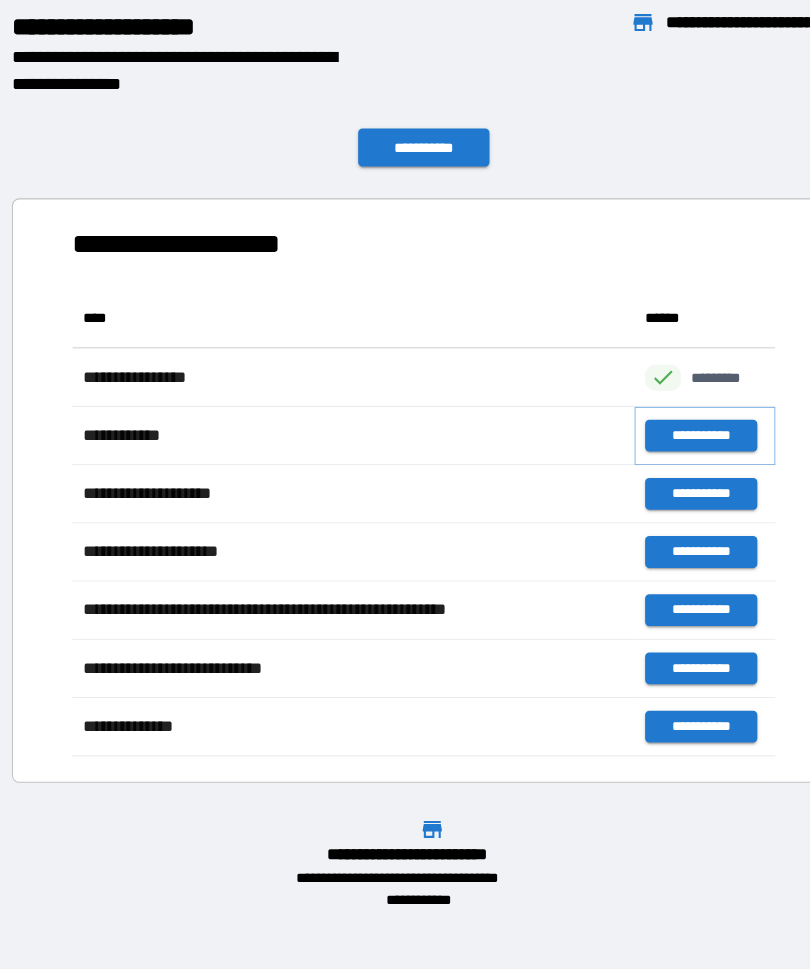 click on "**********" at bounding box center (666, 411) 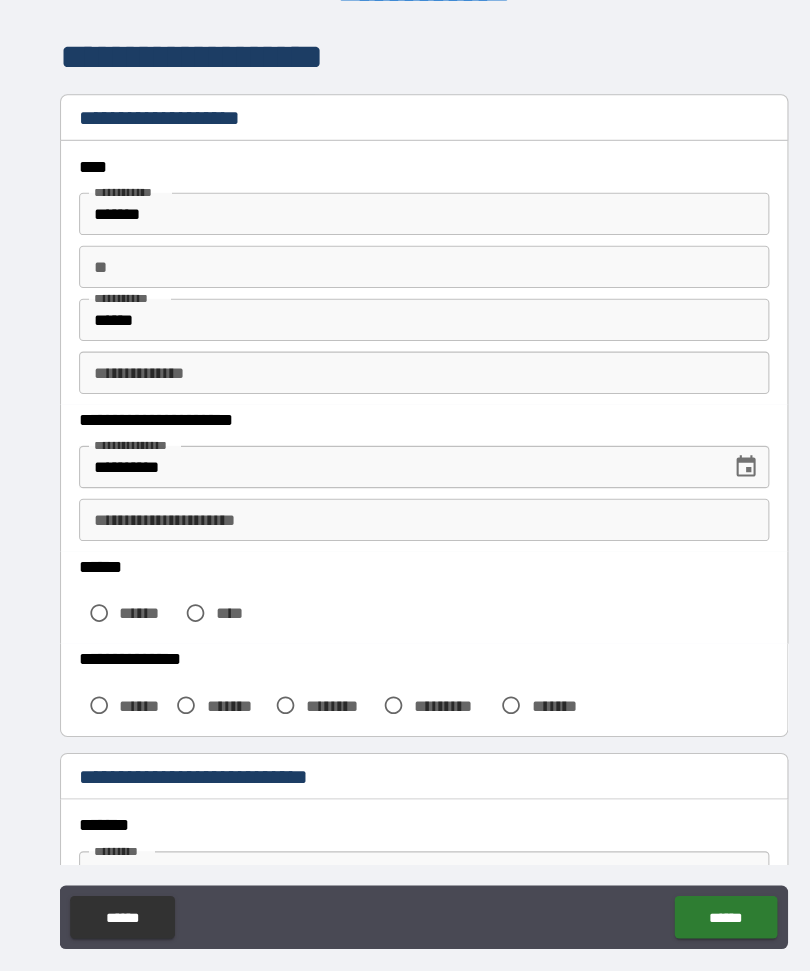 click on "**********" at bounding box center [405, 491] 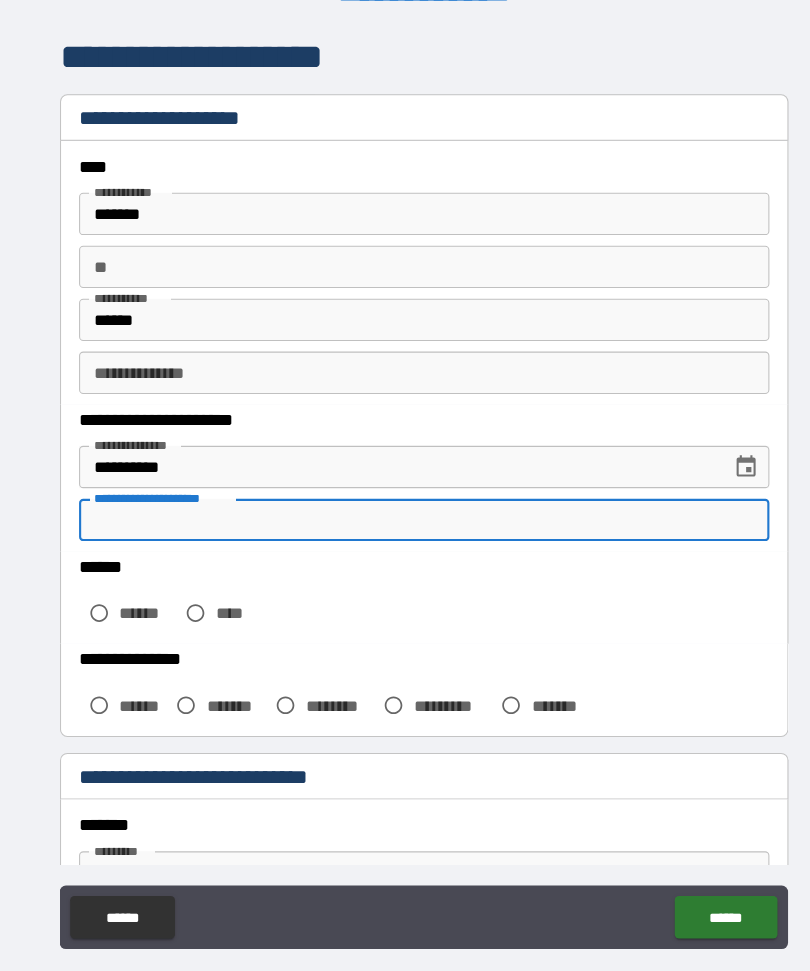 scroll, scrollTop: 57, scrollLeft: 0, axis: vertical 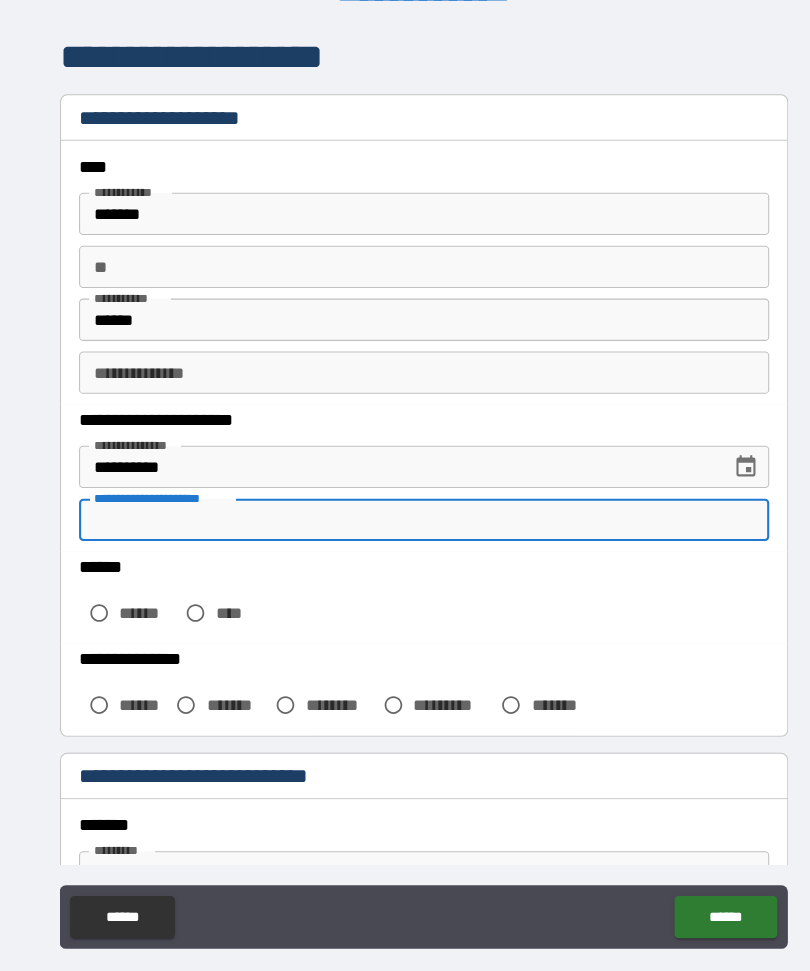 click on "**********" at bounding box center (405, 491) 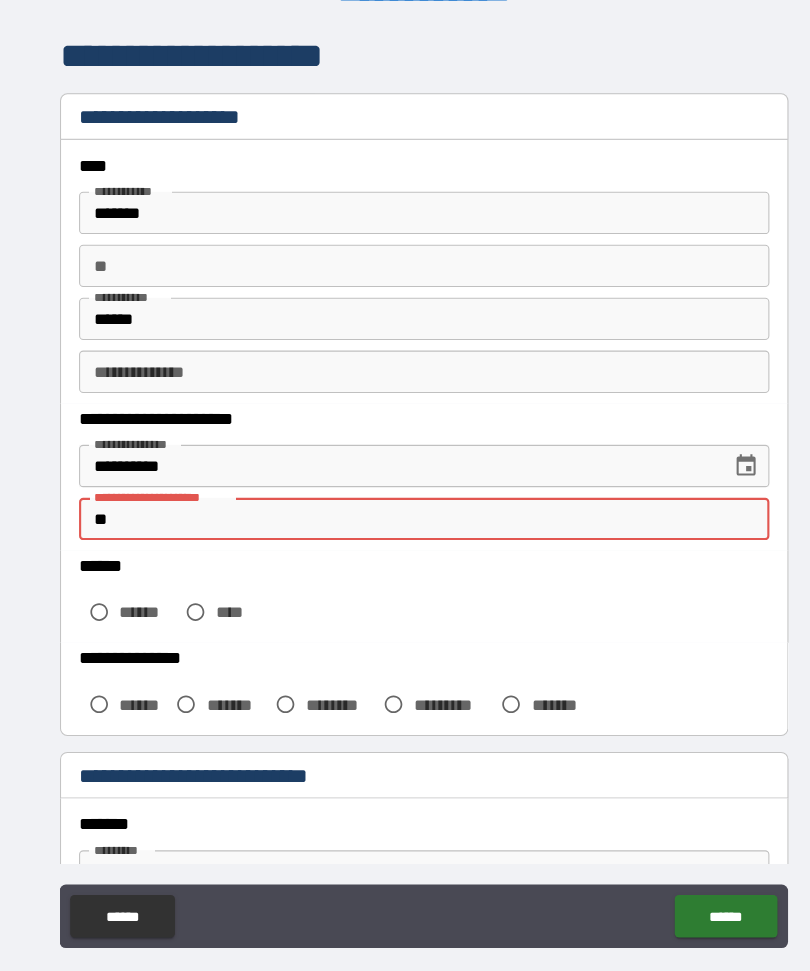 scroll, scrollTop: 57, scrollLeft: 0, axis: vertical 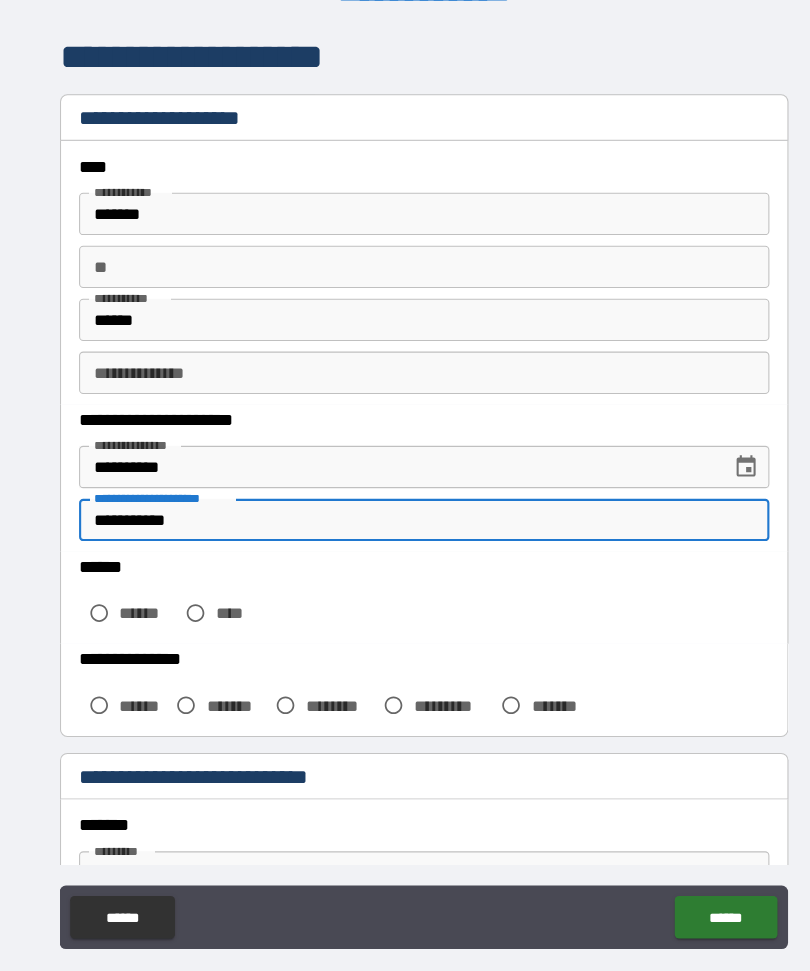 type on "**********" 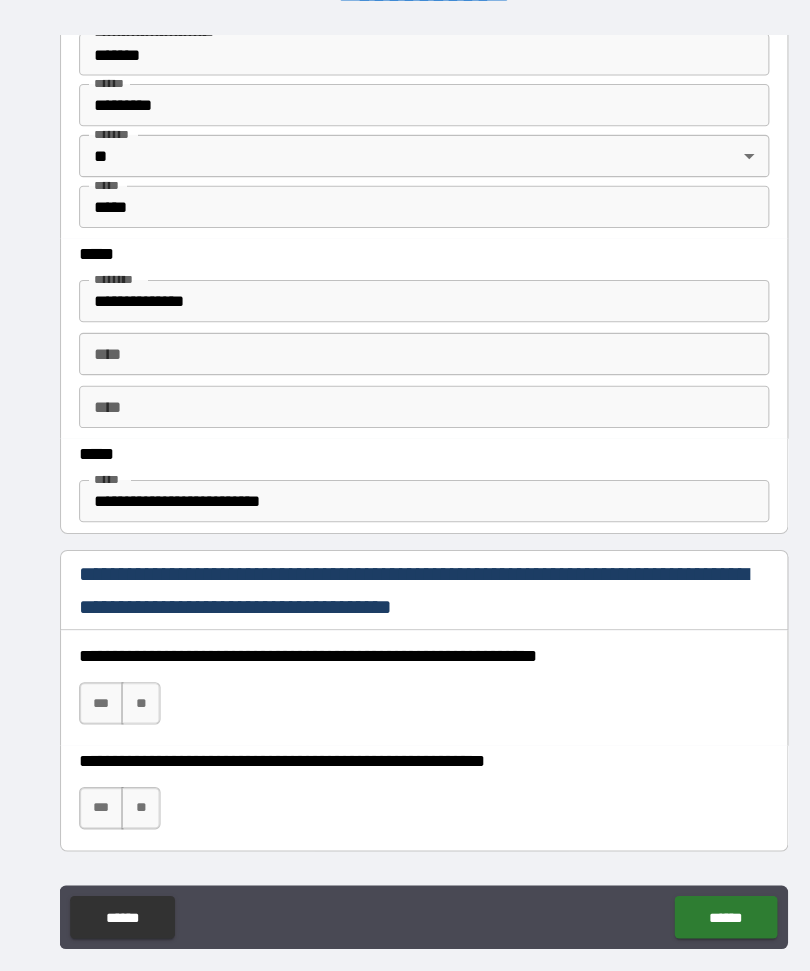 scroll, scrollTop: 826, scrollLeft: 0, axis: vertical 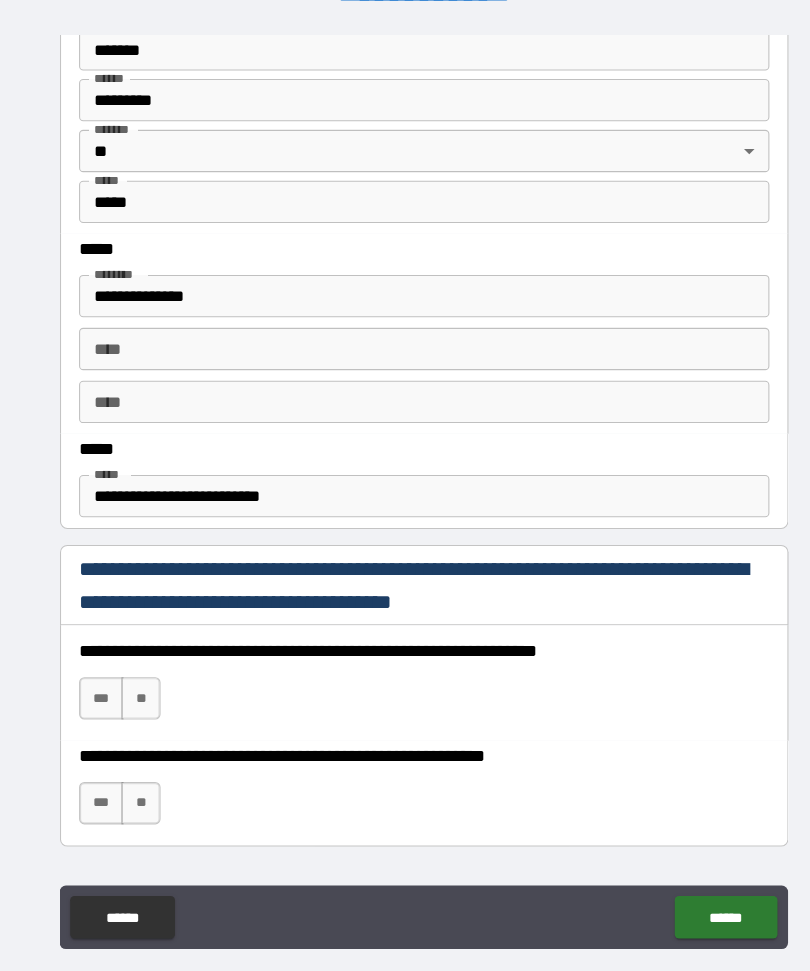click on "***" at bounding box center [100, 659] 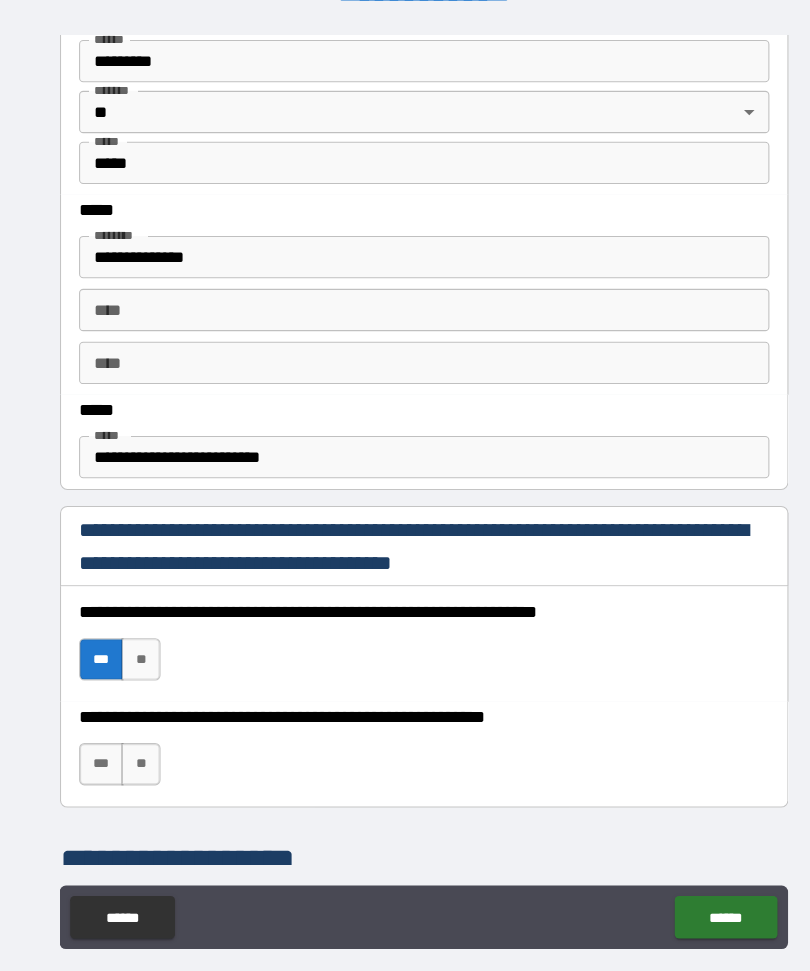 scroll, scrollTop: 883, scrollLeft: 0, axis: vertical 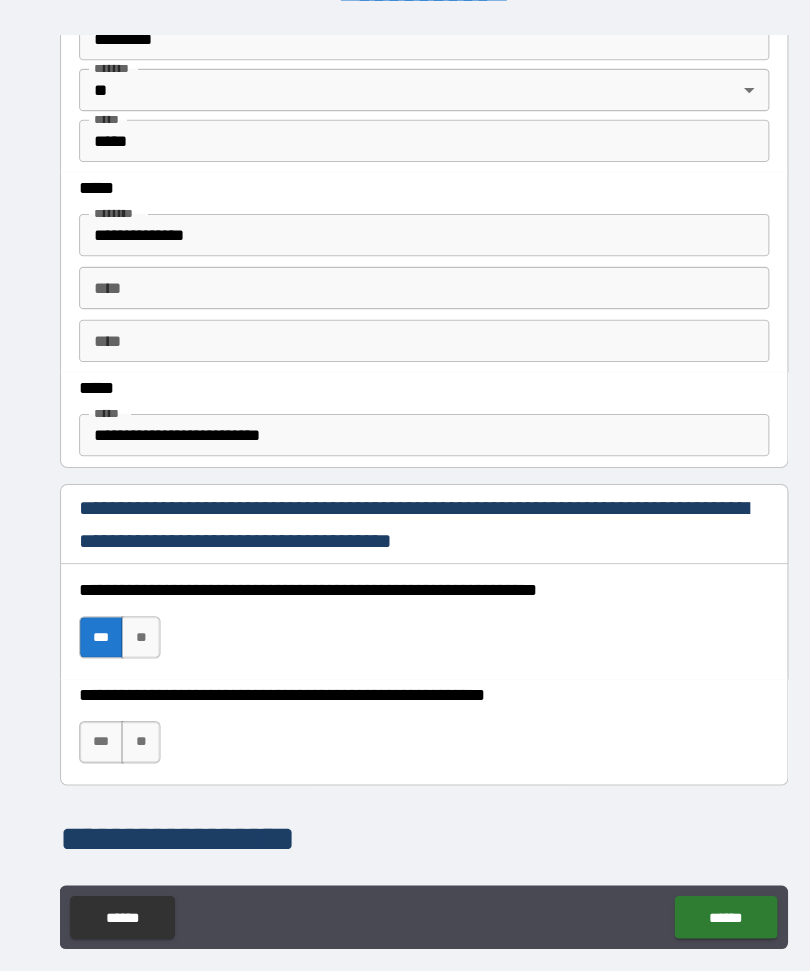 click on "***" at bounding box center [100, 701] 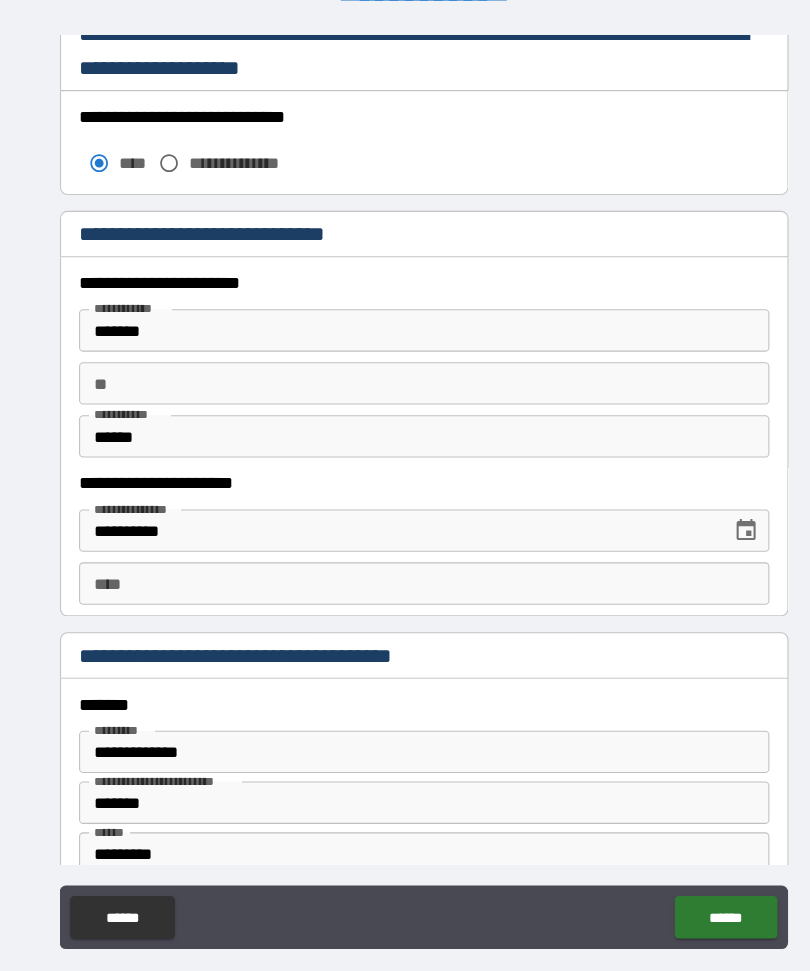 scroll, scrollTop: 1705, scrollLeft: 0, axis: vertical 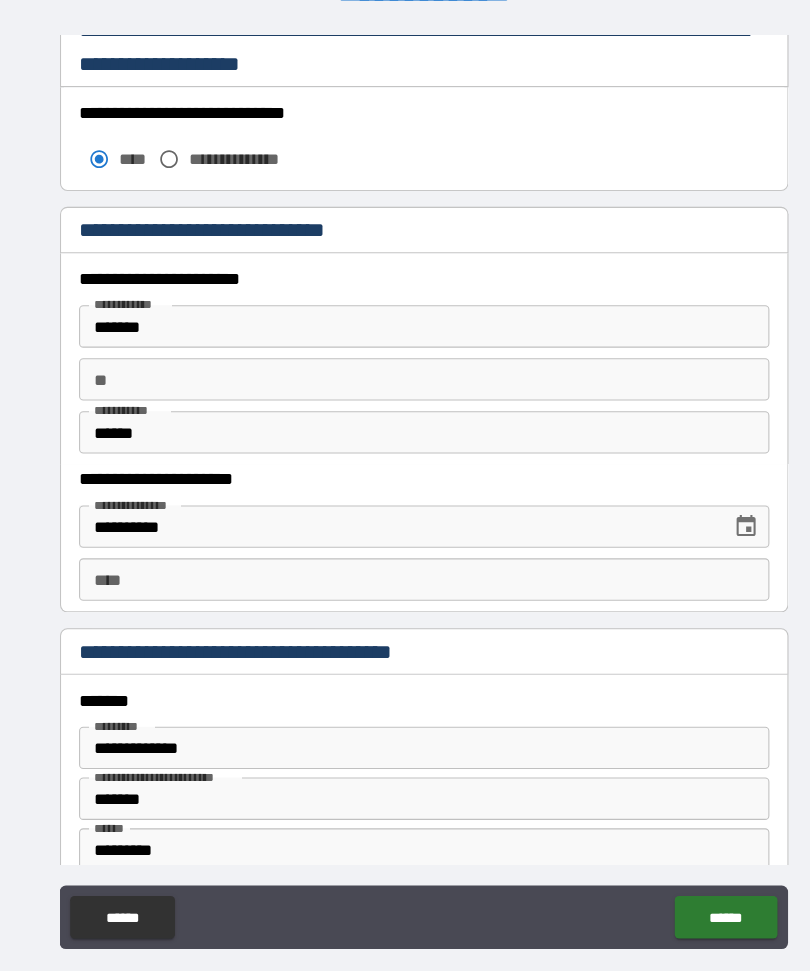 click on "****" at bounding box center (405, 547) 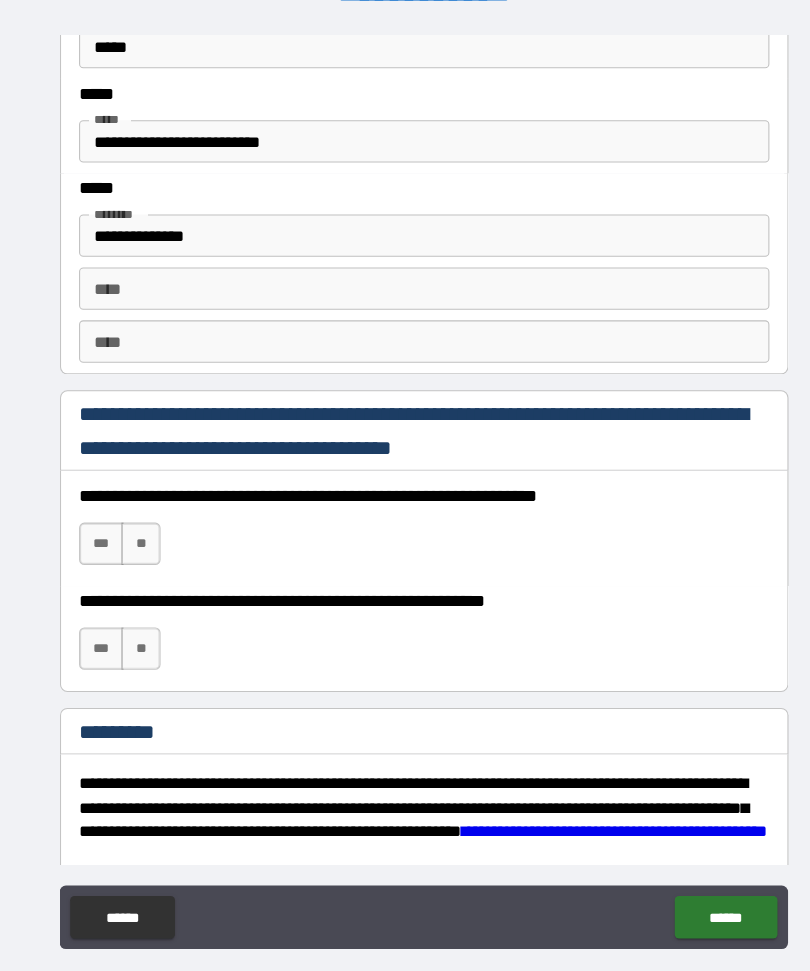 scroll, scrollTop: 2608, scrollLeft: 0, axis: vertical 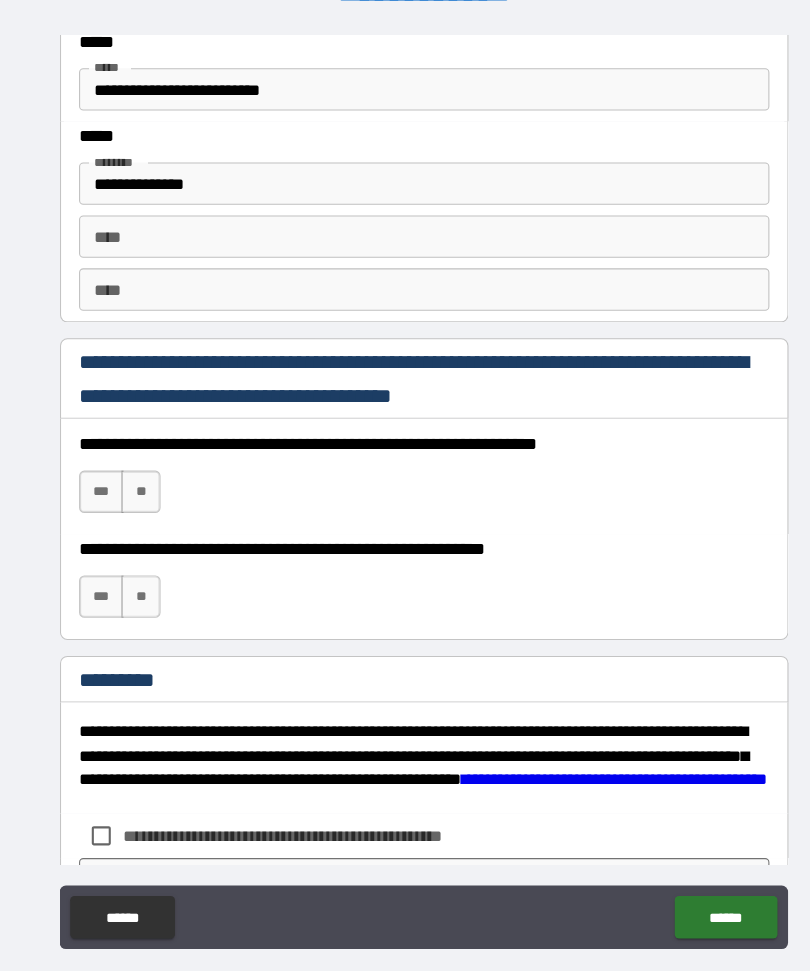 type on "**********" 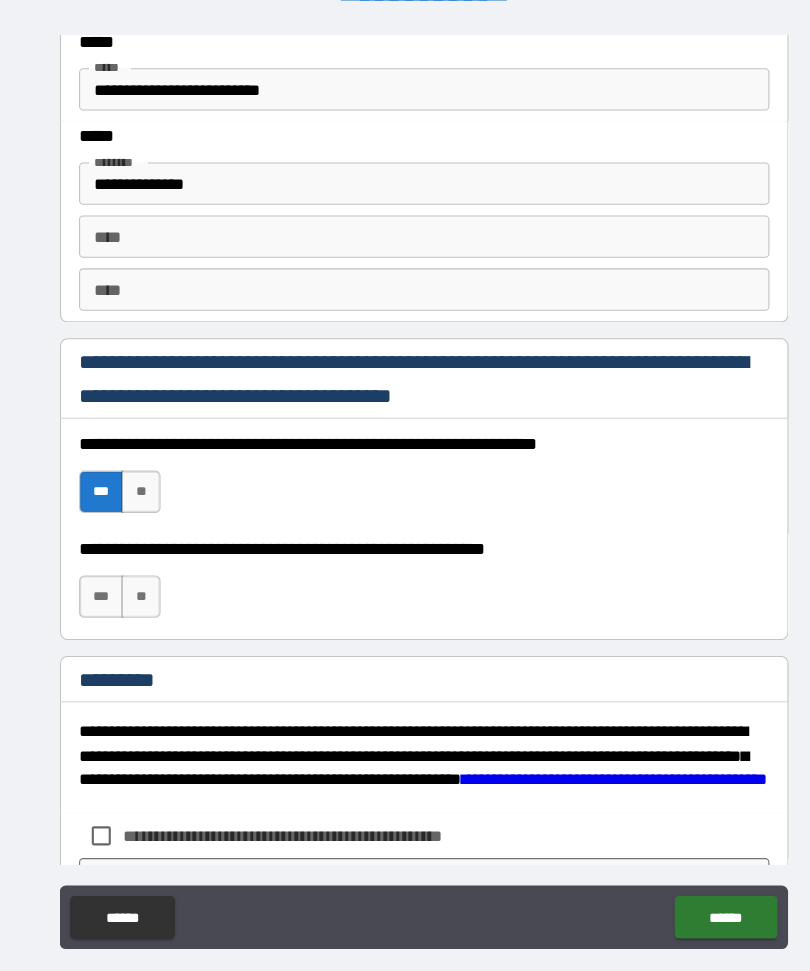 click on "***" at bounding box center [100, 563] 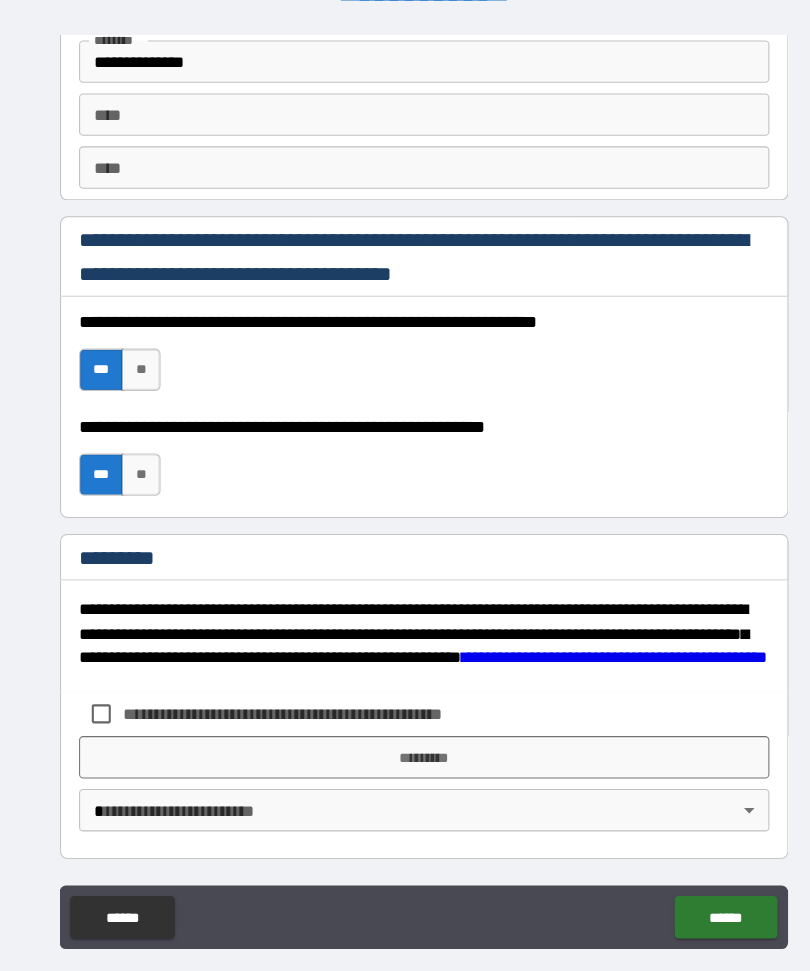 scroll, scrollTop: 2723, scrollLeft: 0, axis: vertical 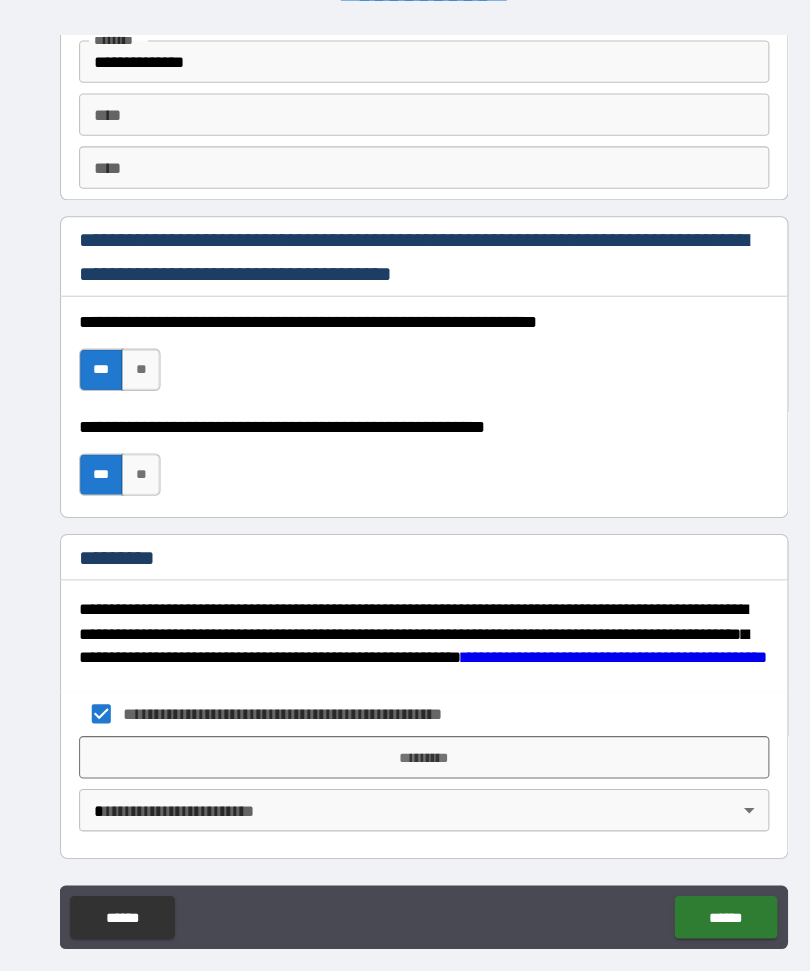 click on "*********" at bounding box center [405, 715] 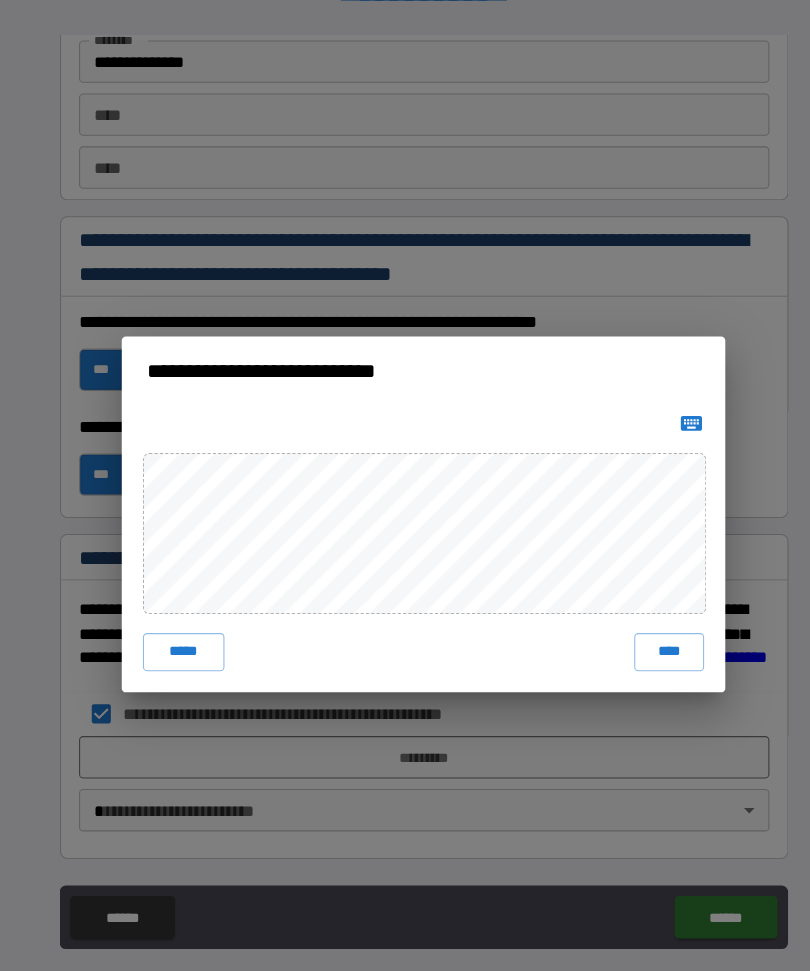 click on "****" at bounding box center [637, 616] 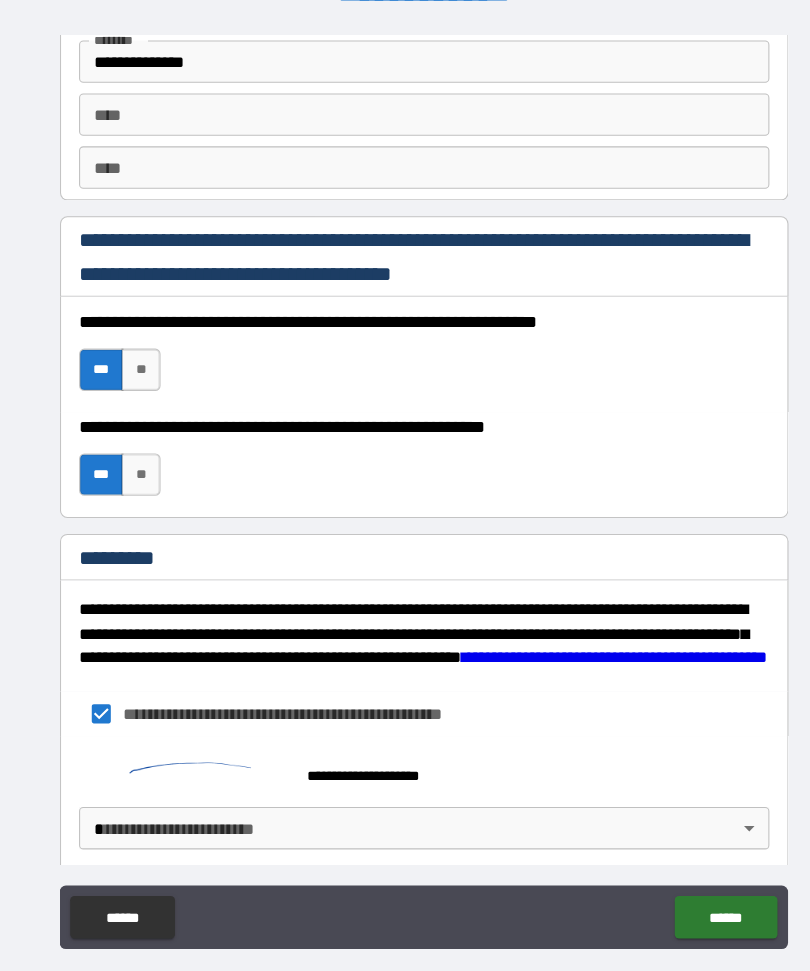 click on "******" at bounding box center [690, 866] 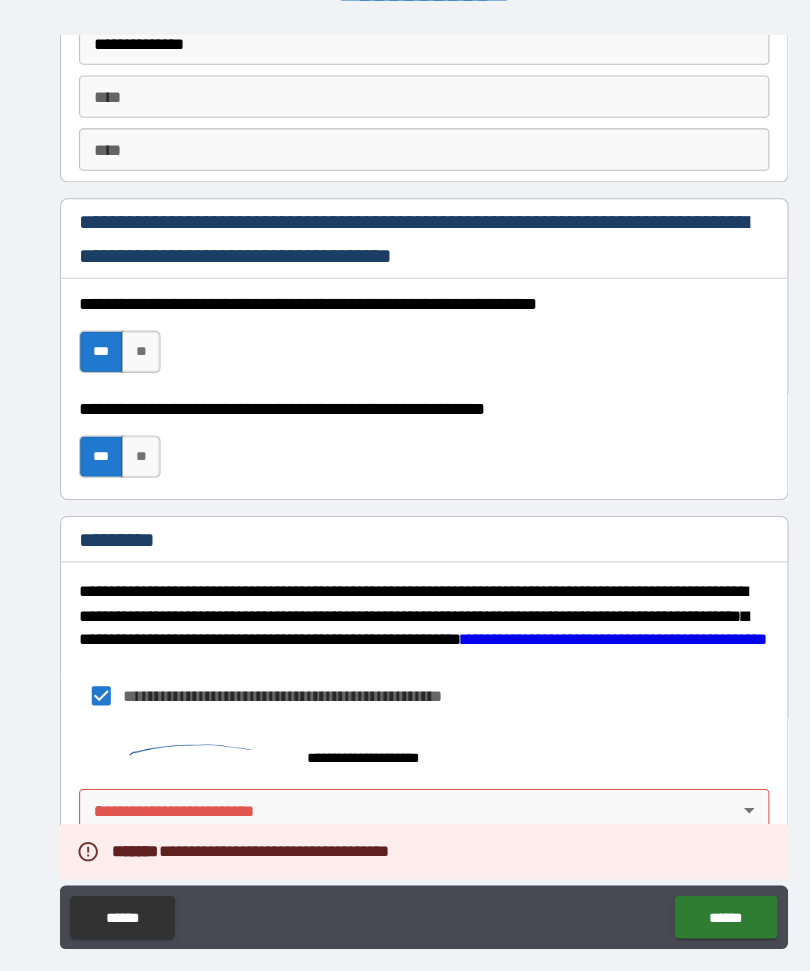 scroll, scrollTop: 2740, scrollLeft: 0, axis: vertical 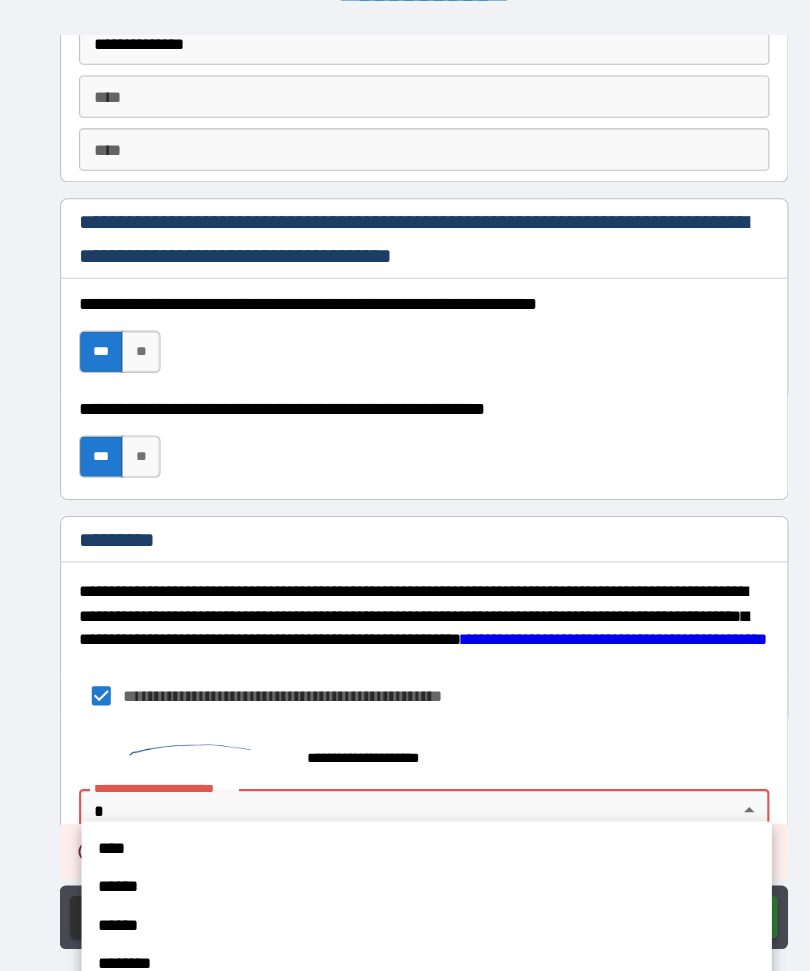 click on "****" at bounding box center (408, 802) 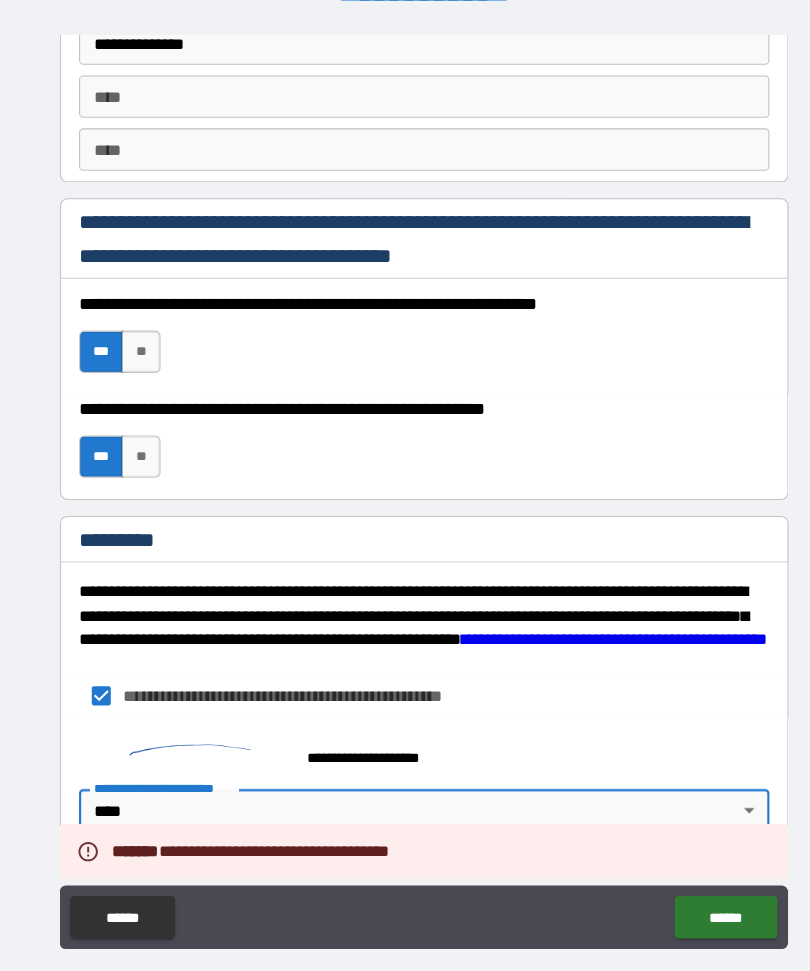type on "*" 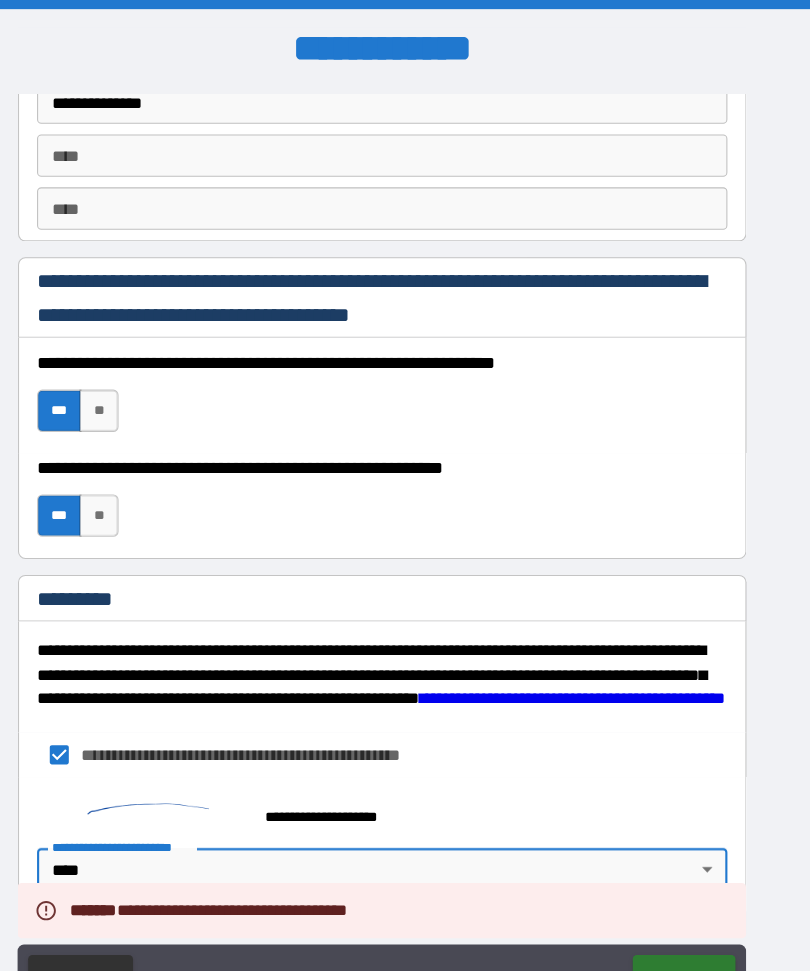 scroll, scrollTop: 1, scrollLeft: 0, axis: vertical 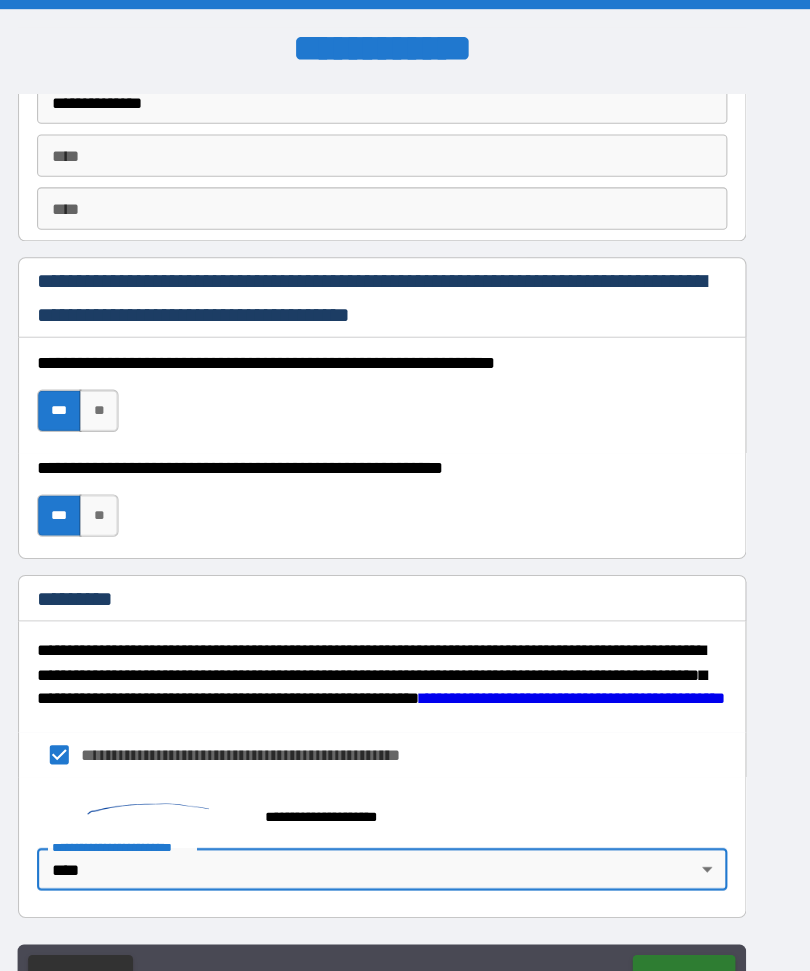 click on "******" at bounding box center (690, 922) 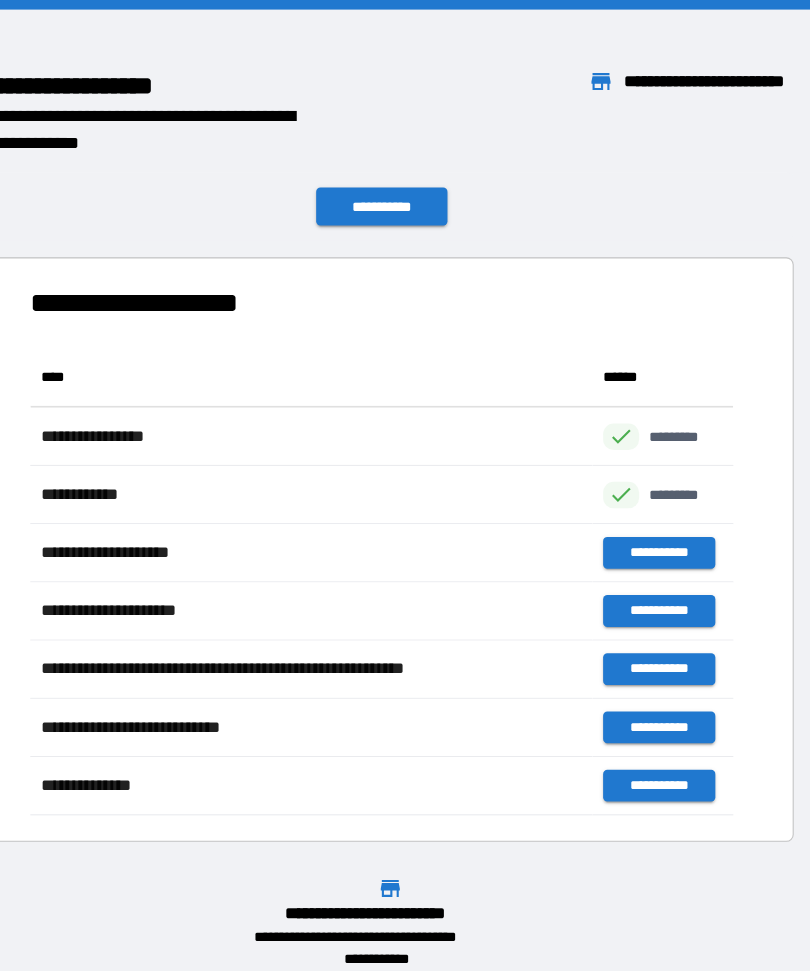 scroll, scrollTop: 441, scrollLeft: 664, axis: both 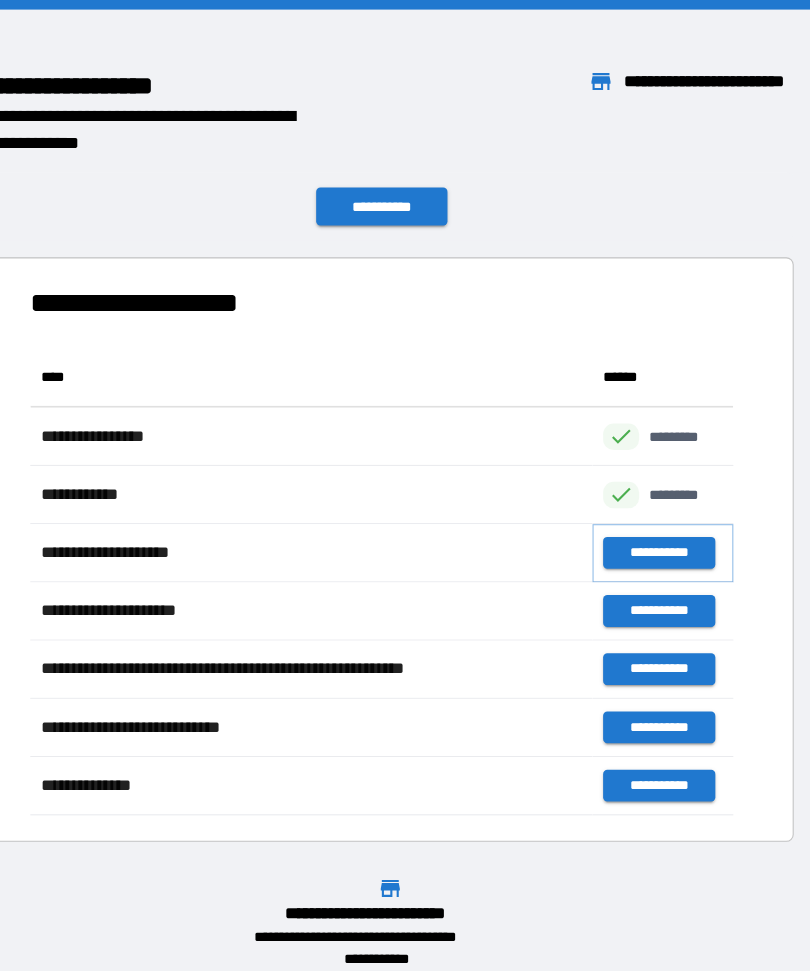 click on "**********" at bounding box center [666, 522] 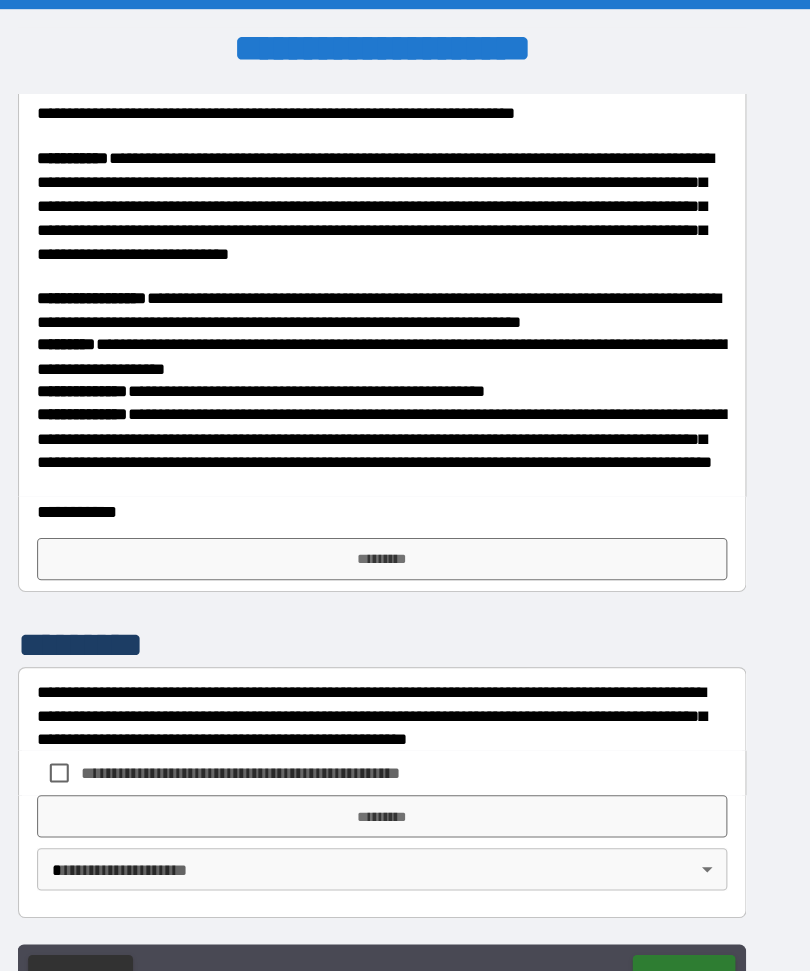 scroll, scrollTop: 430, scrollLeft: 0, axis: vertical 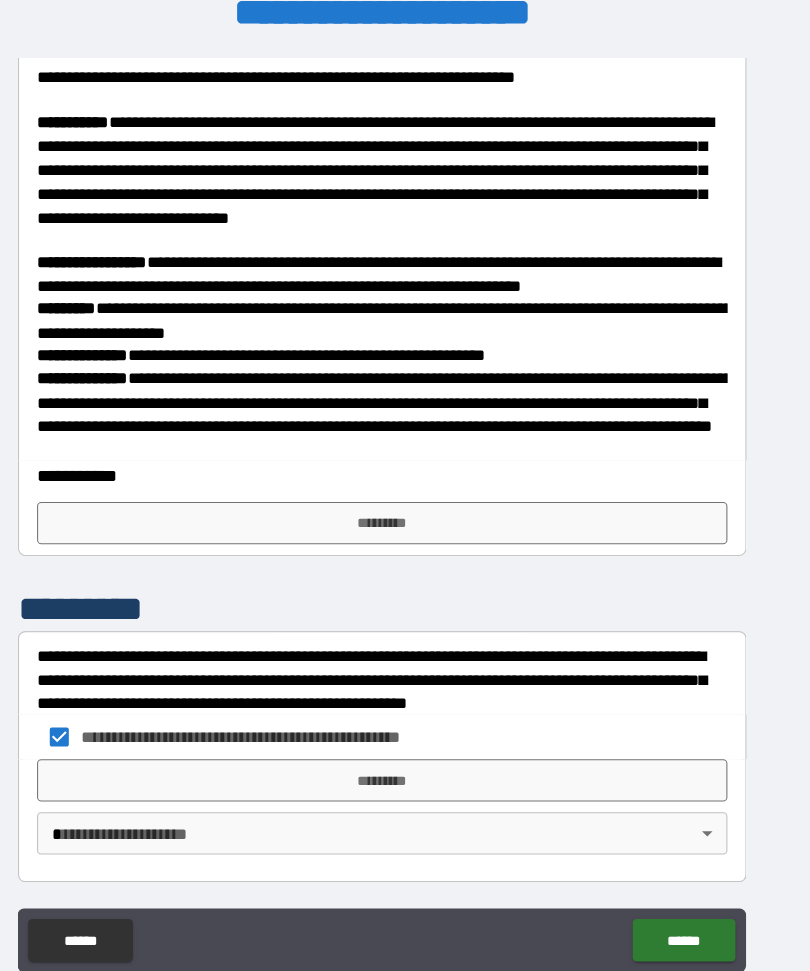 click on "*********" at bounding box center [405, 737] 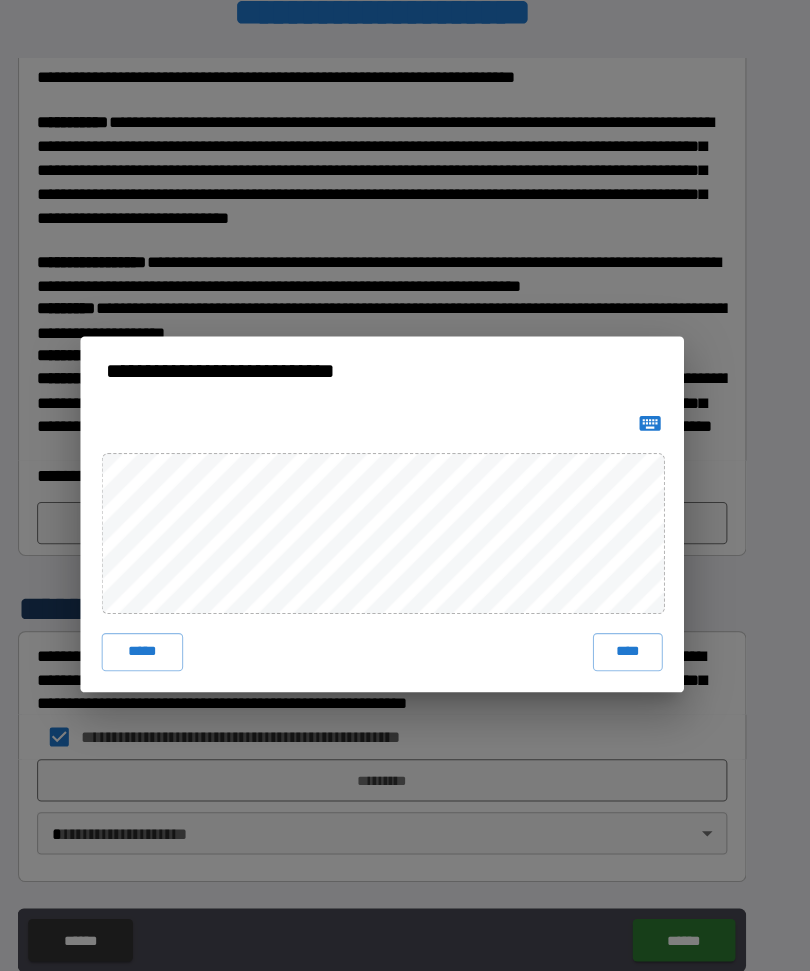 click on "****" at bounding box center [637, 616] 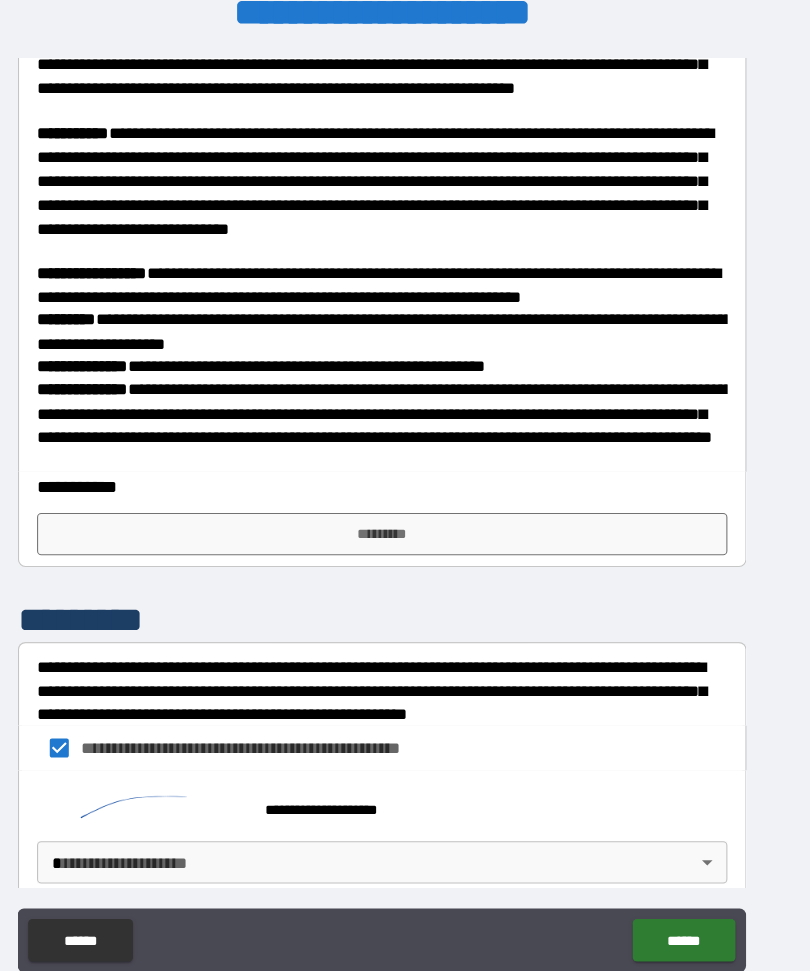 click on "*********" at bounding box center (405, 504) 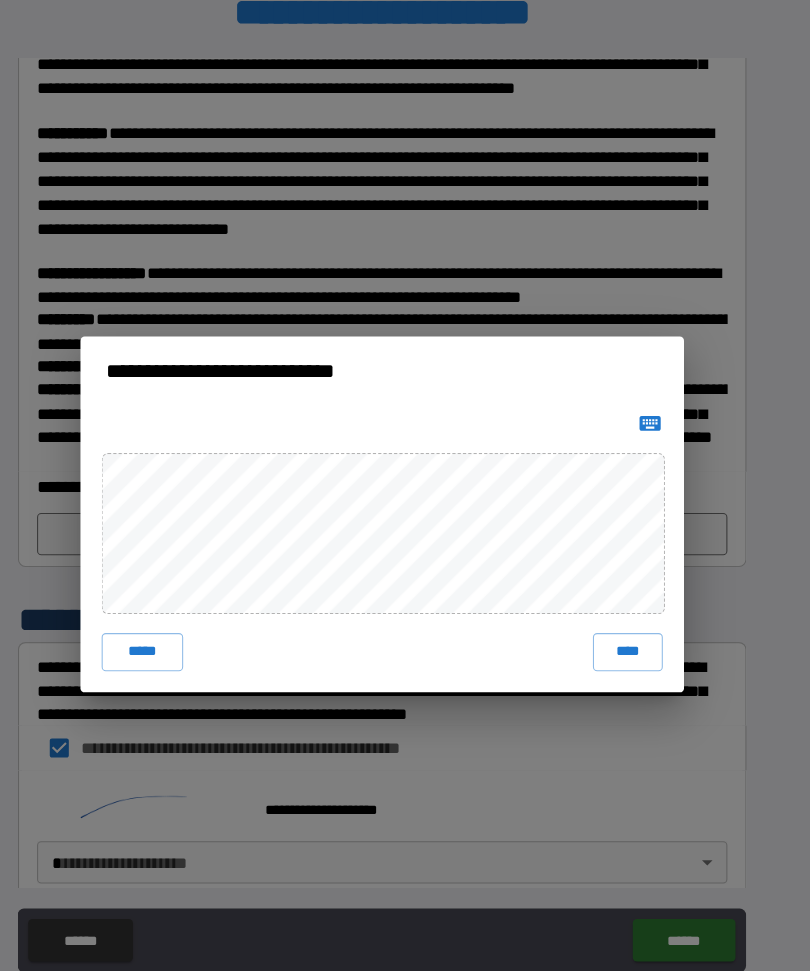 click on "****" at bounding box center (637, 616) 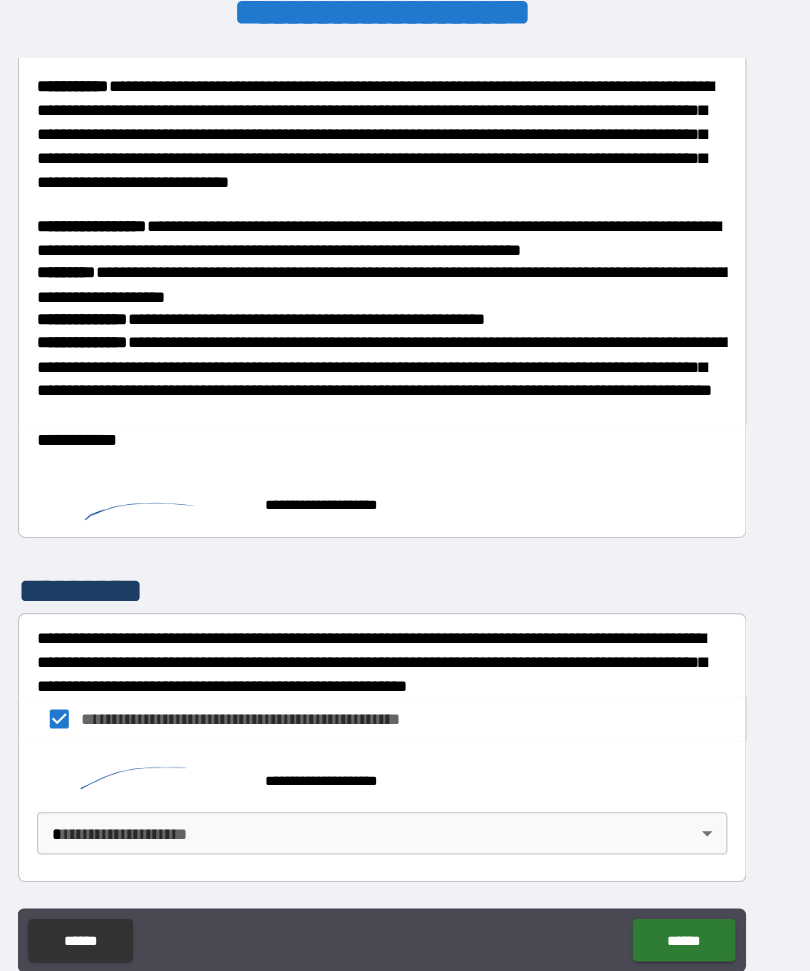 scroll, scrollTop: 464, scrollLeft: 0, axis: vertical 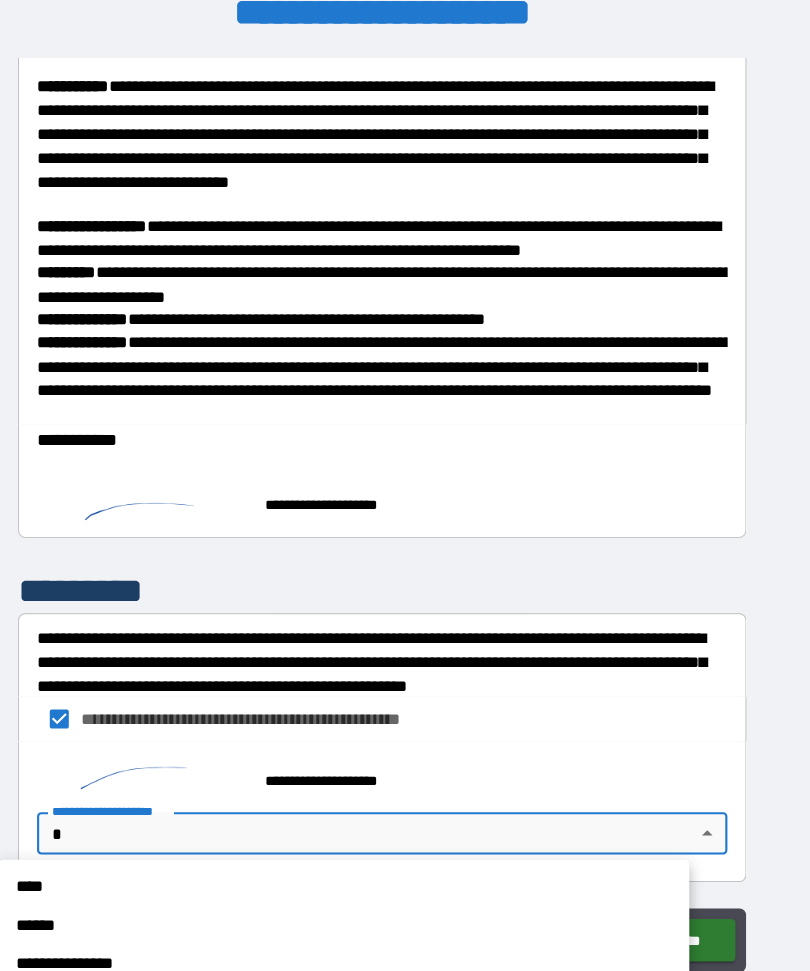 click on "****" at bounding box center (369, 838) 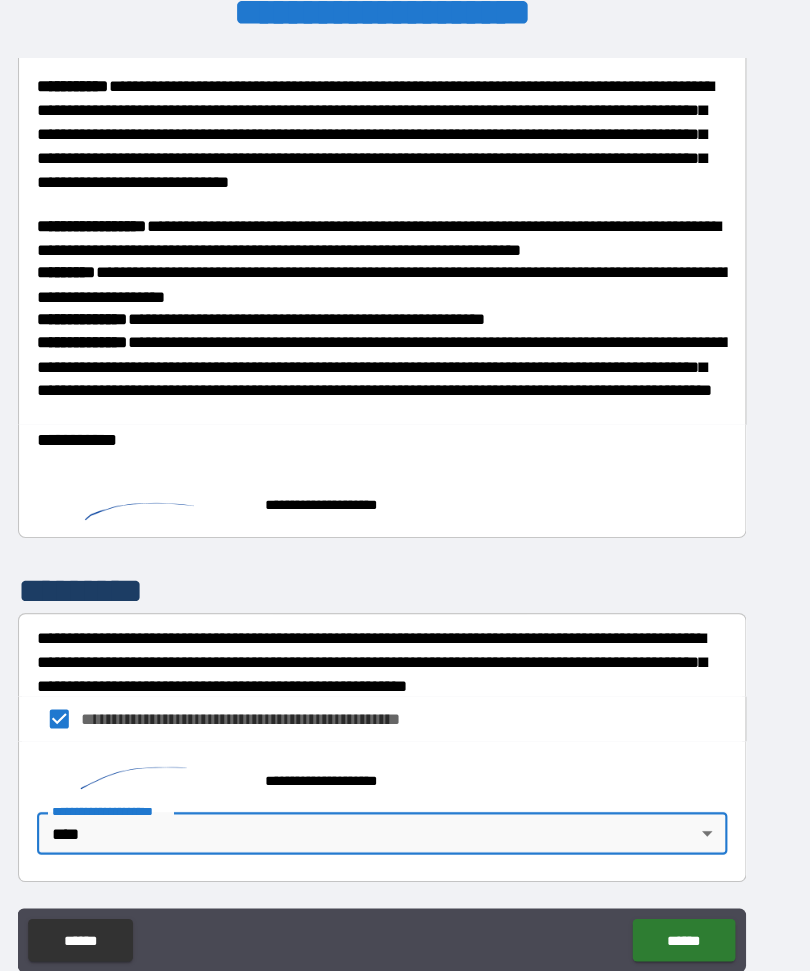 click on "******" at bounding box center (690, 888) 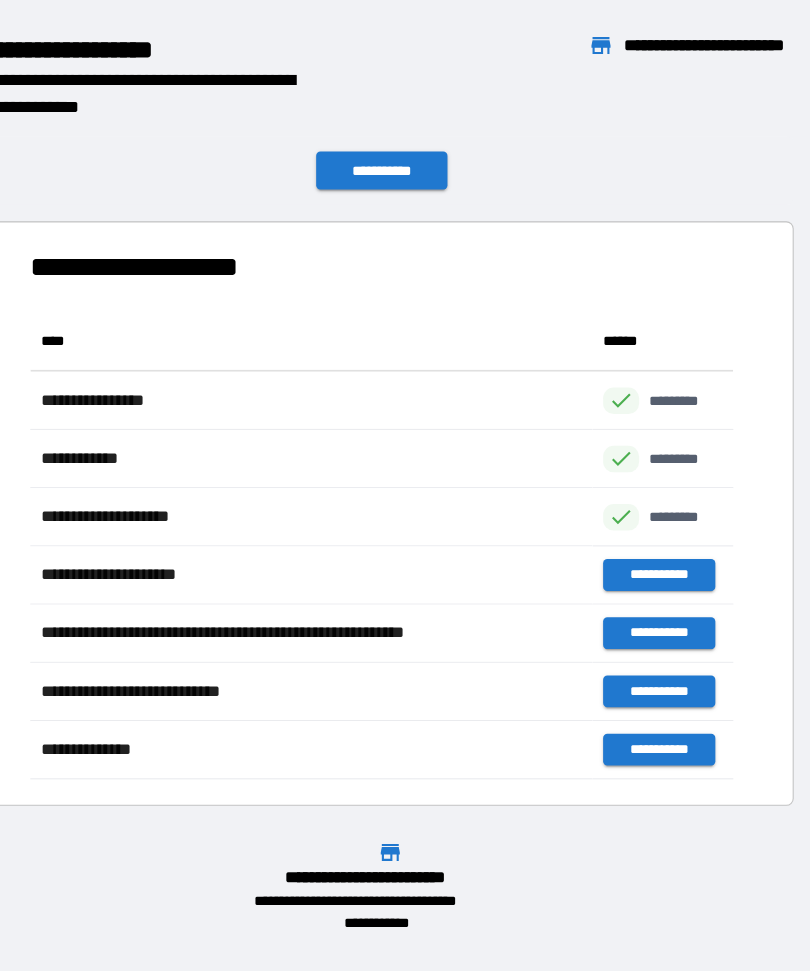 scroll, scrollTop: 1, scrollLeft: 1, axis: both 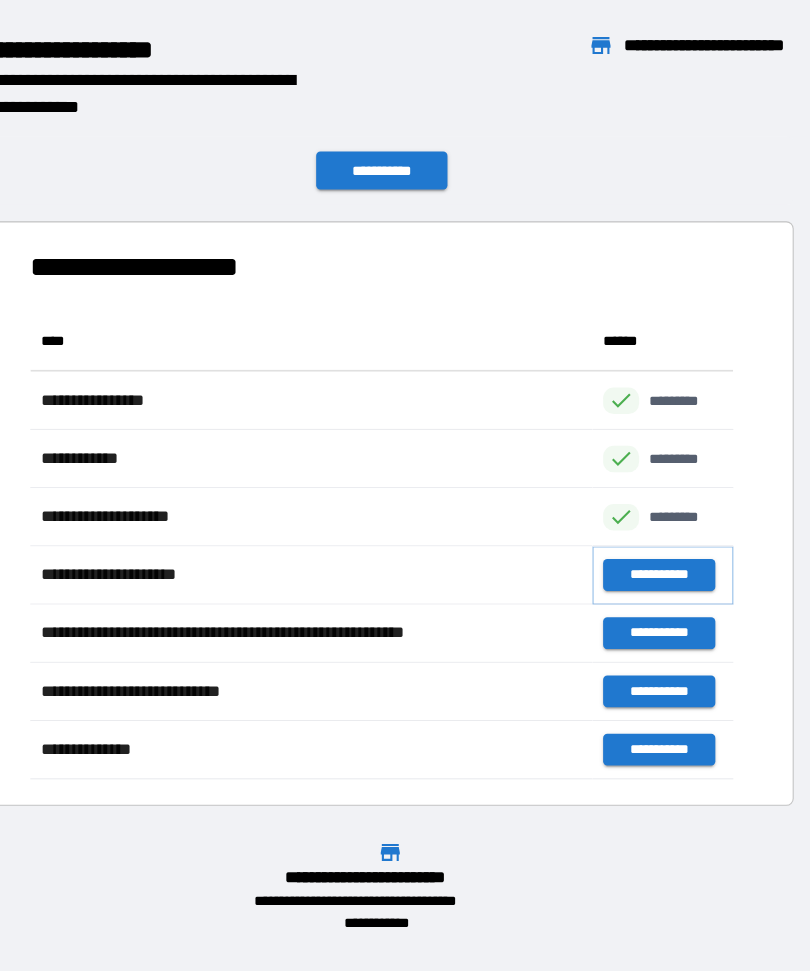 click on "**********" at bounding box center [666, 543] 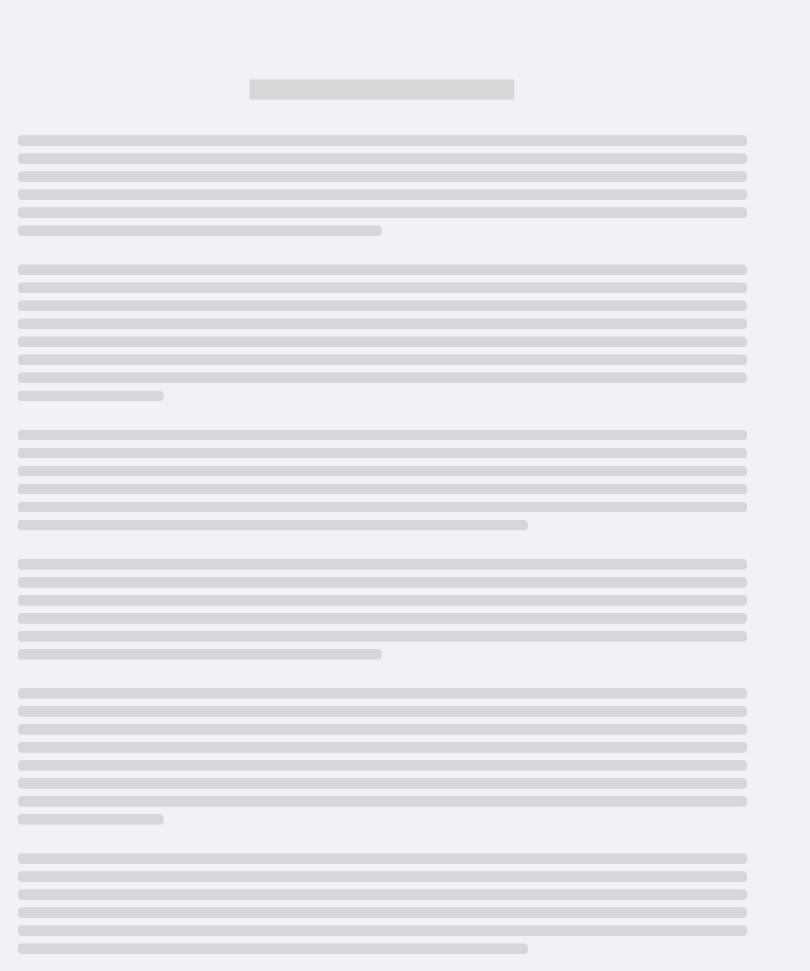click at bounding box center [405, 357] 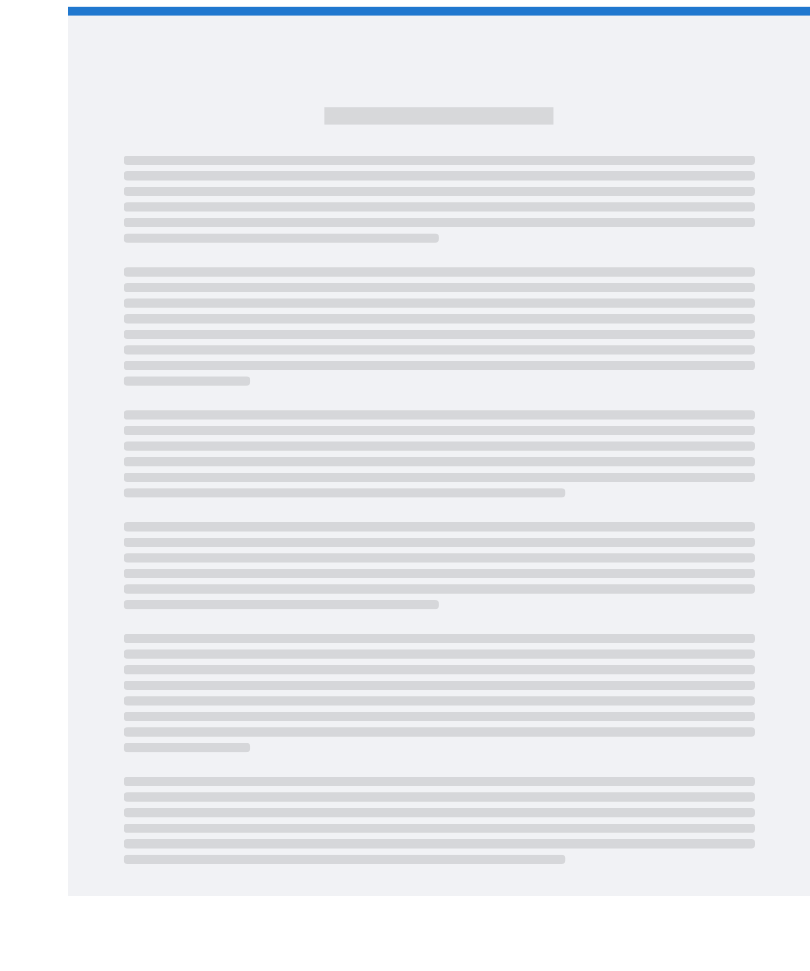 scroll, scrollTop: 67, scrollLeft: 0, axis: vertical 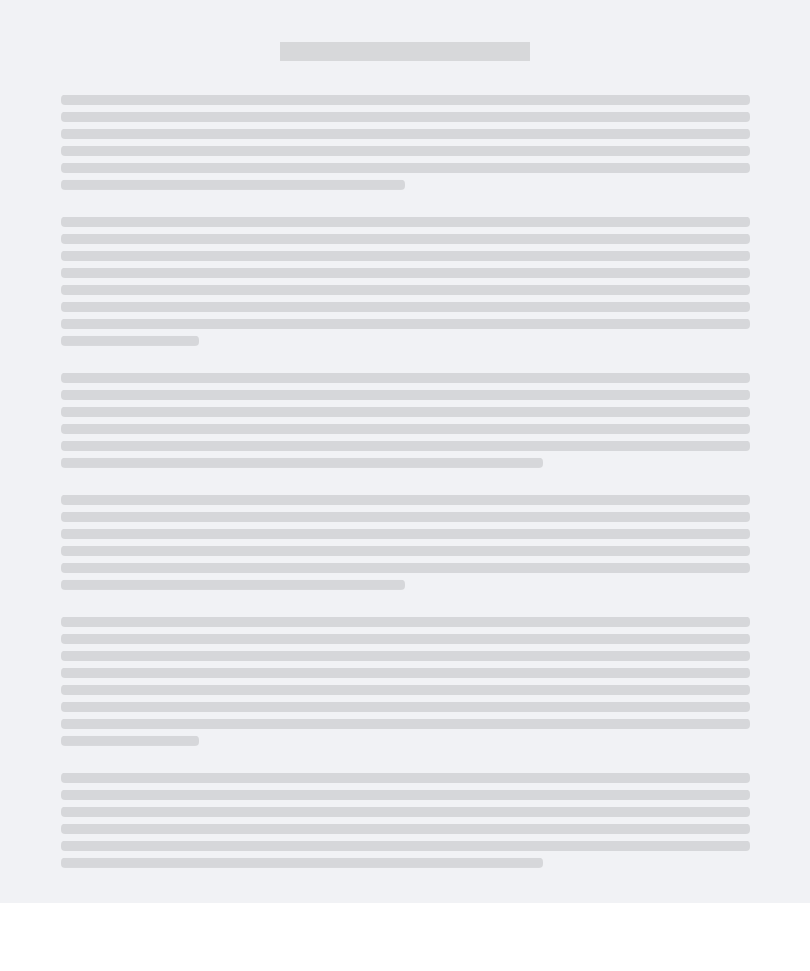 click at bounding box center (405, 325) 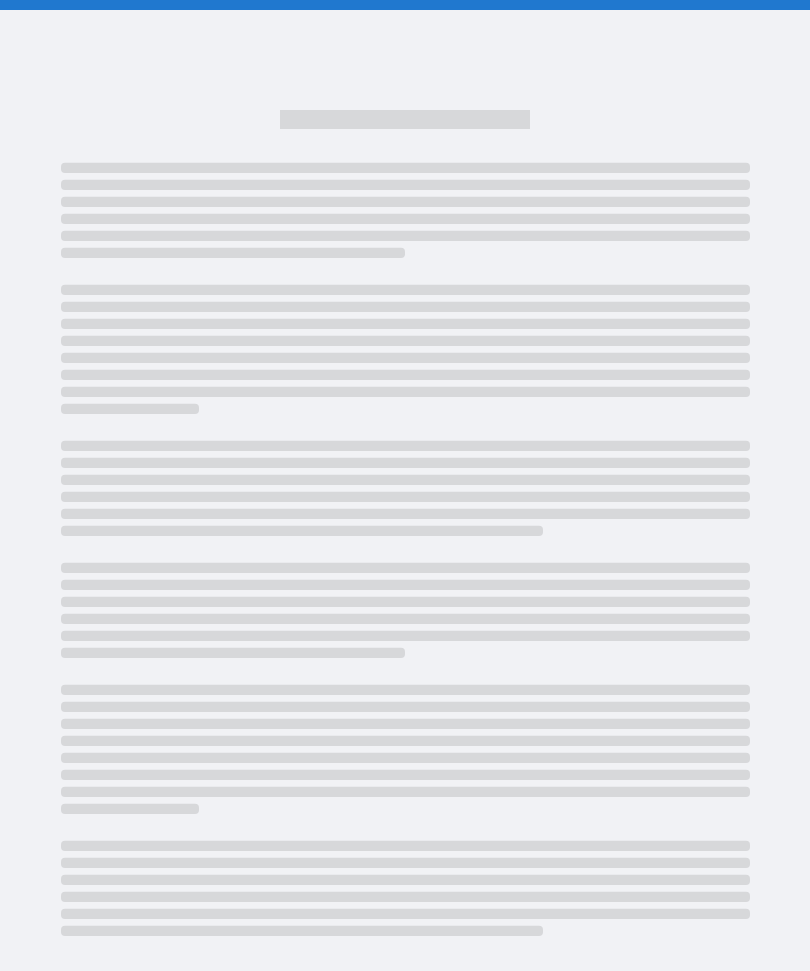 scroll, scrollTop: 68, scrollLeft: 0, axis: vertical 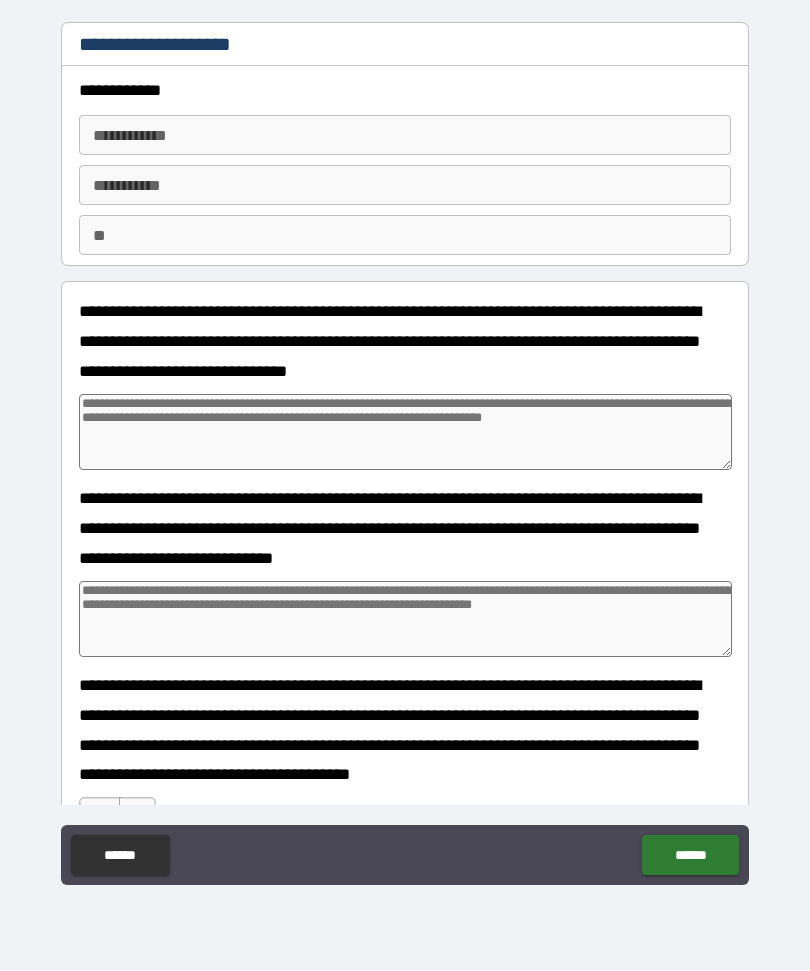 type on "*" 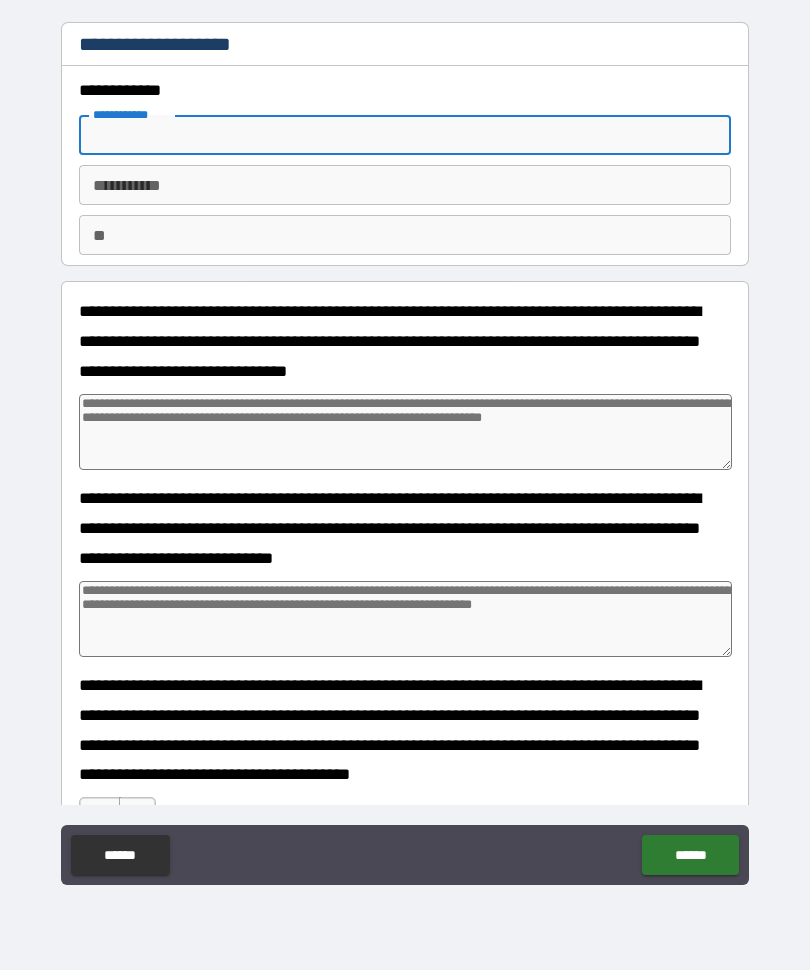 type on "*" 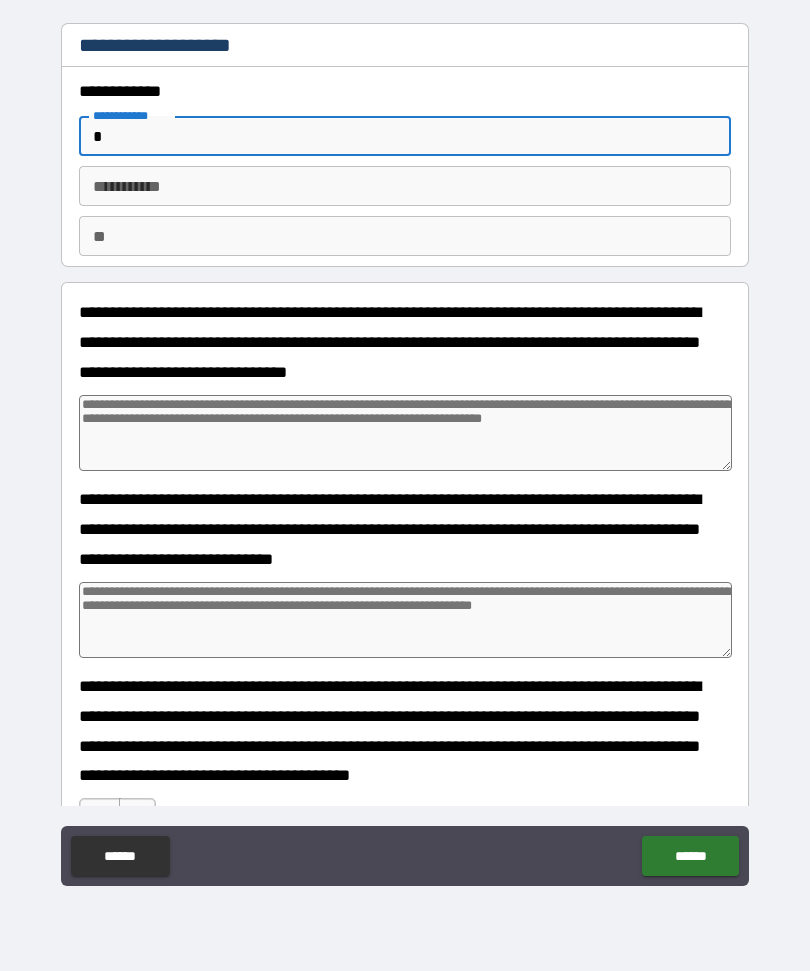 type on "*" 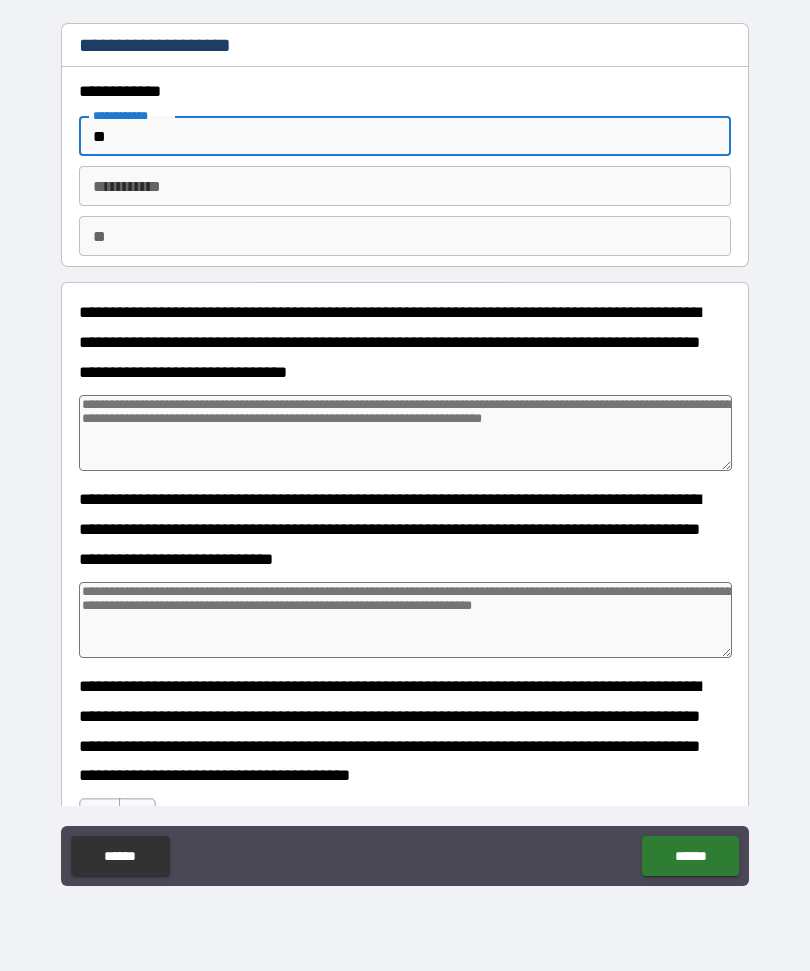 type on "*" 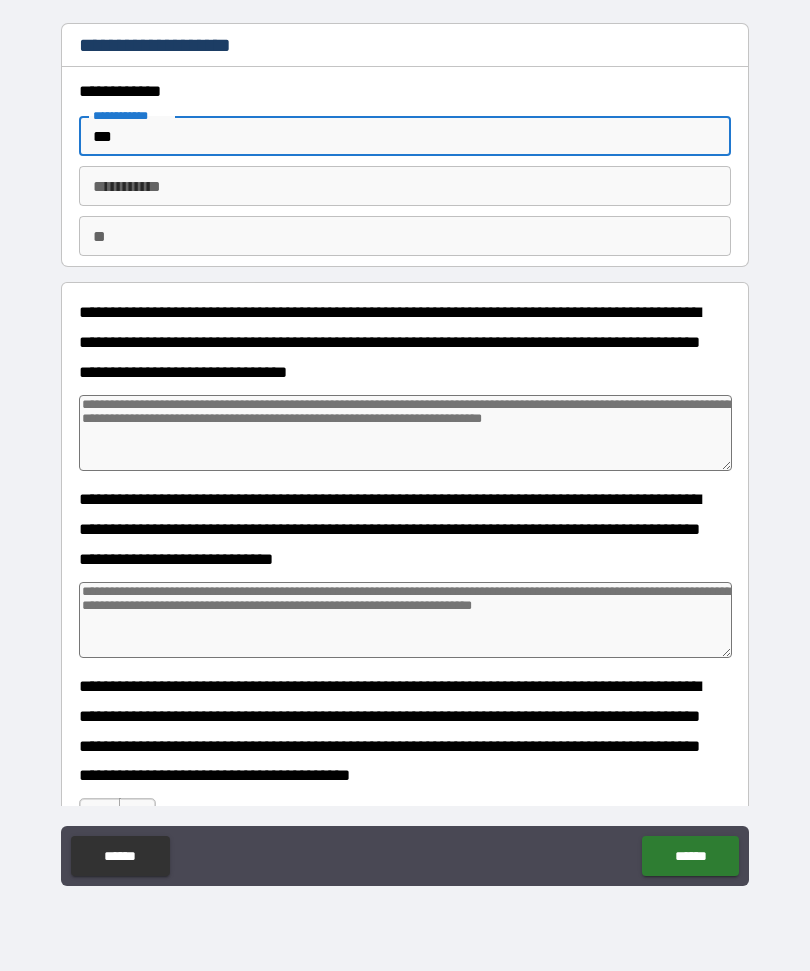 type on "*" 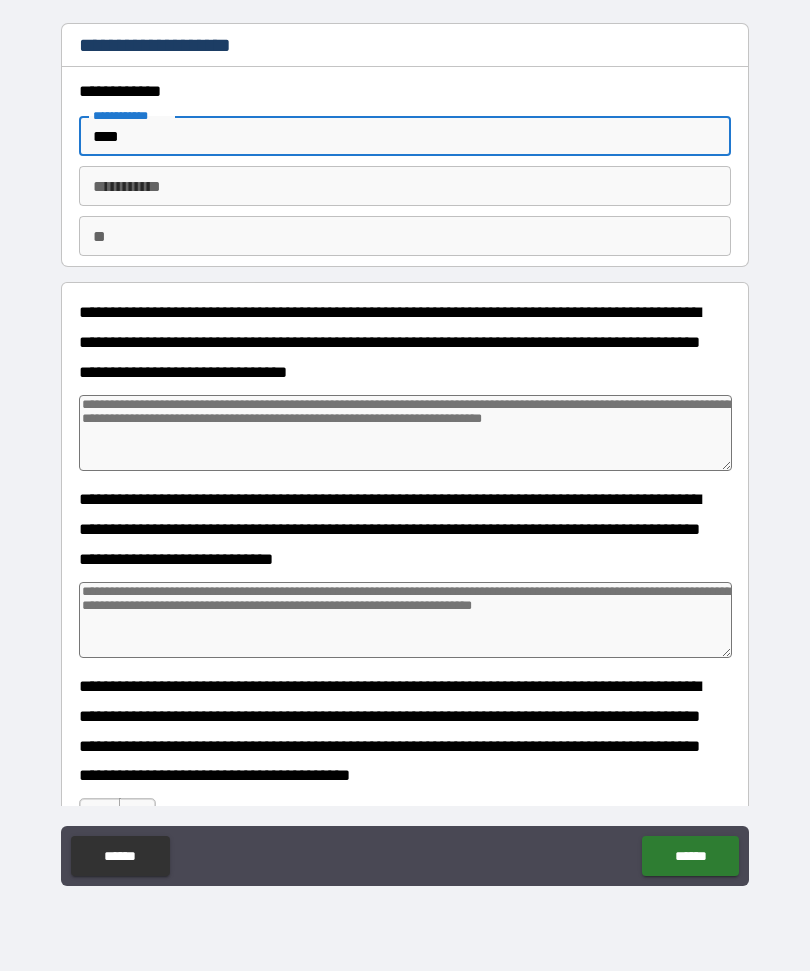 type on "*" 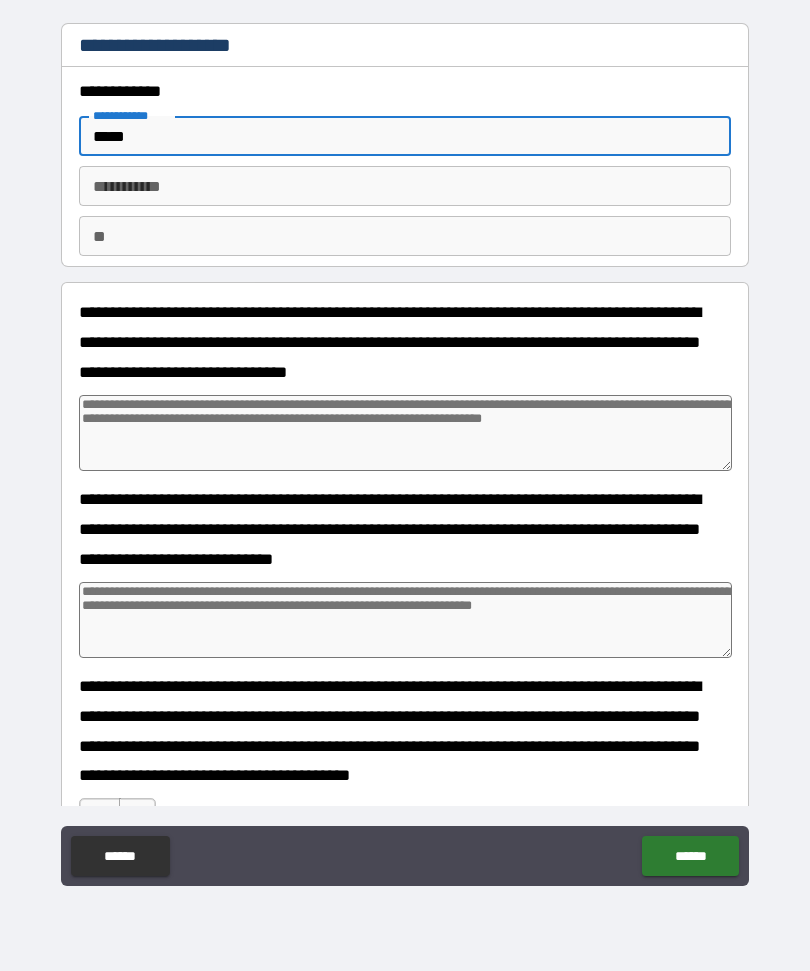 type on "*" 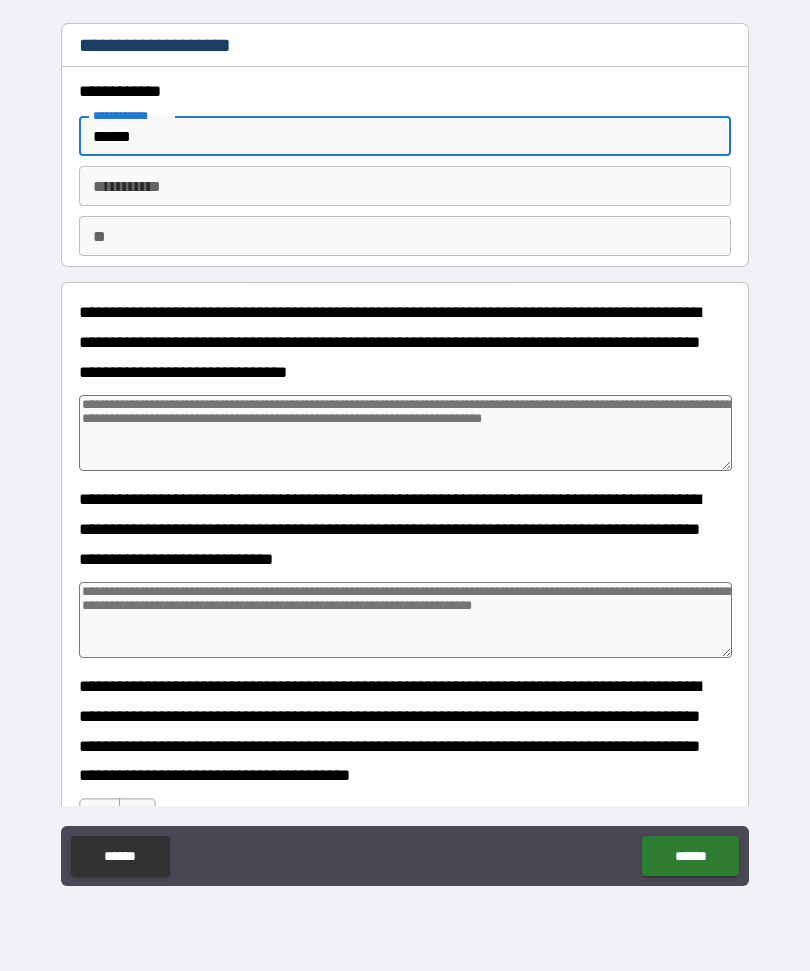 type on "*" 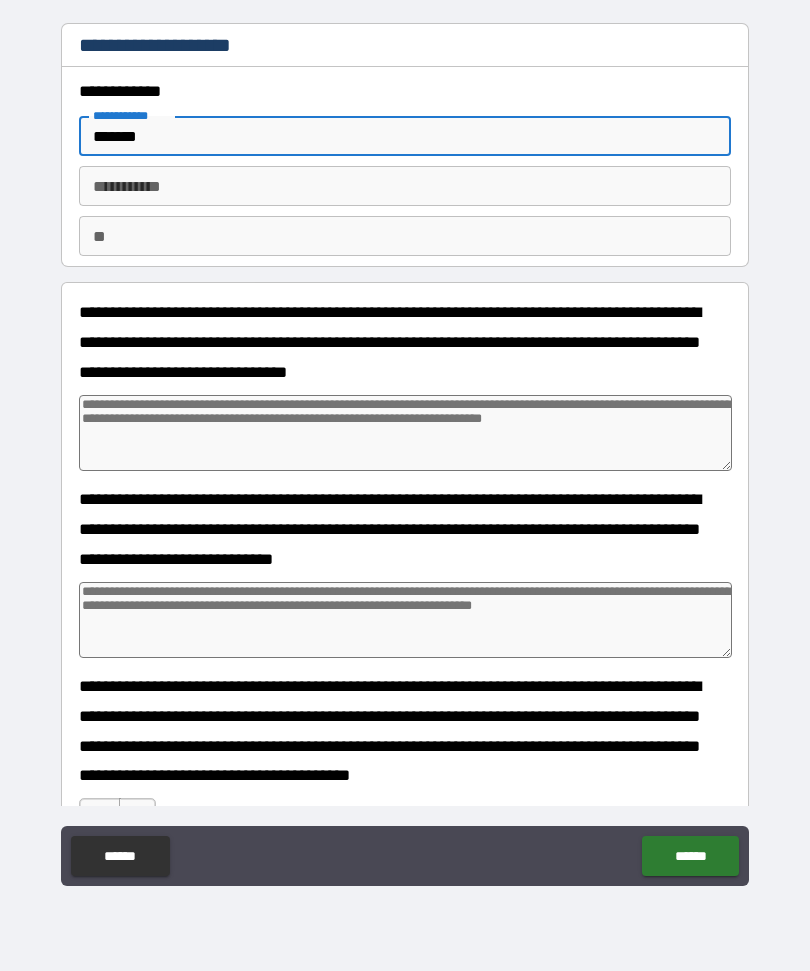 type on "*" 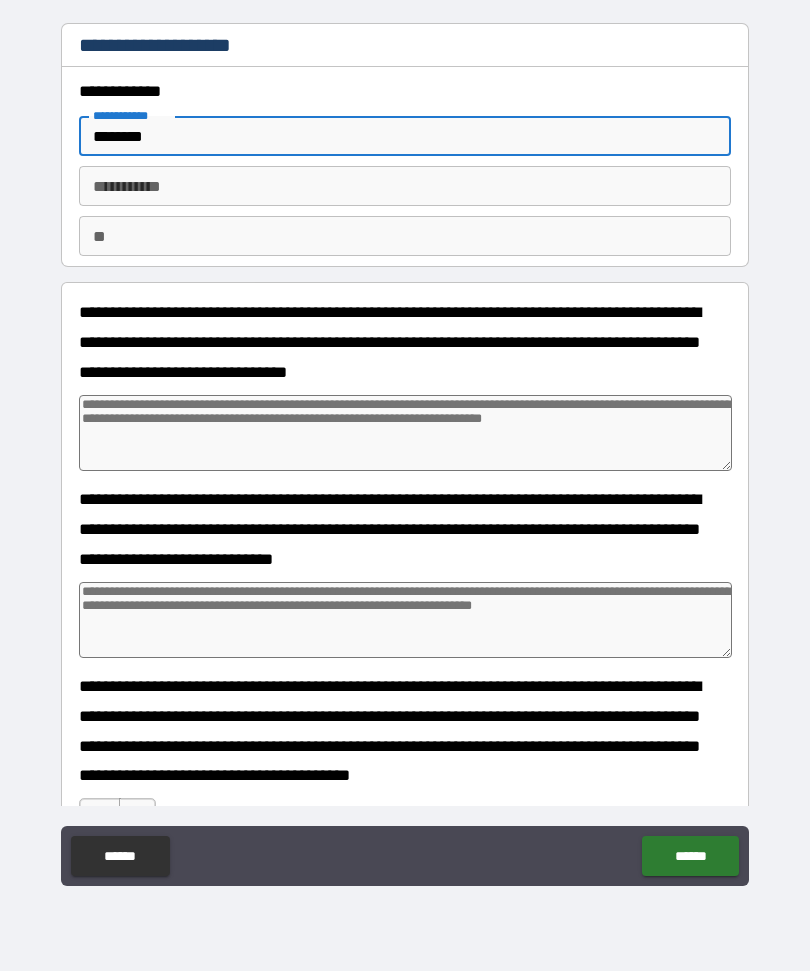 type on "*" 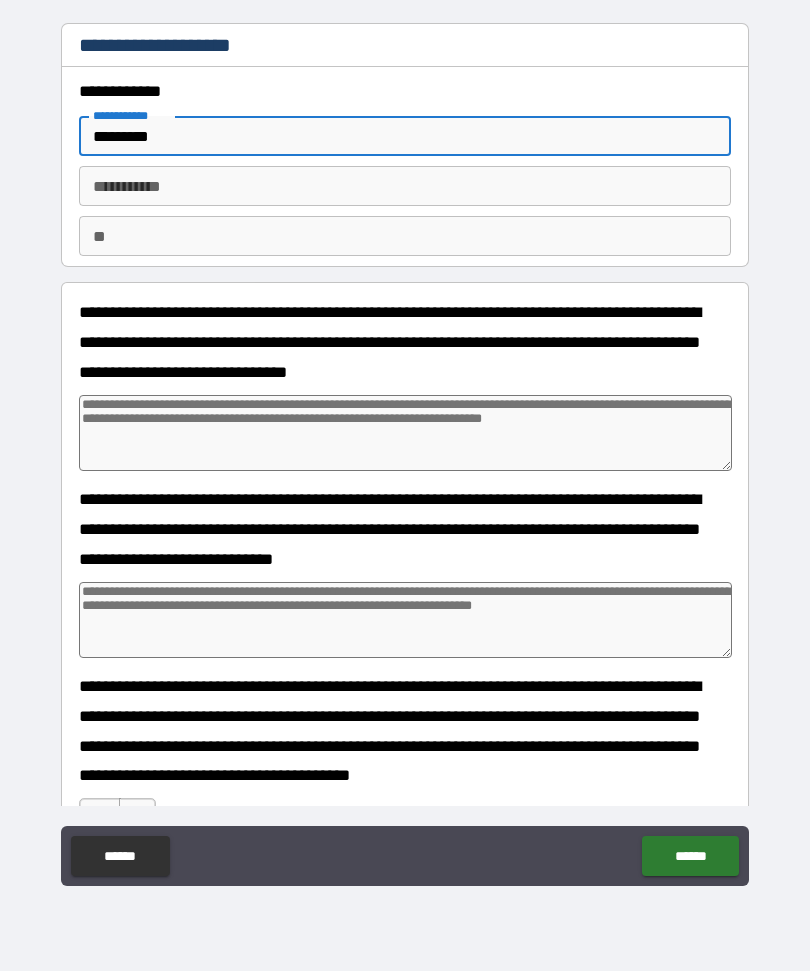 type on "*" 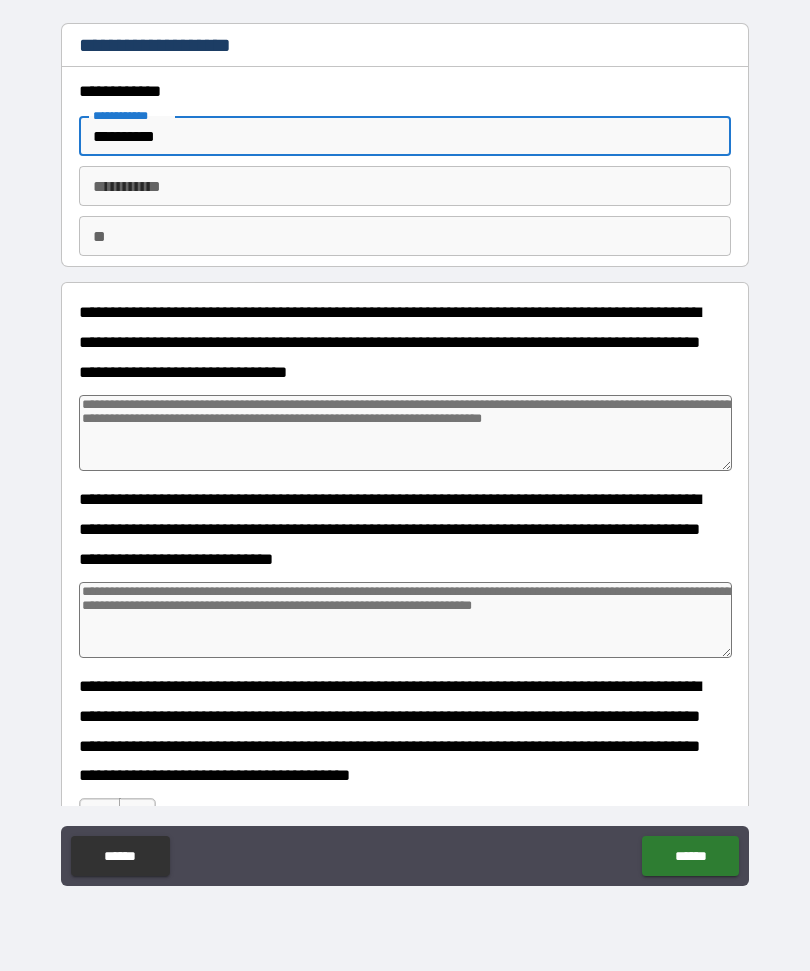 type on "*" 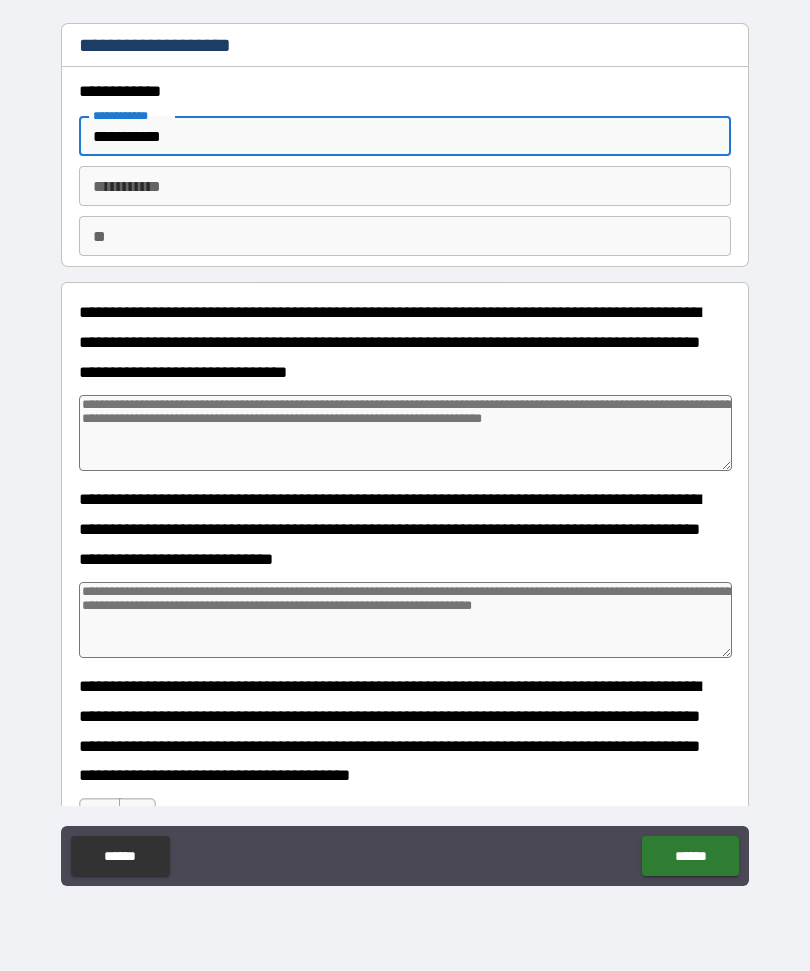 type on "*" 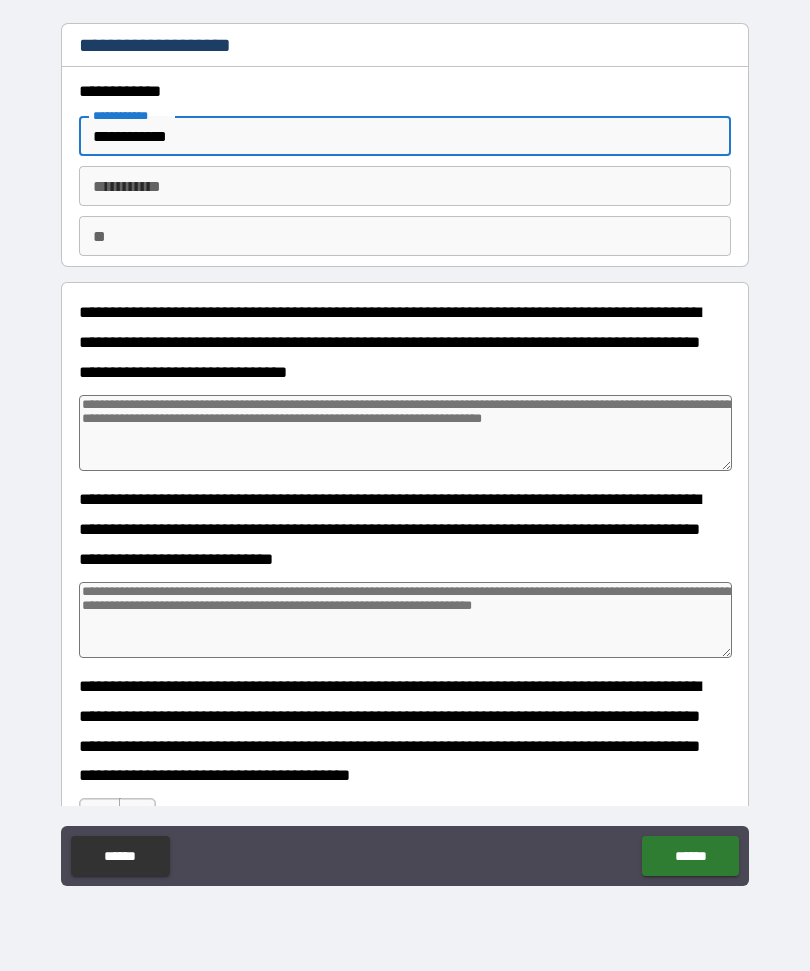 type on "*" 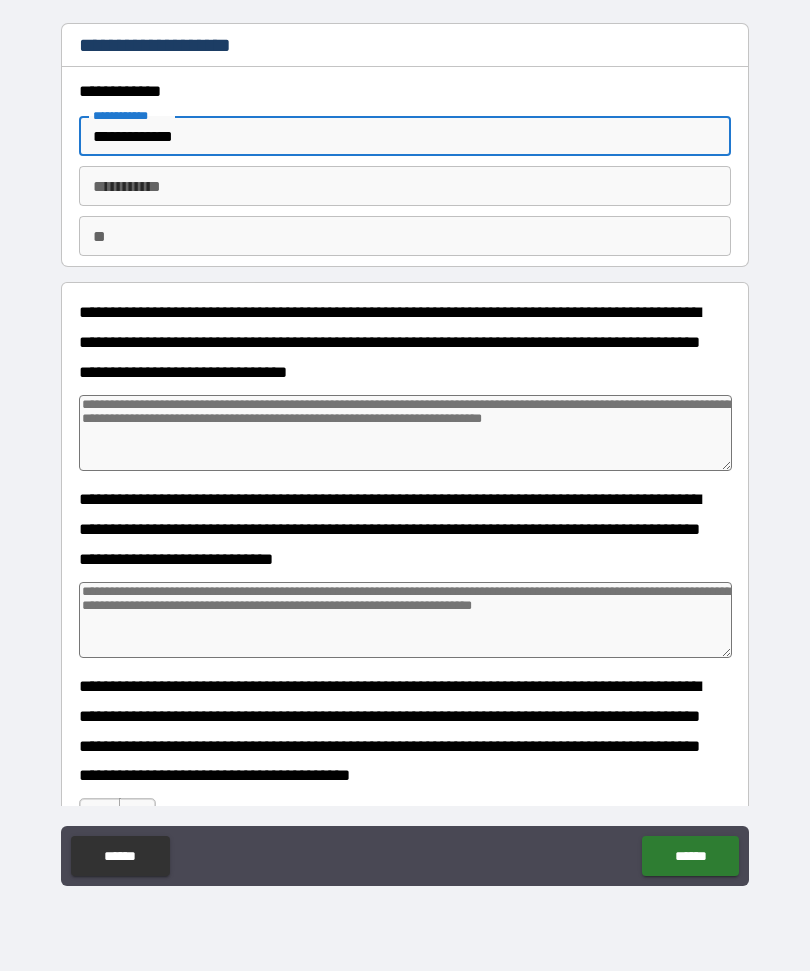 type on "*" 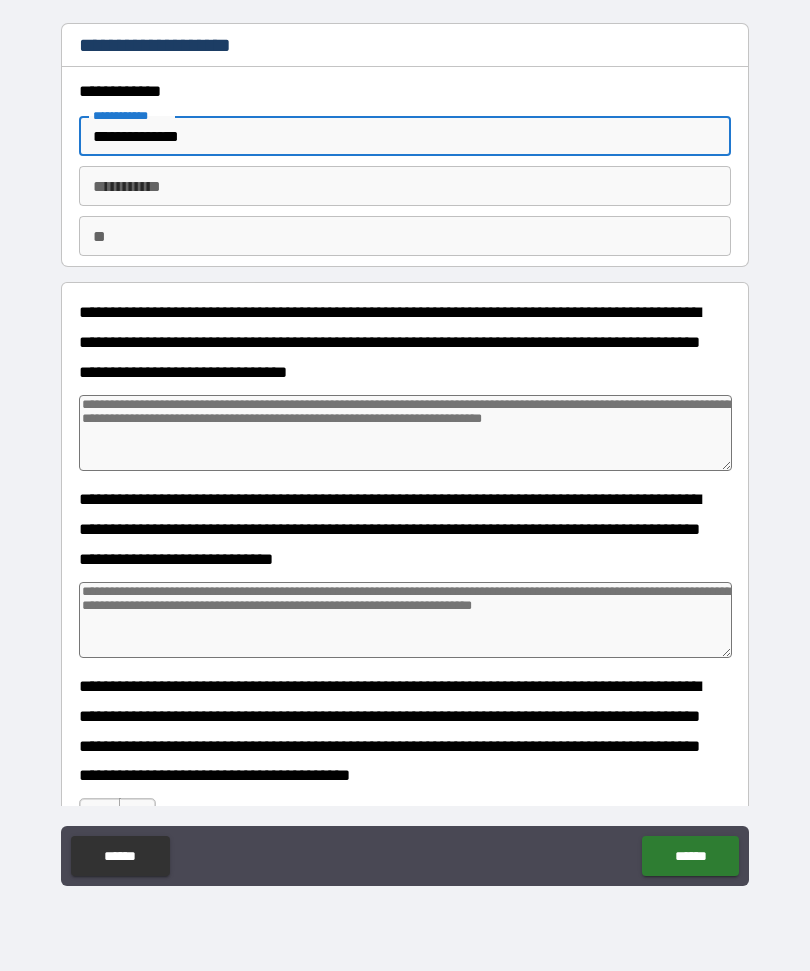 type on "*" 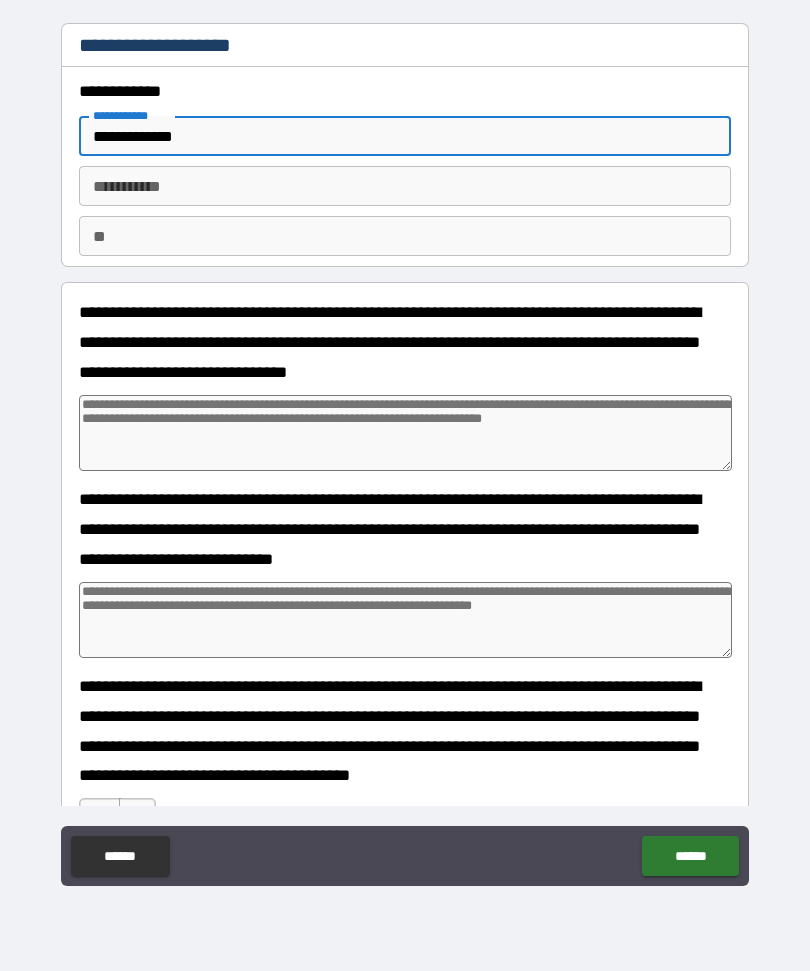 type on "*" 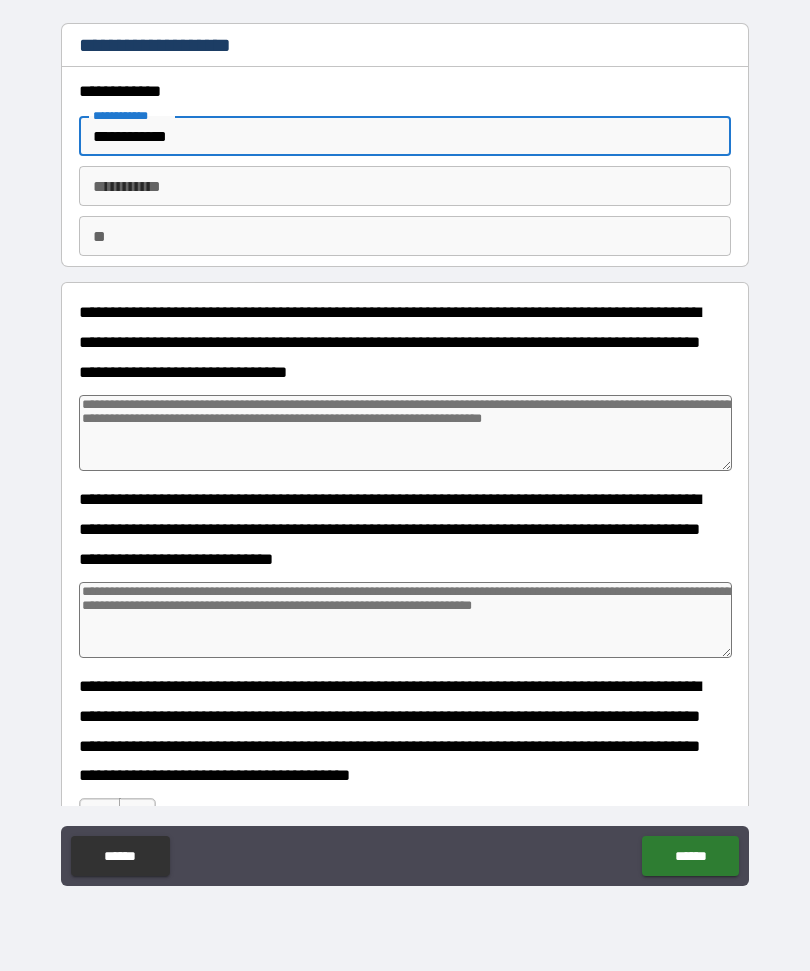 type on "*" 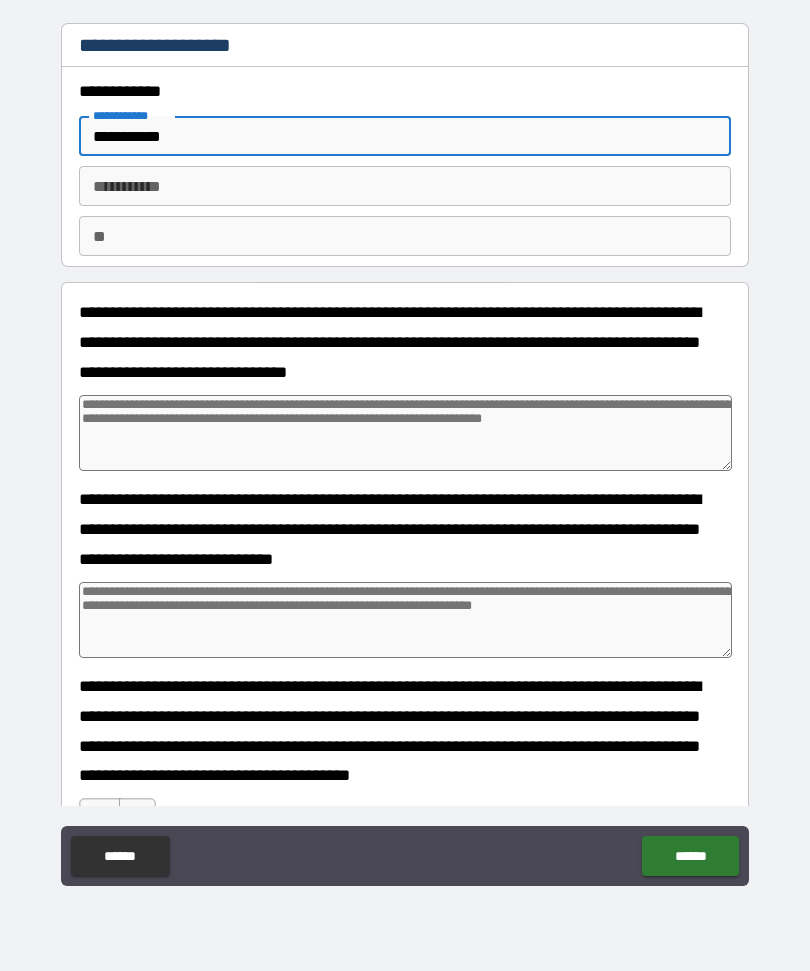 type on "**********" 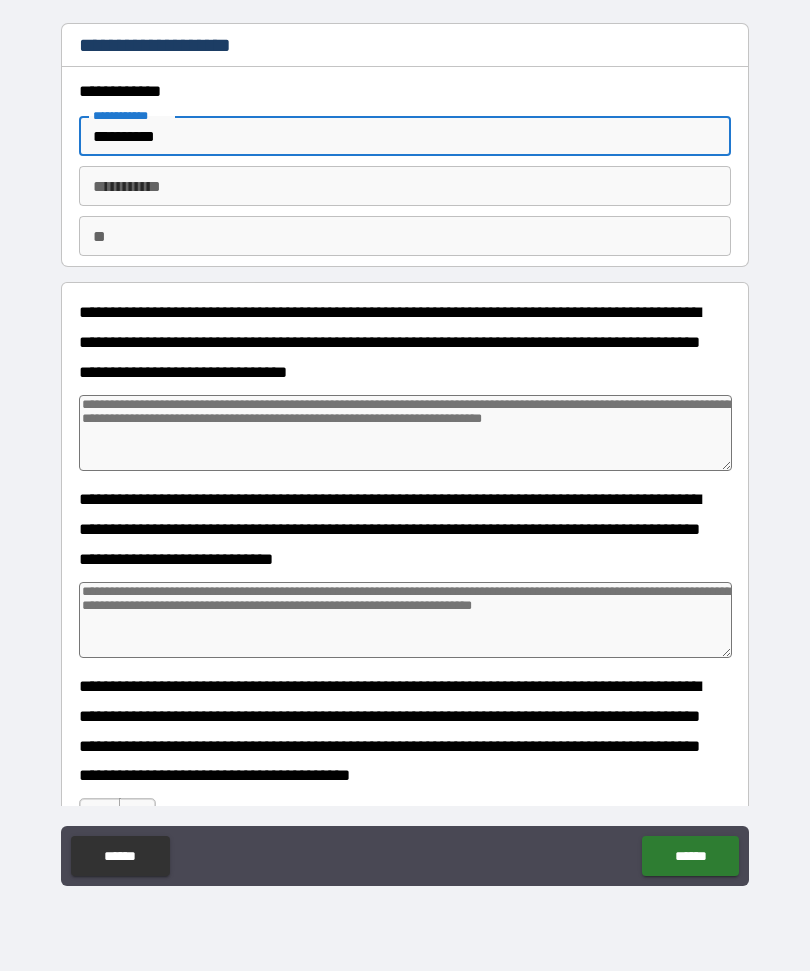 type on "*" 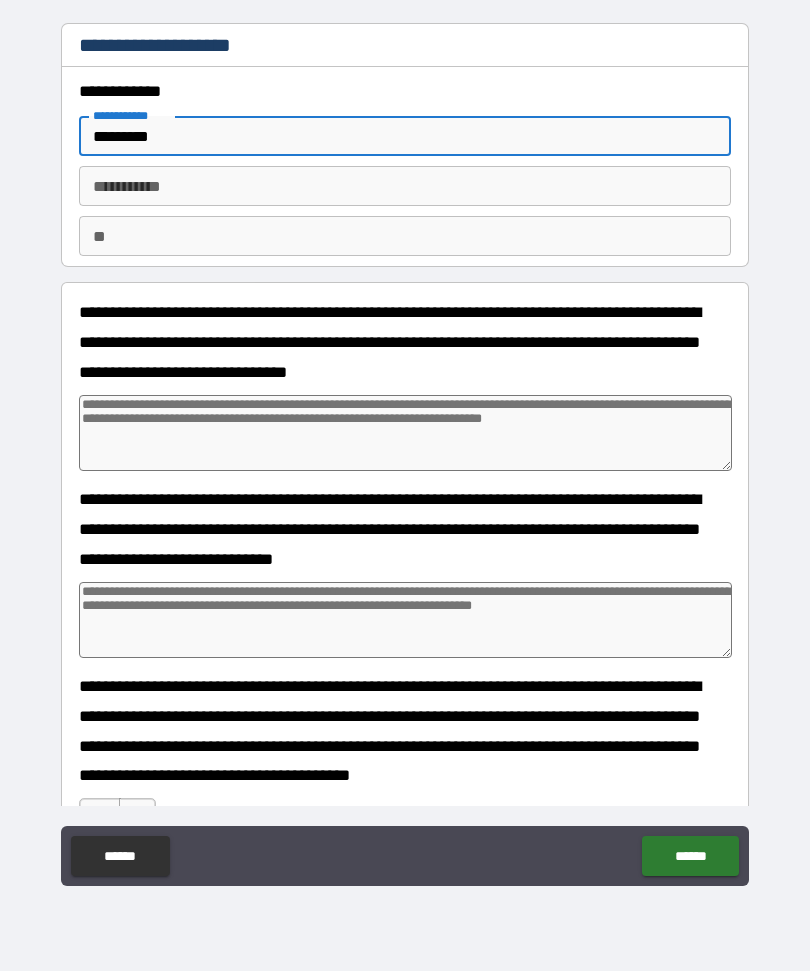 type on "*" 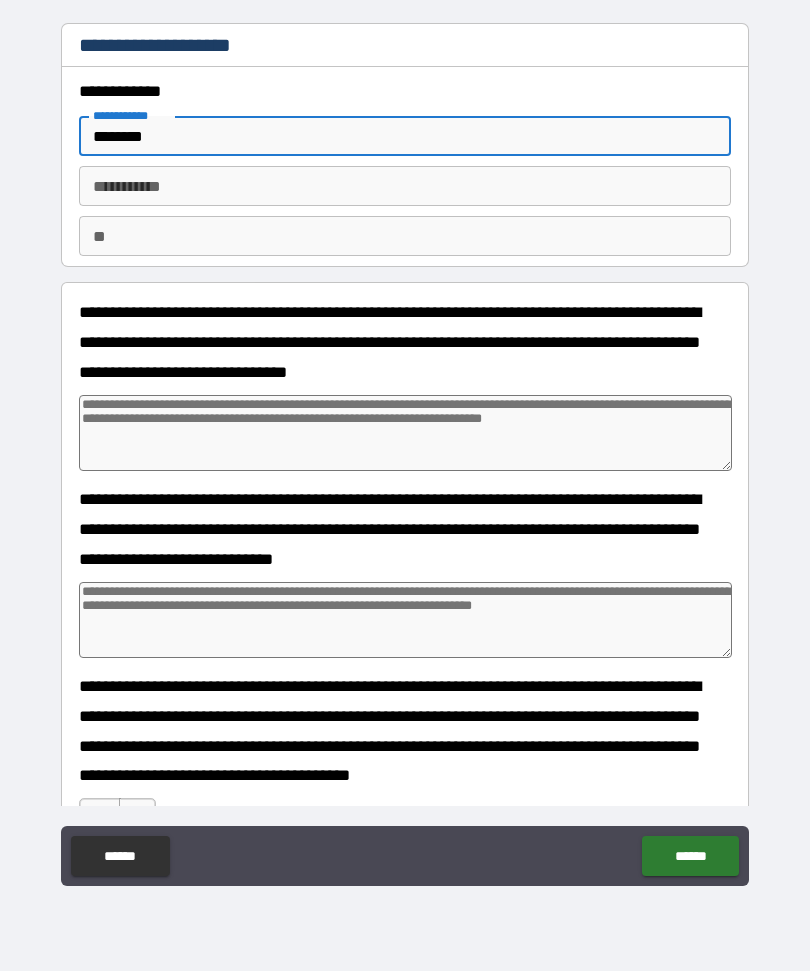 type on "*" 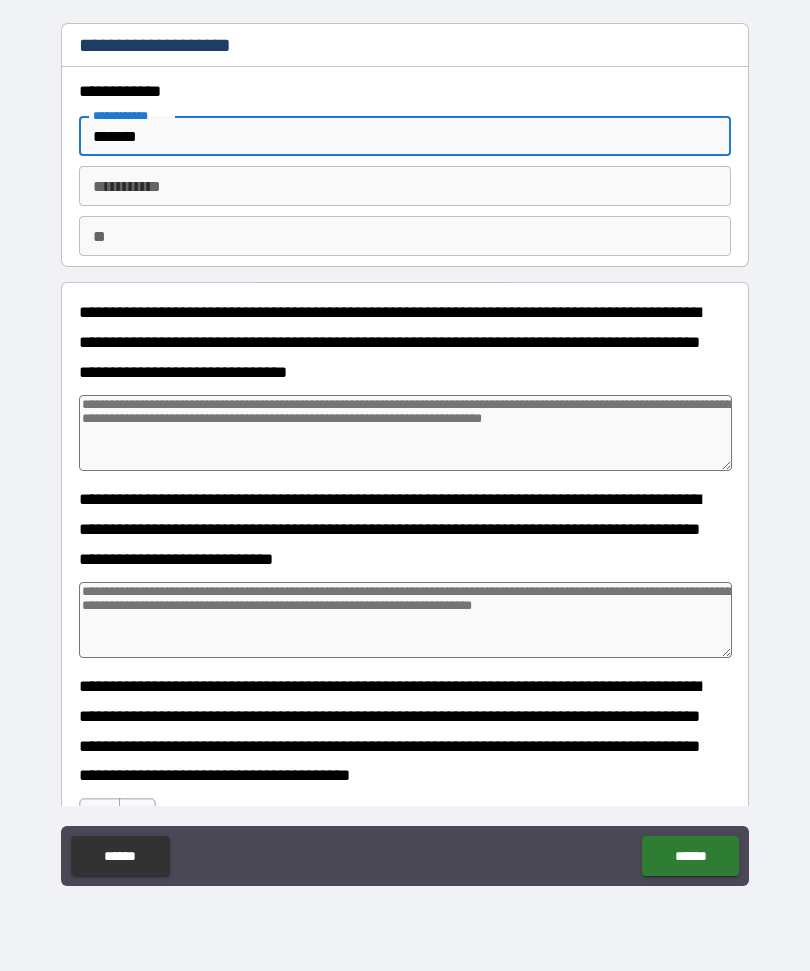 type on "*" 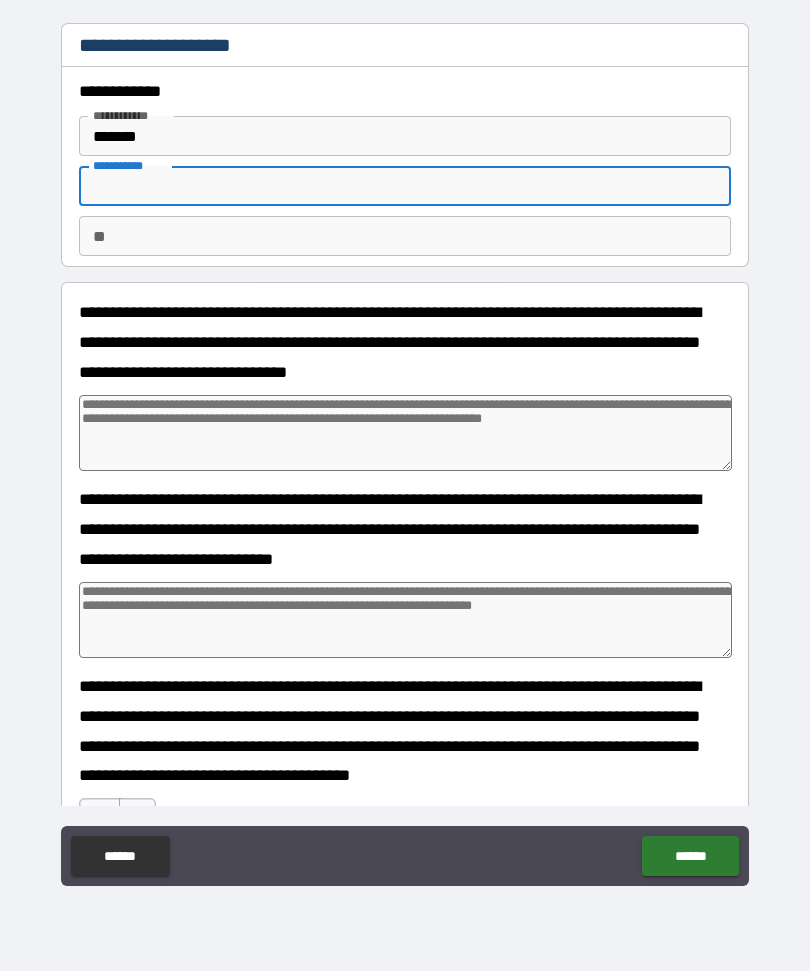 type on "*" 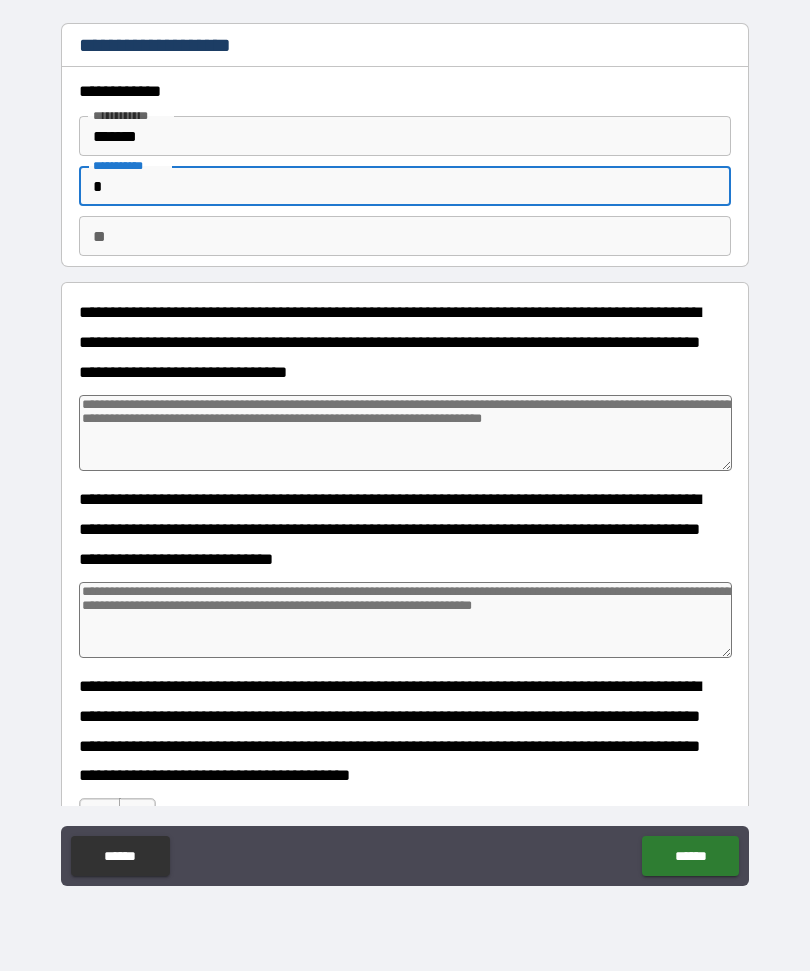 type on "*" 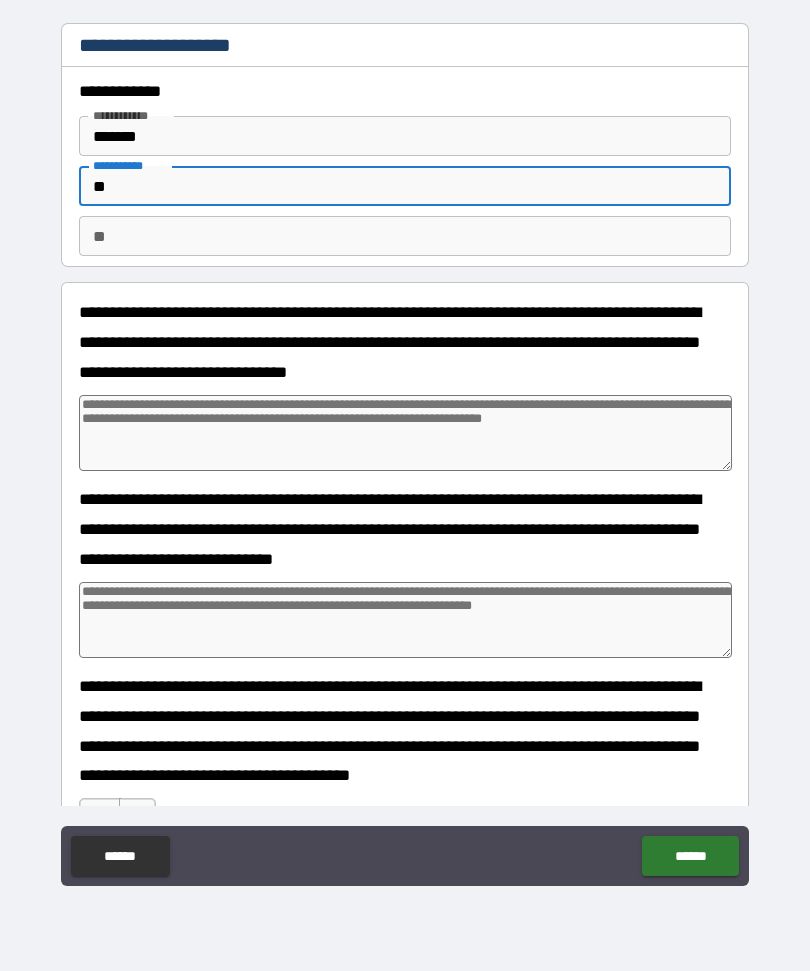 type on "*" 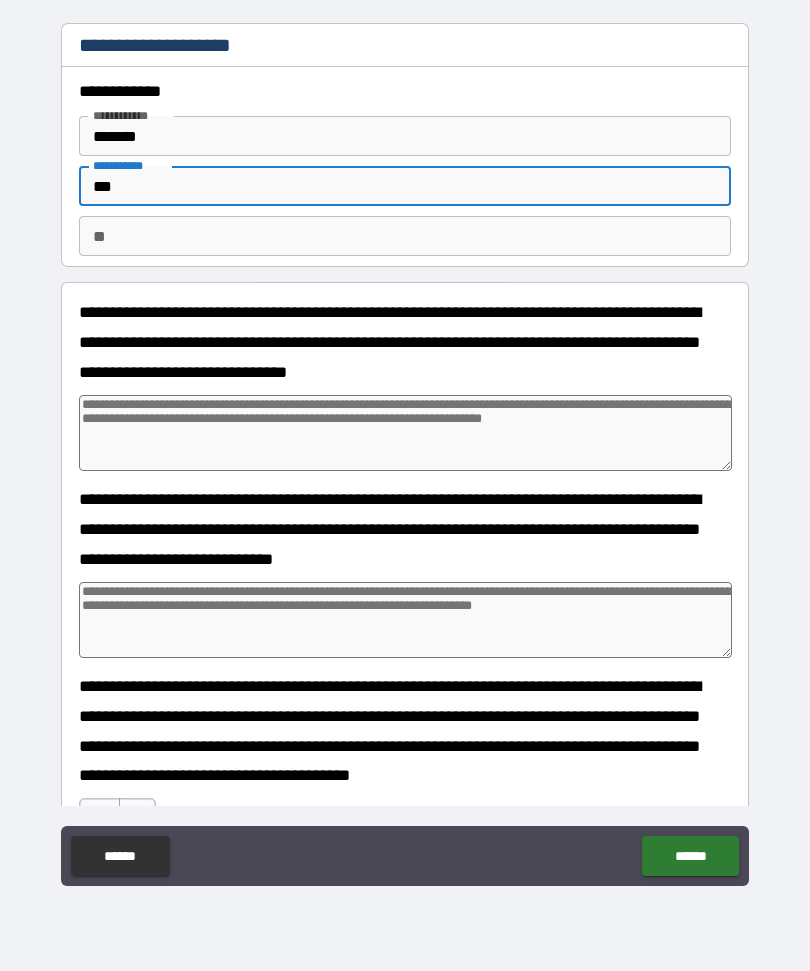 type on "*" 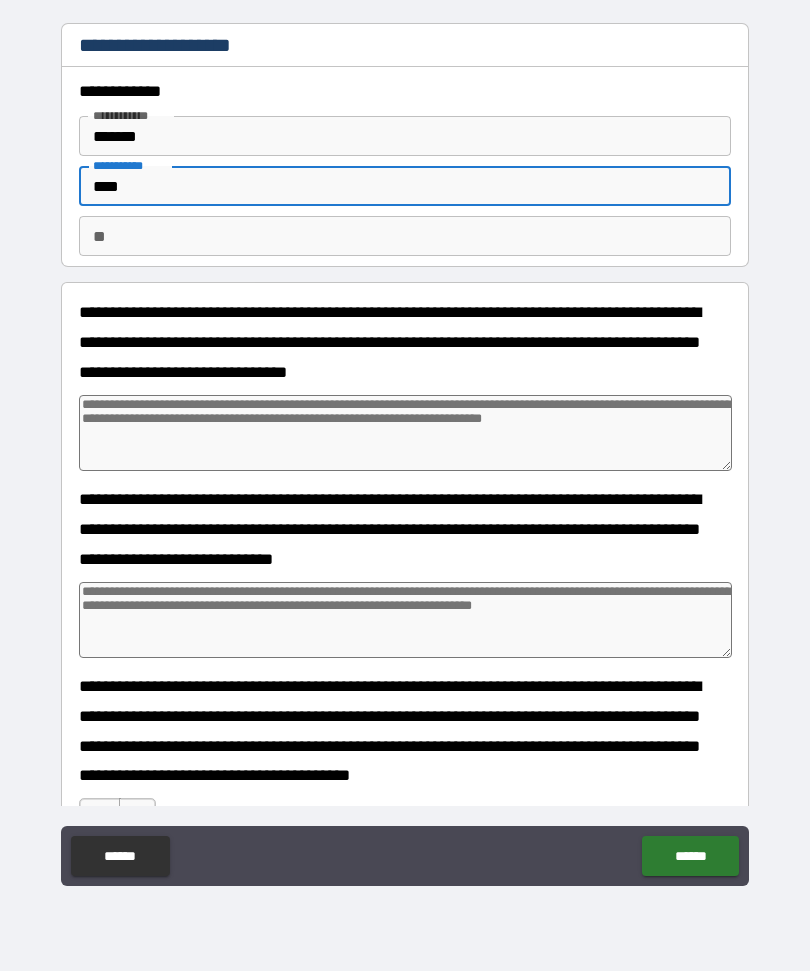 type on "*" 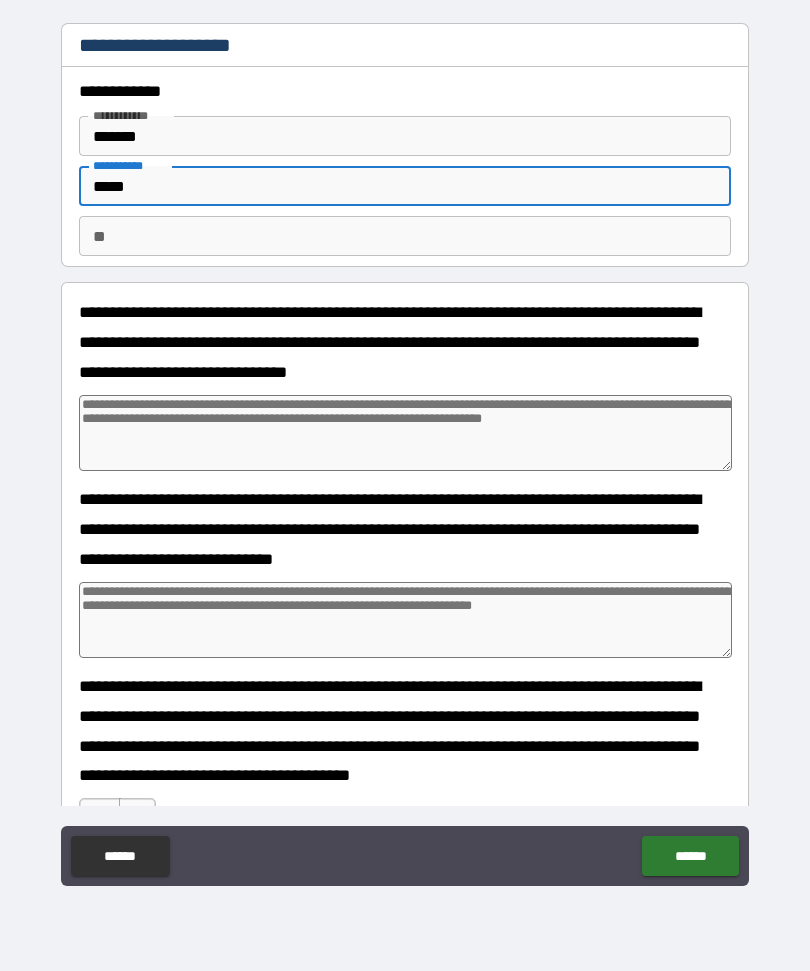 type on "******" 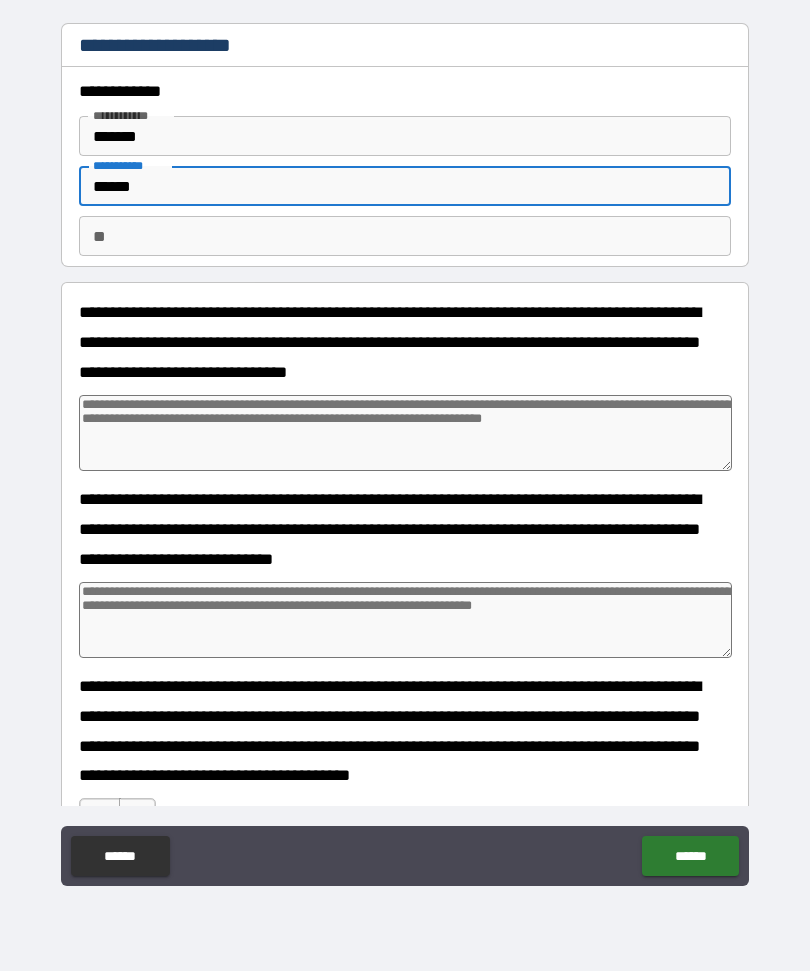 type on "*" 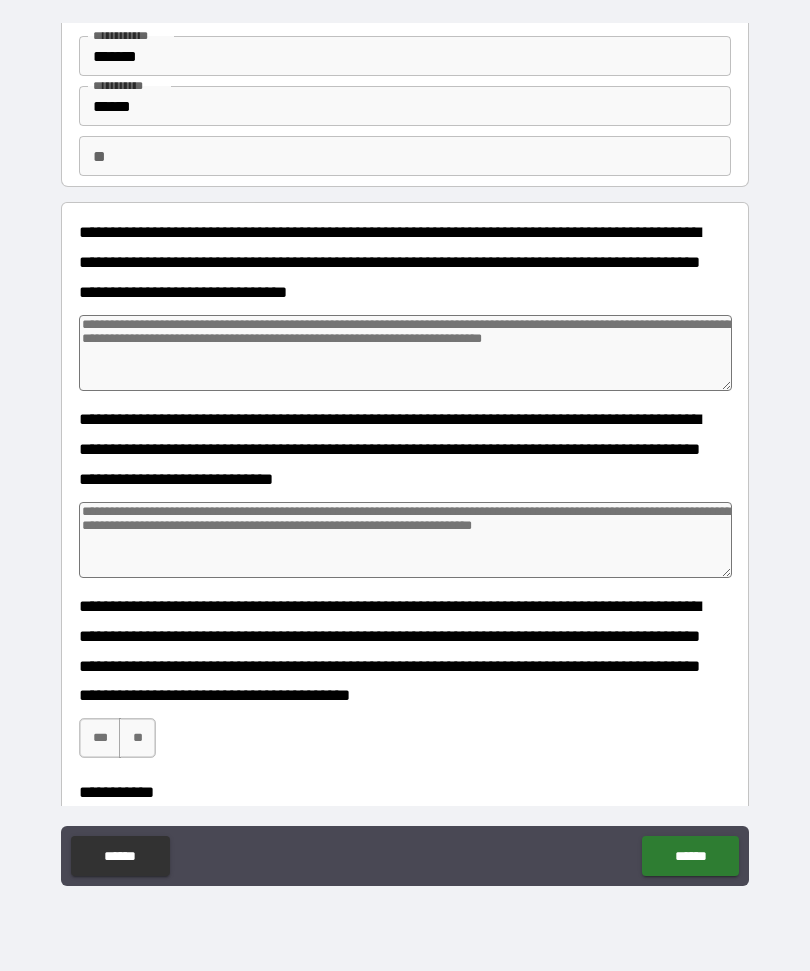 scroll, scrollTop: 83, scrollLeft: 0, axis: vertical 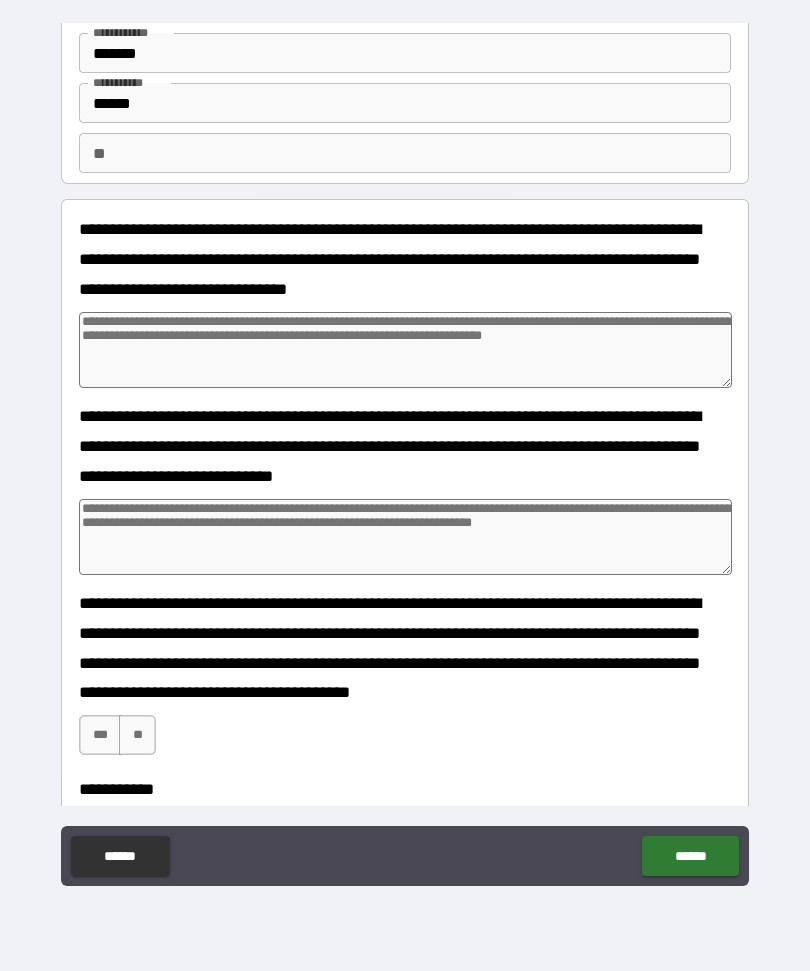 type on "*" 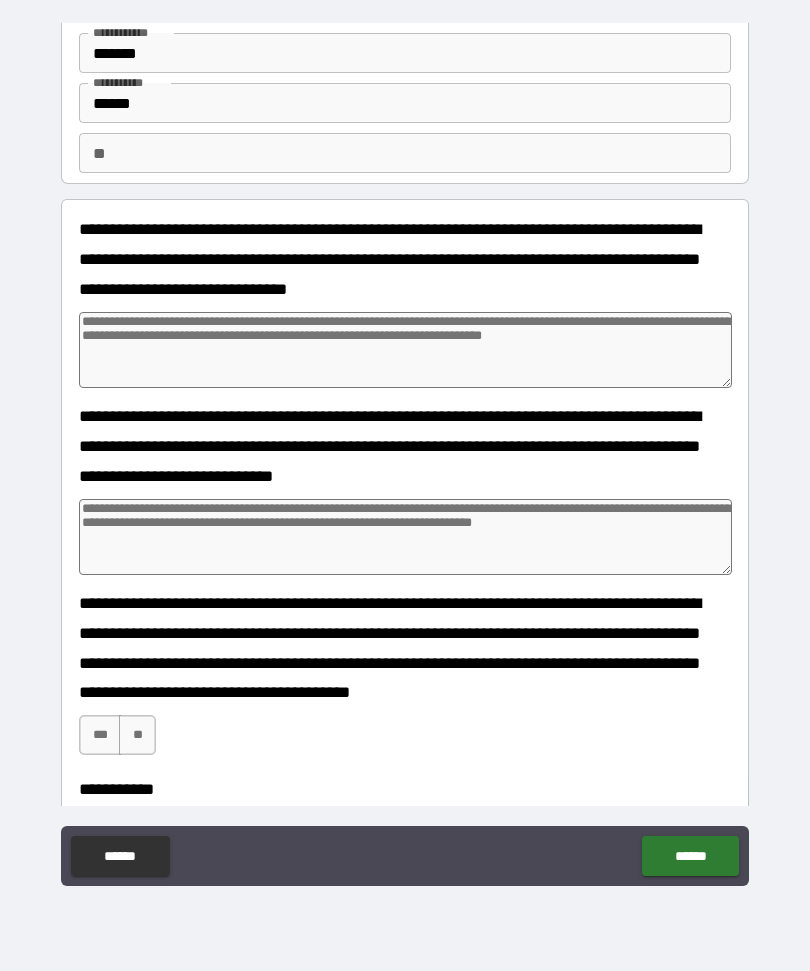 type on "*" 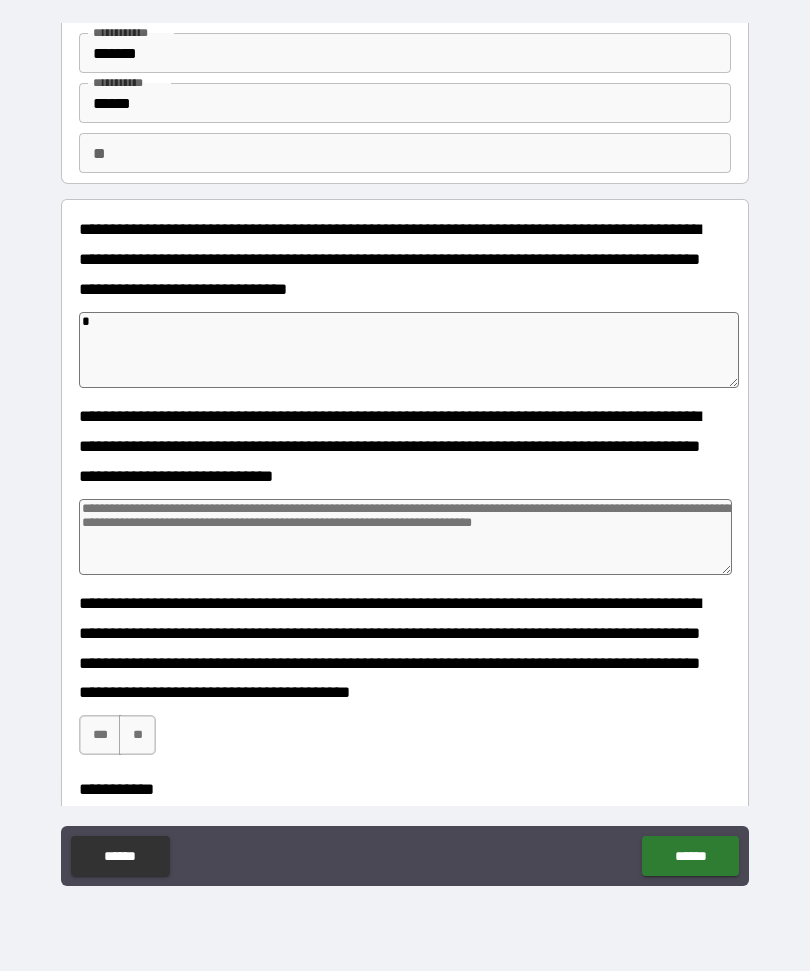 type on "*" 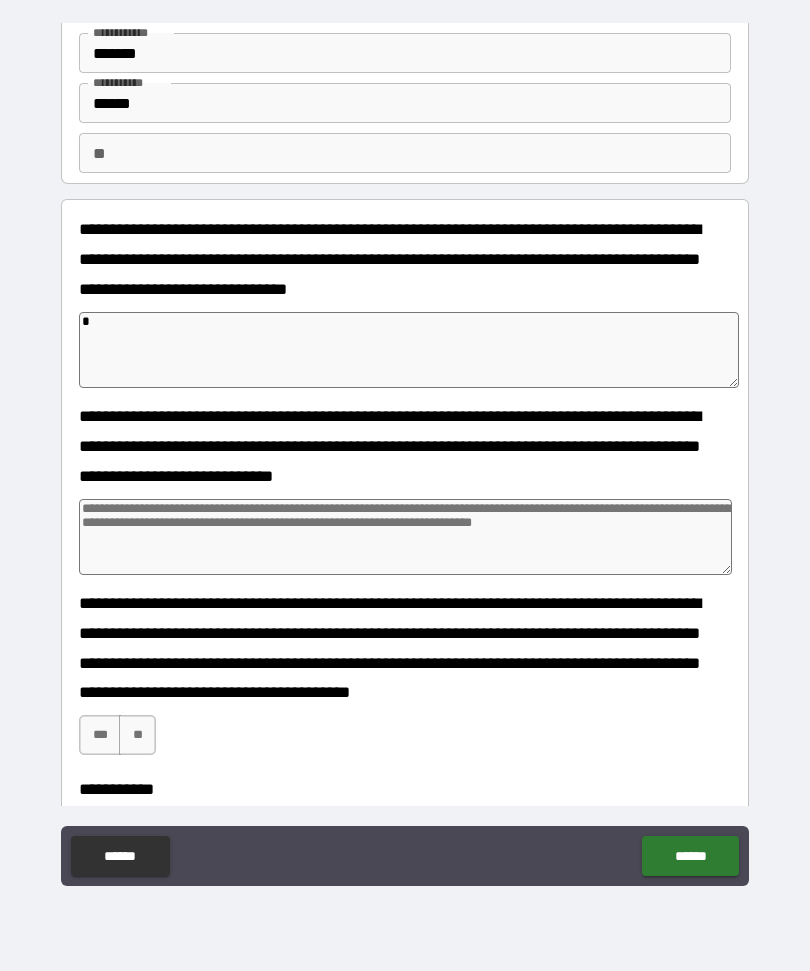 type on "*" 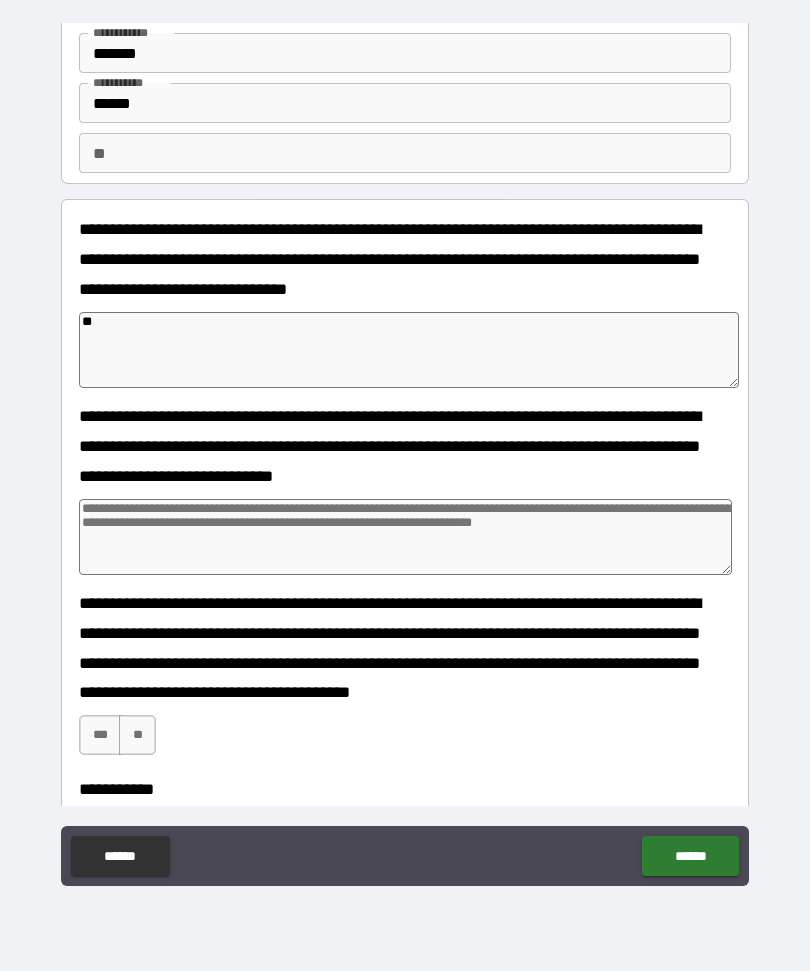 type on "*" 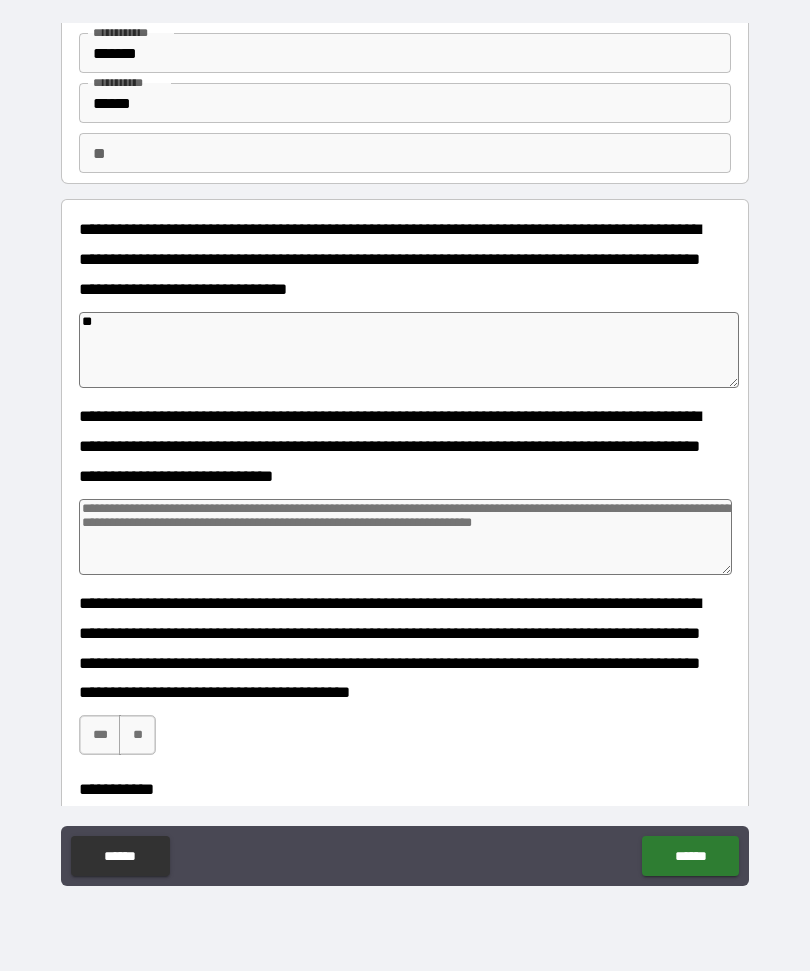 type on "*" 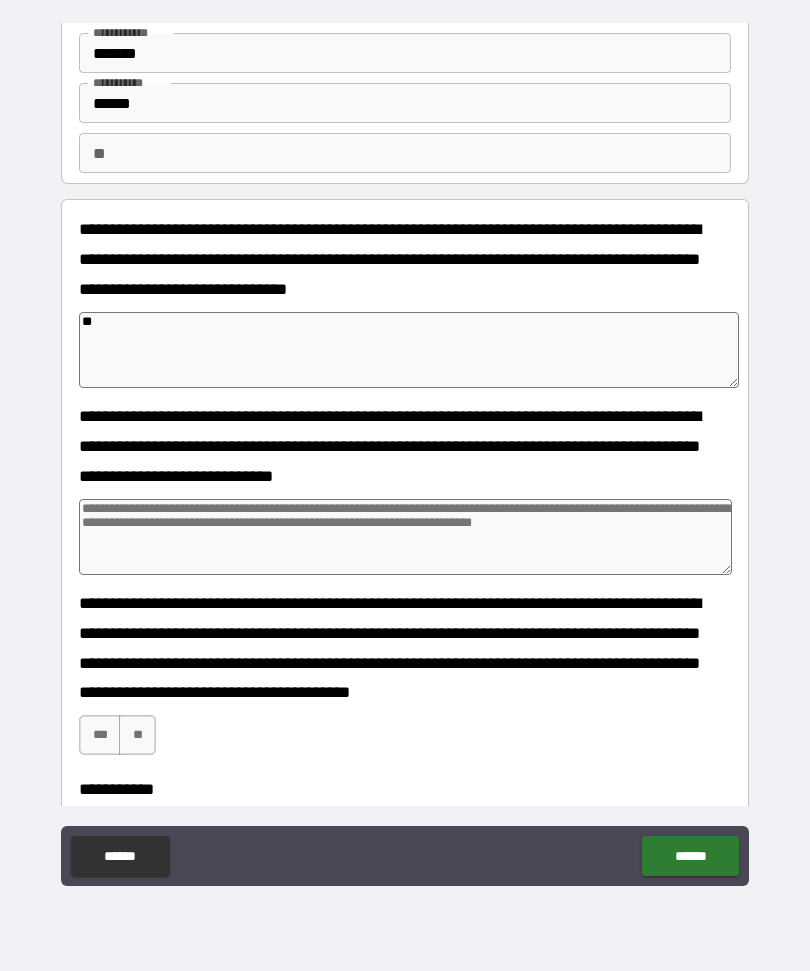 type on "*" 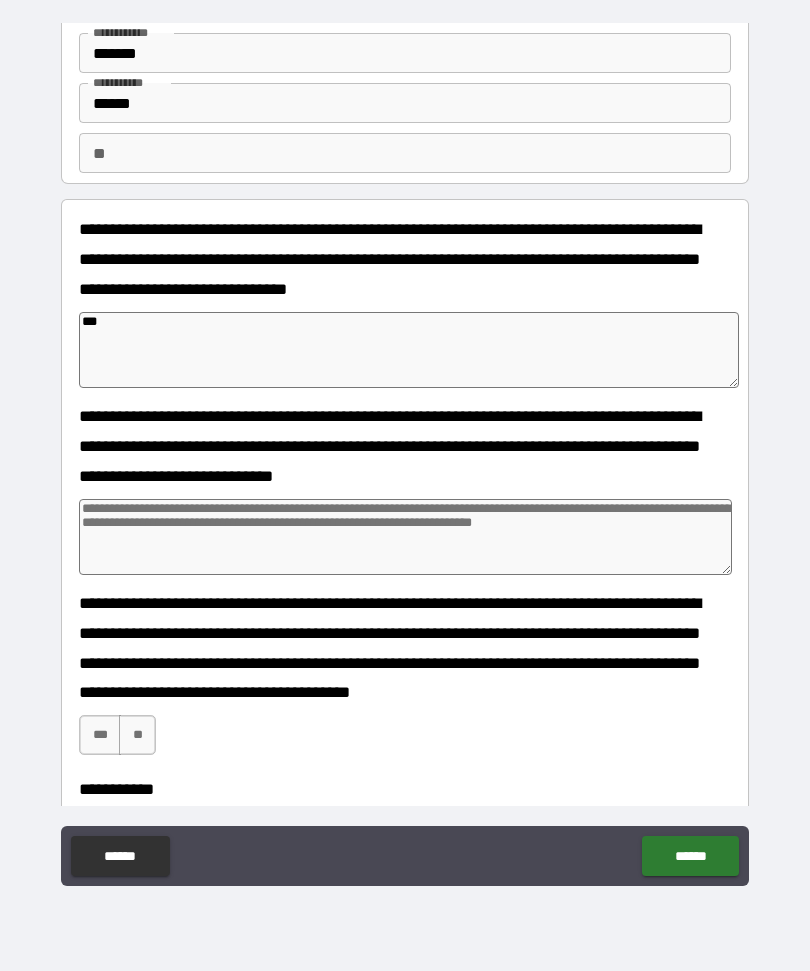 type on "*" 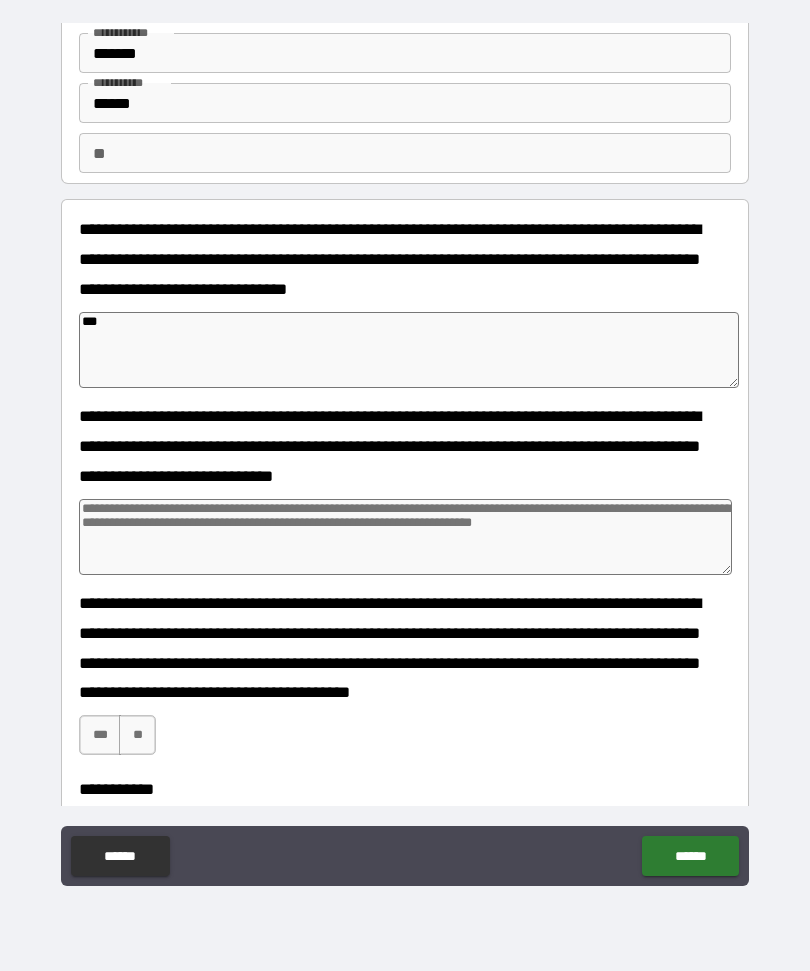 type on "****" 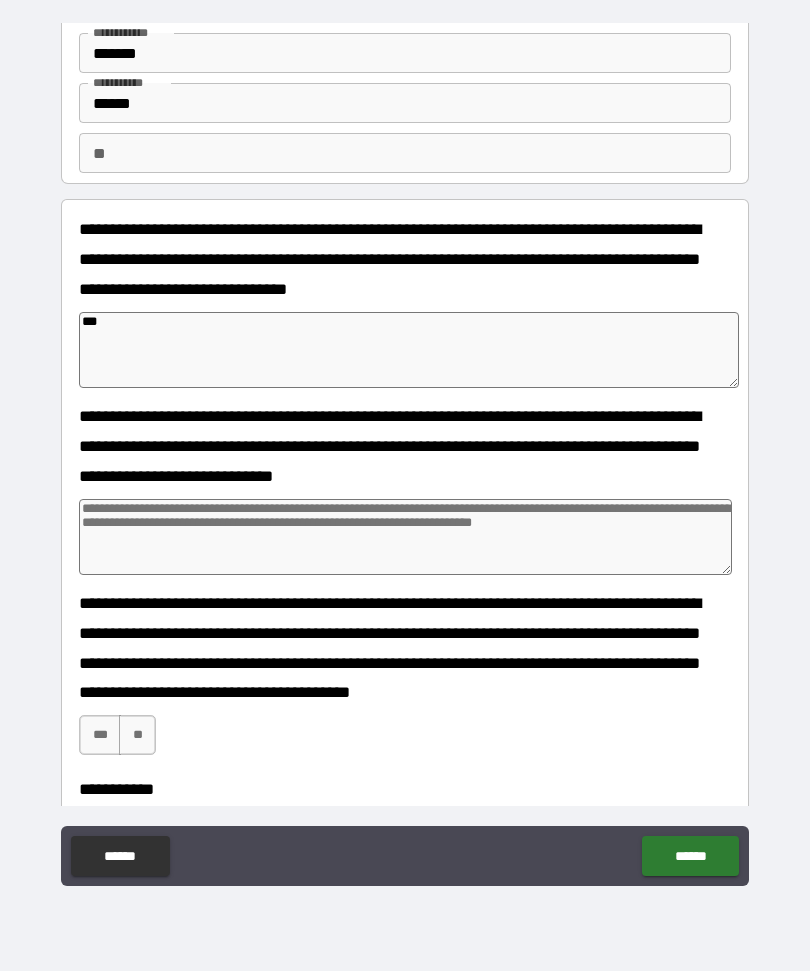 type on "*" 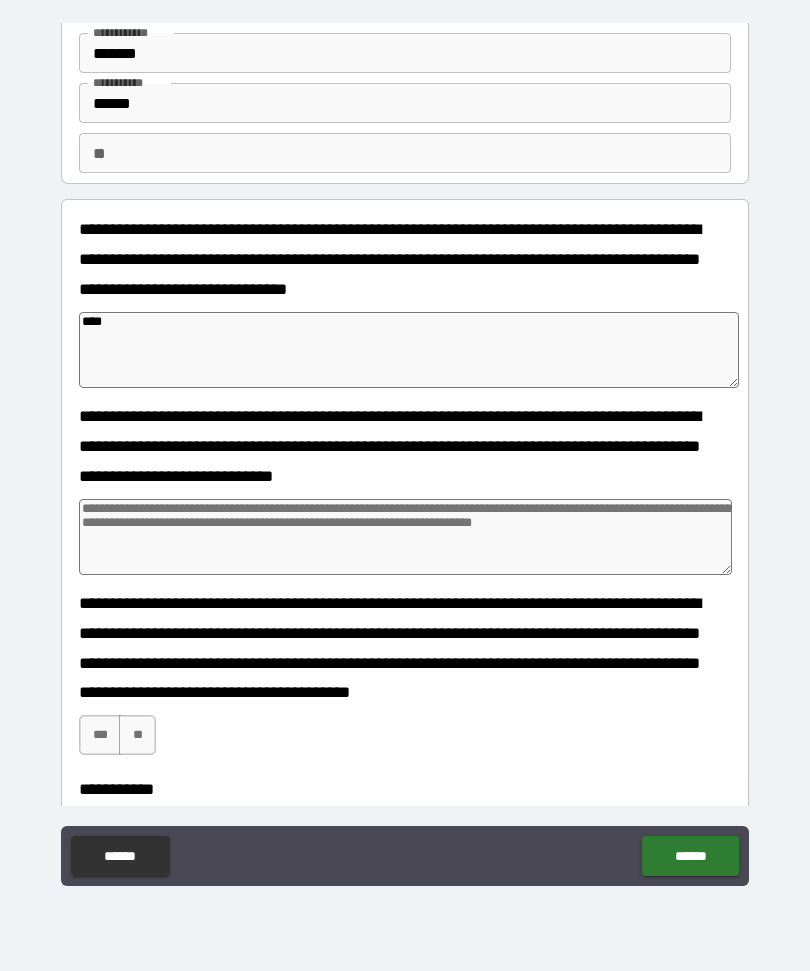 type on "*" 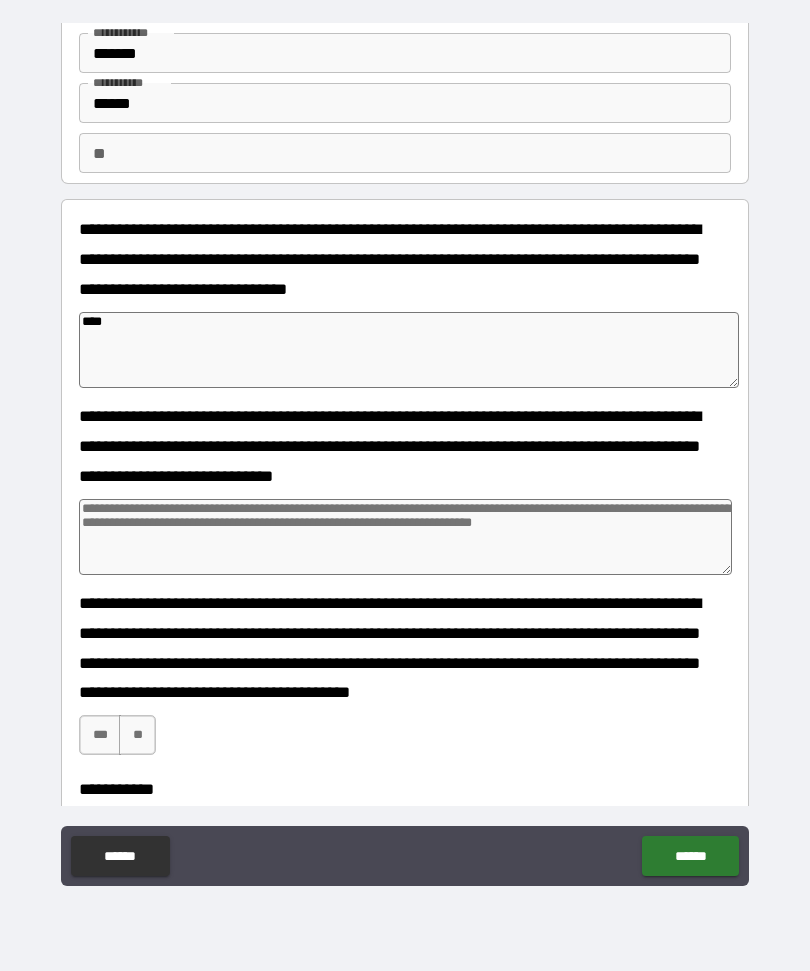 type on "*****" 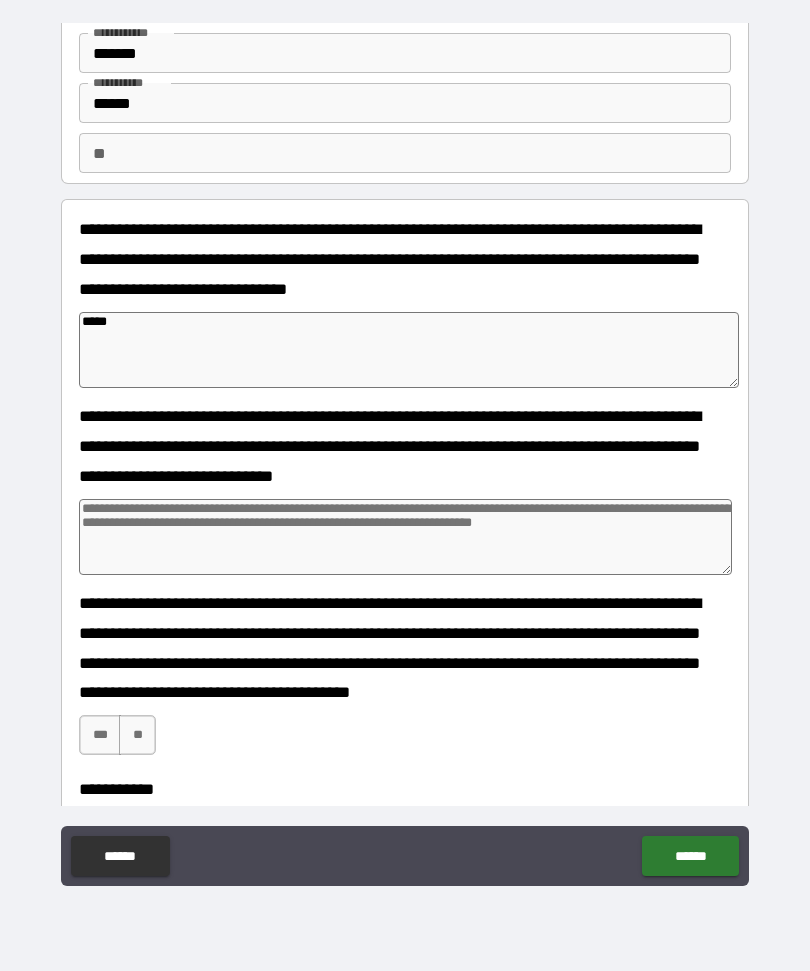 type on "*" 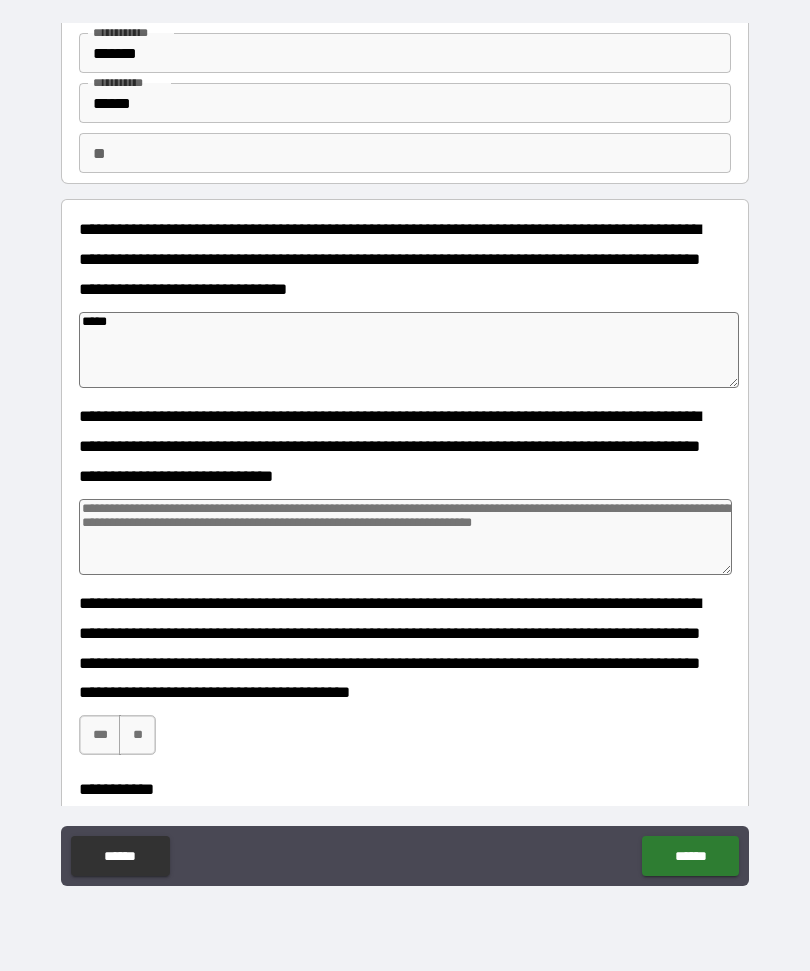 type on "*" 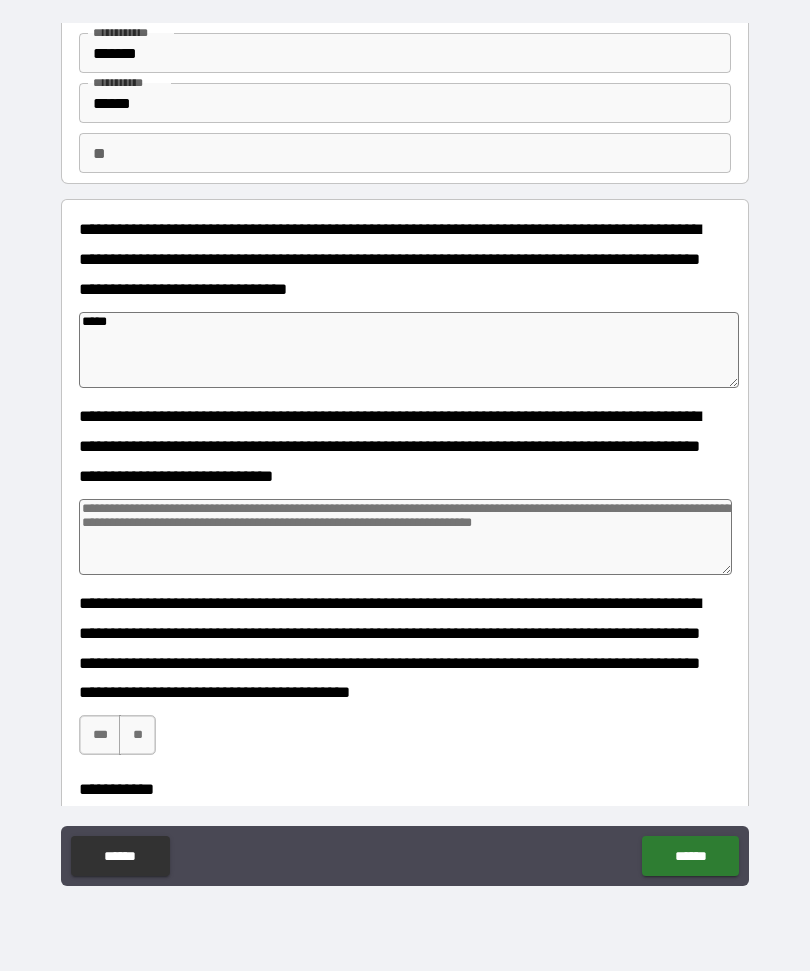 type on "*" 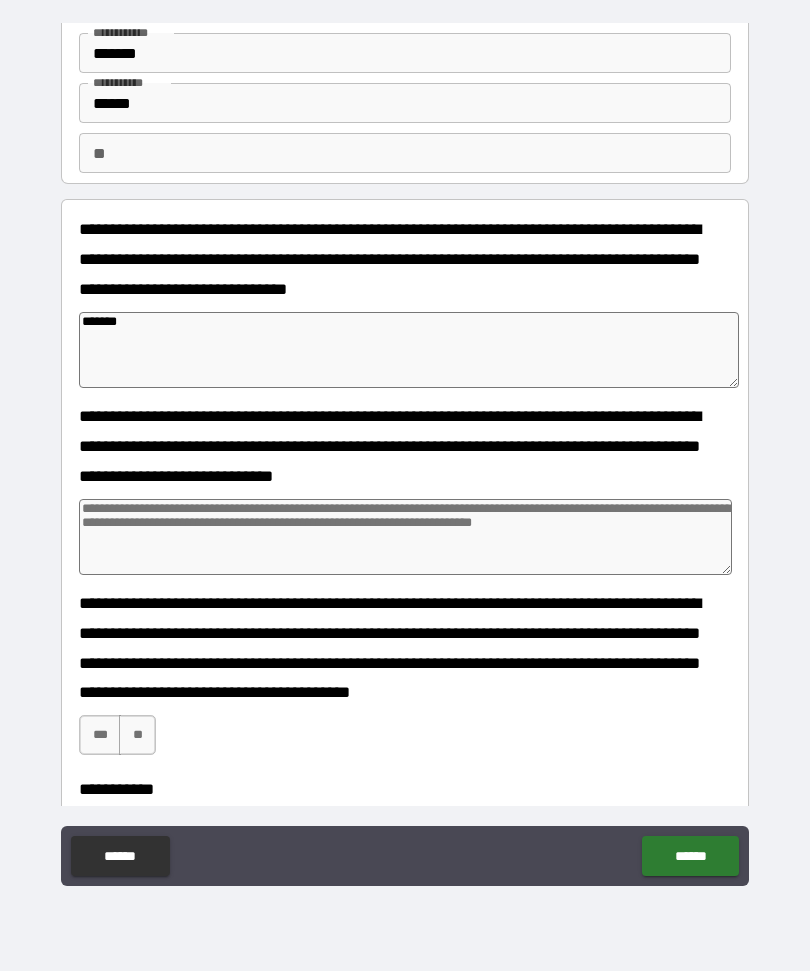 type on "*******" 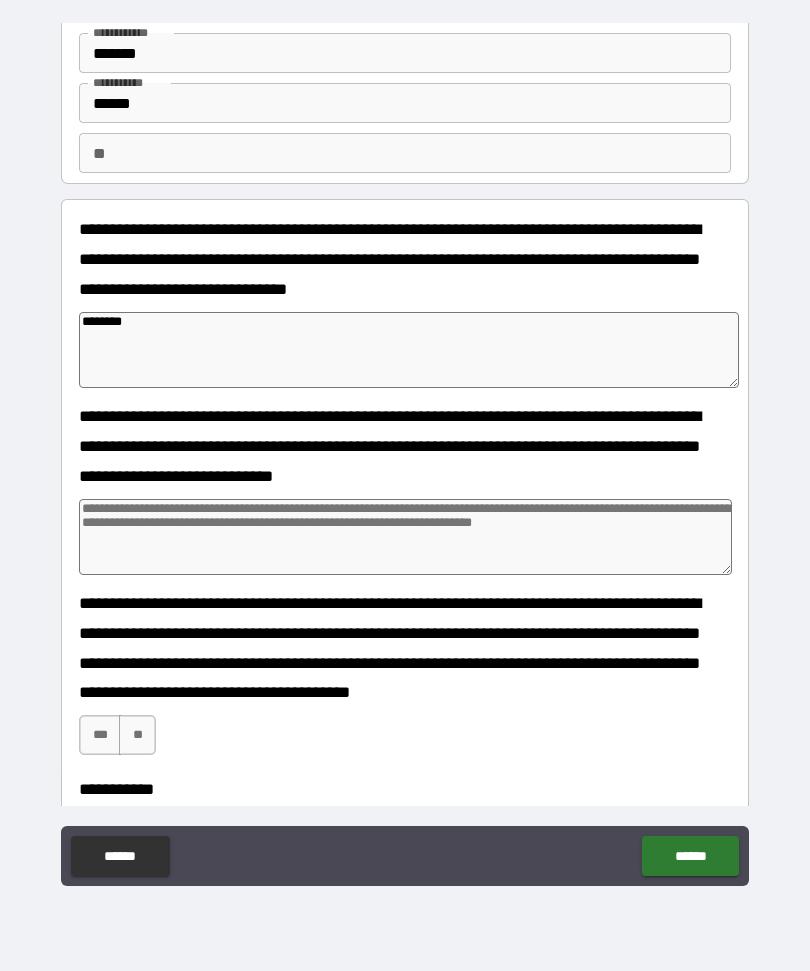 type on "*" 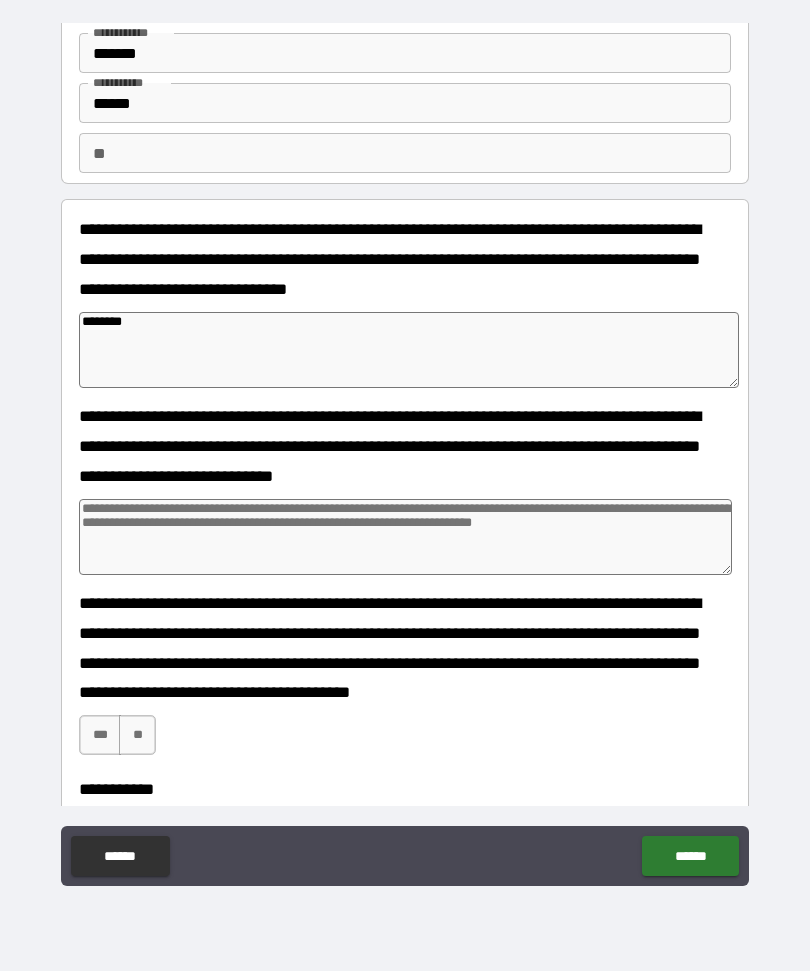 type on "*" 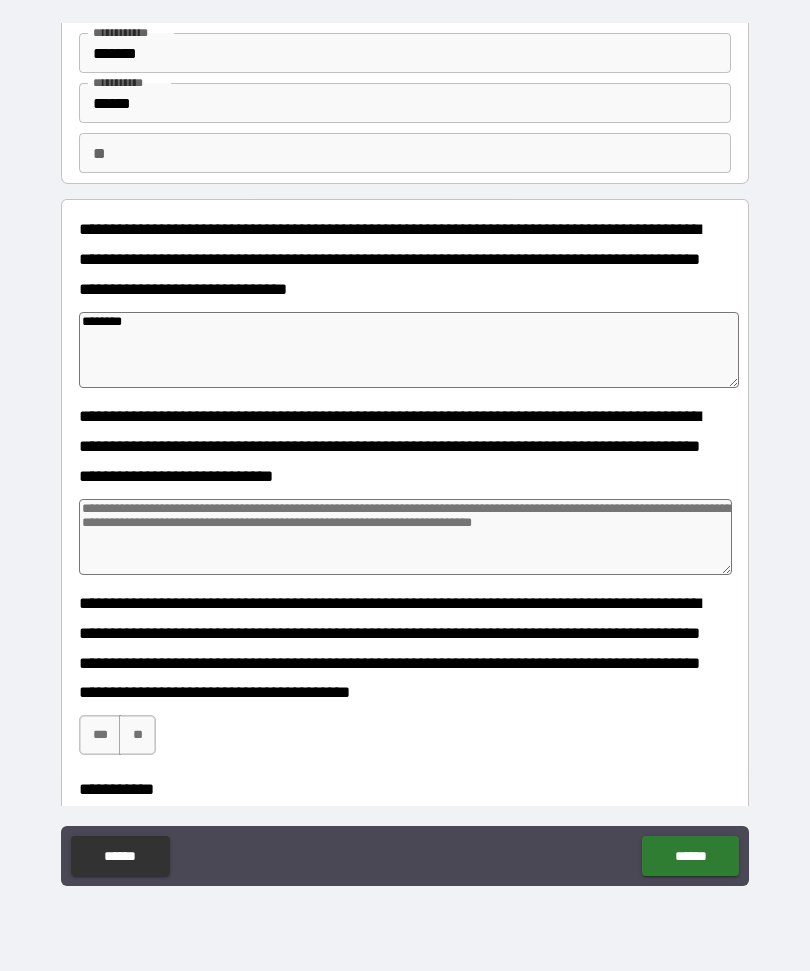 type on "*******" 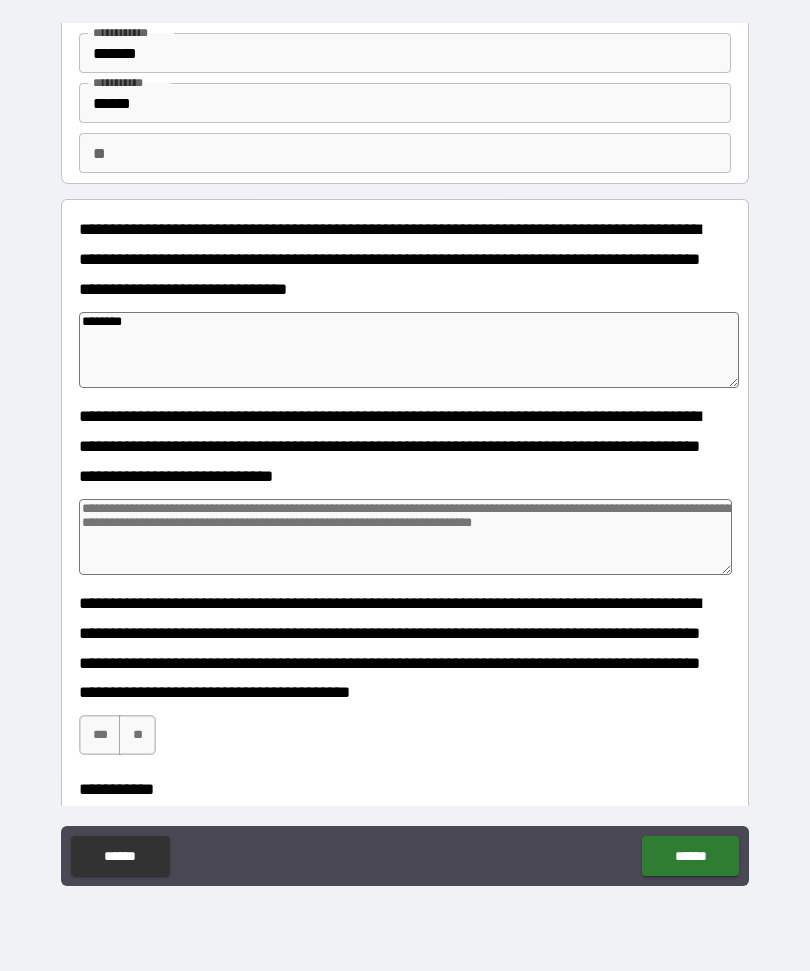 type on "*" 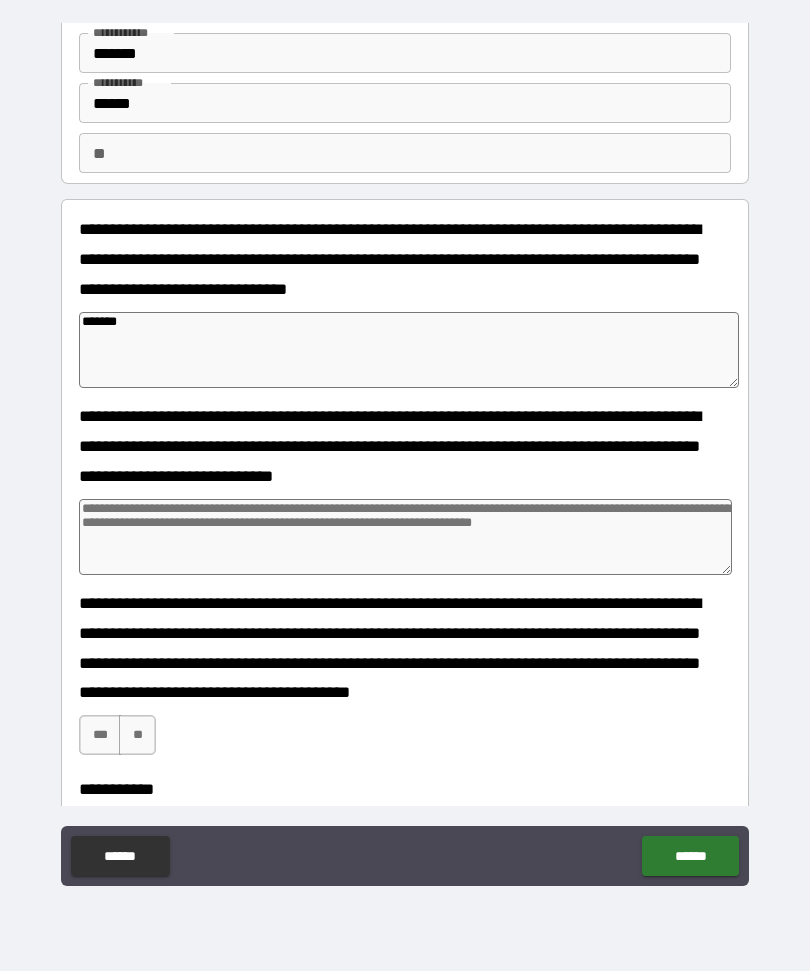 type on "******" 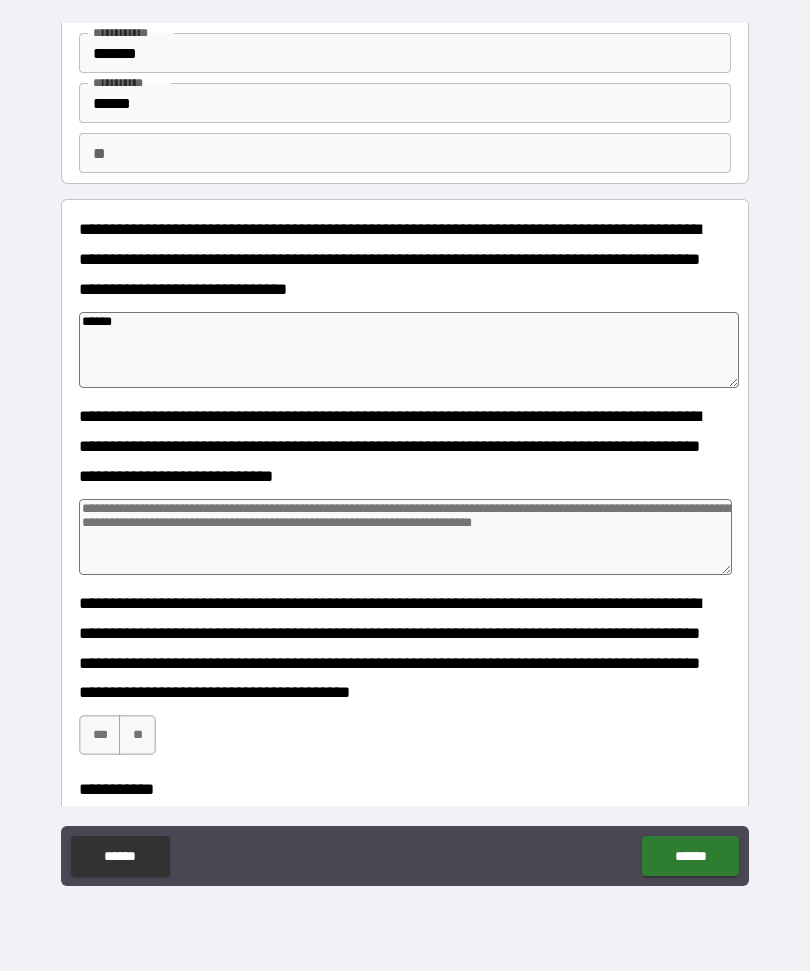 type on "*" 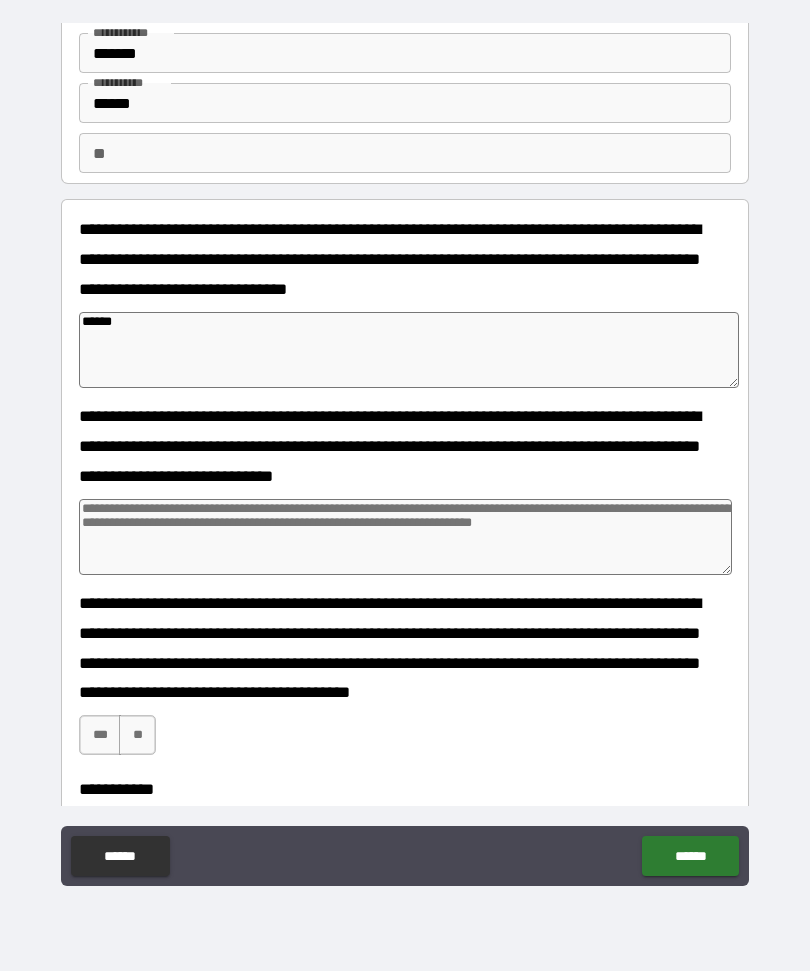type on "*****" 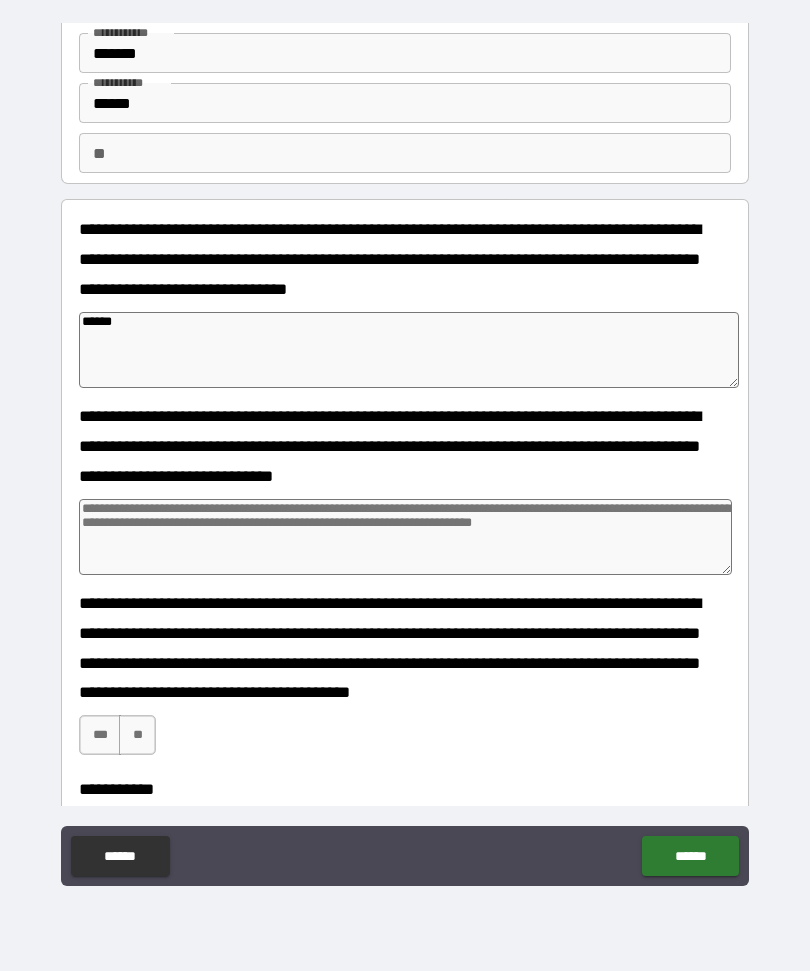 type on "*" 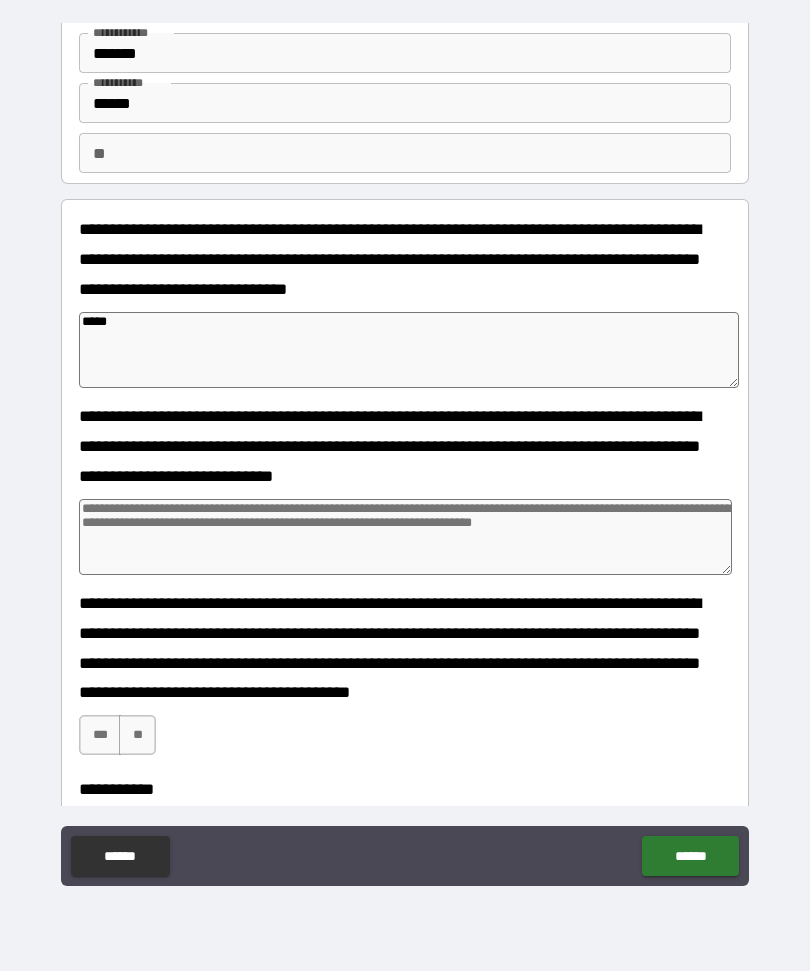 type on "****" 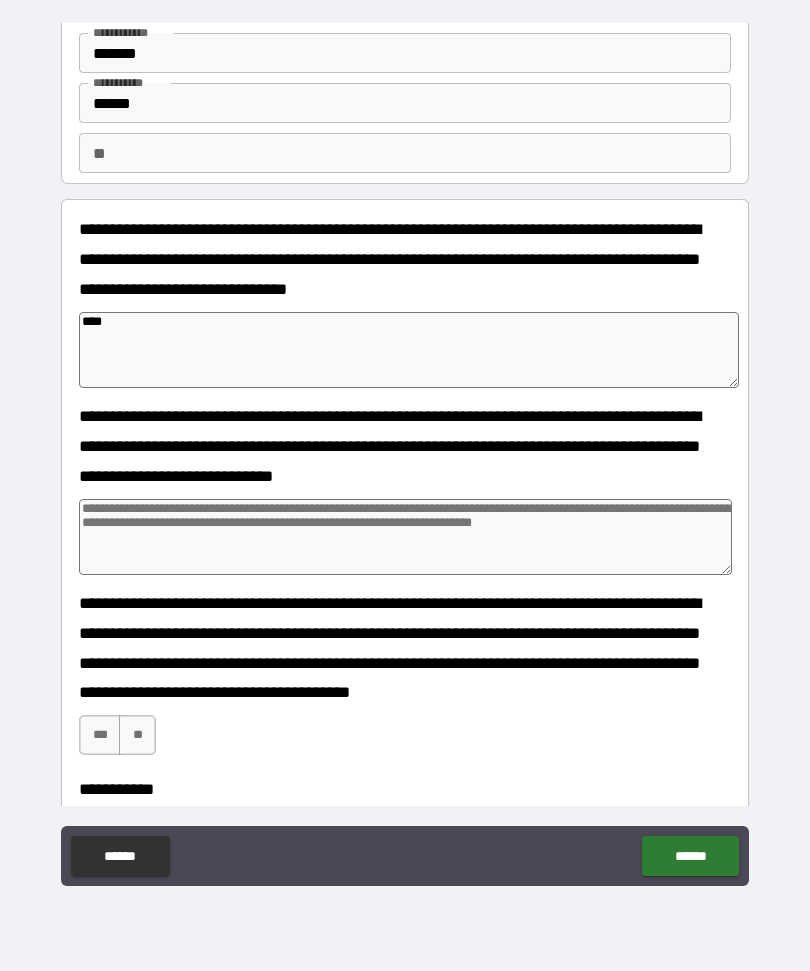 type on "*" 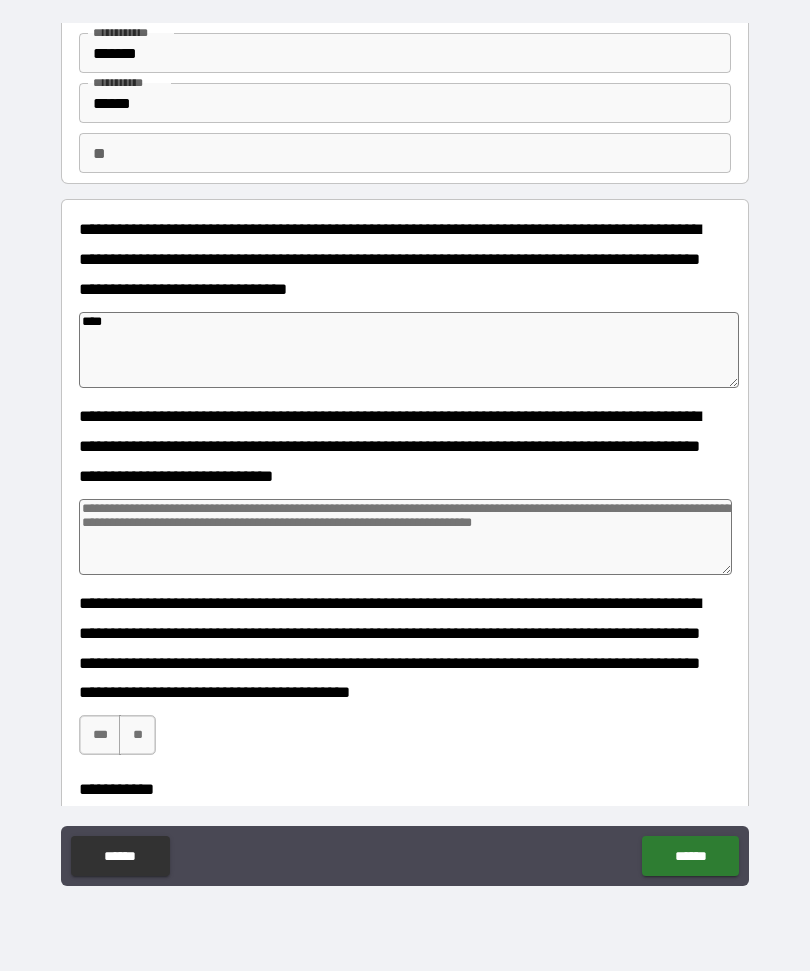 type on "*" 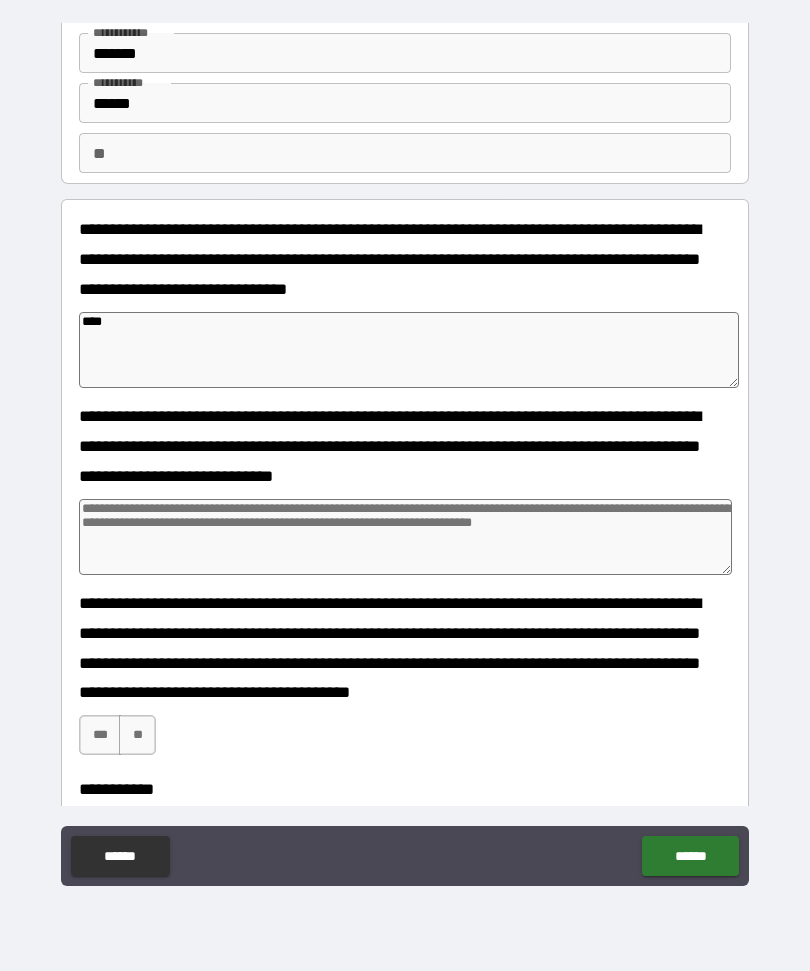 type on "*" 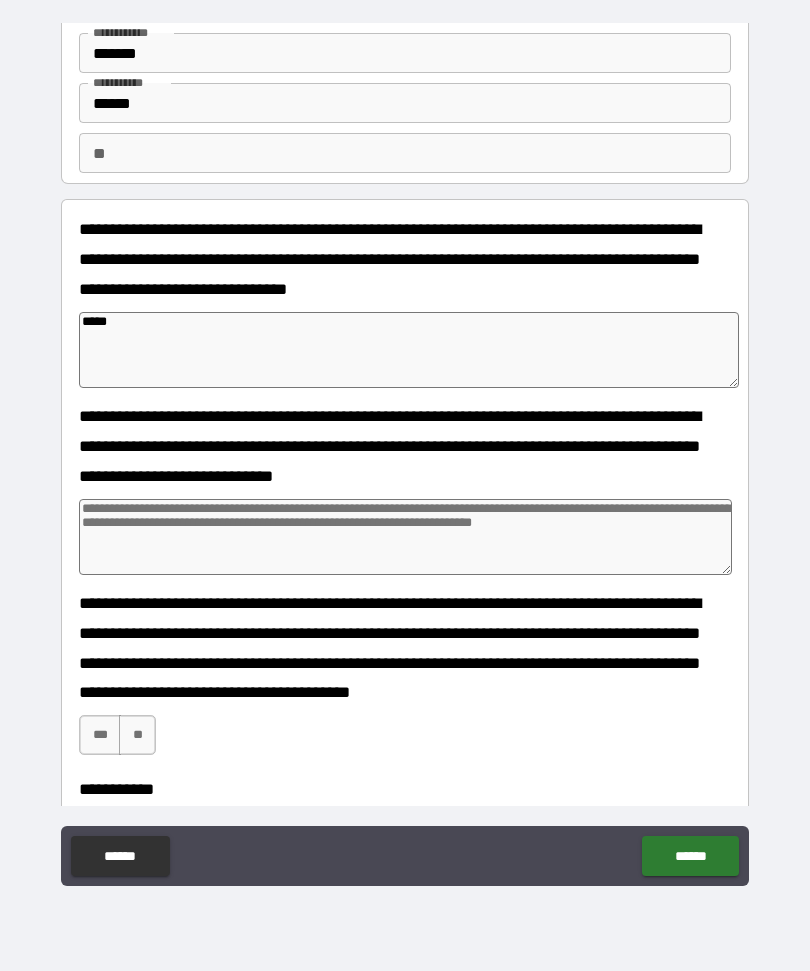type on "*" 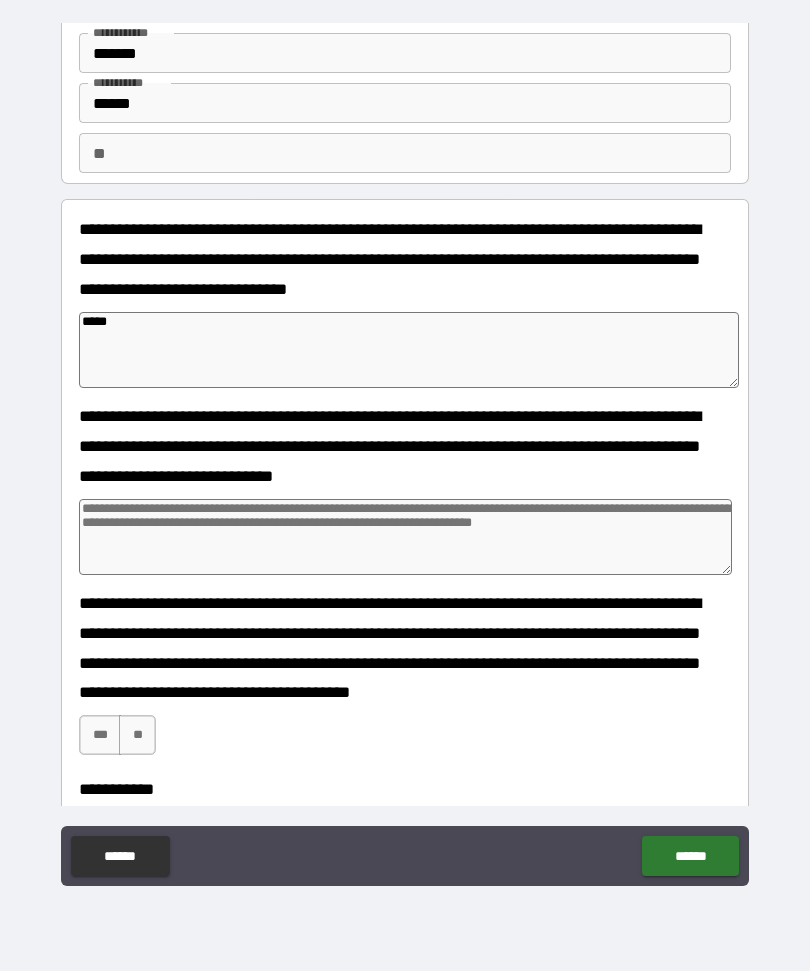 type on "*****" 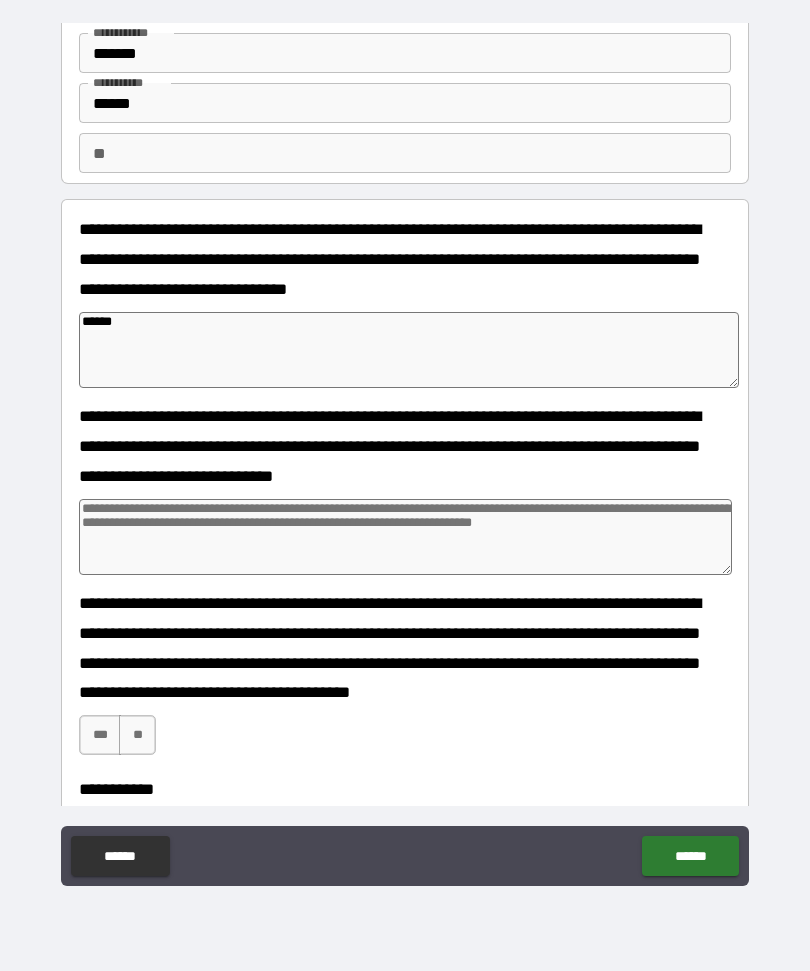 type on "*" 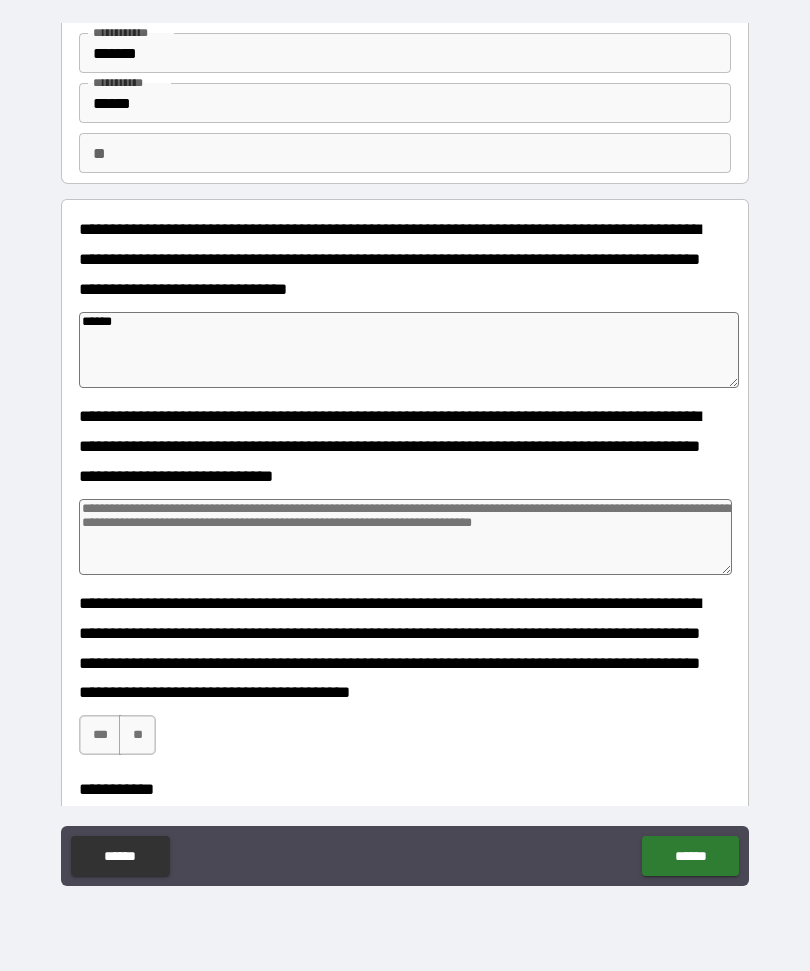 type on "*" 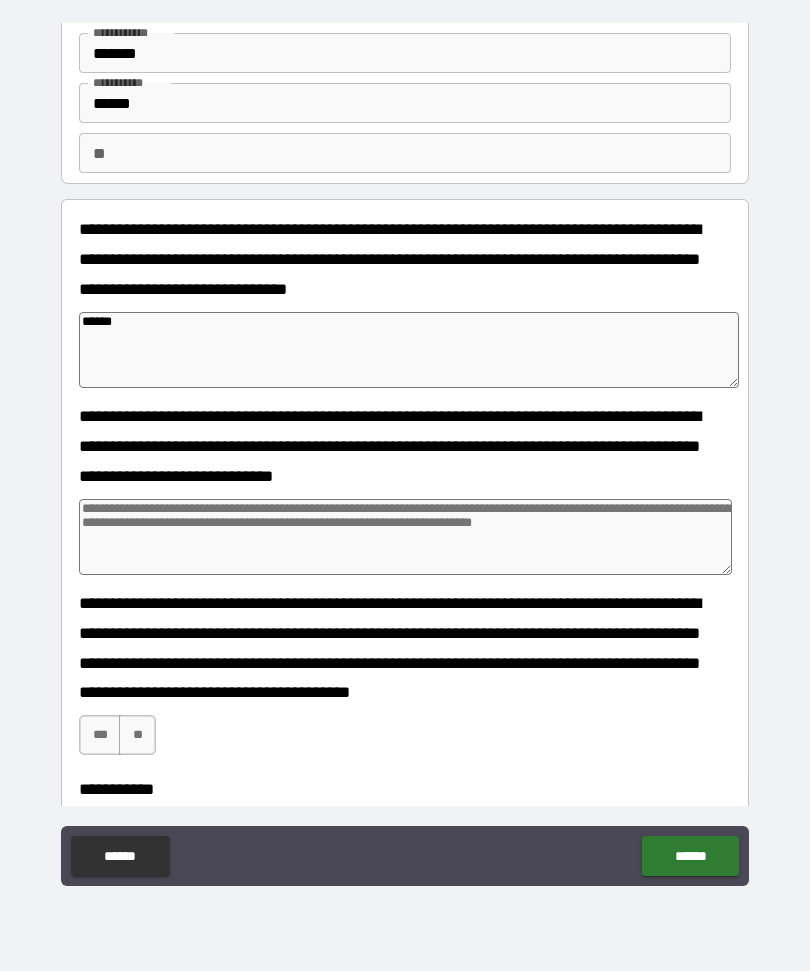 type on "*" 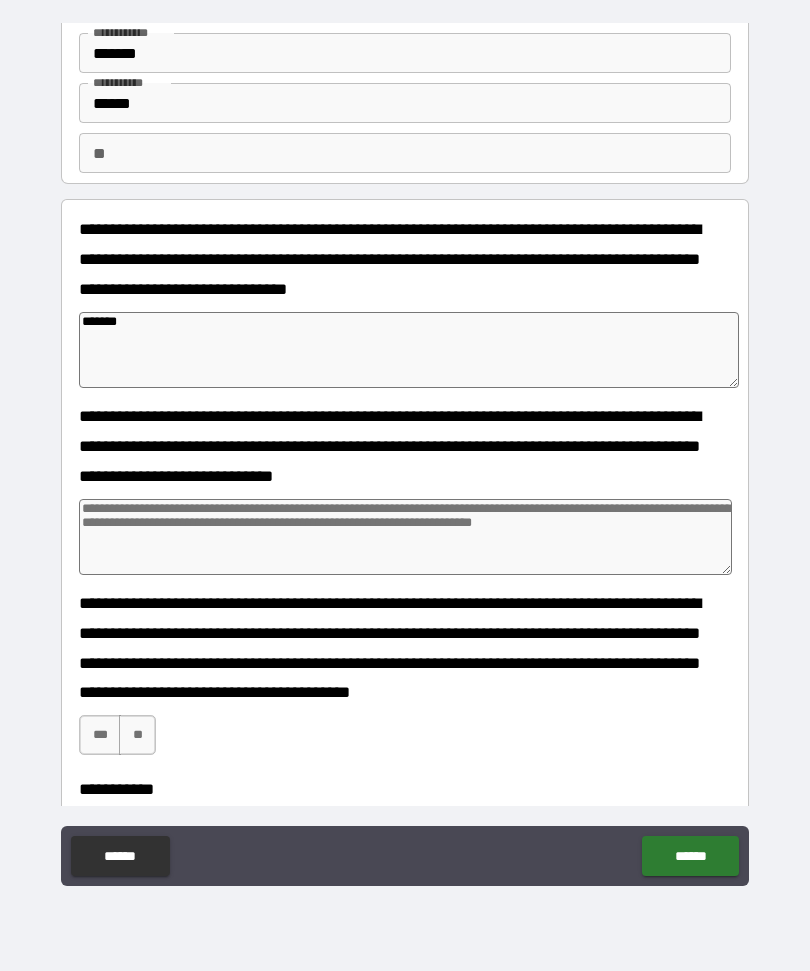 type on "*" 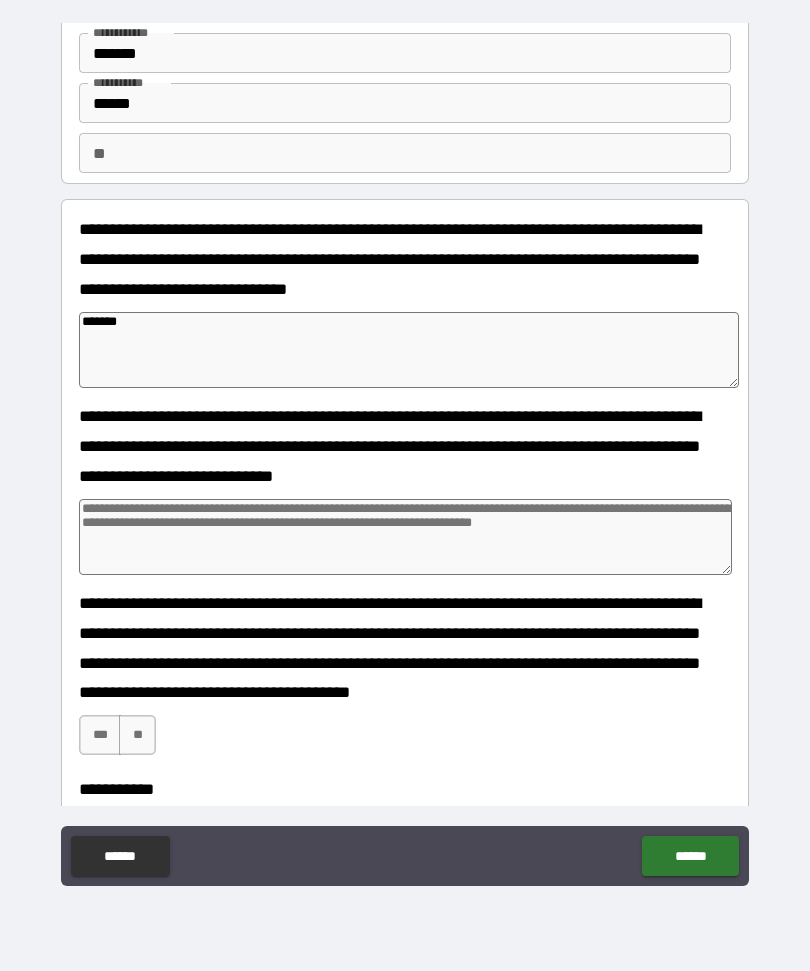 type on "*" 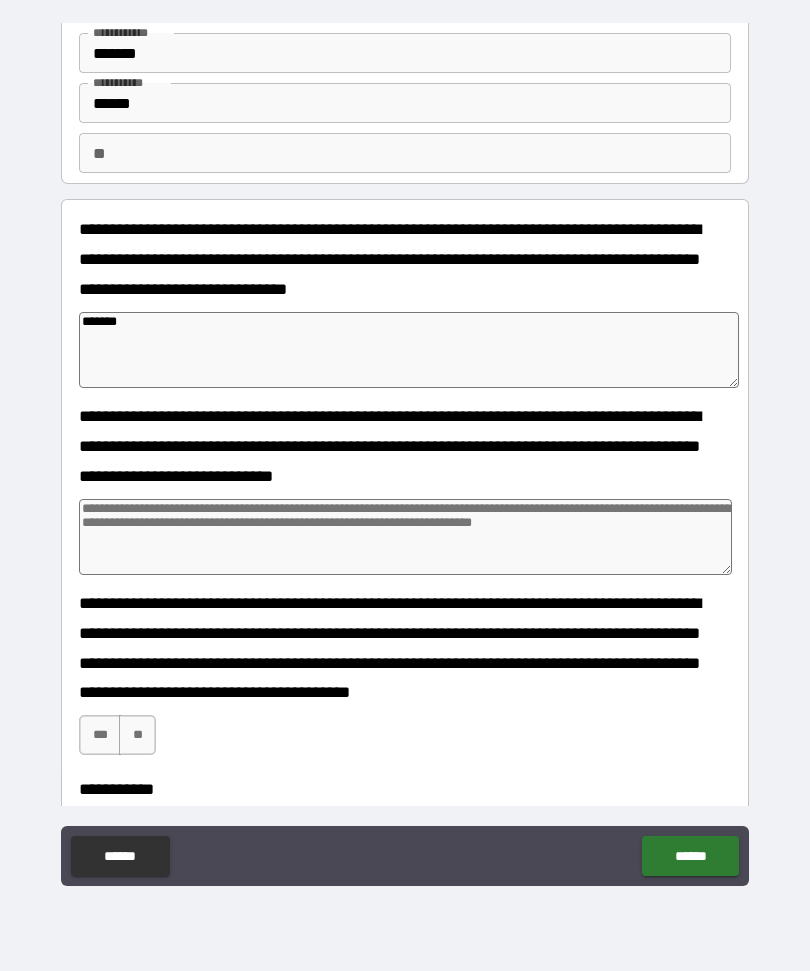 type on "*" 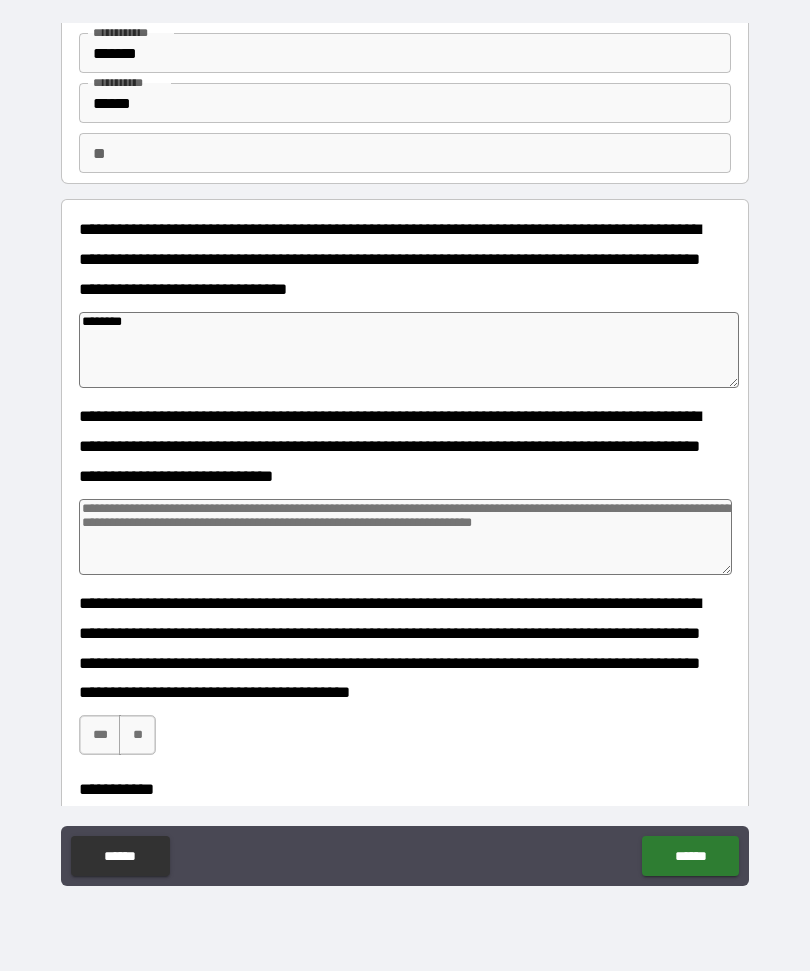 type on "*" 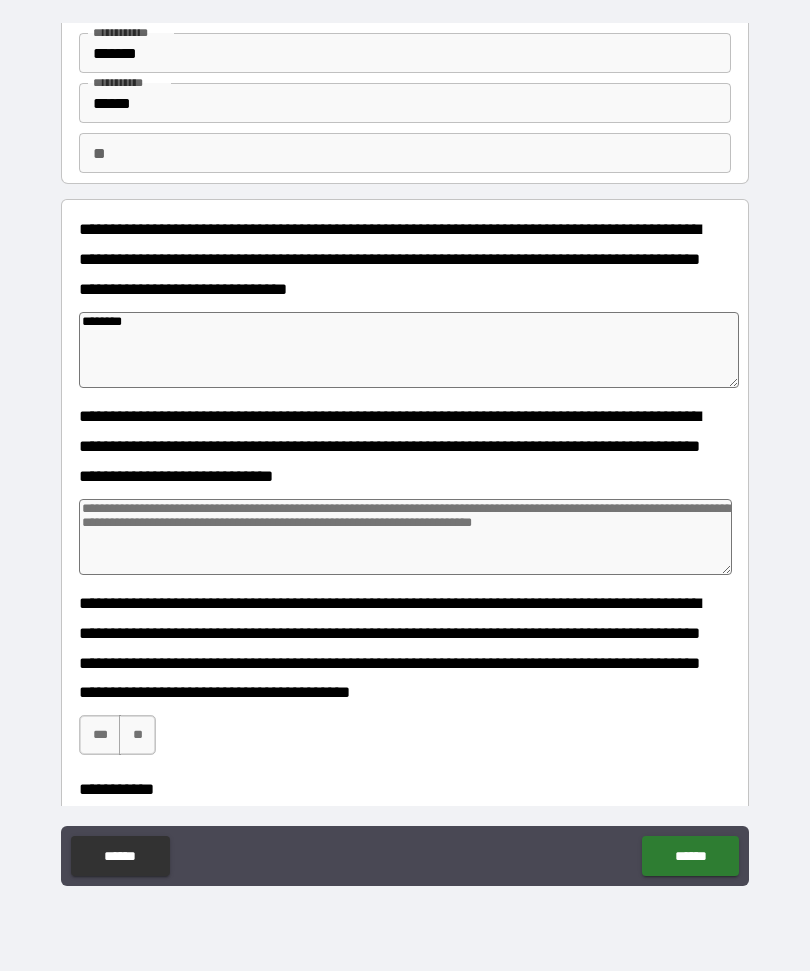 type on "*" 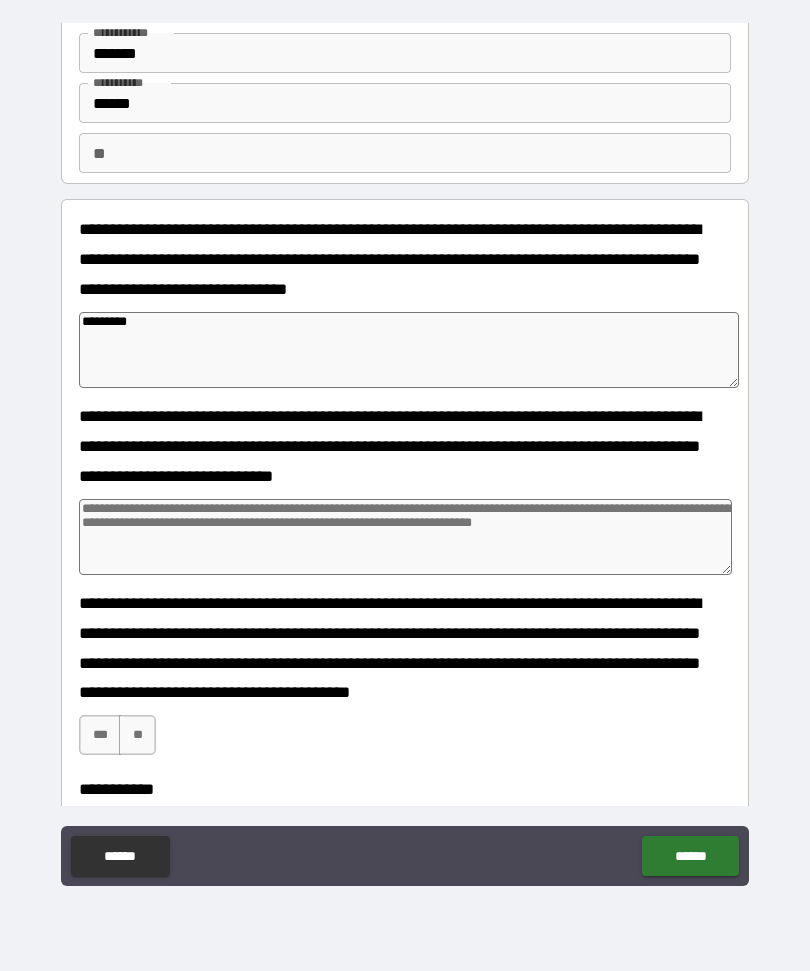 type on "*" 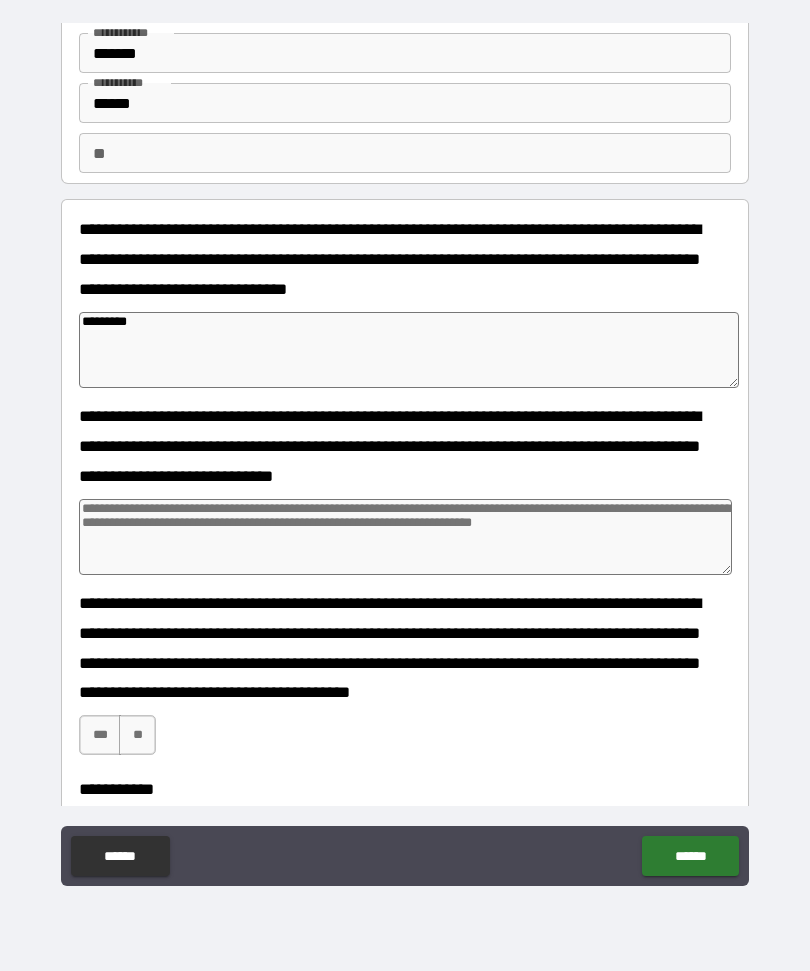 type on "**********" 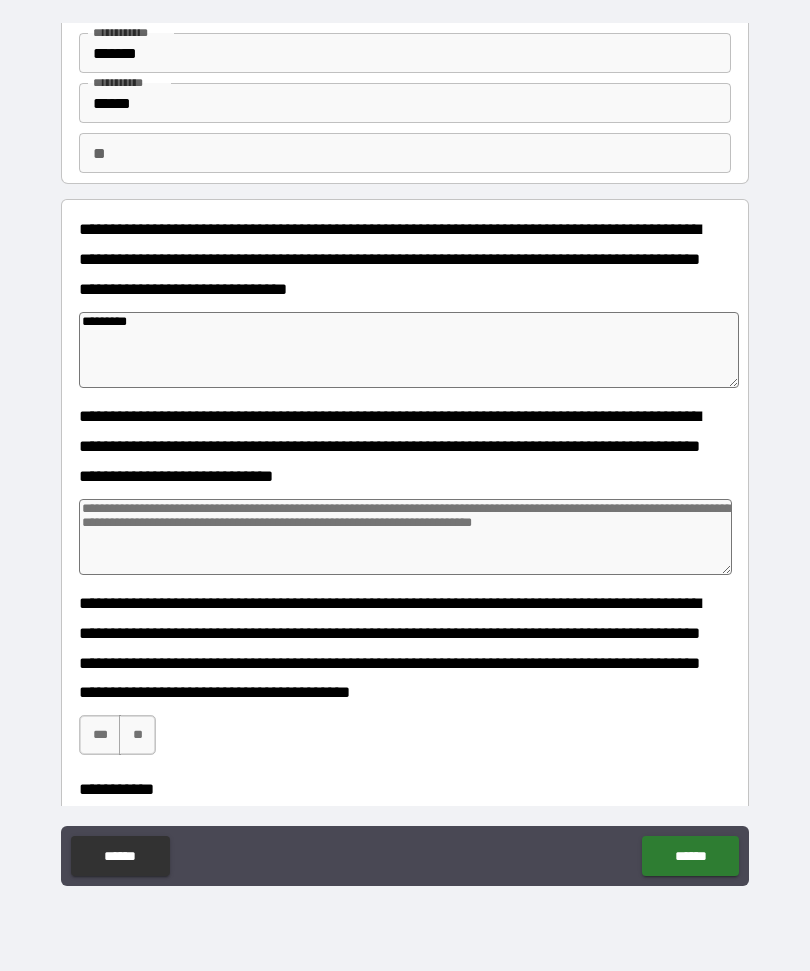 type on "*" 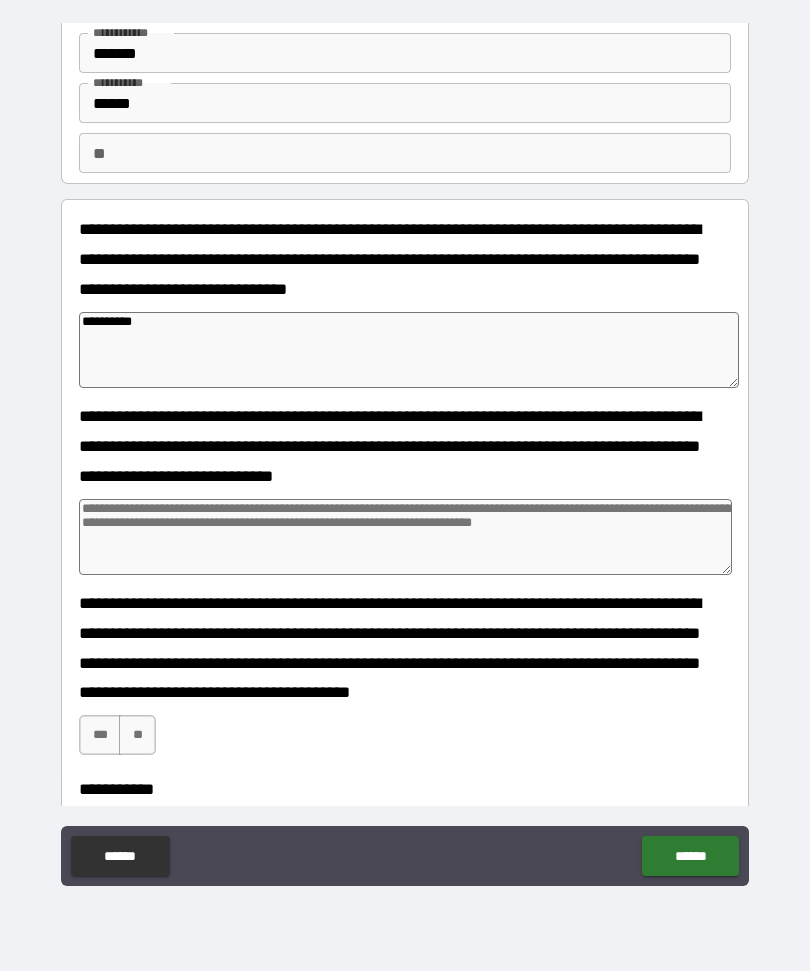 type on "*" 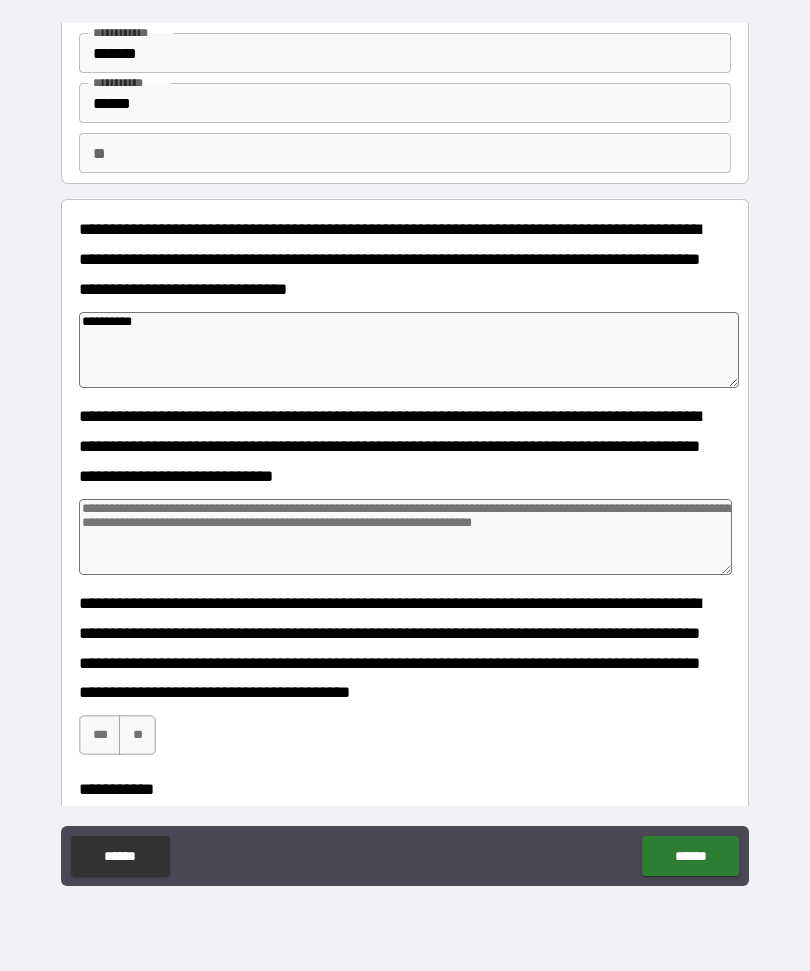 type on "*" 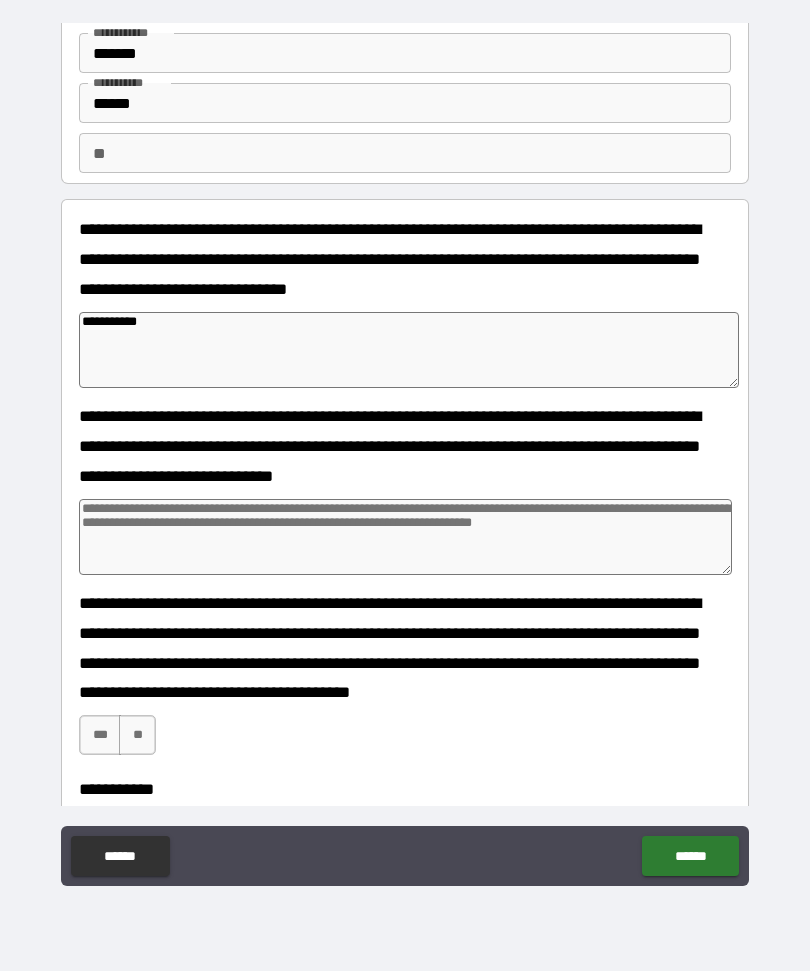 type on "*" 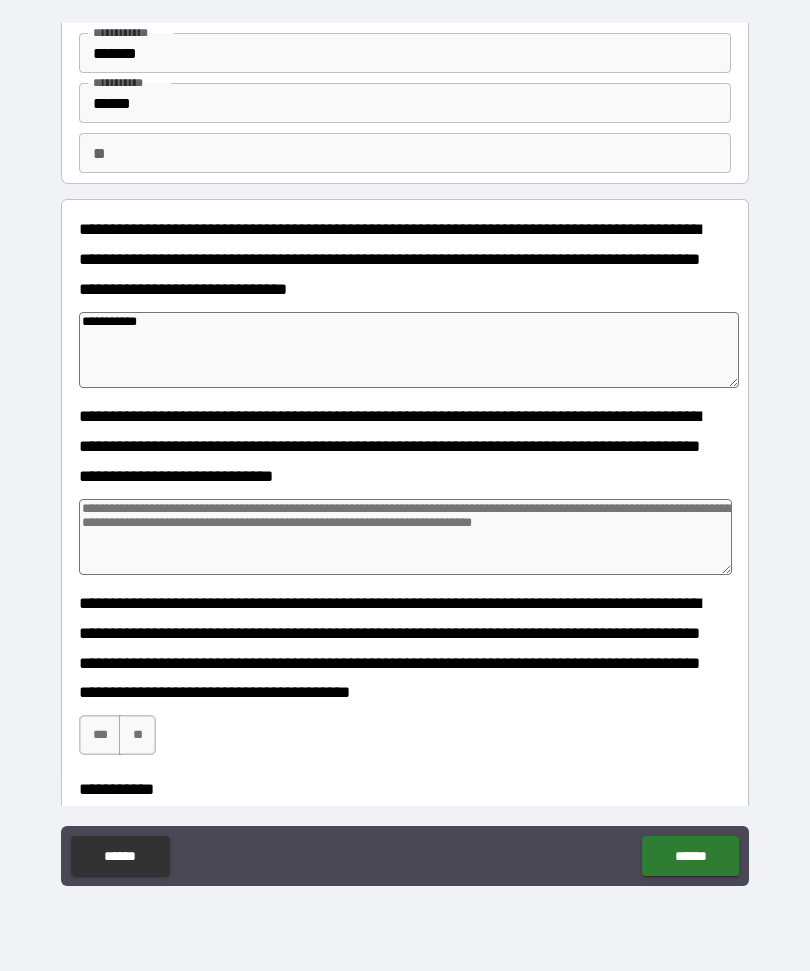 type on "**********" 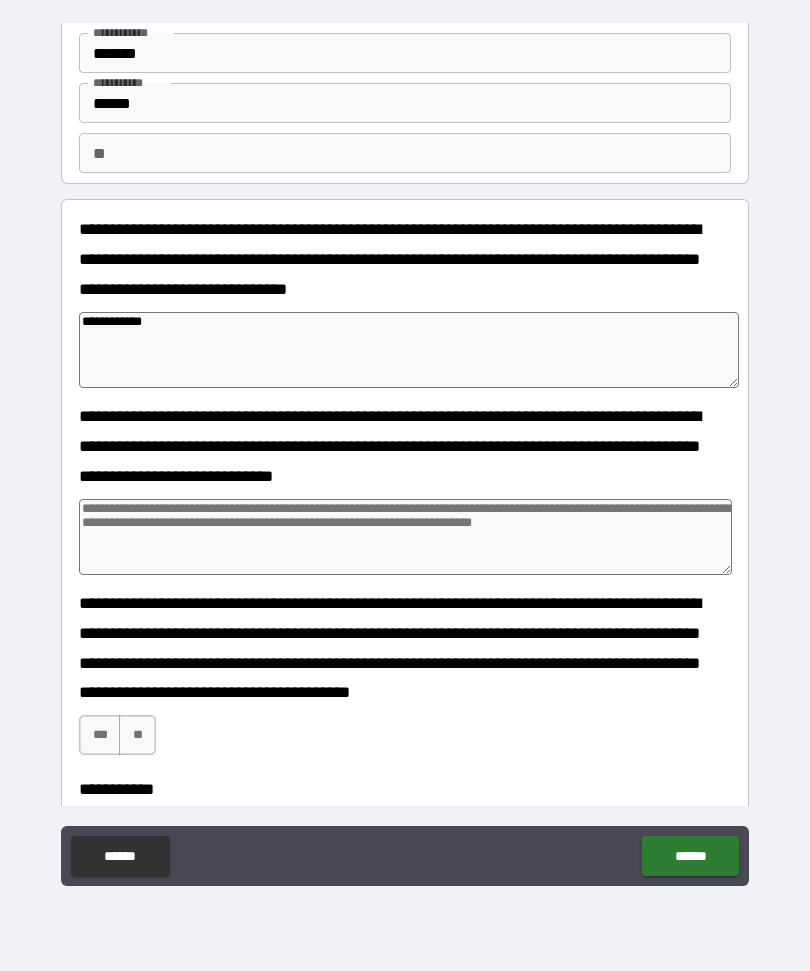 type on "*" 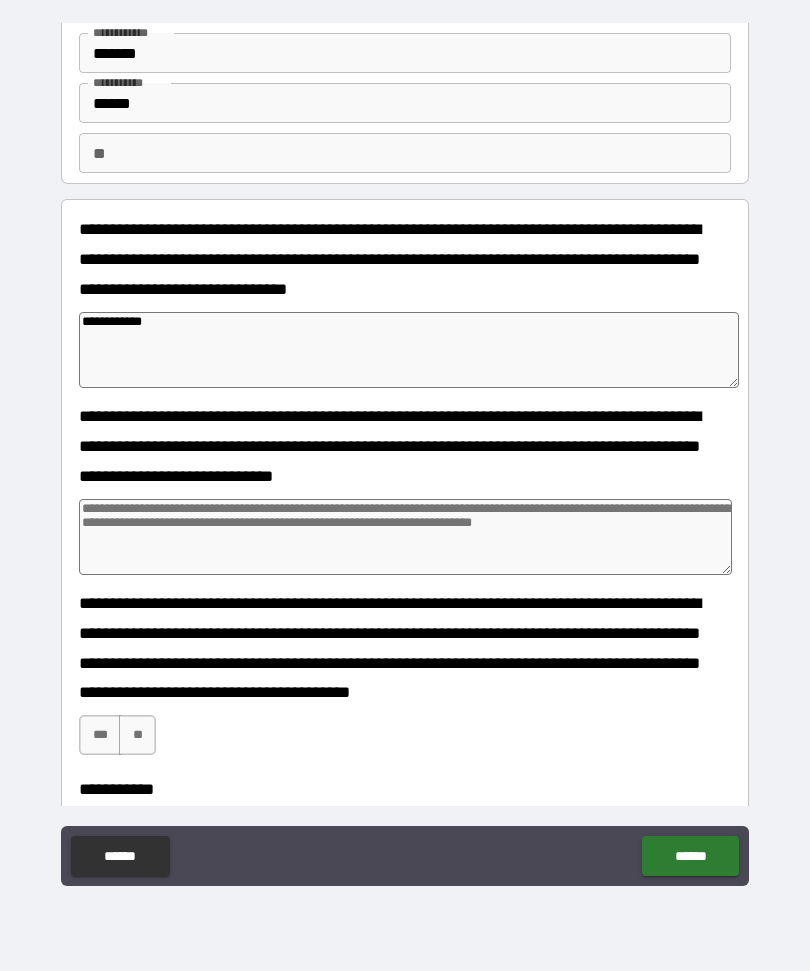type on "*" 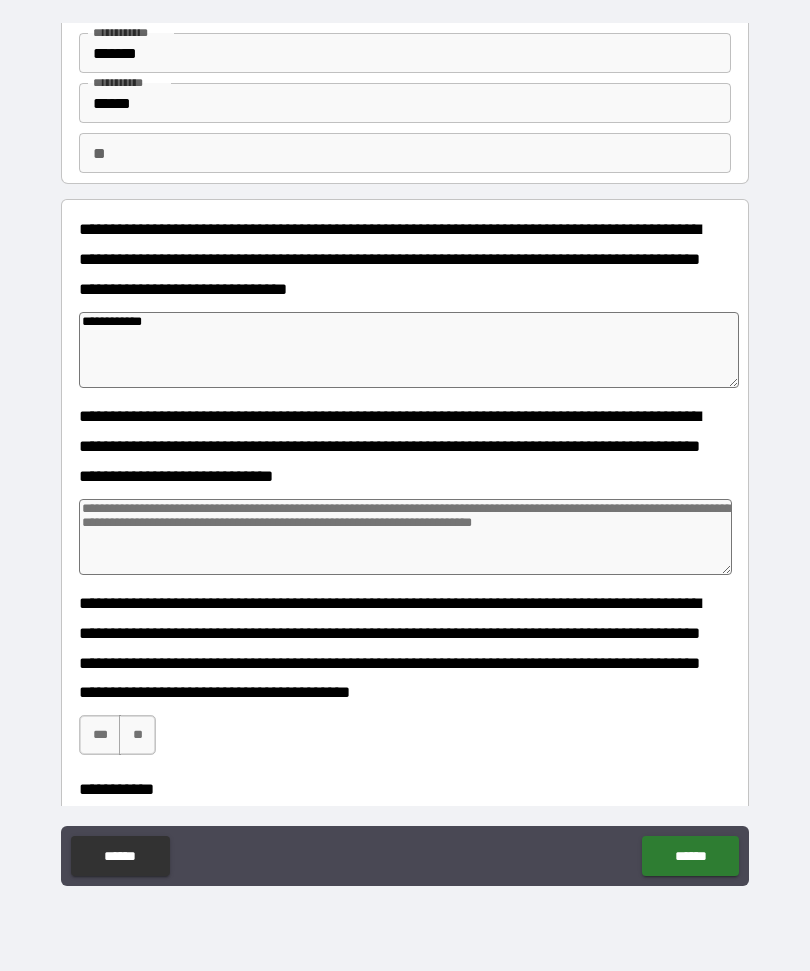 type on "*" 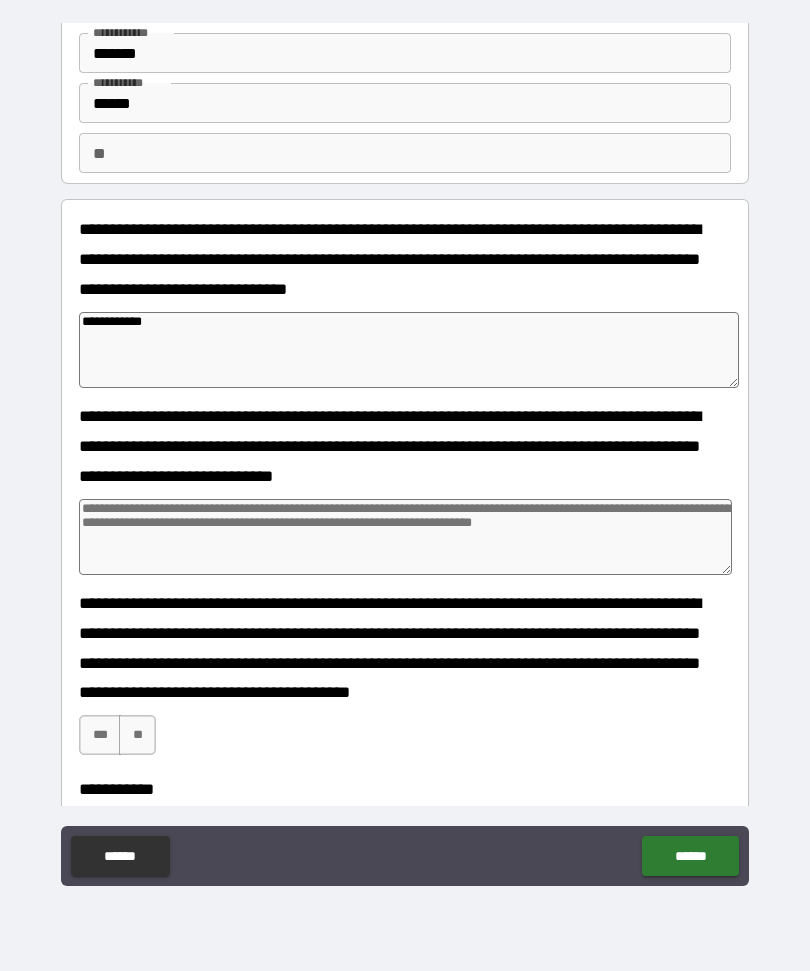 type on "**********" 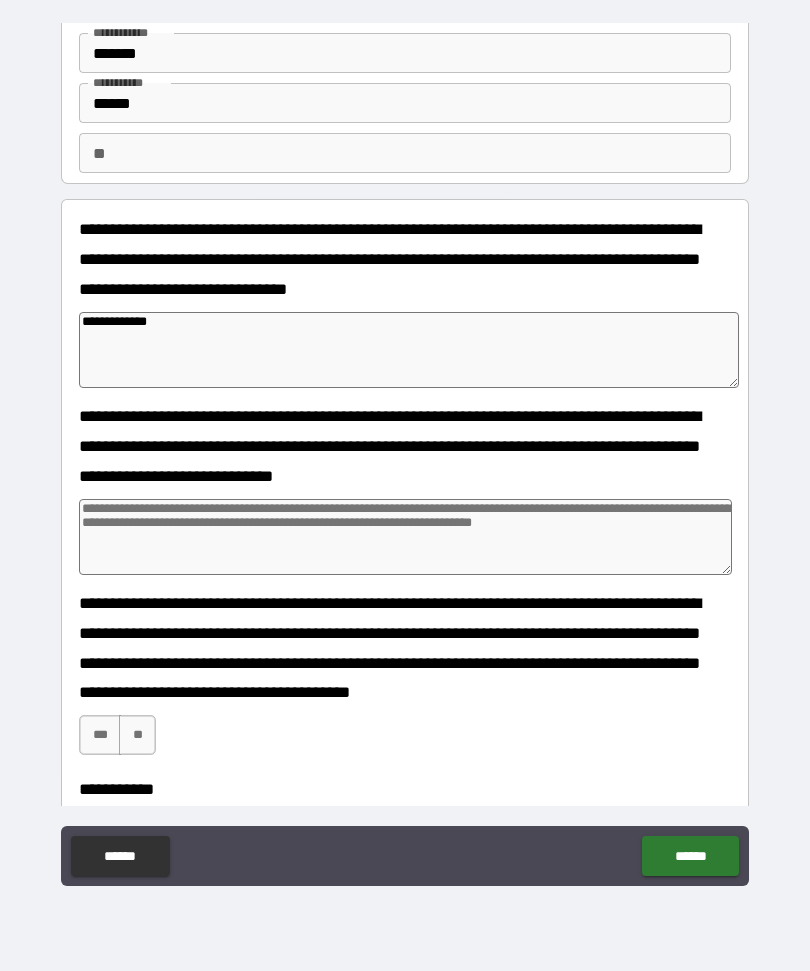 type on "*" 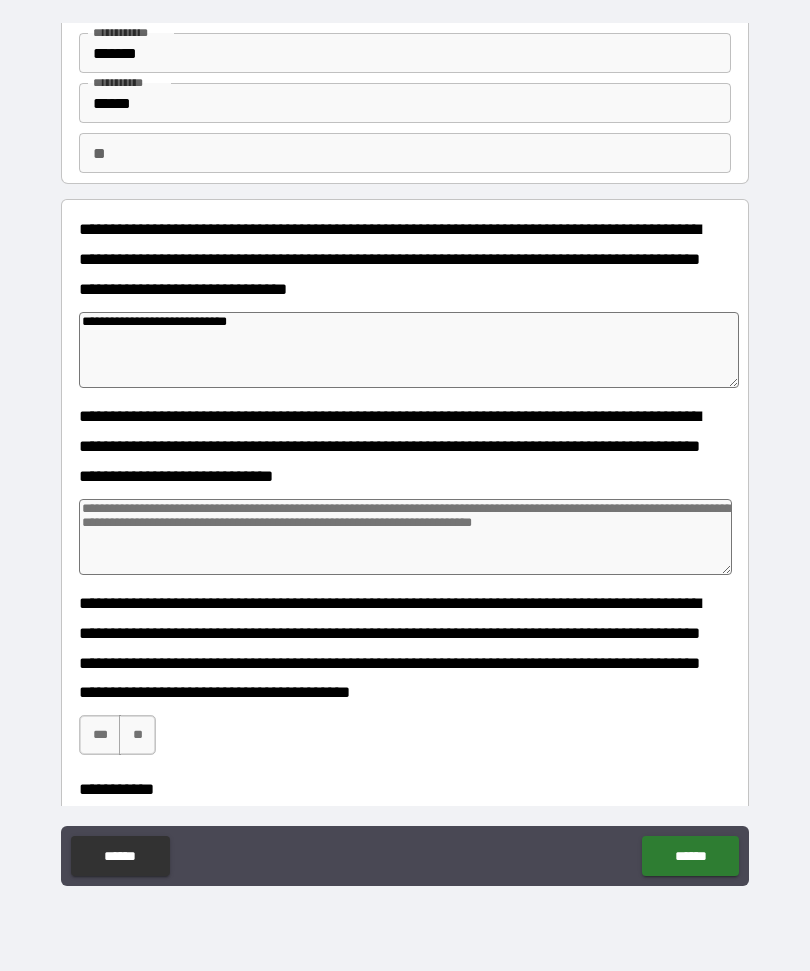 click at bounding box center (405, 537) 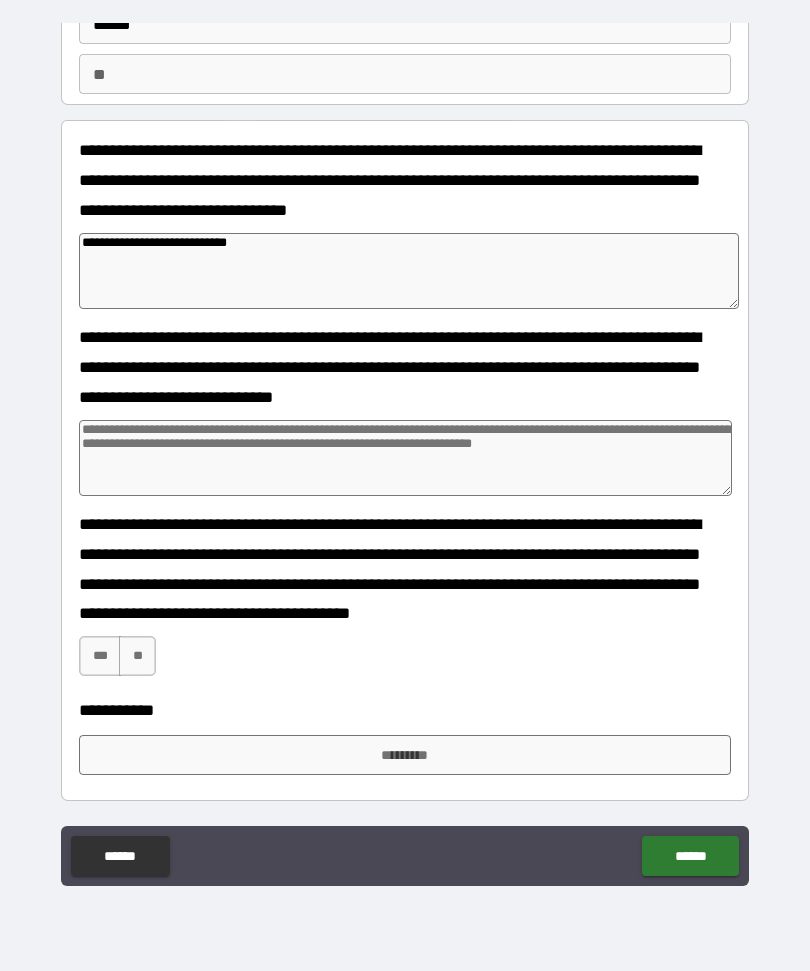 click on "**********" at bounding box center [405, 416] 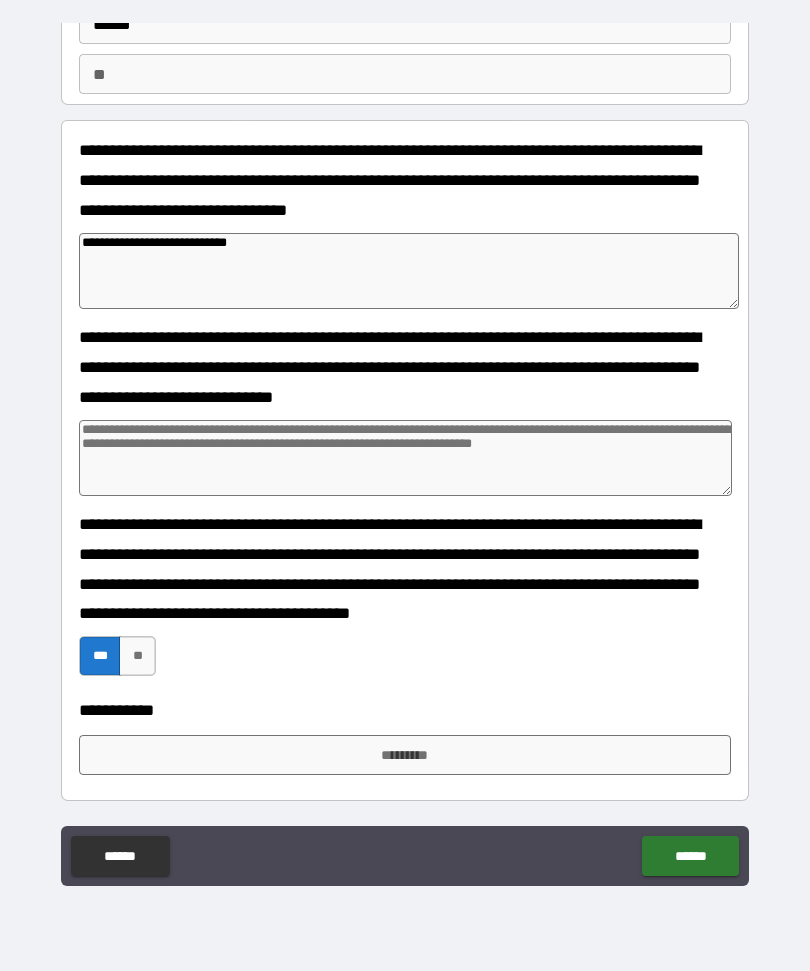 click on "*********" at bounding box center [405, 755] 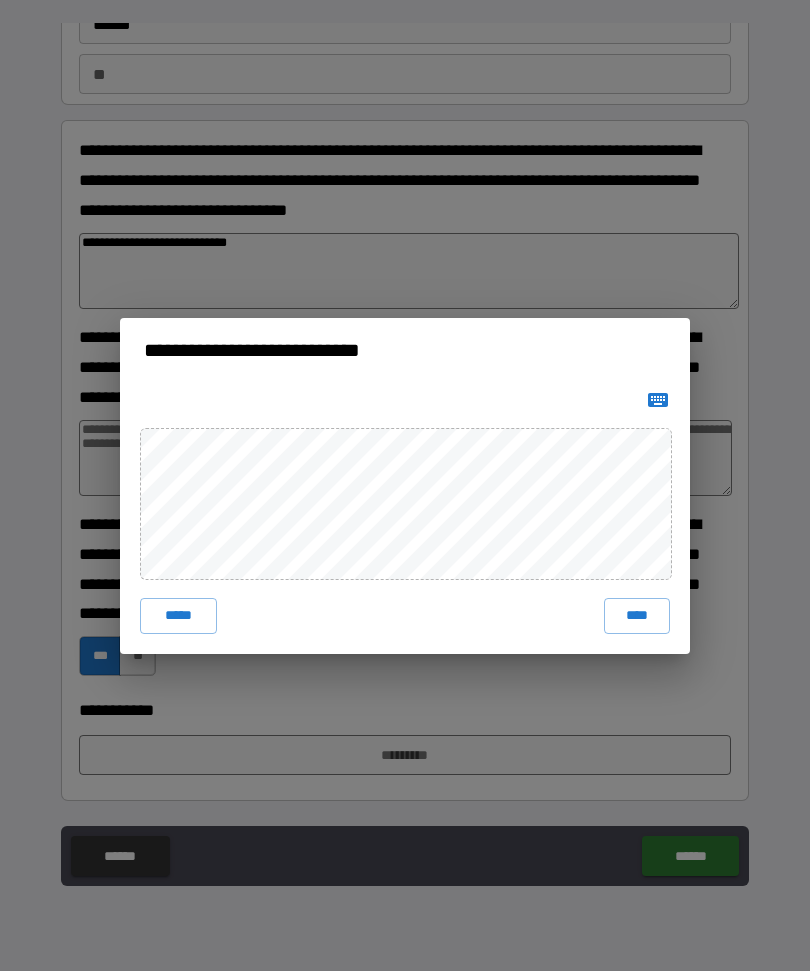 click on "****" at bounding box center [637, 616] 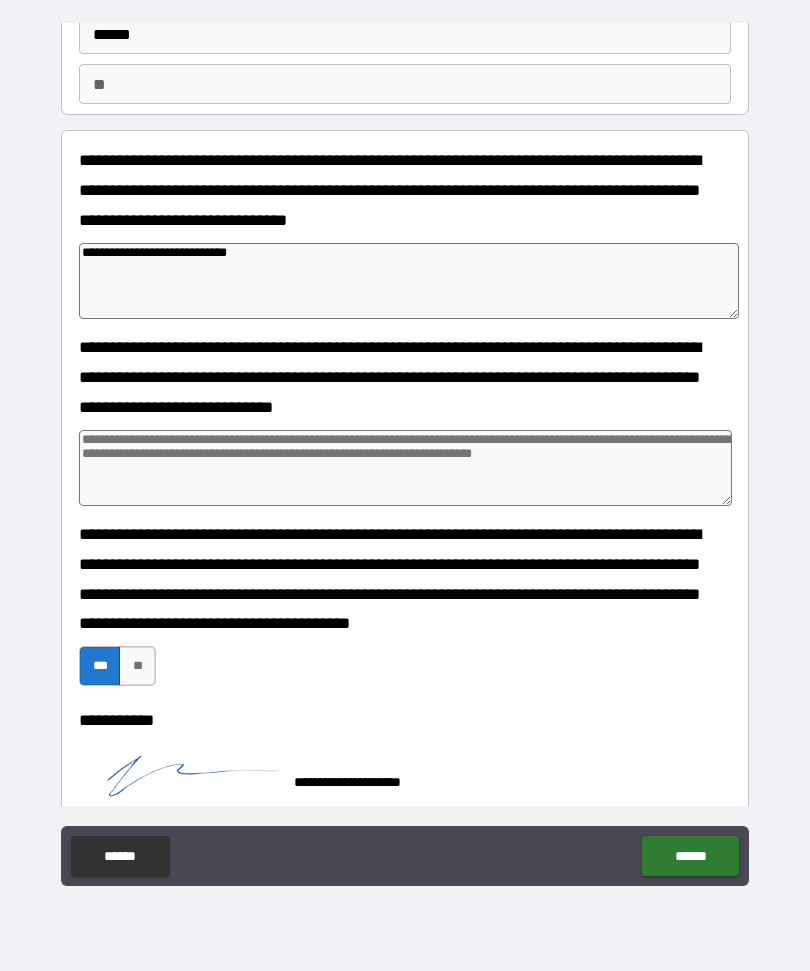 click on "******" at bounding box center [690, 856] 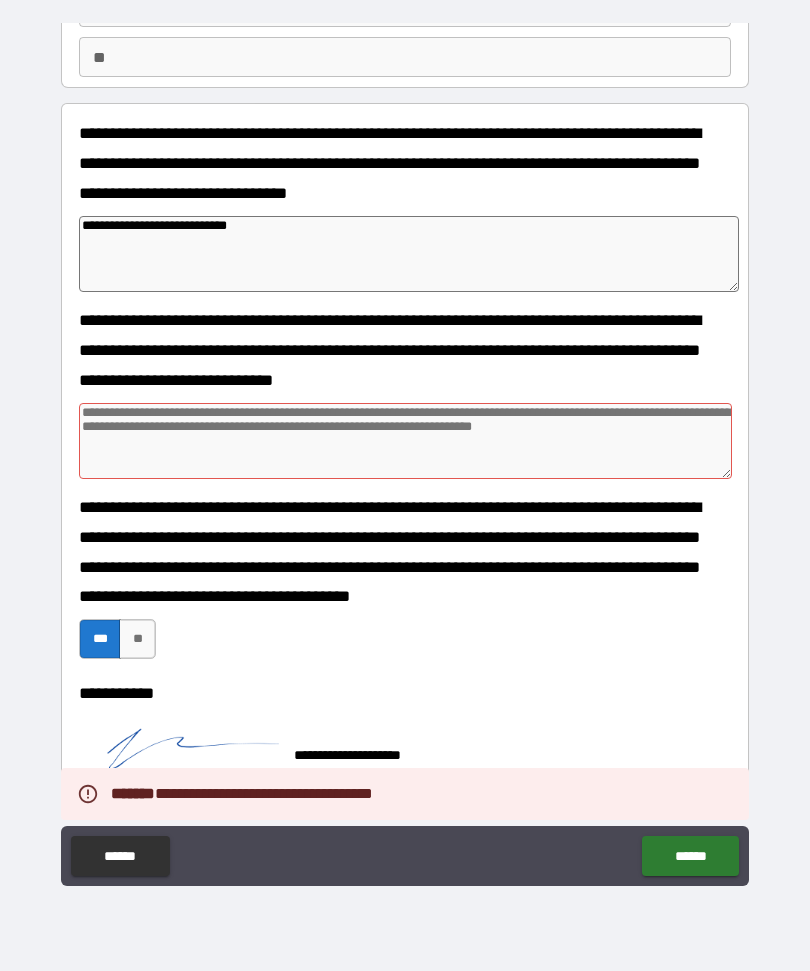 scroll, scrollTop: 179, scrollLeft: 0, axis: vertical 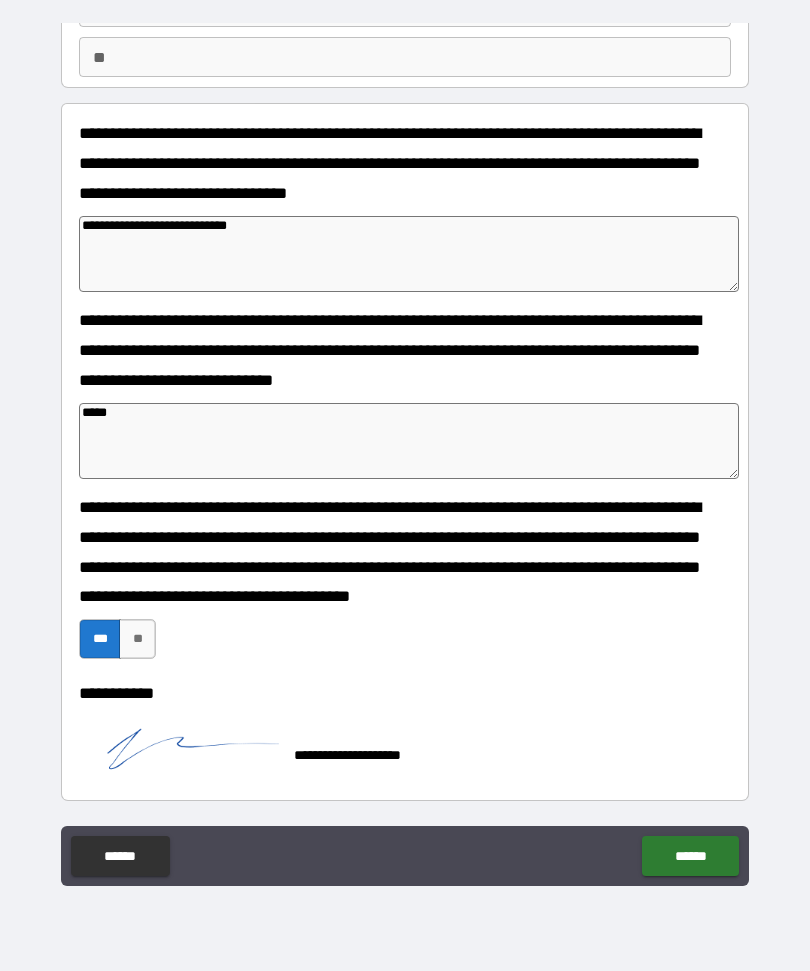 click on "**********" at bounding box center [405, 586] 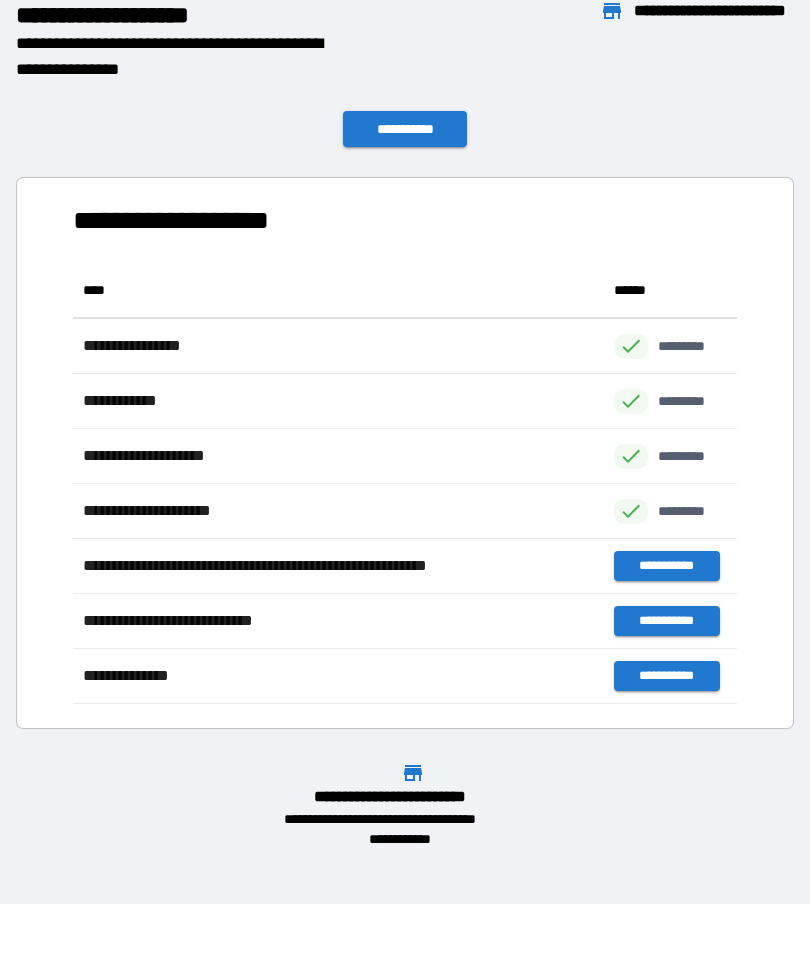 scroll, scrollTop: 1, scrollLeft: 1, axis: both 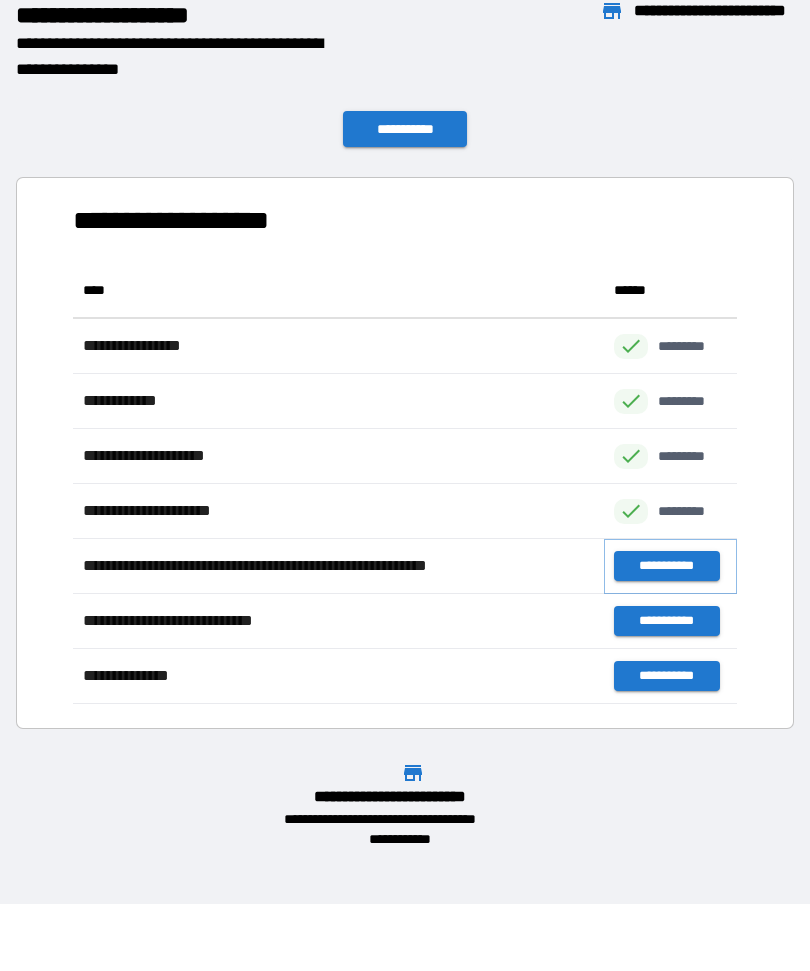 click on "**********" at bounding box center [666, 566] 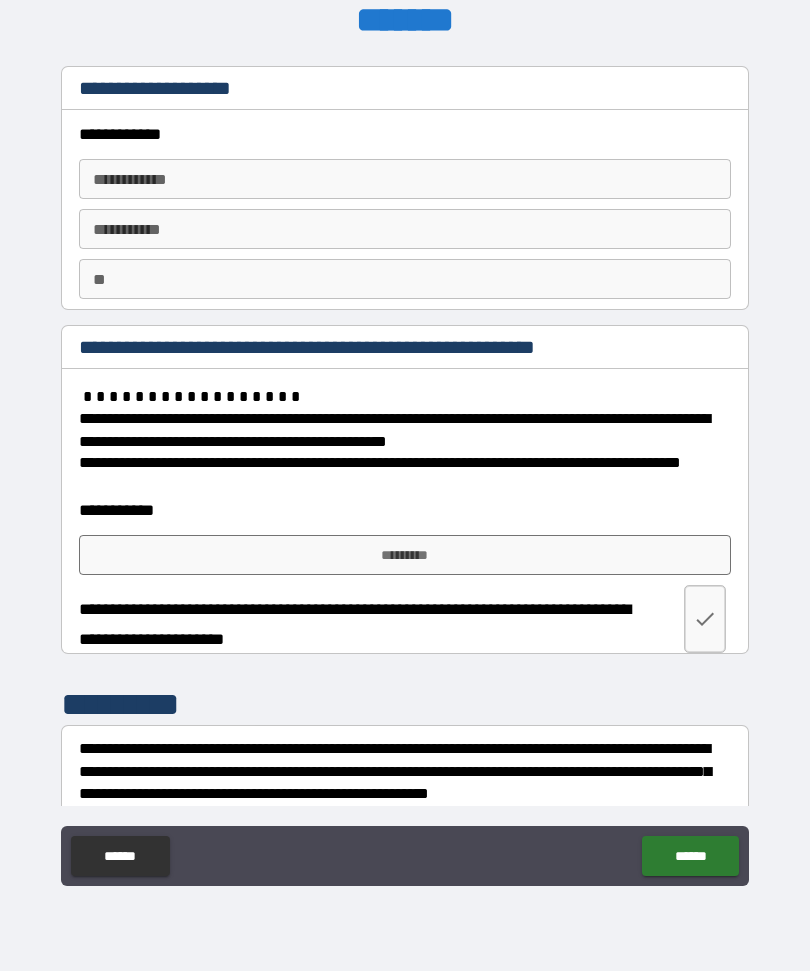 click on "**********" at bounding box center [405, 179] 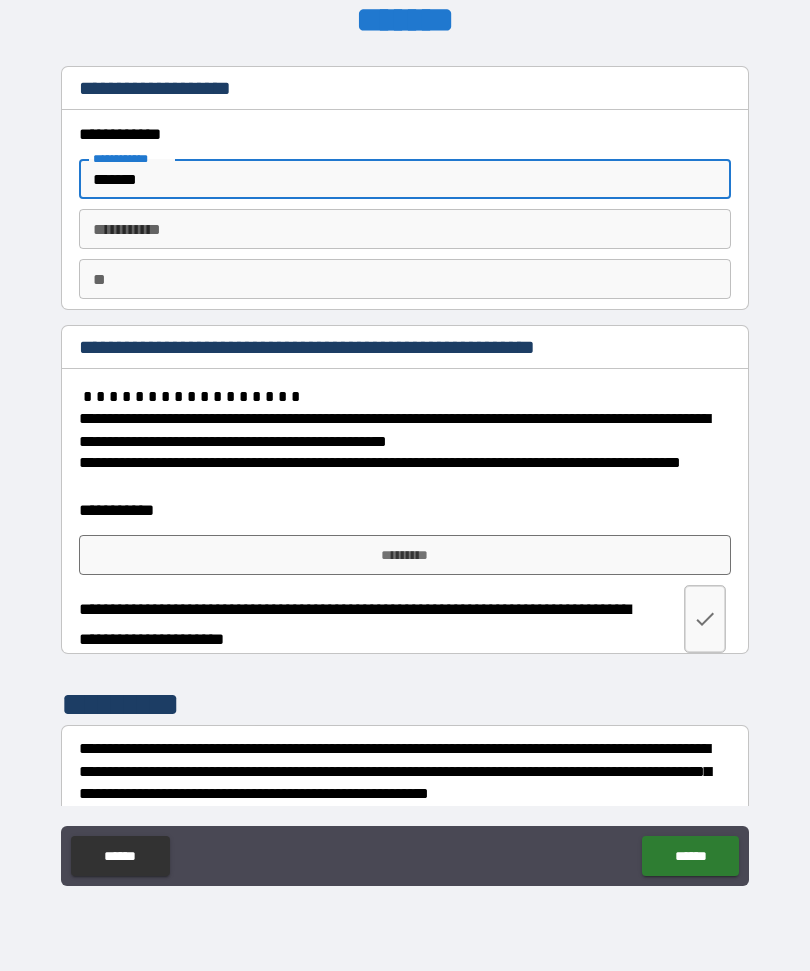 click on "*********   * *********   *" at bounding box center [405, 229] 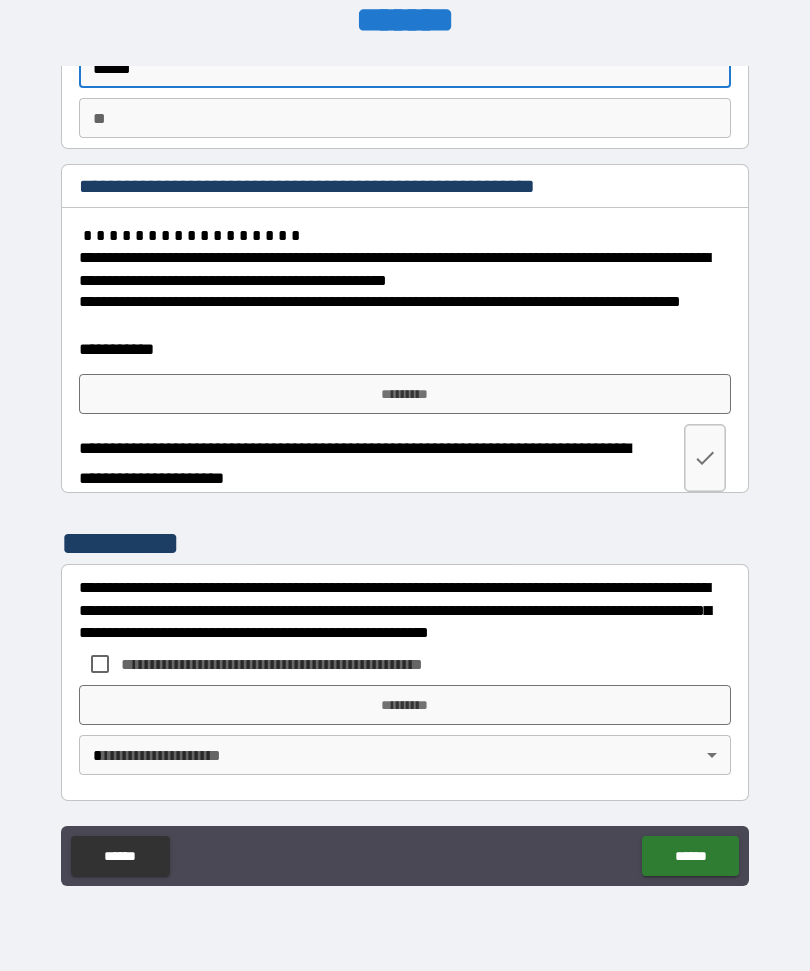 scroll, scrollTop: 161, scrollLeft: 0, axis: vertical 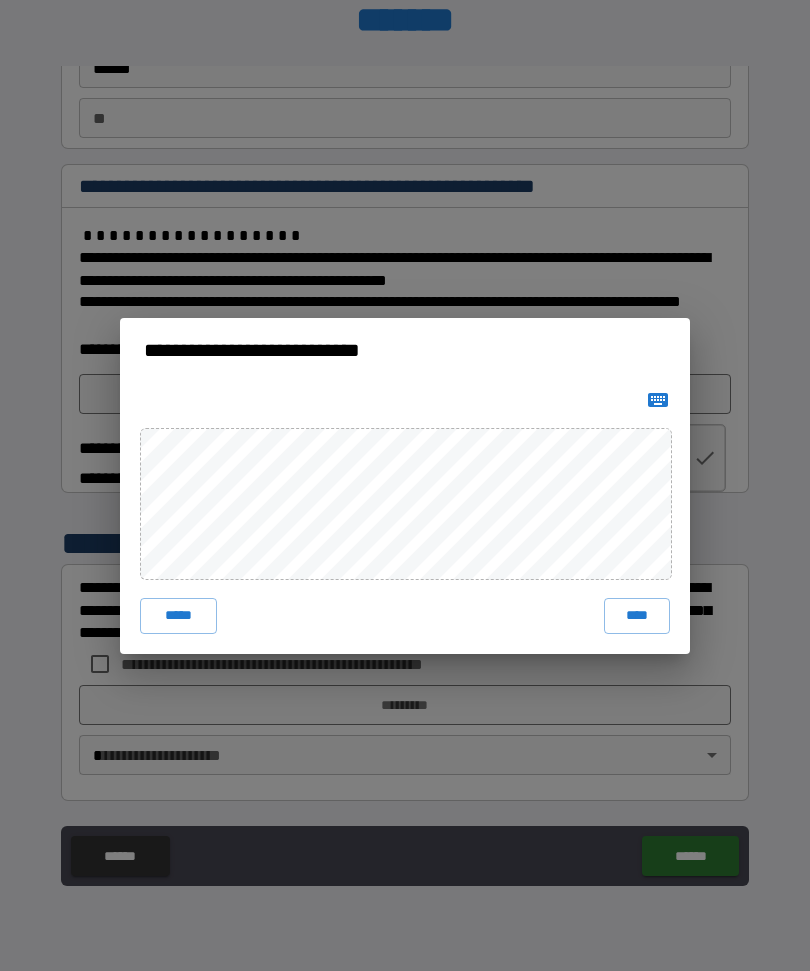 click on "****" at bounding box center (637, 616) 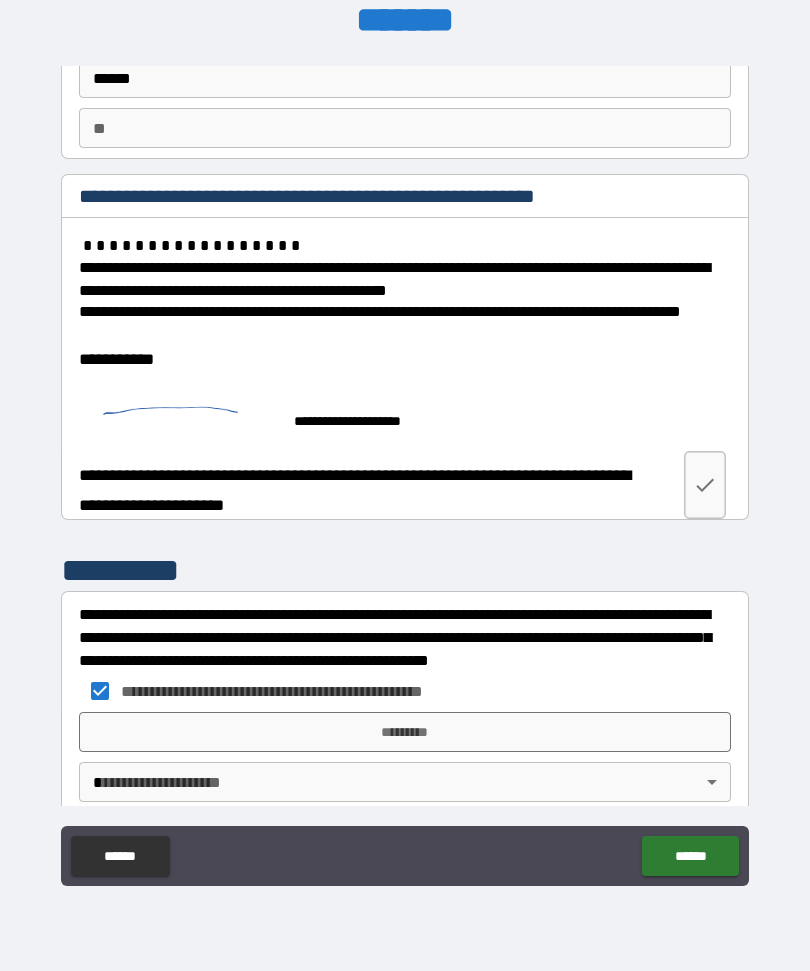 click on "*********" at bounding box center (405, 732) 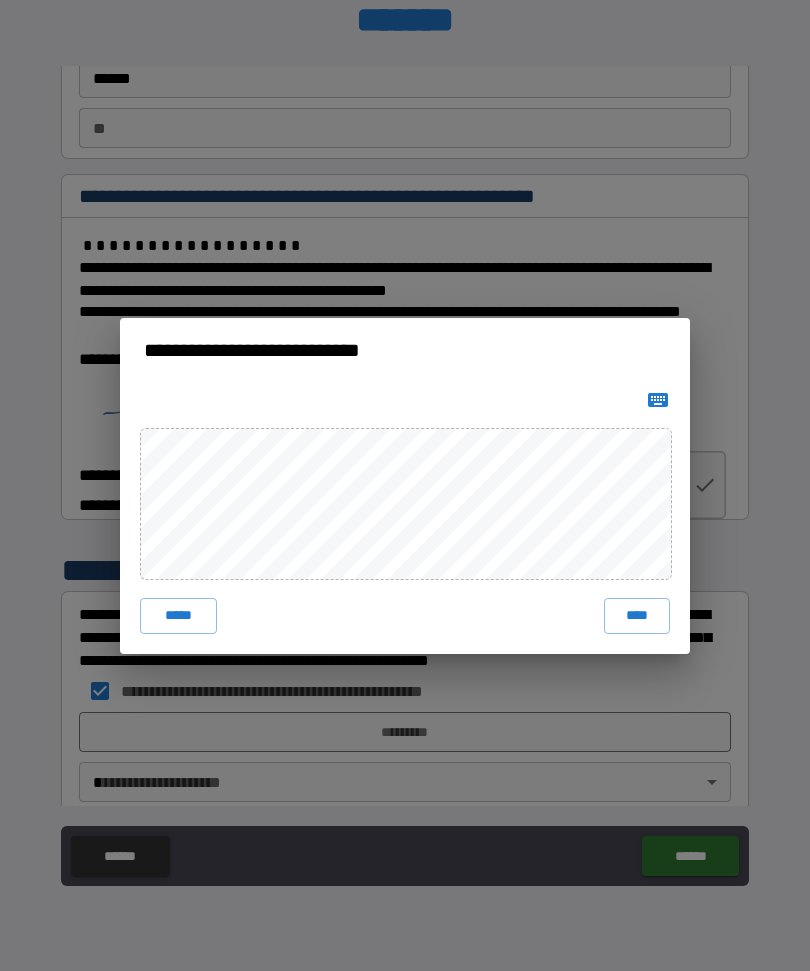 click on "****" at bounding box center [637, 616] 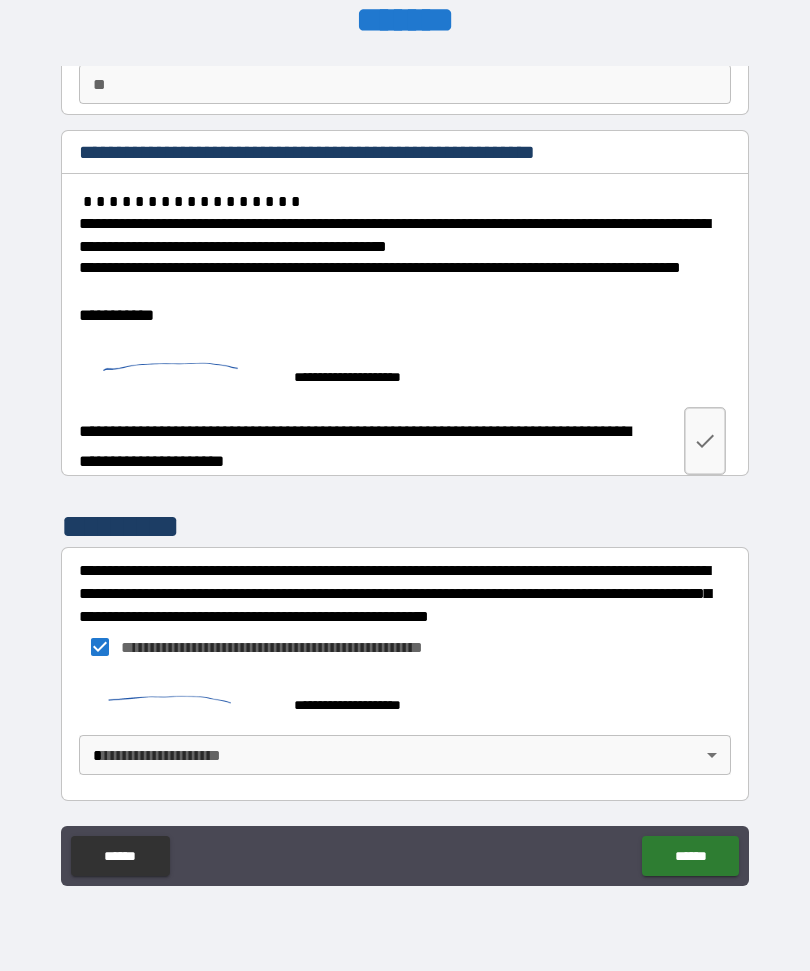 scroll, scrollTop: 195, scrollLeft: 0, axis: vertical 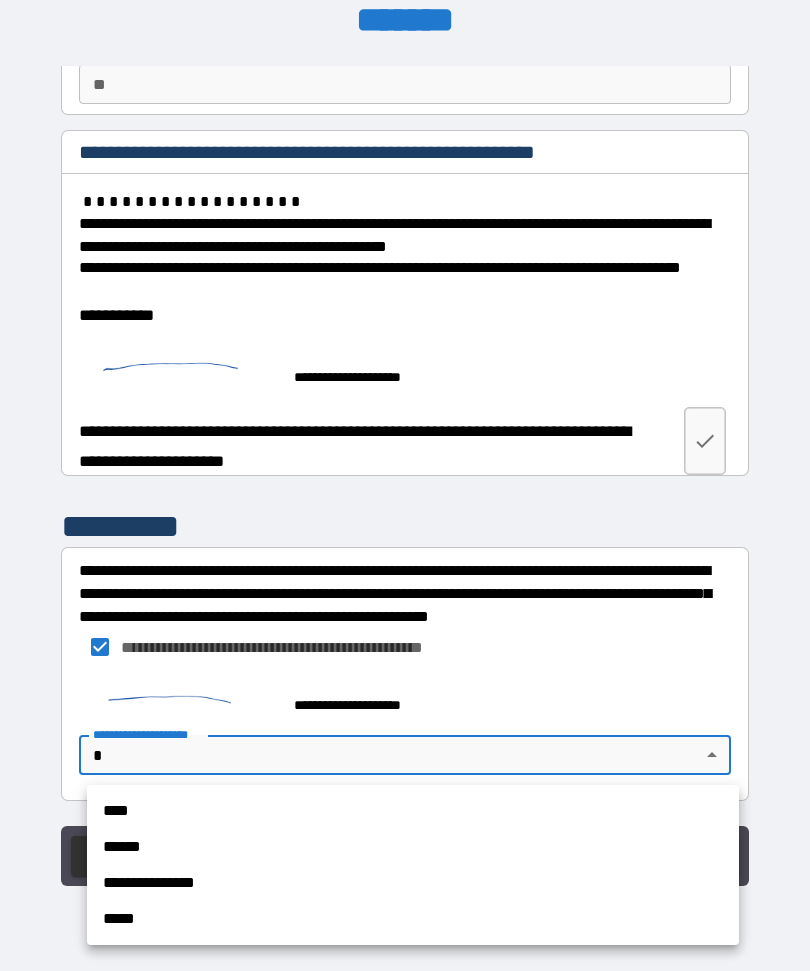 click on "****" at bounding box center (413, 811) 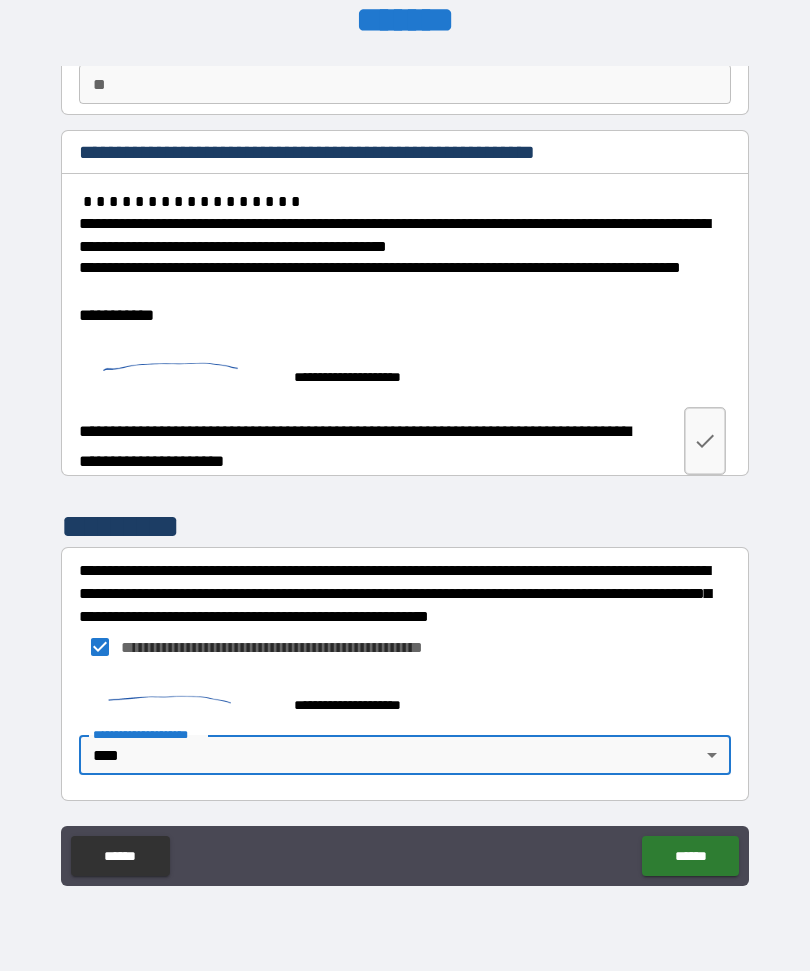click on "******" at bounding box center (690, 856) 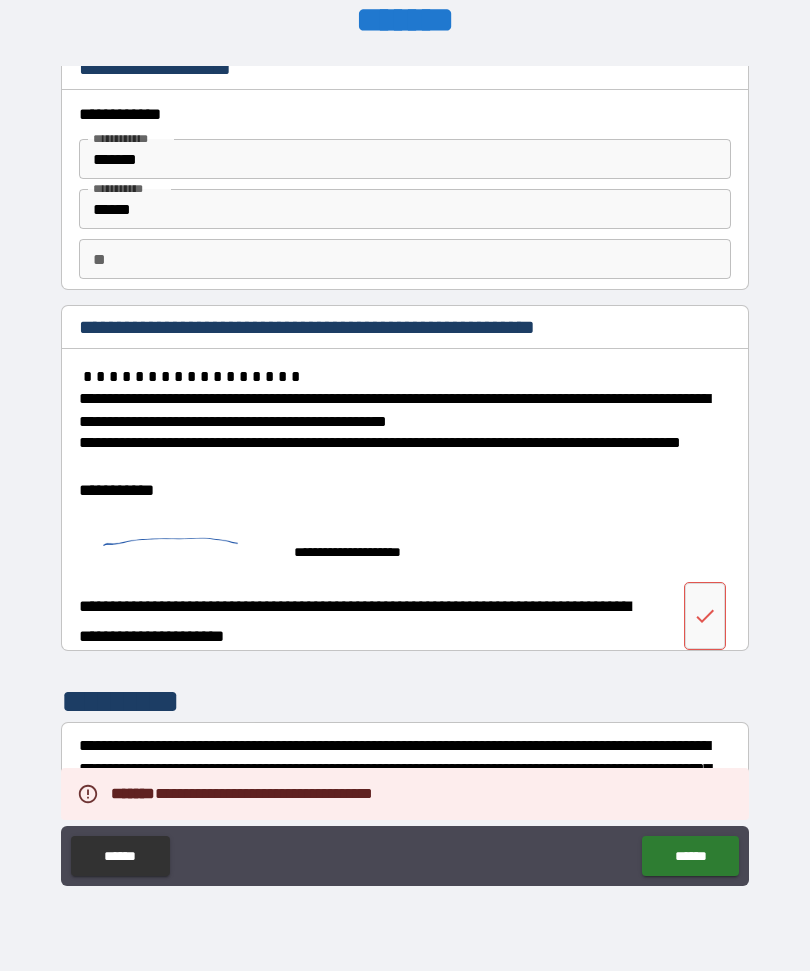 scroll, scrollTop: 21, scrollLeft: 0, axis: vertical 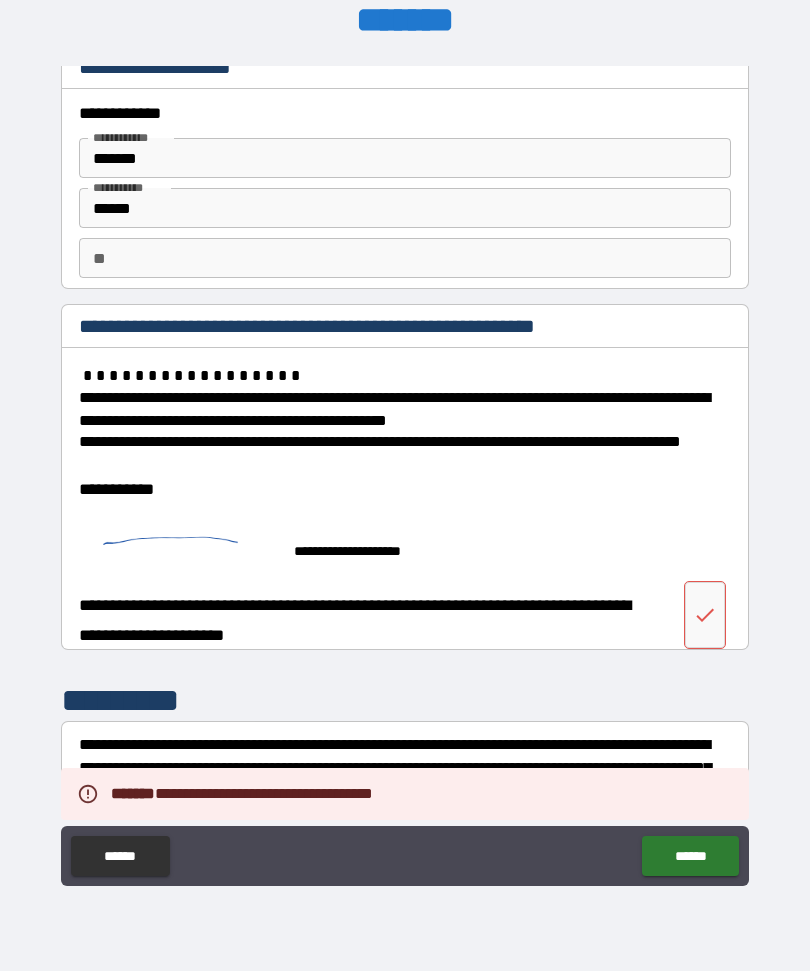 click 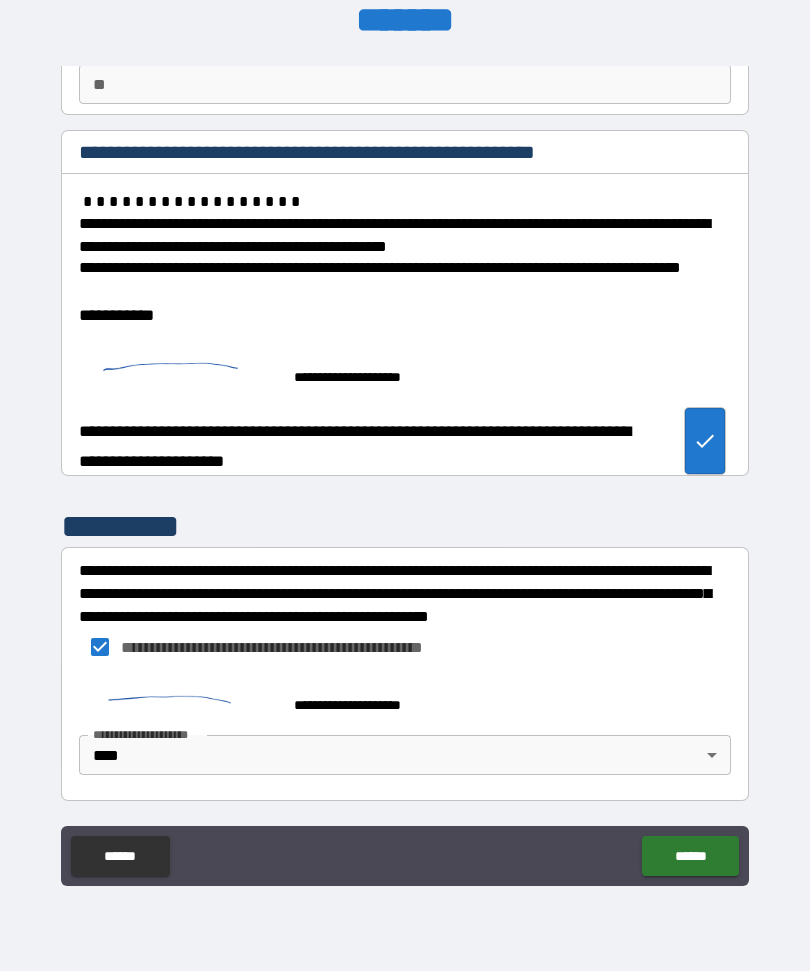 scroll, scrollTop: 195, scrollLeft: 0, axis: vertical 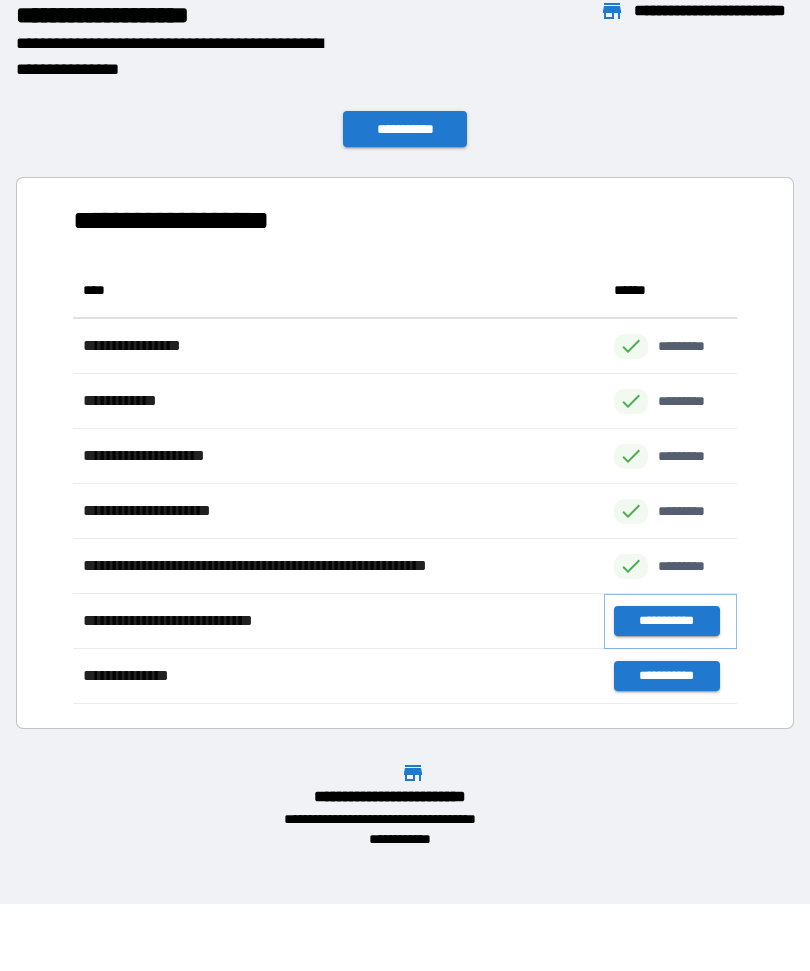 click on "**********" at bounding box center [666, 621] 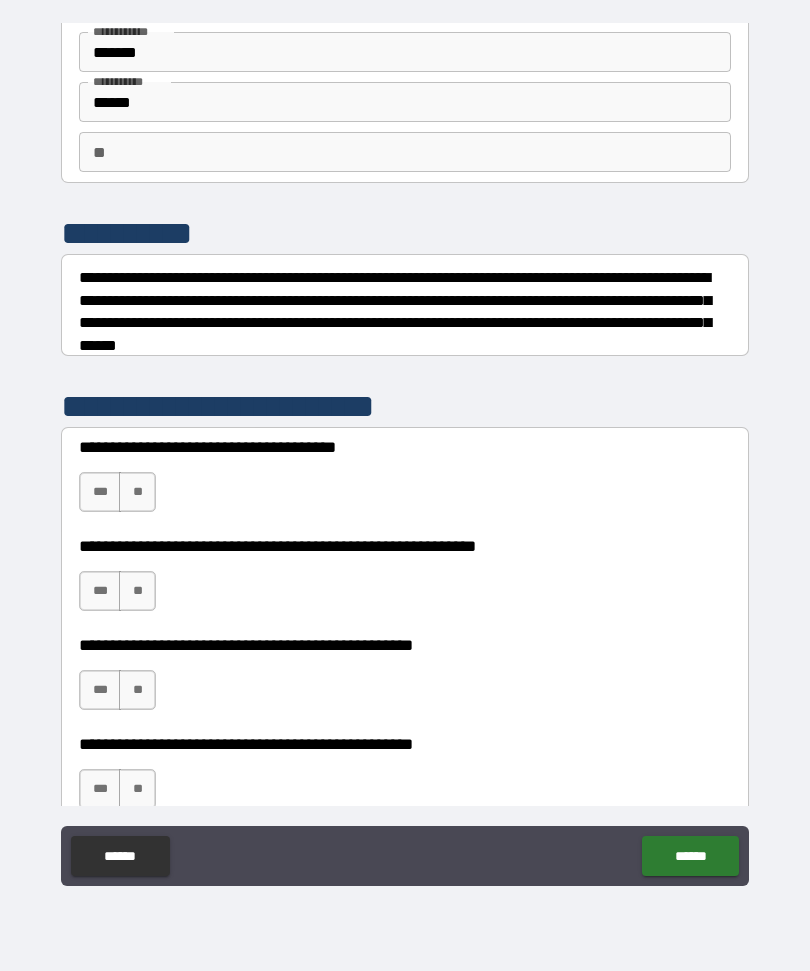 scroll, scrollTop: 83, scrollLeft: 0, axis: vertical 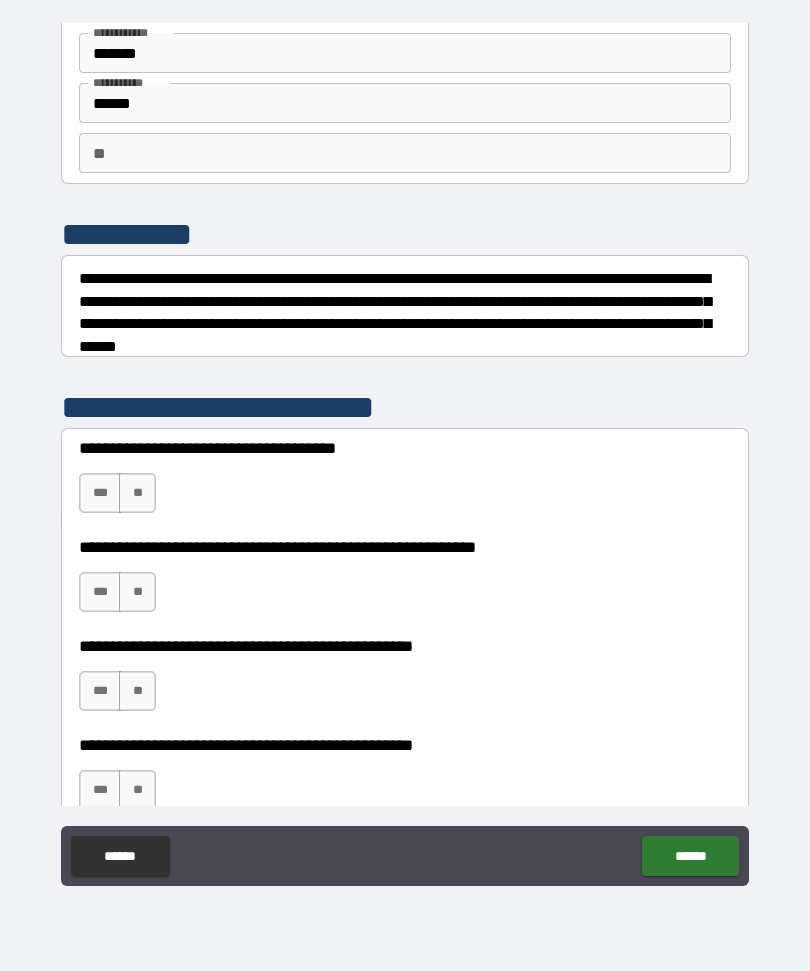 click on "***" at bounding box center (100, 493) 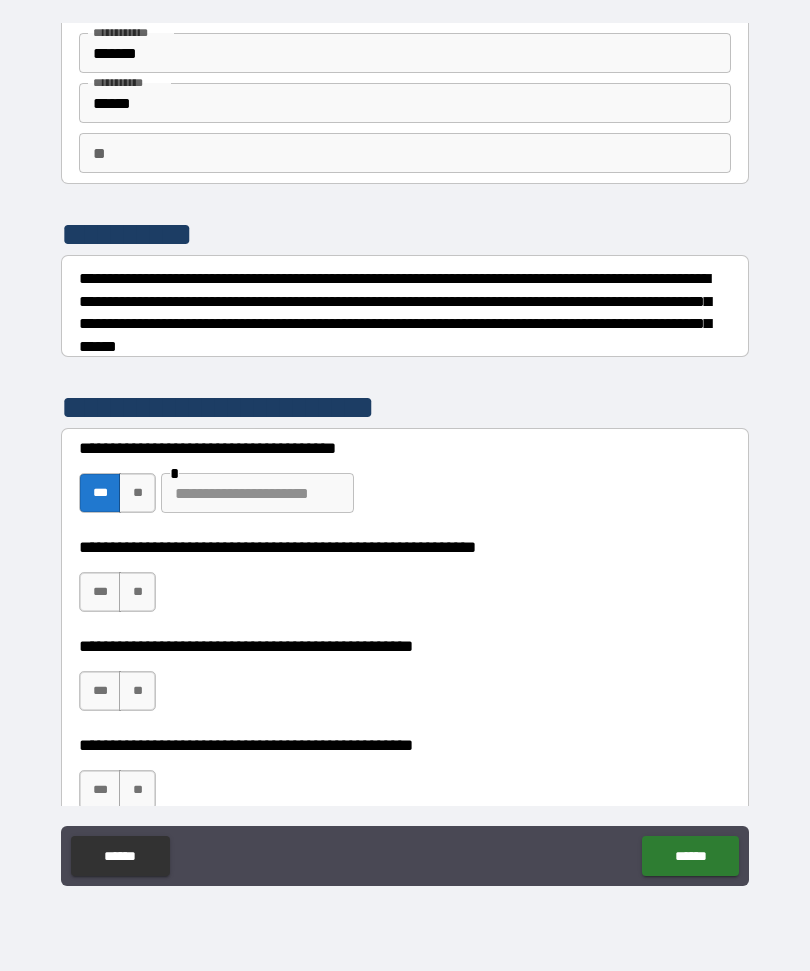 click on "**" at bounding box center (137, 592) 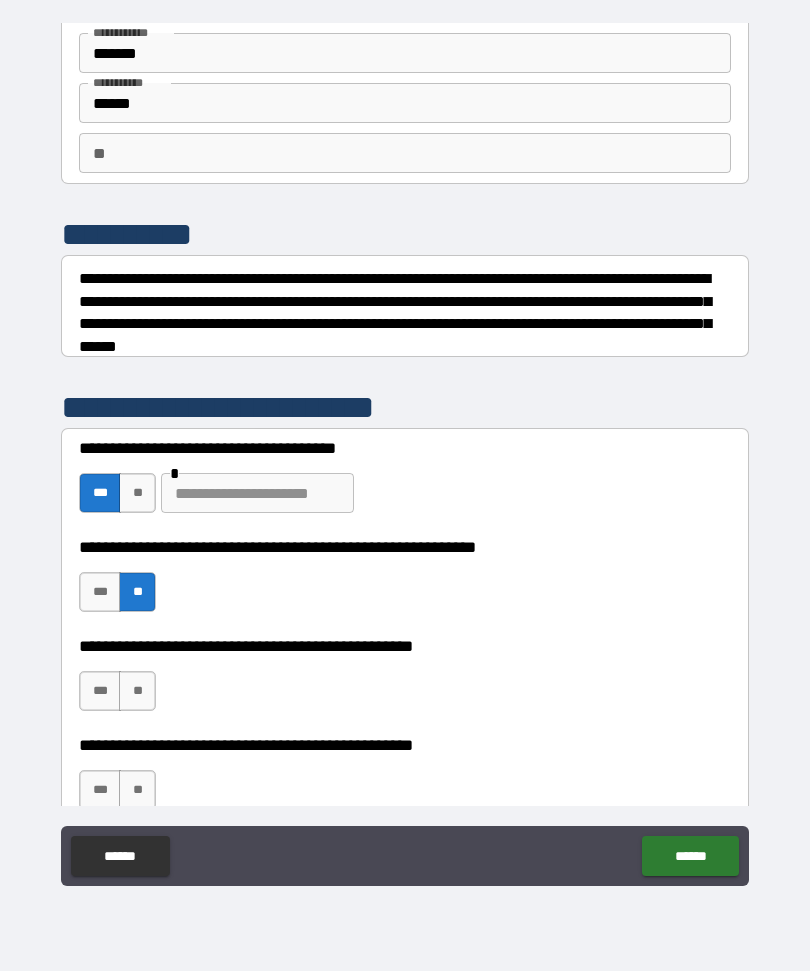 click on "**" at bounding box center (137, 691) 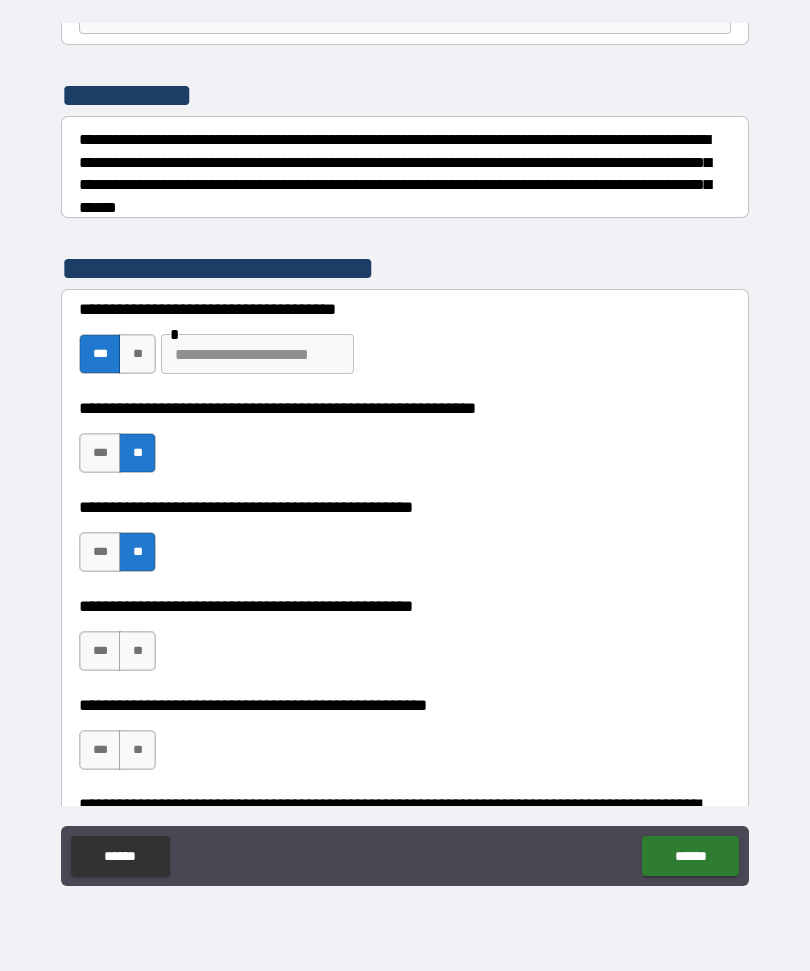 scroll, scrollTop: 226, scrollLeft: 0, axis: vertical 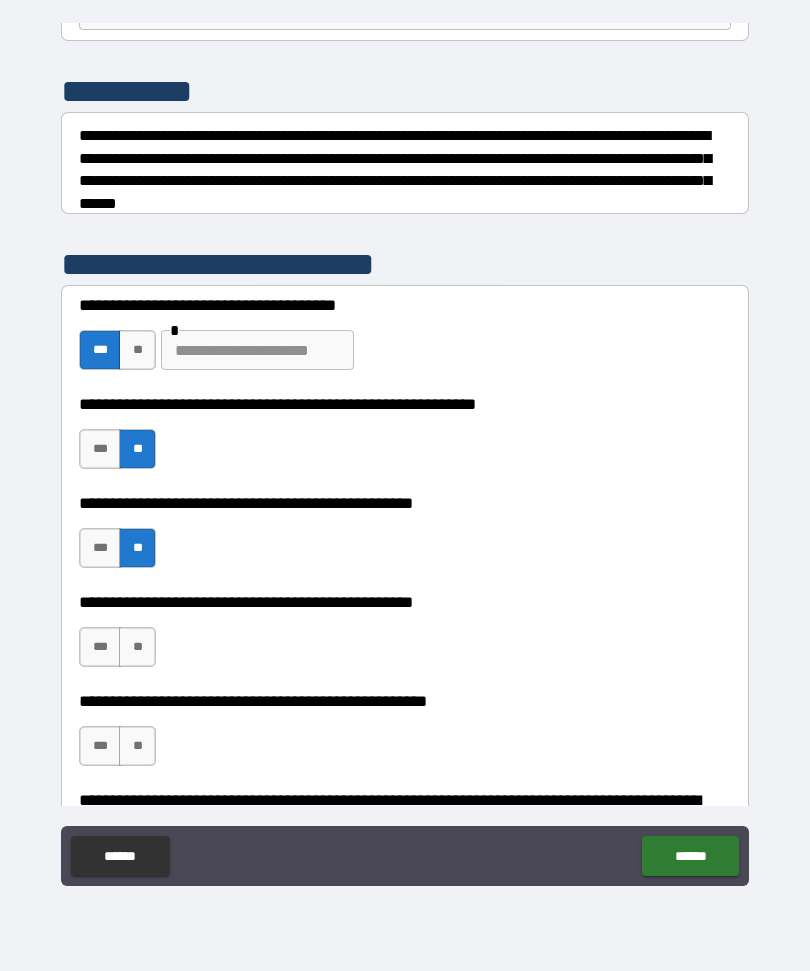 click on "***" at bounding box center (100, 647) 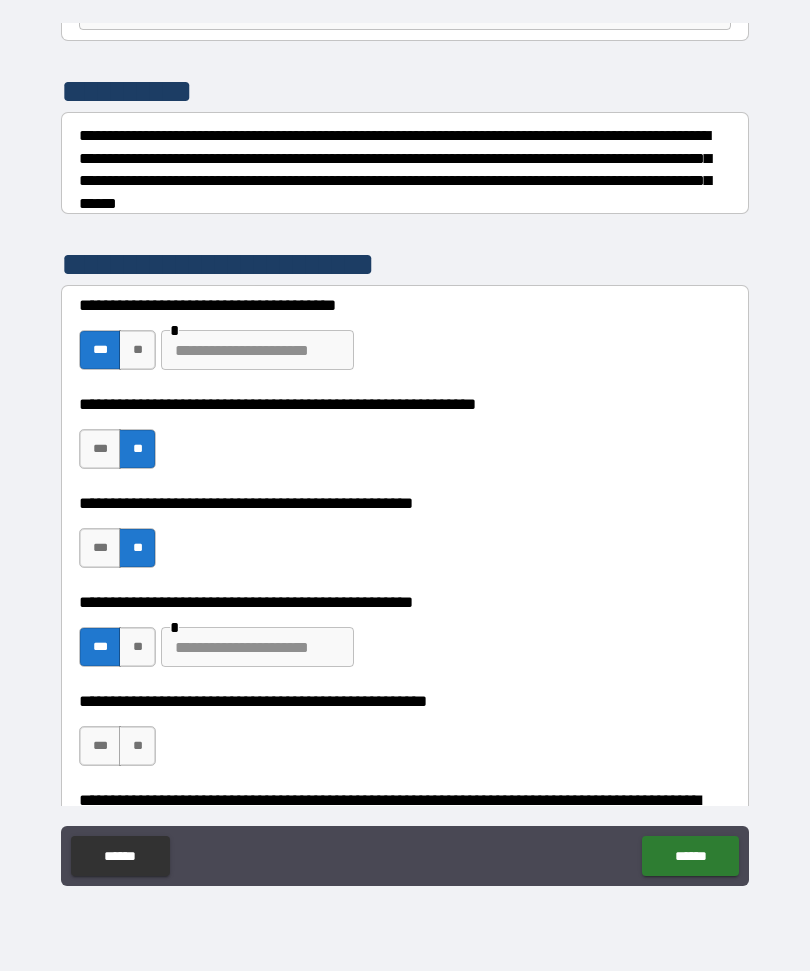 click at bounding box center [257, 647] 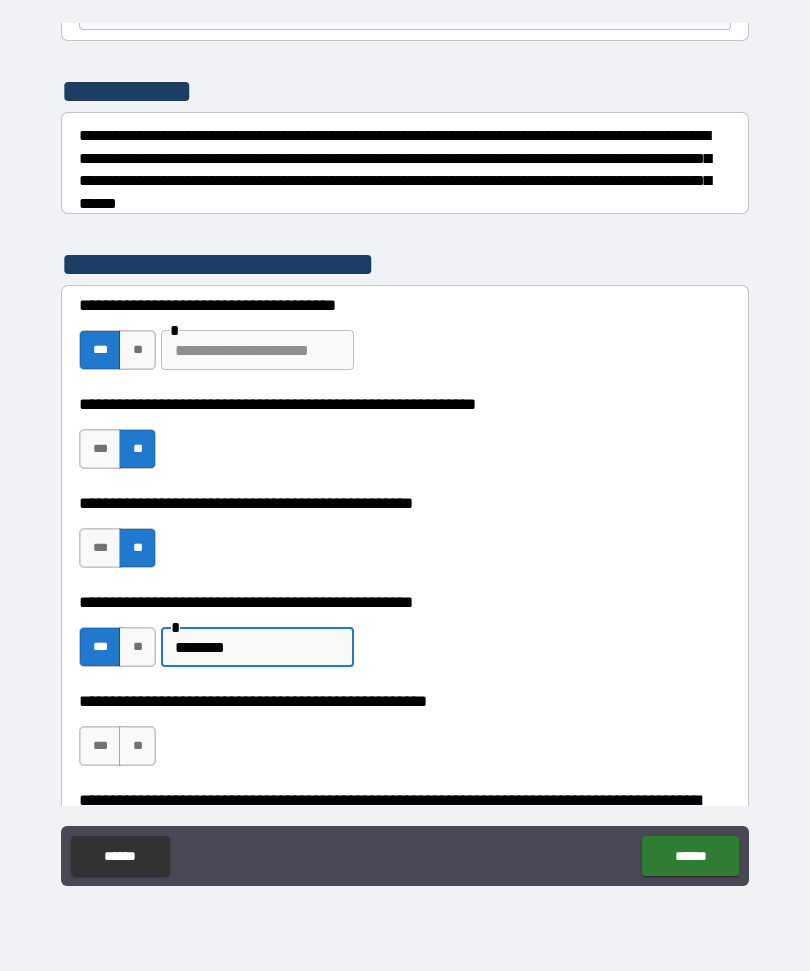 click on "**********" at bounding box center [405, 602] 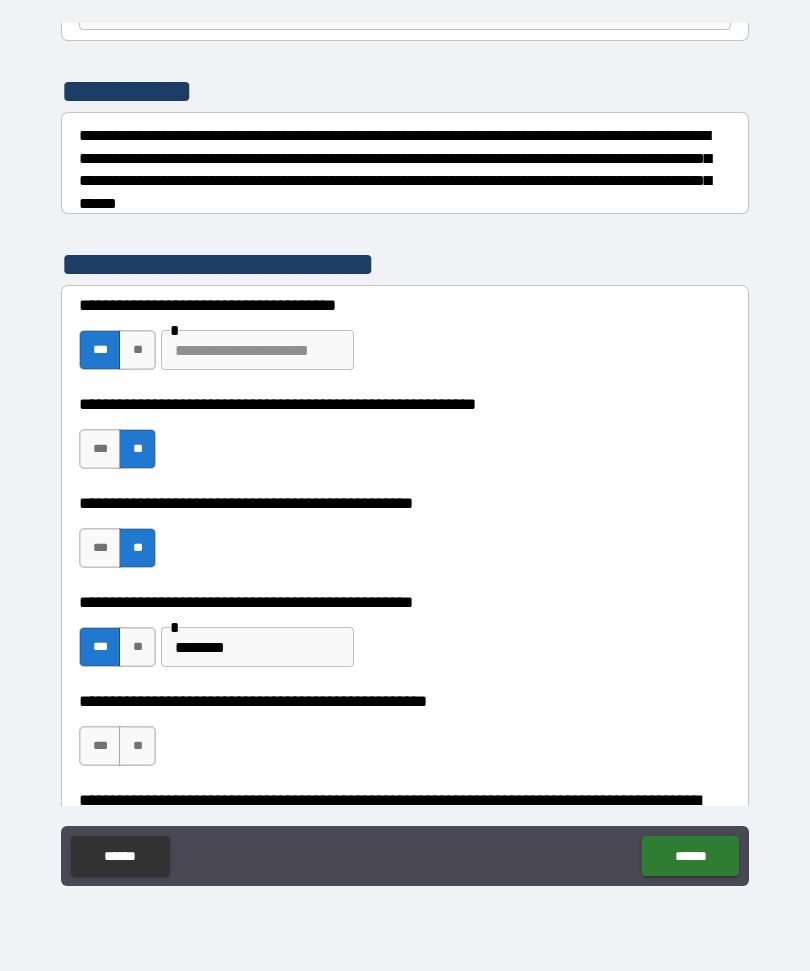 click on "***" at bounding box center (100, 746) 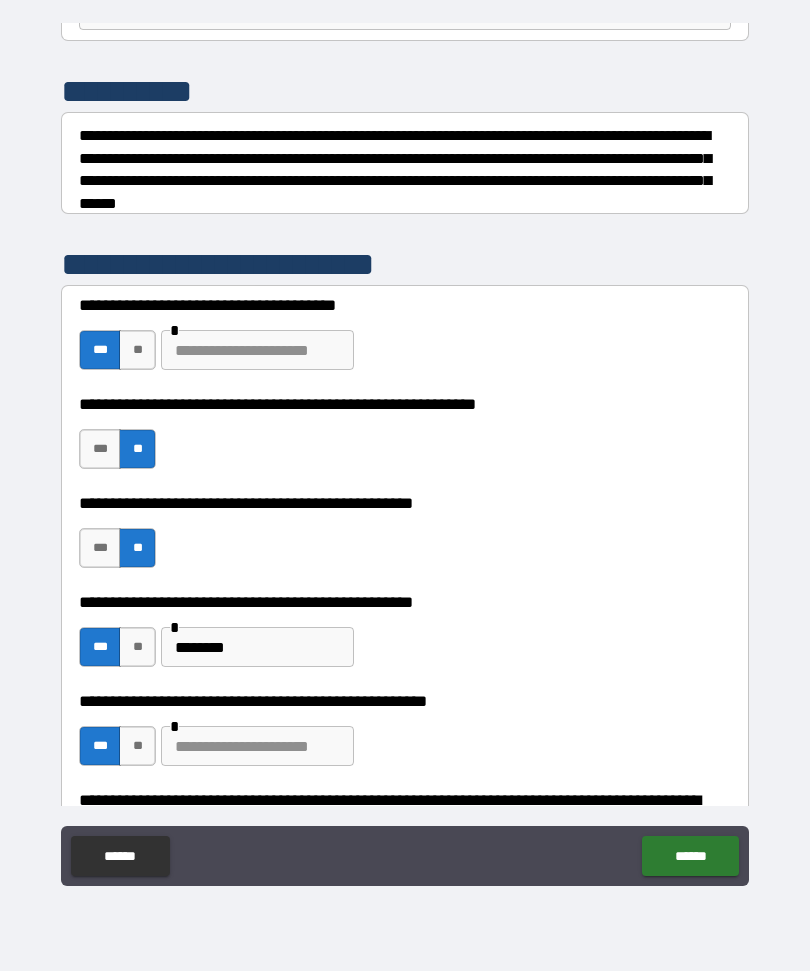 click on "**" at bounding box center (137, 746) 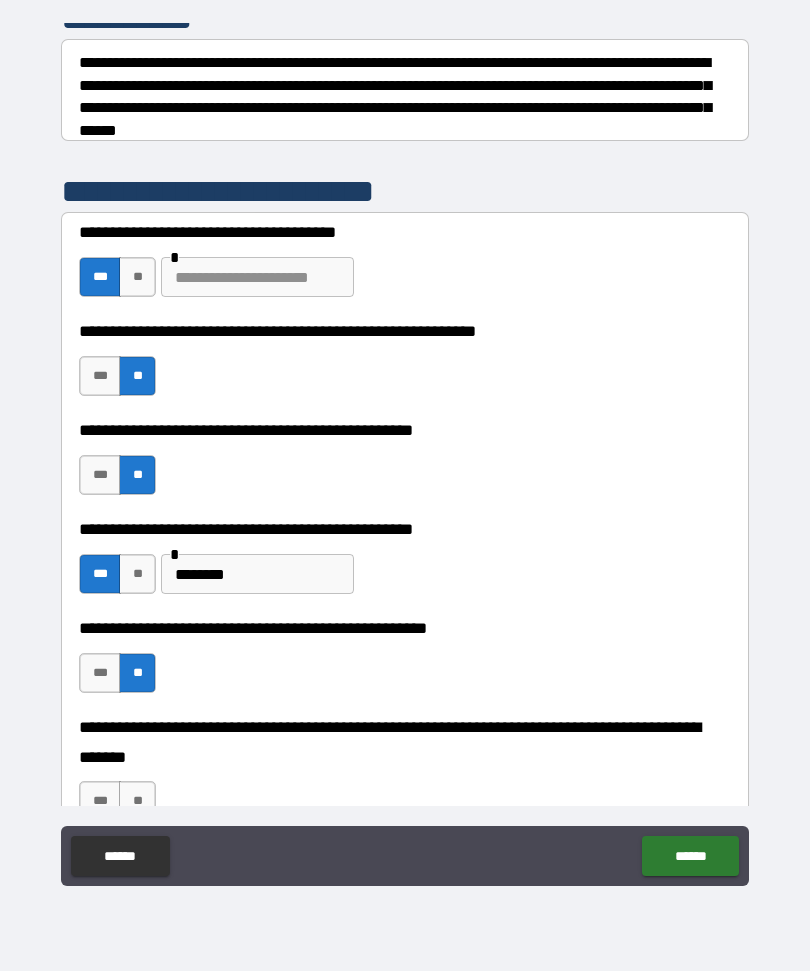 scroll, scrollTop: 297, scrollLeft: 0, axis: vertical 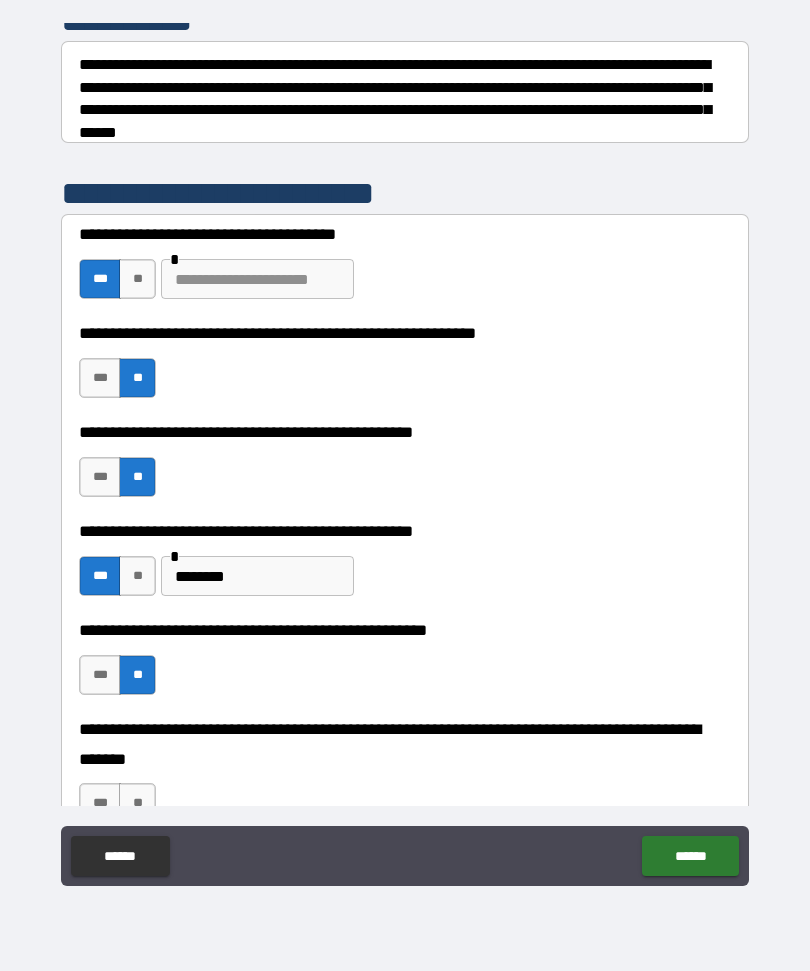 click on "**" at bounding box center [137, 803] 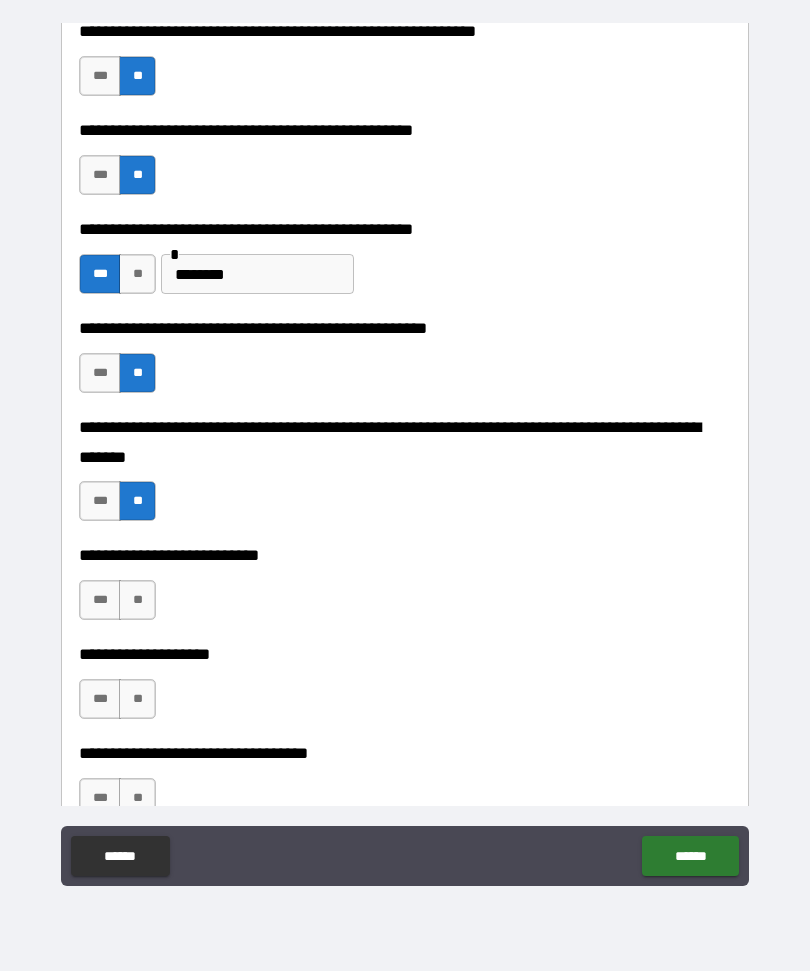 scroll, scrollTop: 610, scrollLeft: 0, axis: vertical 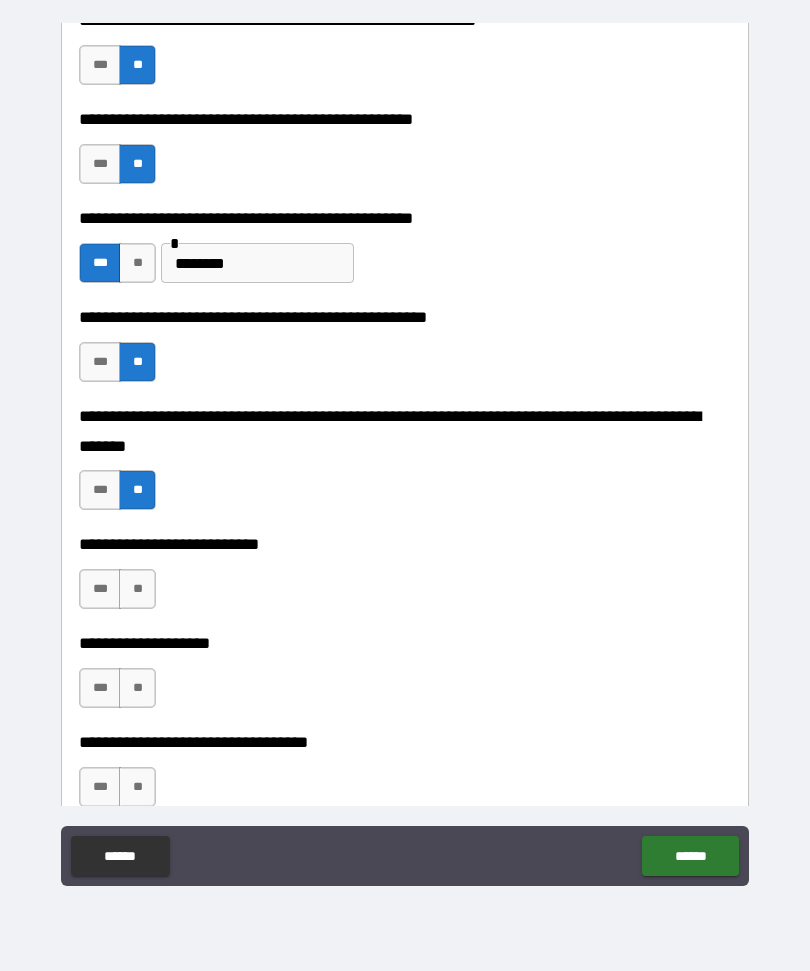 click on "**" at bounding box center (137, 589) 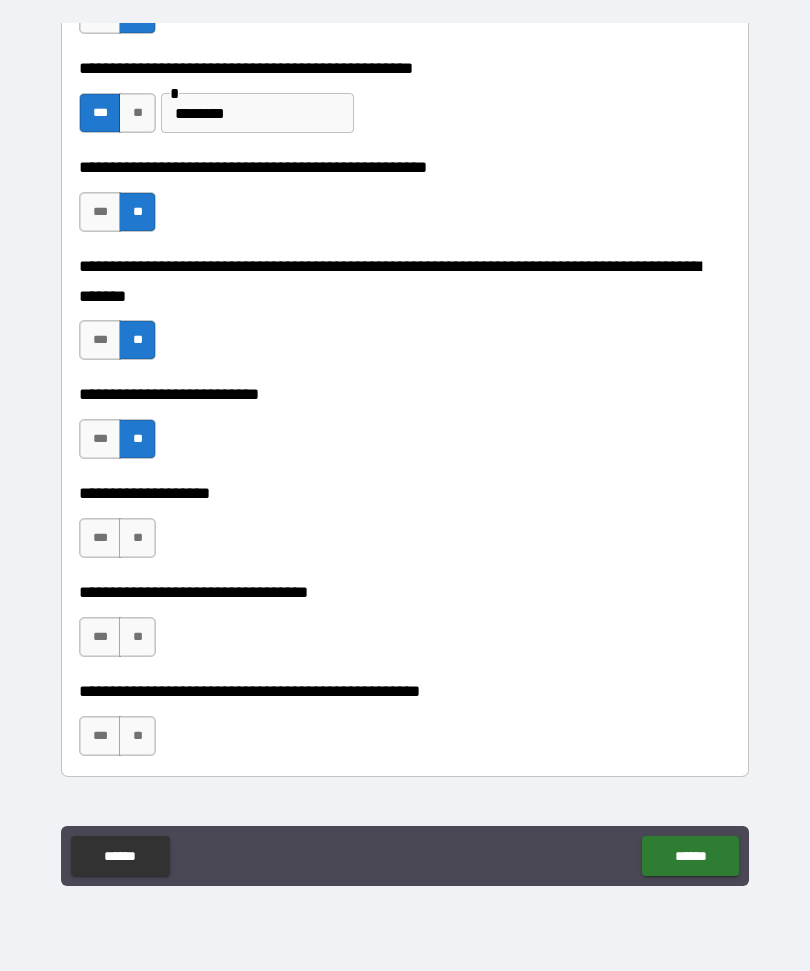 scroll, scrollTop: 755, scrollLeft: 0, axis: vertical 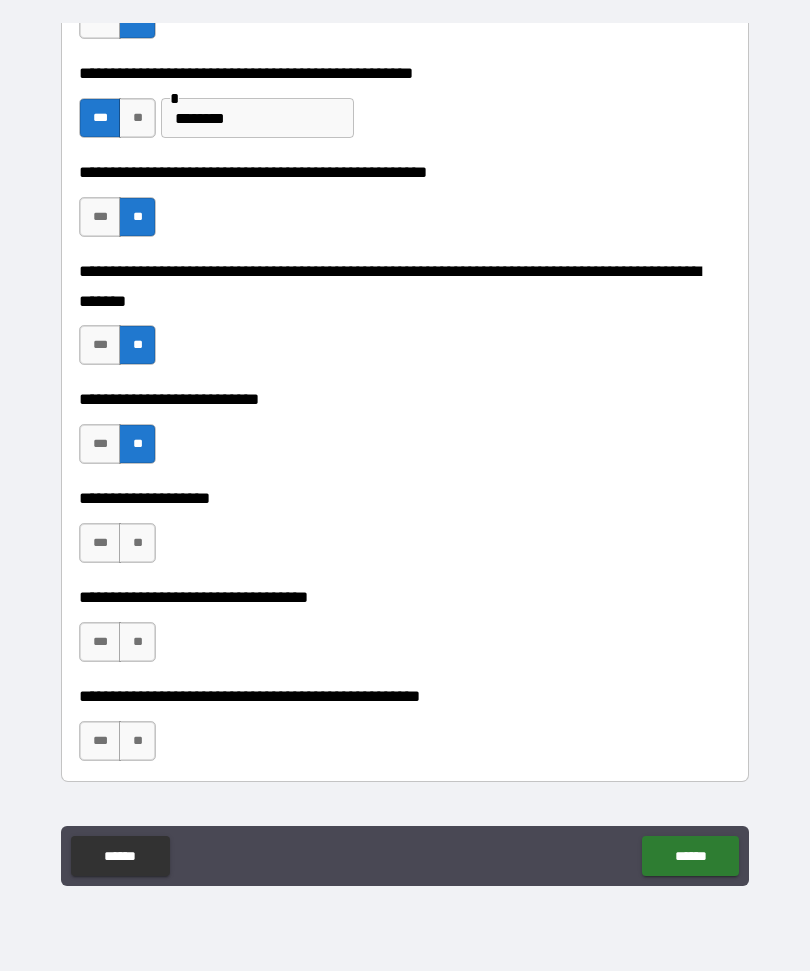 click on "**" at bounding box center (137, 642) 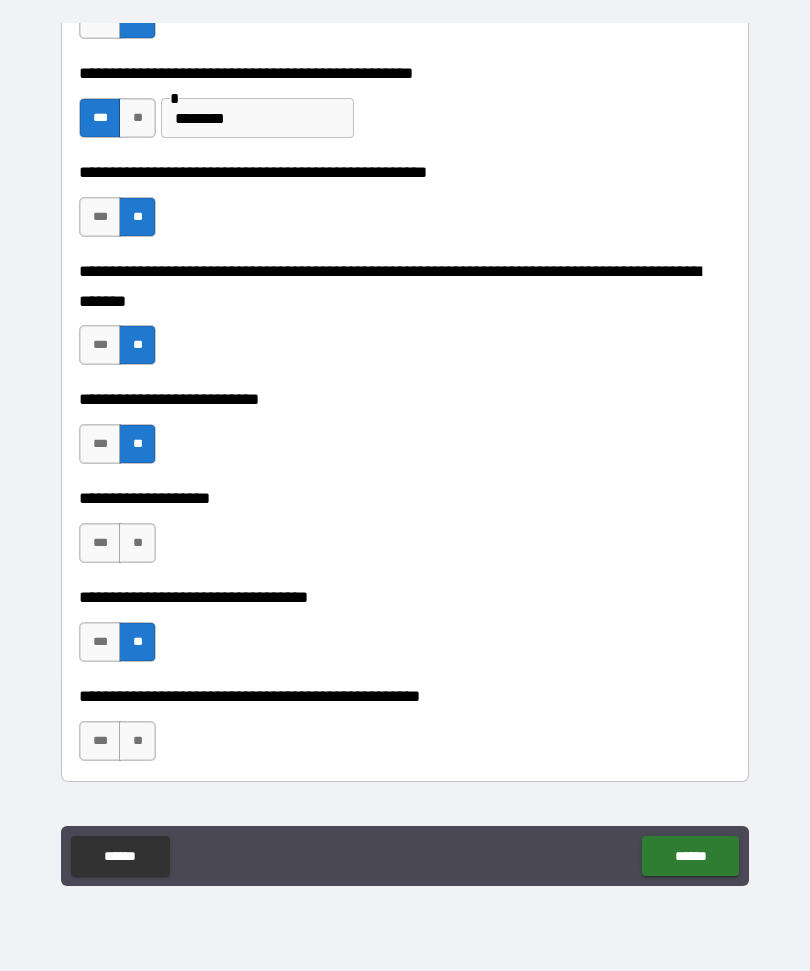 click on "**" at bounding box center (137, 741) 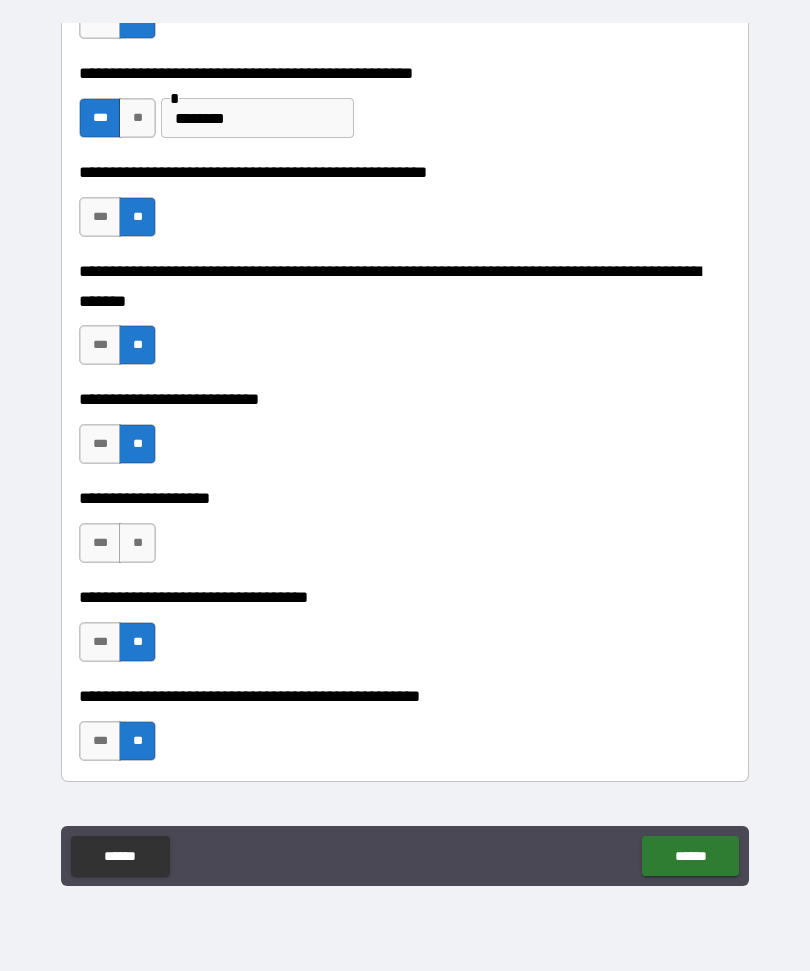 click on "***" at bounding box center [100, 543] 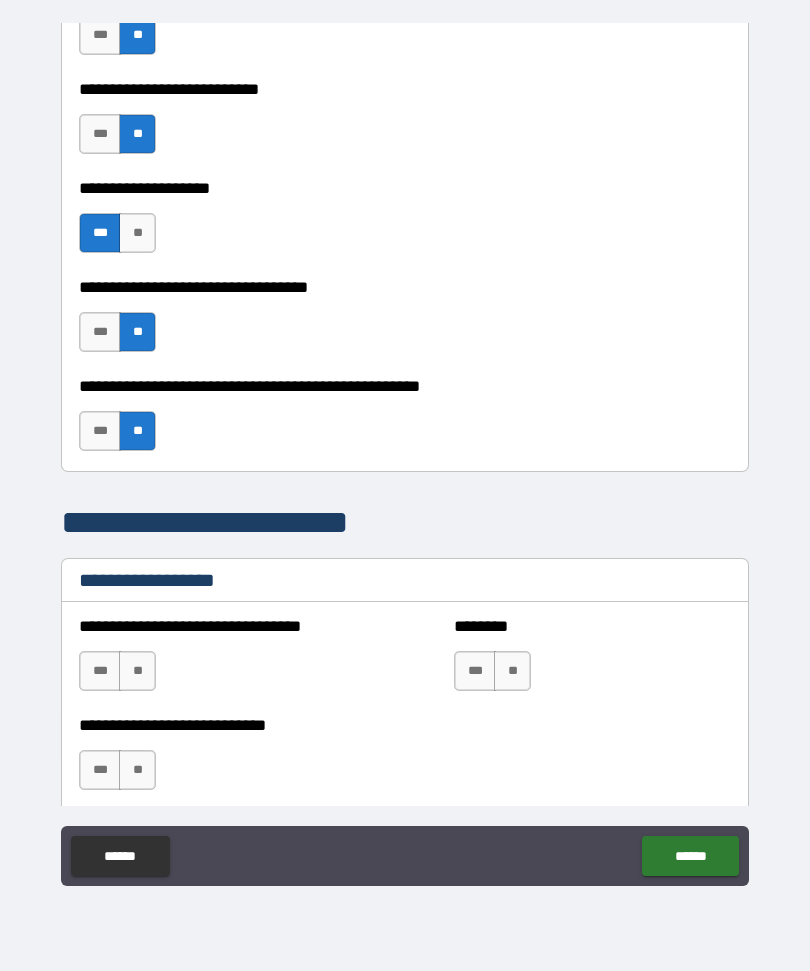 scroll, scrollTop: 1064, scrollLeft: 0, axis: vertical 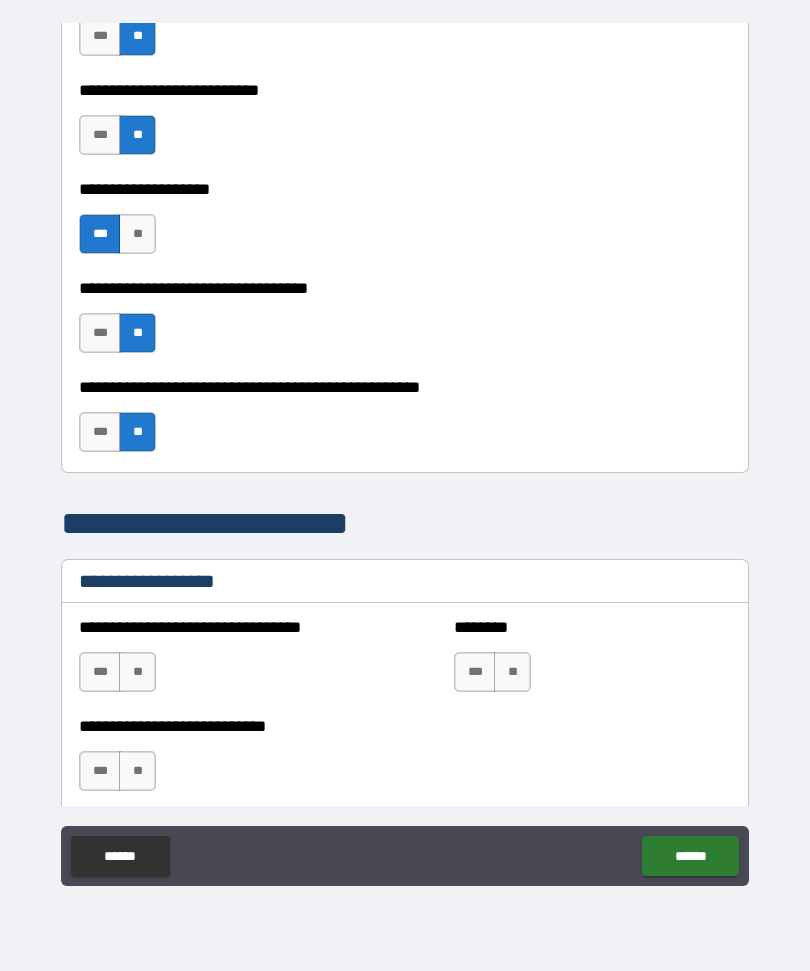 click on "**" at bounding box center (137, 672) 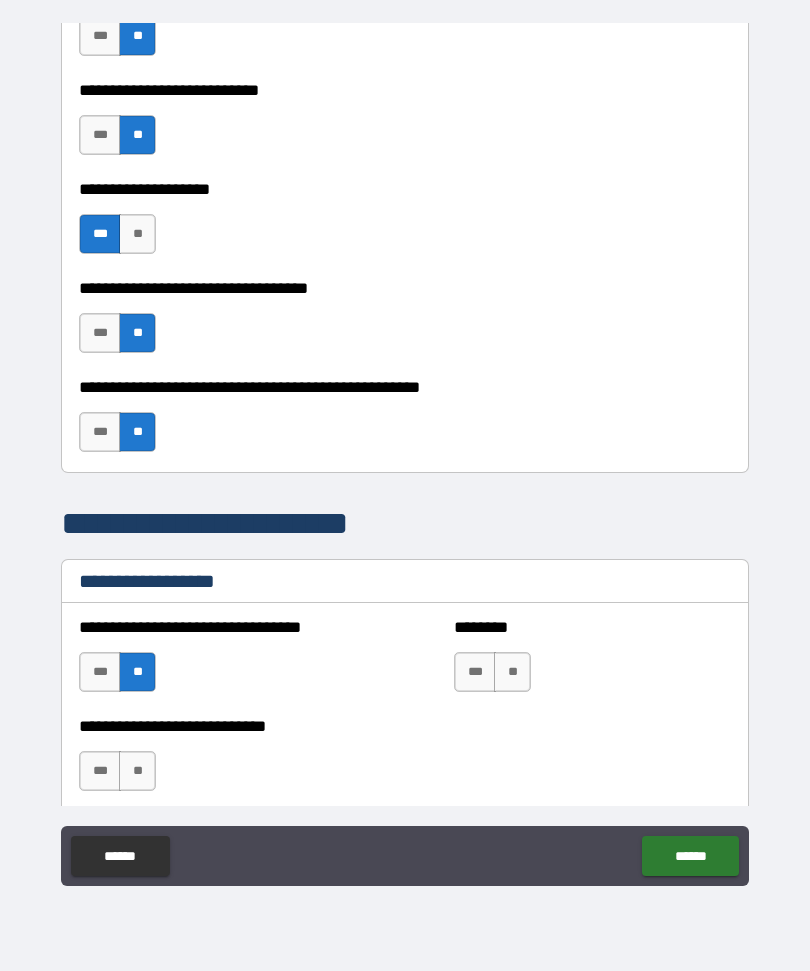 click on "**" at bounding box center [137, 771] 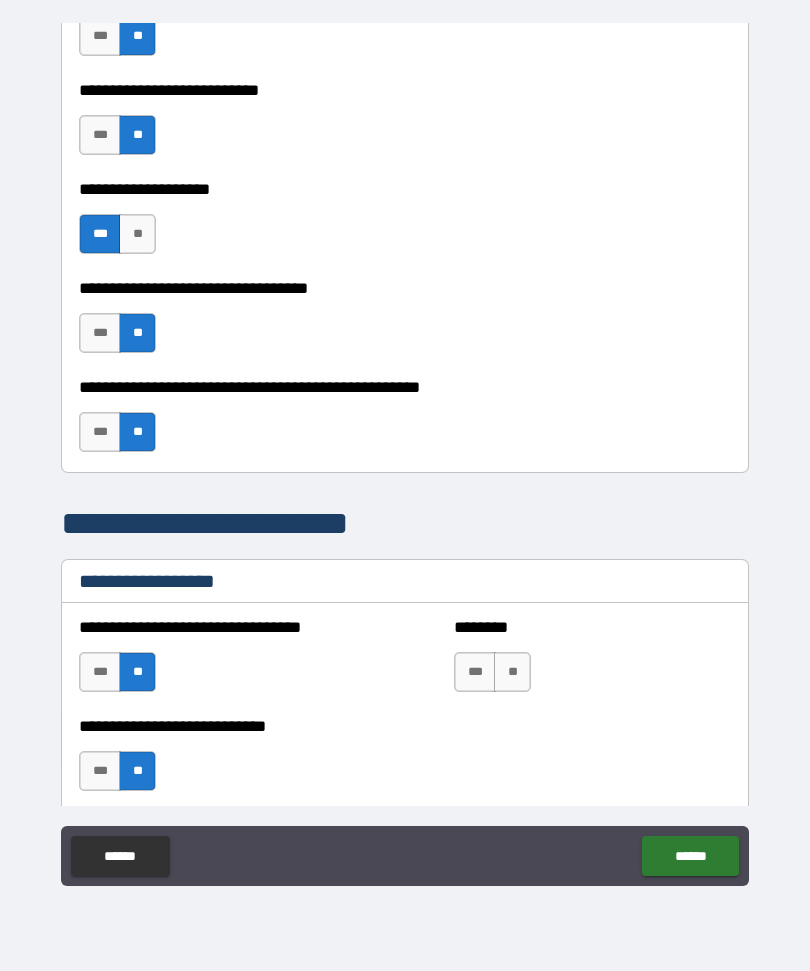 click on "**" at bounding box center [512, 672] 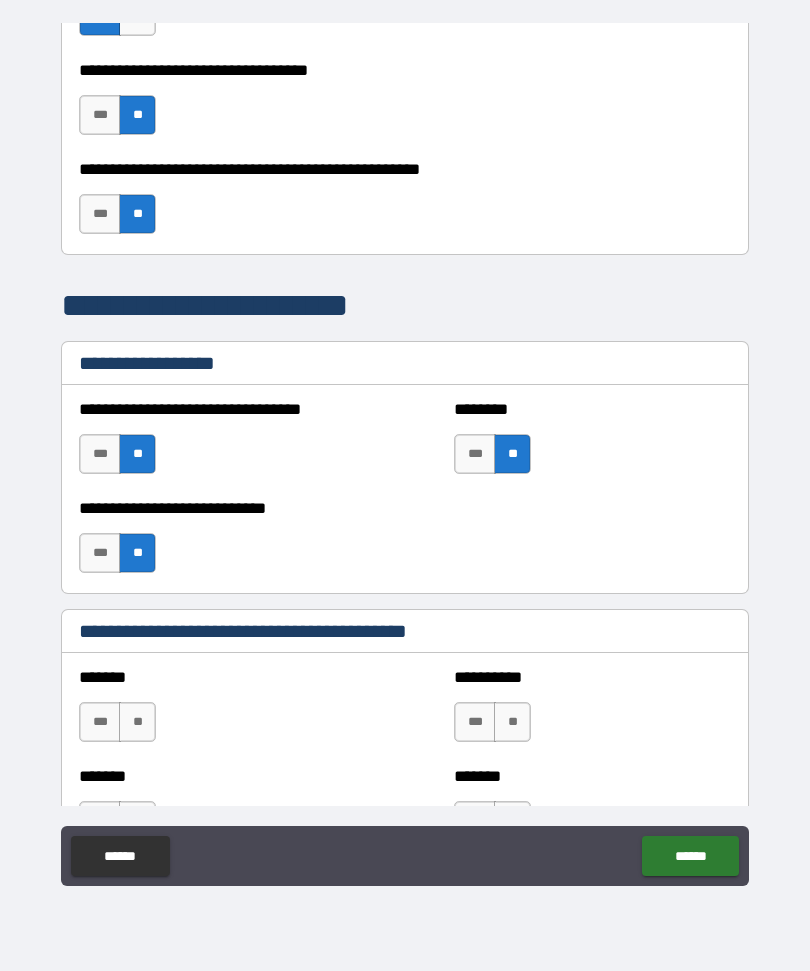 scroll, scrollTop: 1355, scrollLeft: 0, axis: vertical 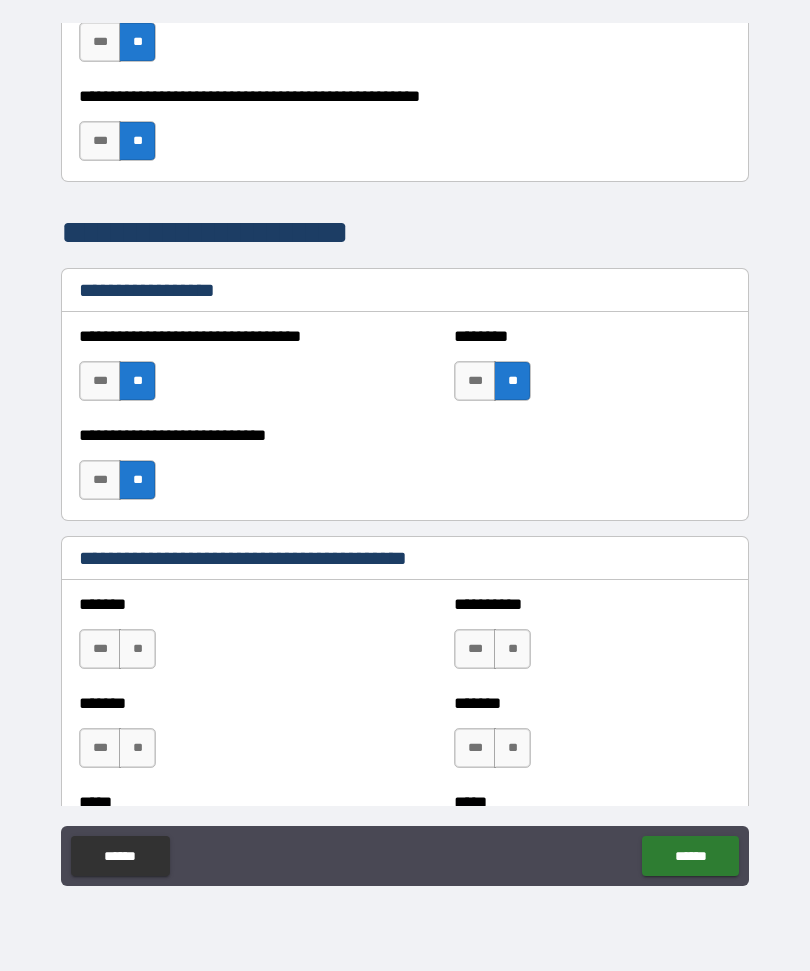 click on "**" at bounding box center [137, 649] 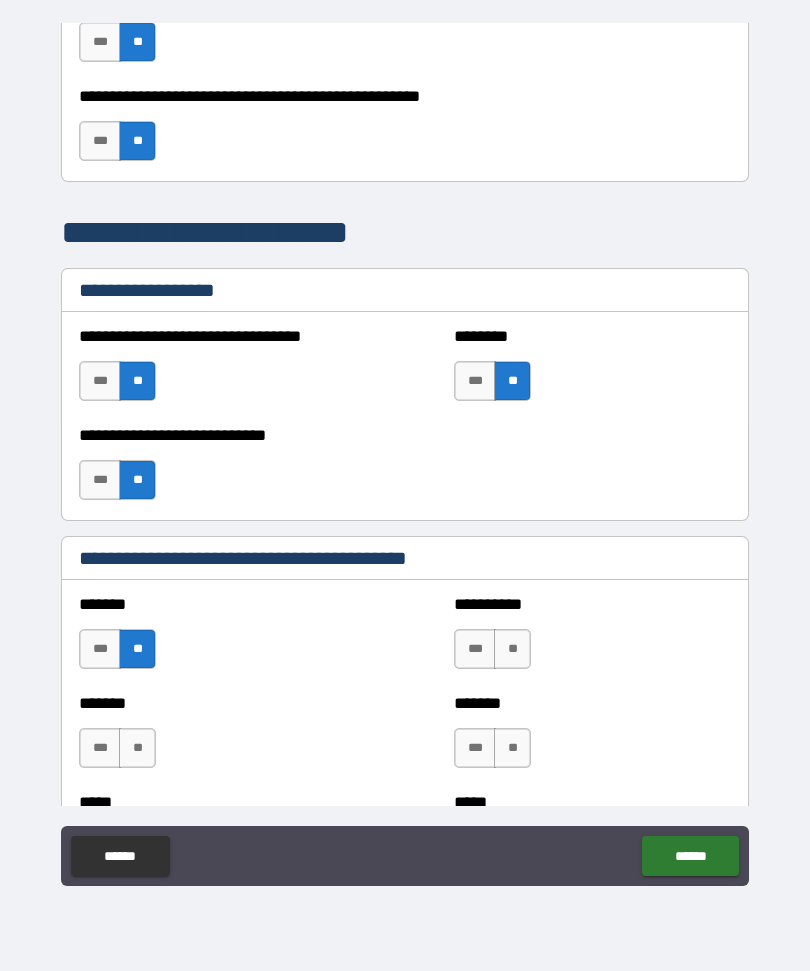 scroll, scrollTop: 1351, scrollLeft: 0, axis: vertical 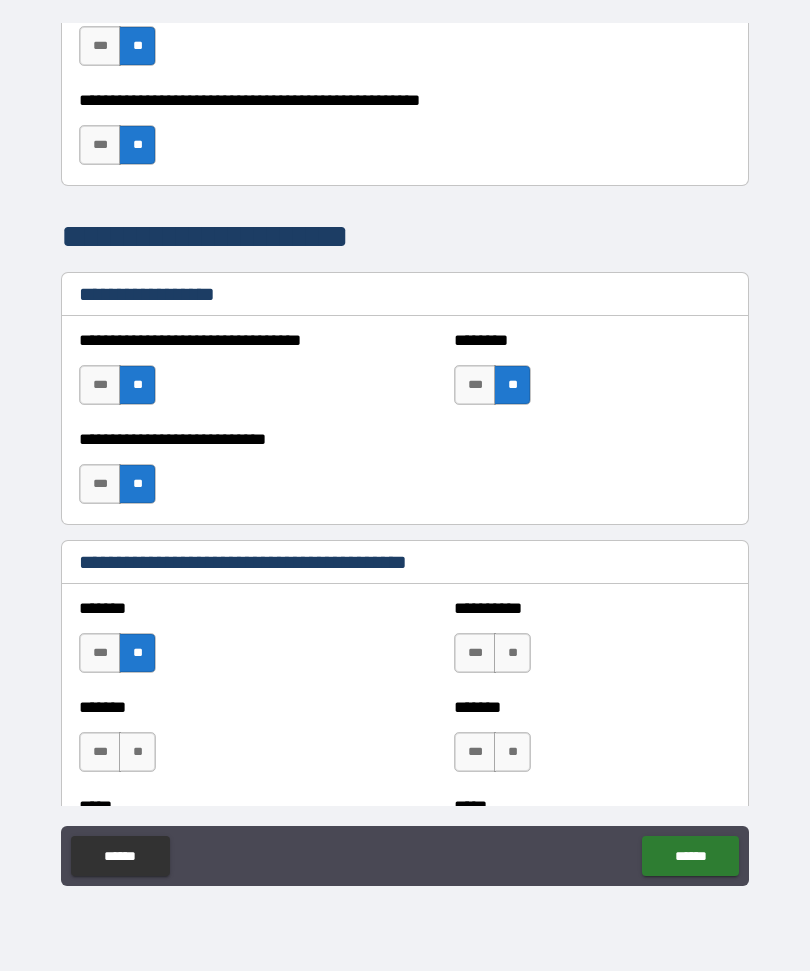 click on "**" at bounding box center (512, 653) 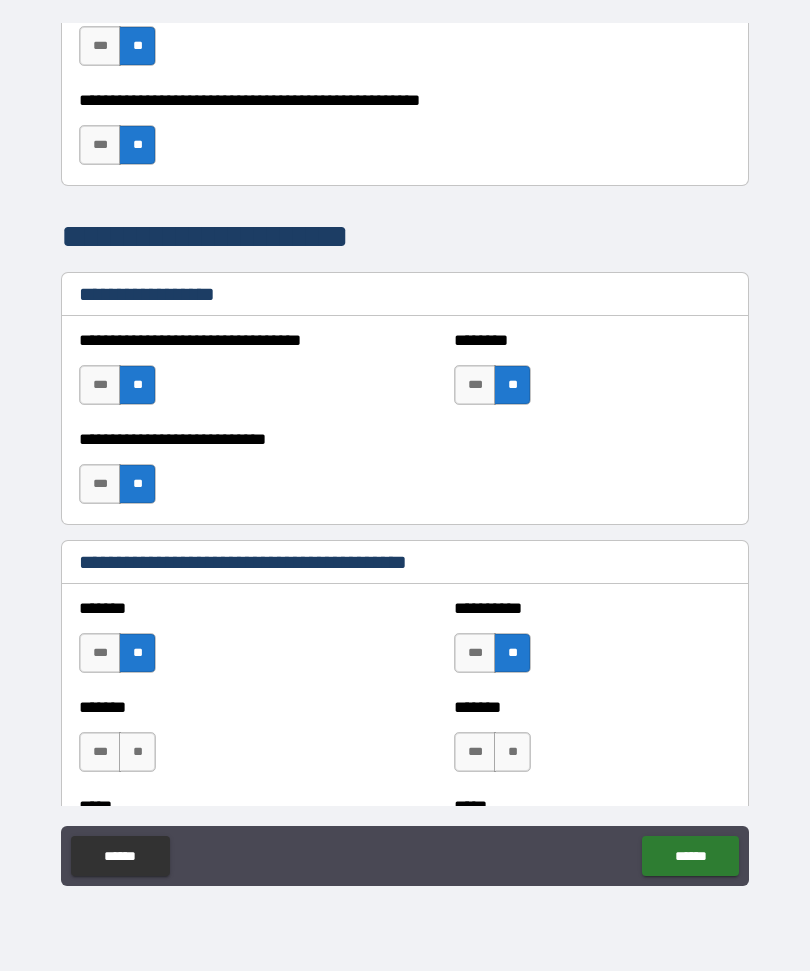 click on "**" at bounding box center (137, 752) 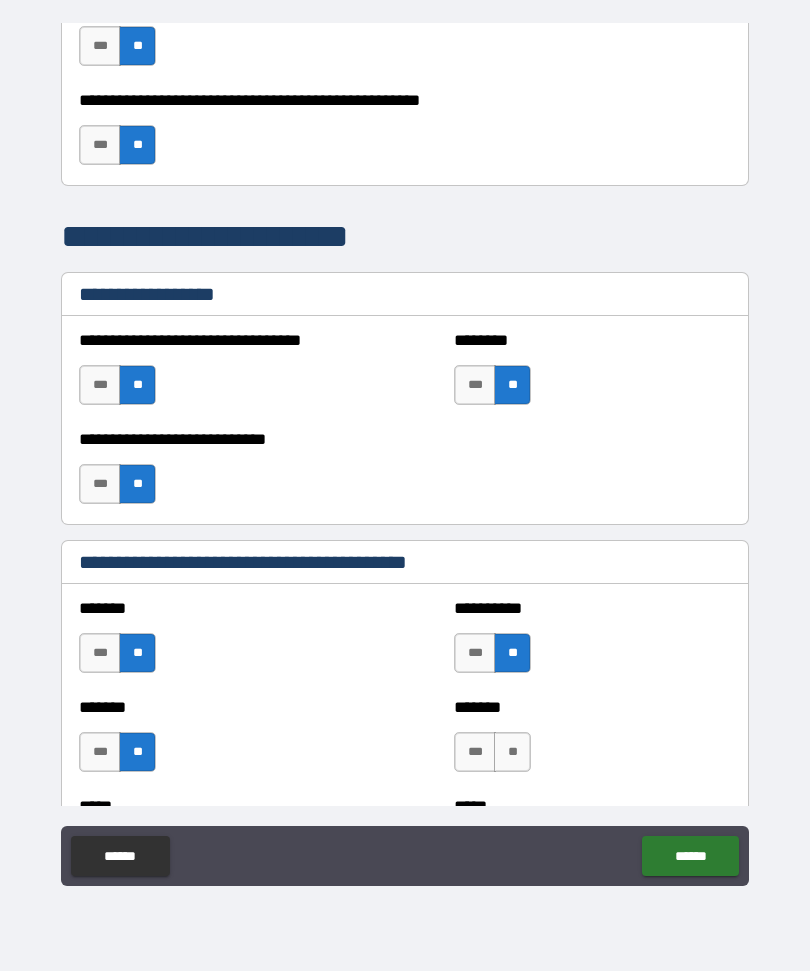 click on "**" at bounding box center (512, 752) 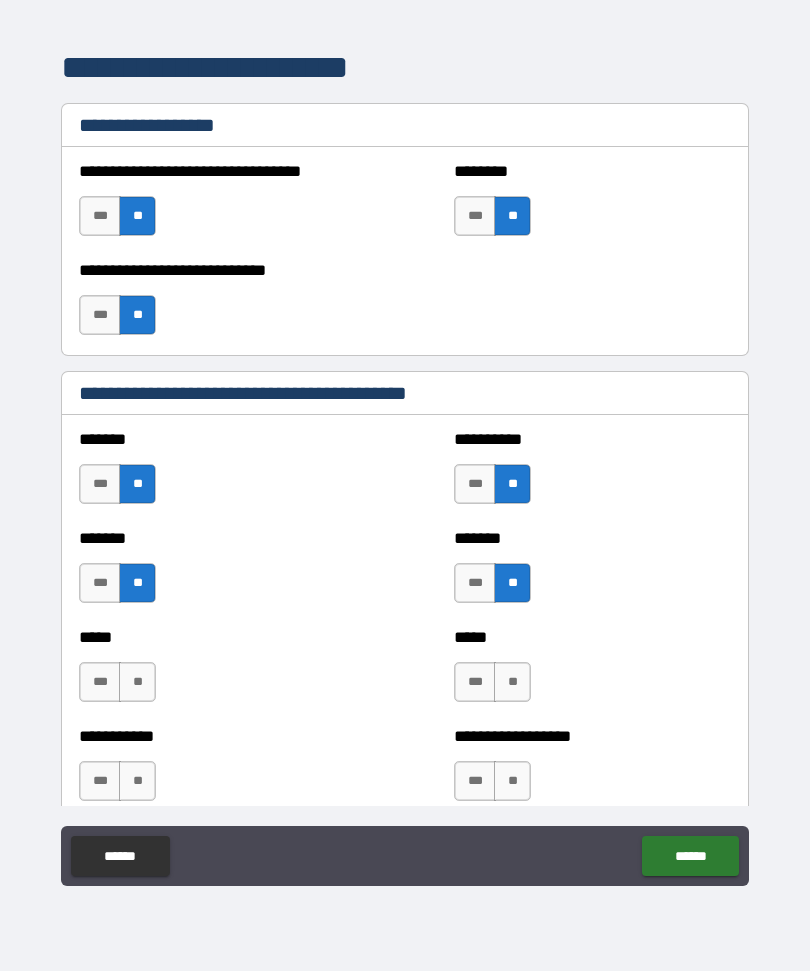 scroll, scrollTop: 1516, scrollLeft: 0, axis: vertical 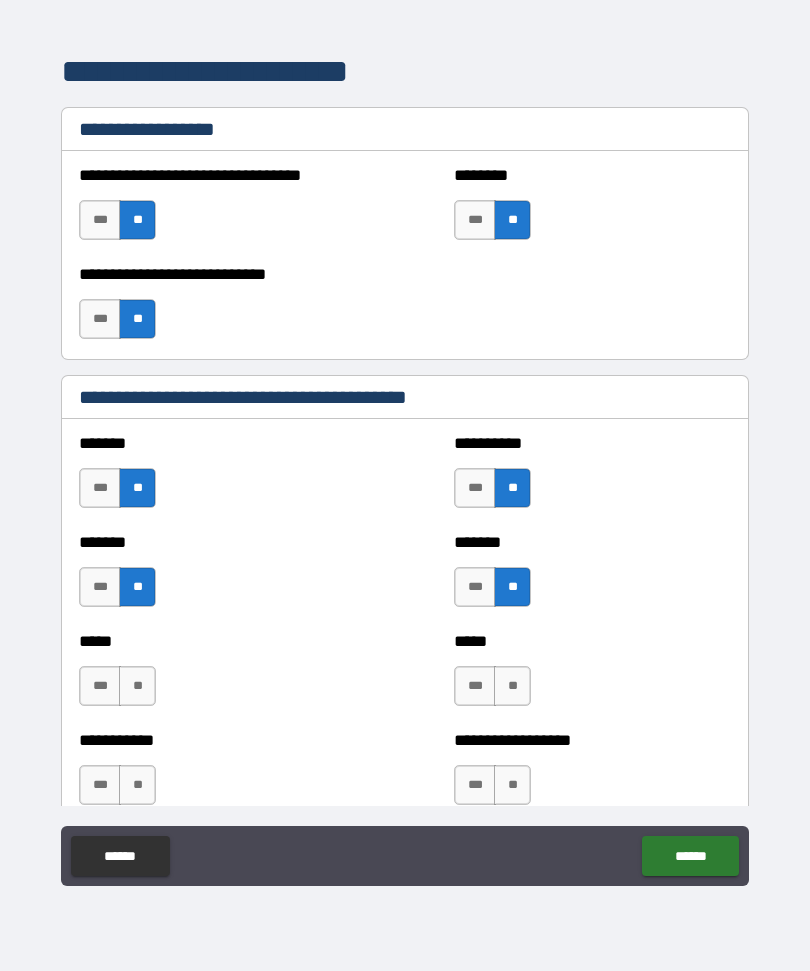 click on "**" at bounding box center [137, 686] 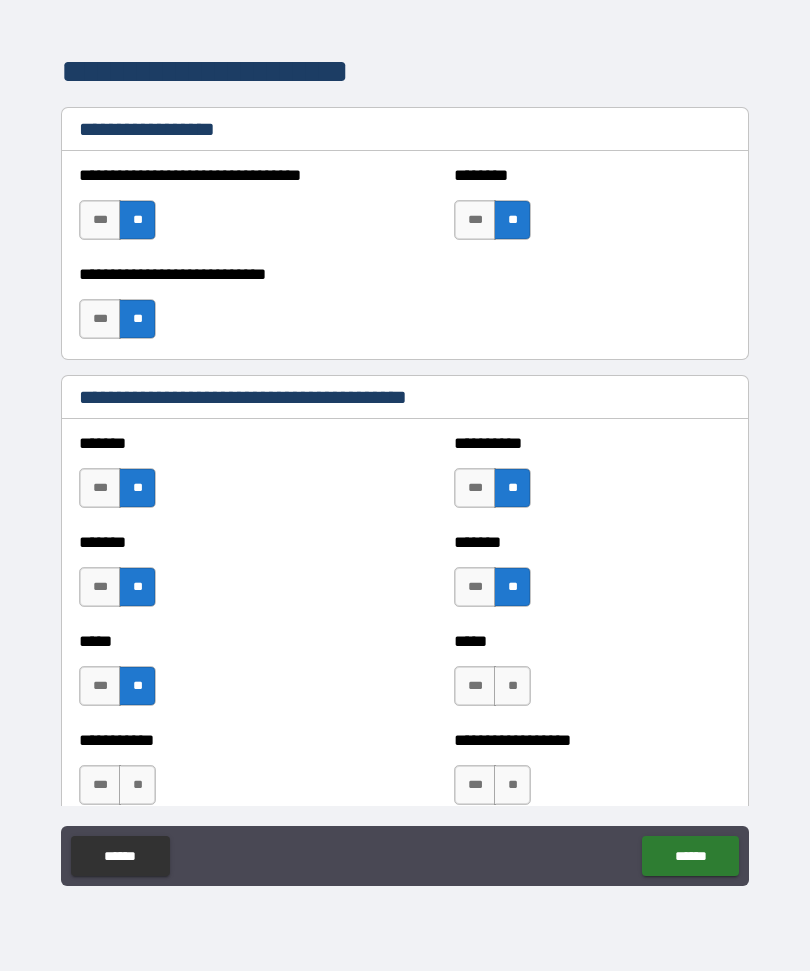 scroll, scrollTop: 1509, scrollLeft: 0, axis: vertical 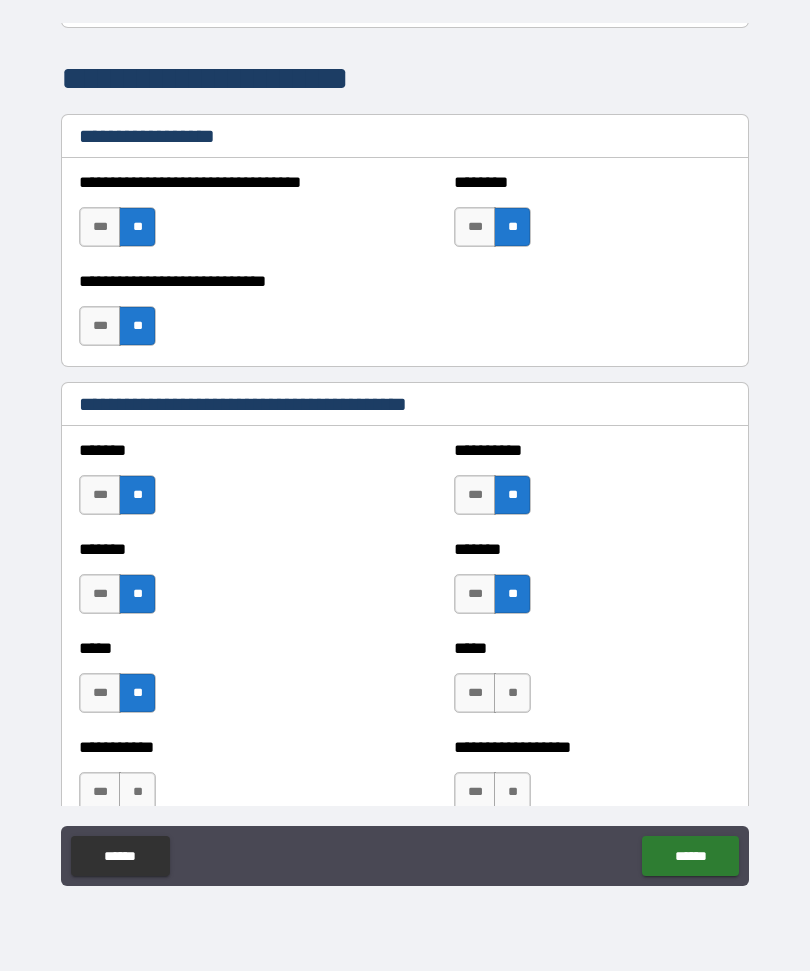 click on "**" at bounding box center [512, 693] 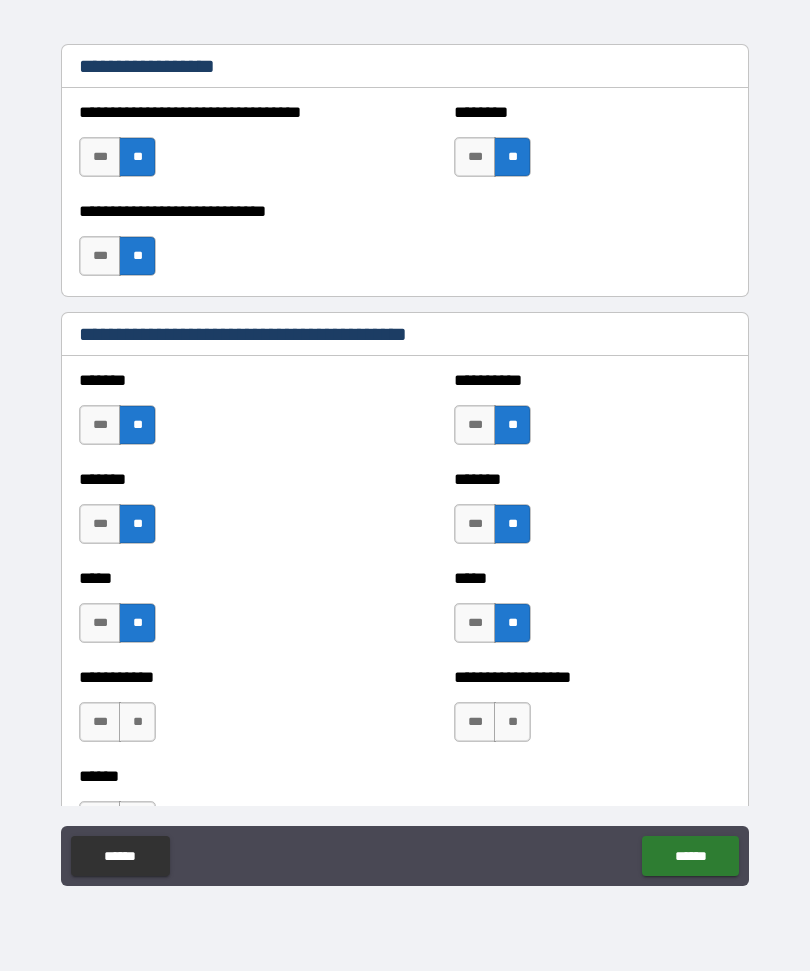 scroll, scrollTop: 1625, scrollLeft: 0, axis: vertical 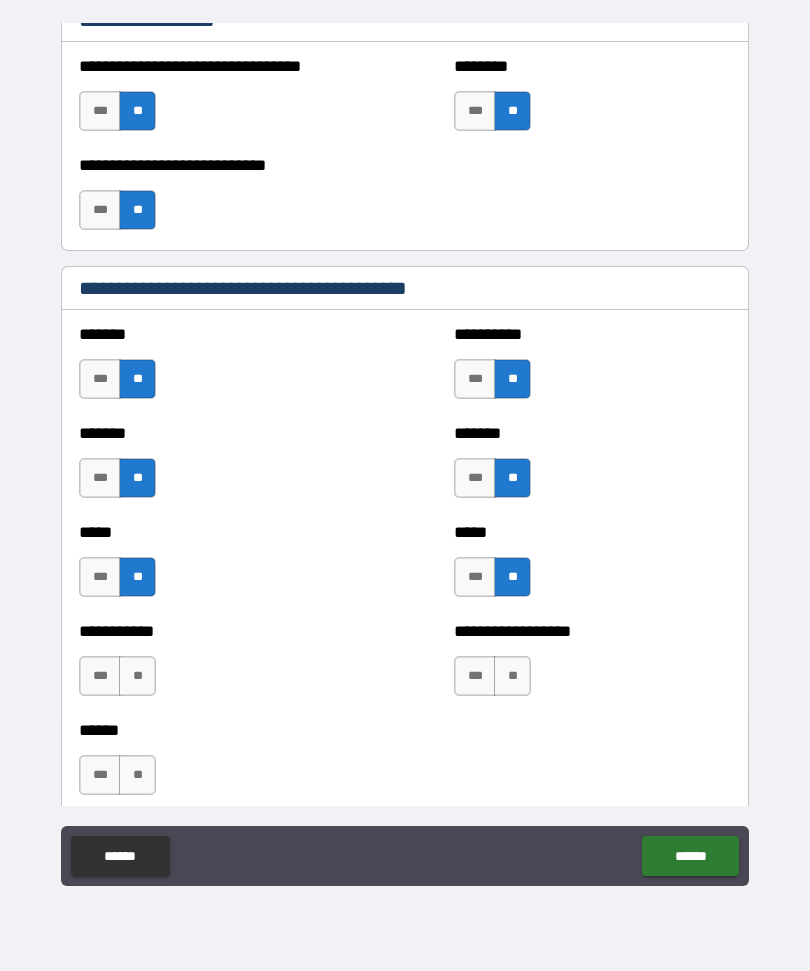 click on "***" at bounding box center [100, 676] 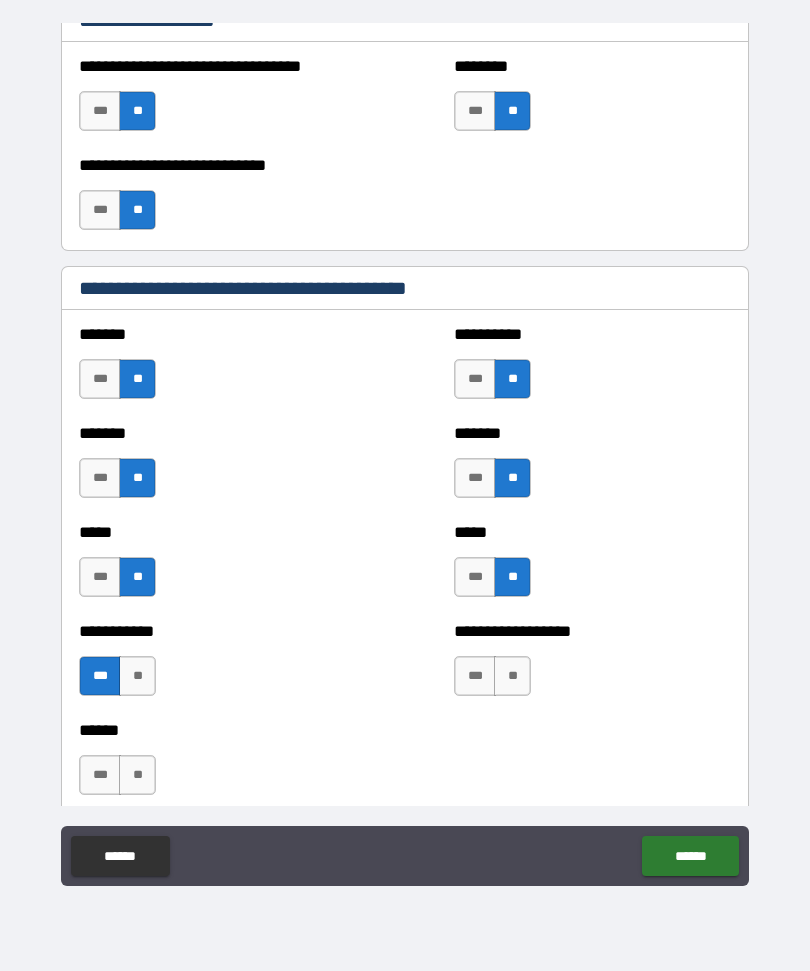 click on "**" at bounding box center [512, 676] 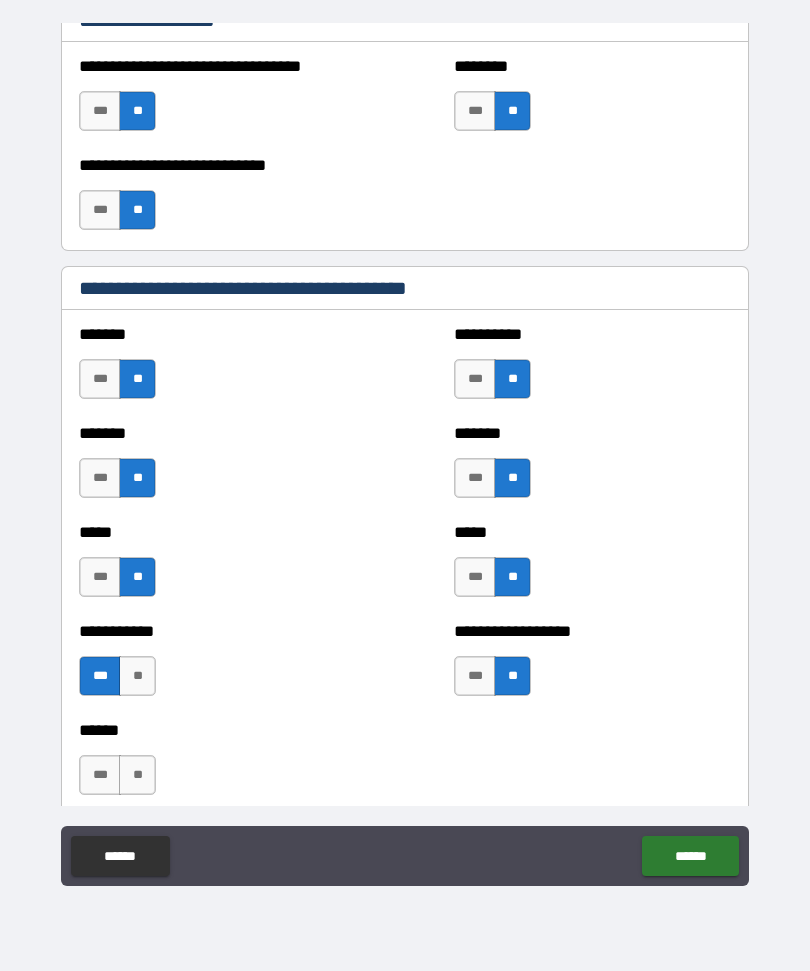 click on "**" at bounding box center [137, 775] 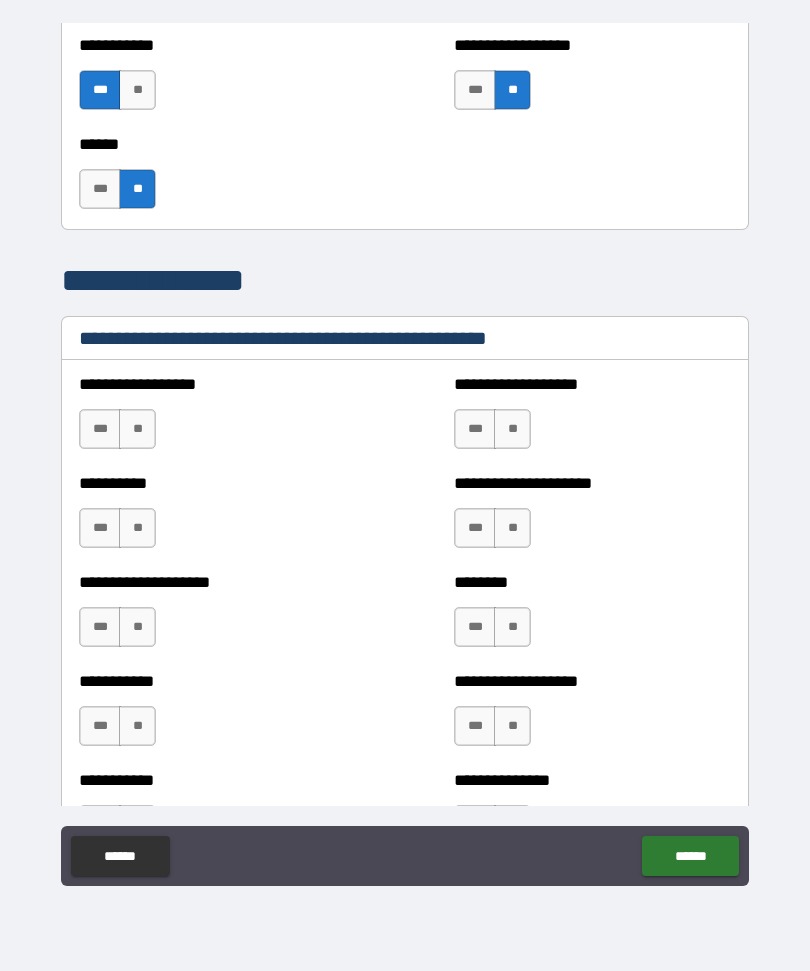 scroll, scrollTop: 2207, scrollLeft: 0, axis: vertical 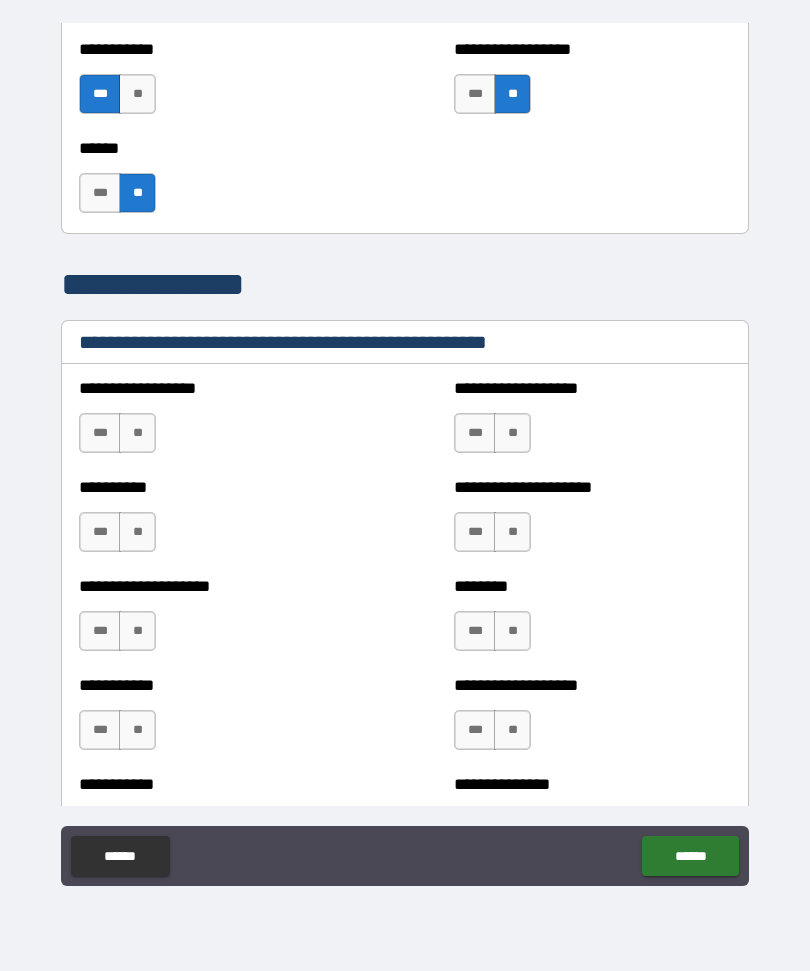 click on "**" at bounding box center [137, 433] 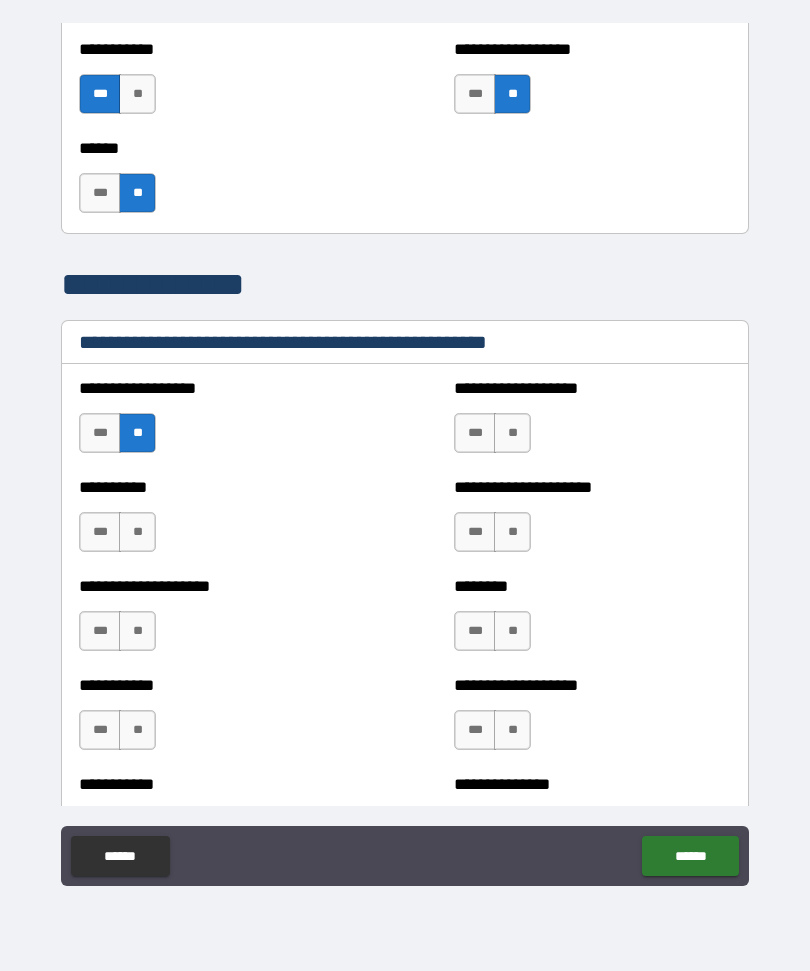 click on "**" at bounding box center (512, 433) 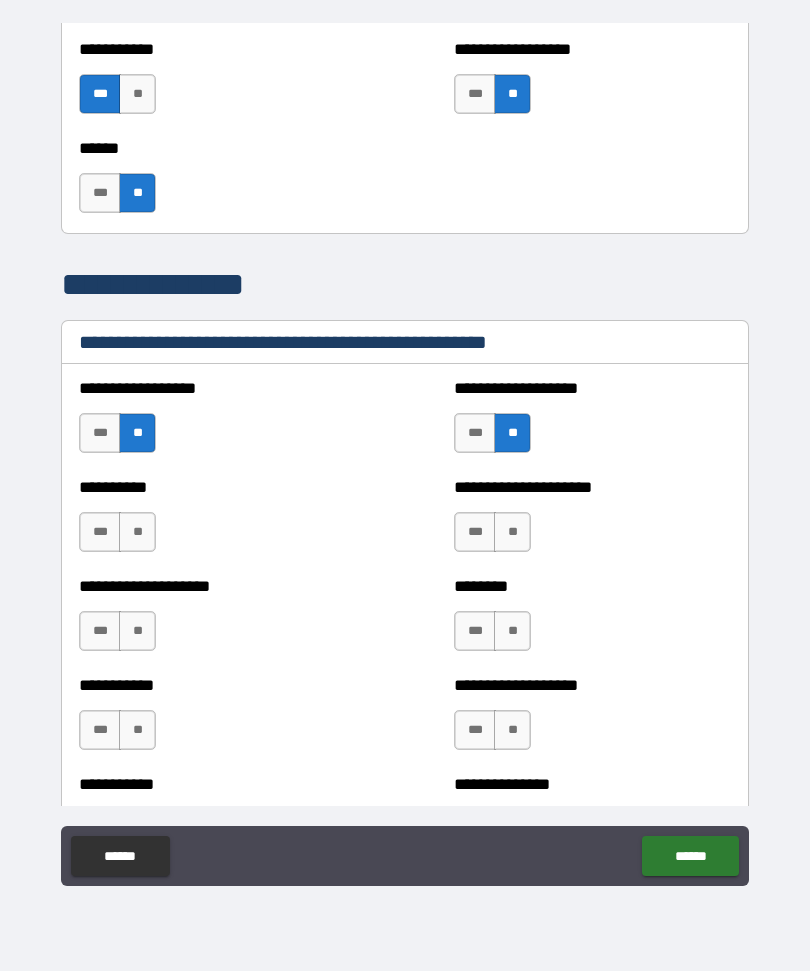 click on "**" at bounding box center [137, 532] 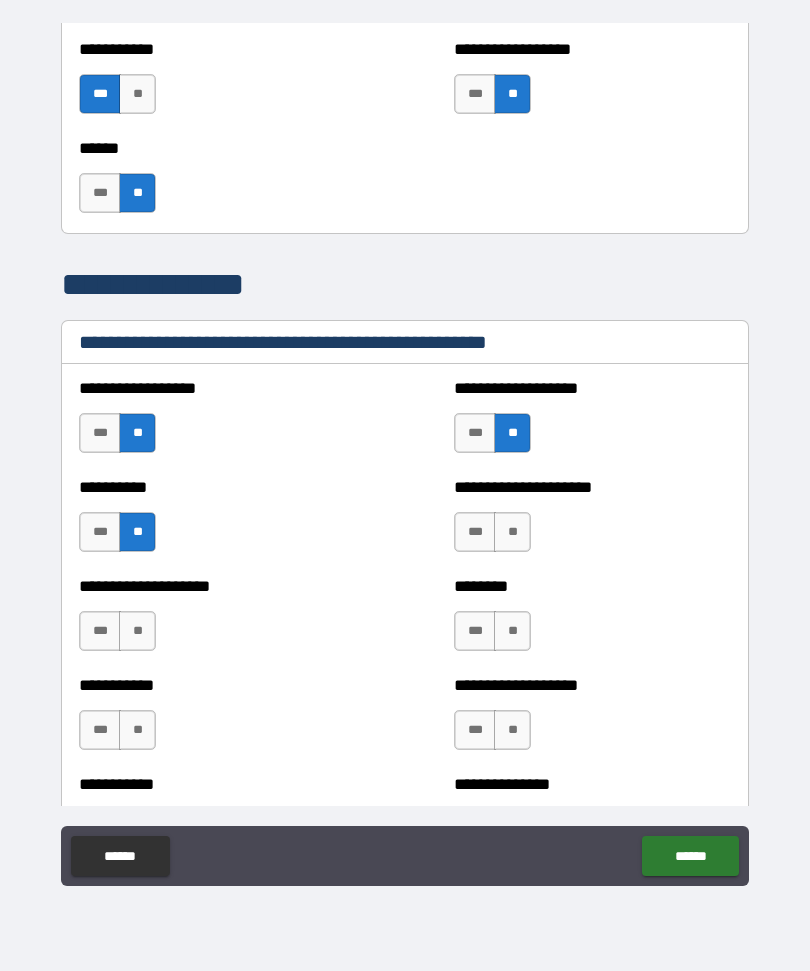 click on "**" at bounding box center [512, 532] 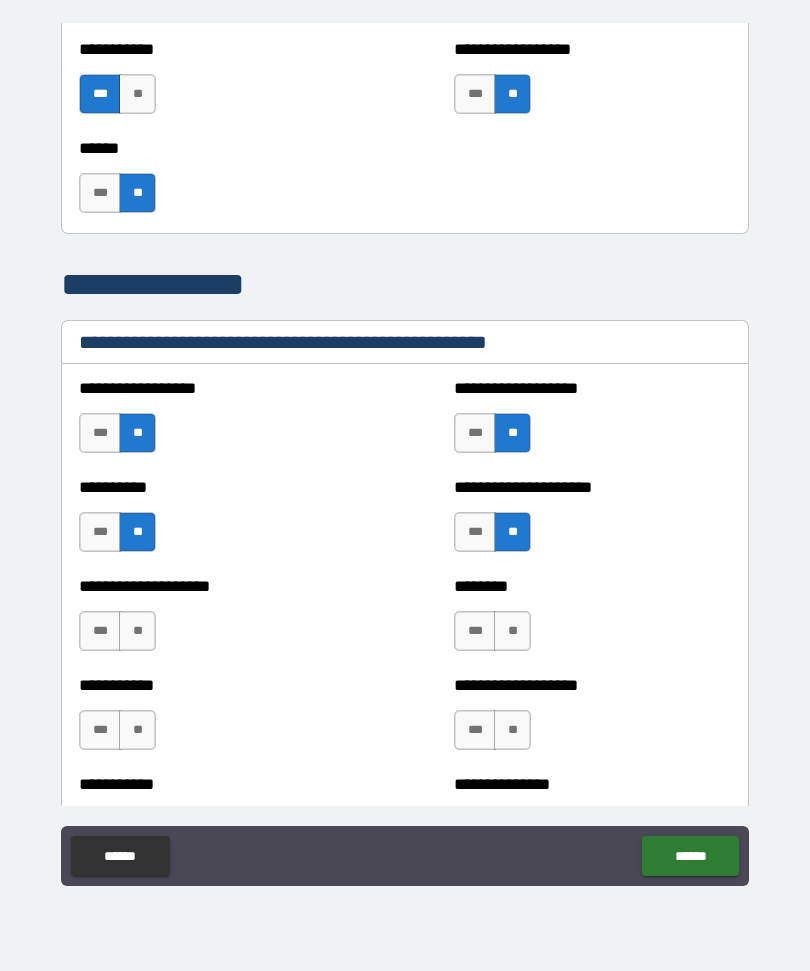 click on "**" at bounding box center (137, 631) 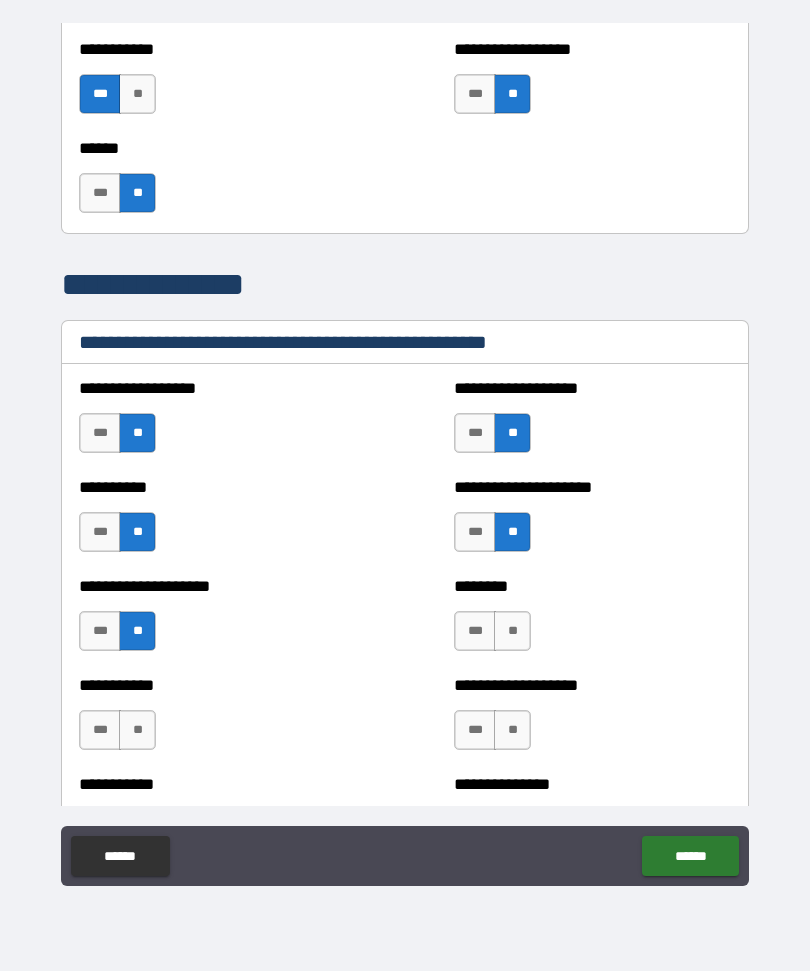 click on "**" at bounding box center (512, 631) 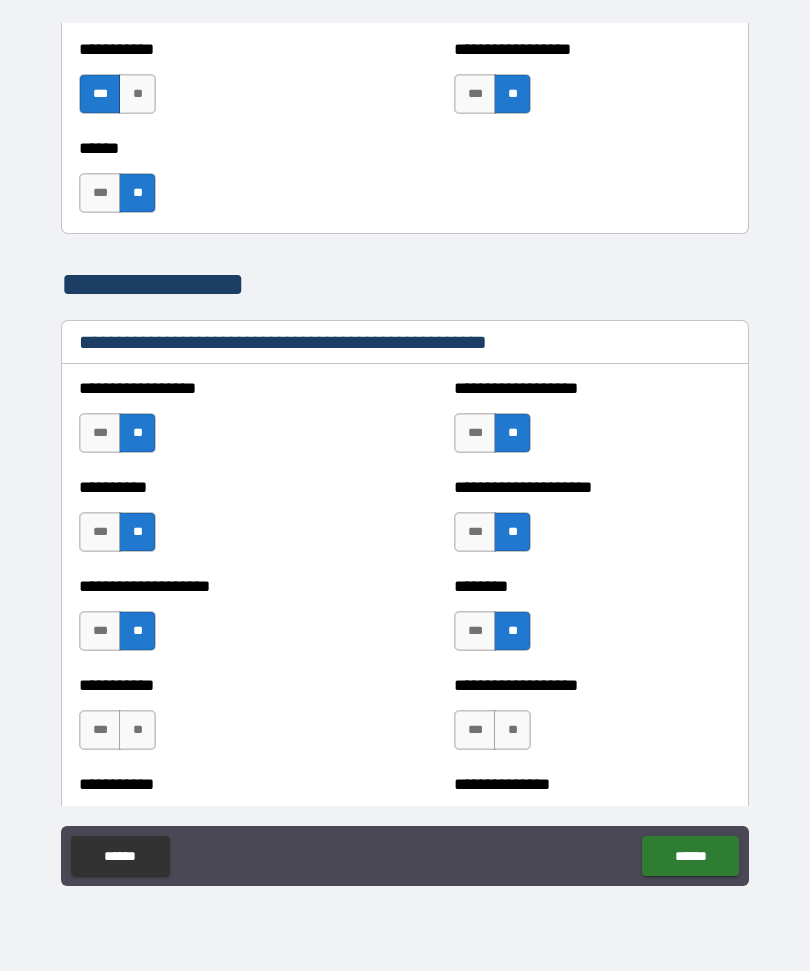 click on "**" at bounding box center [137, 730] 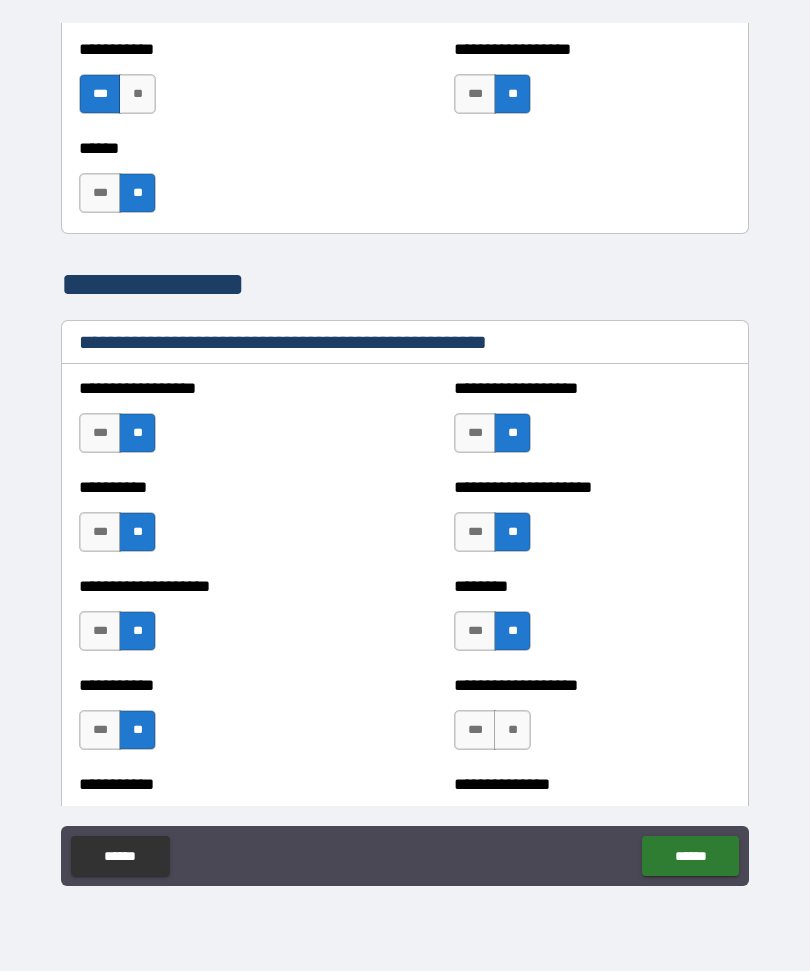 click on "**" at bounding box center [512, 730] 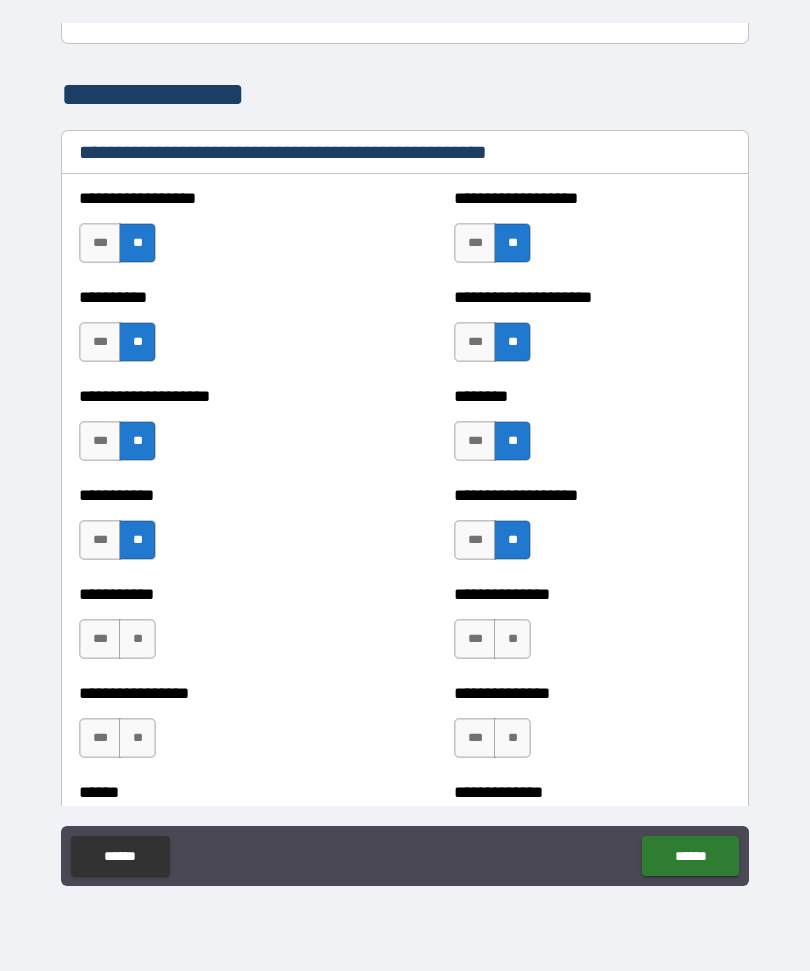 scroll, scrollTop: 2402, scrollLeft: 0, axis: vertical 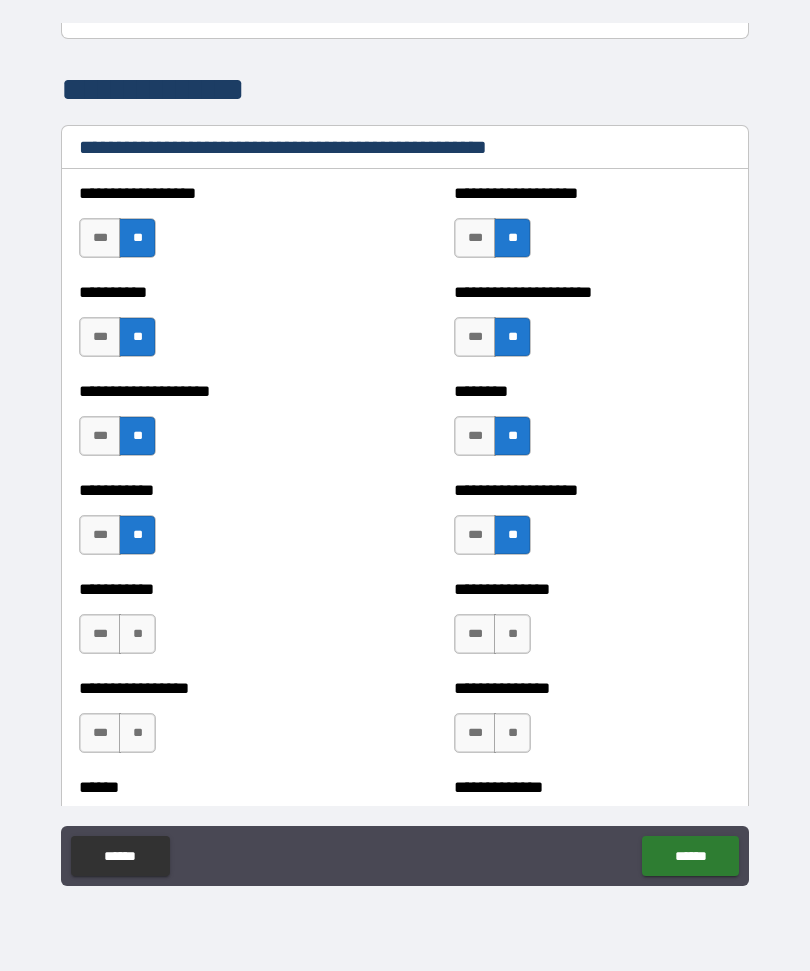 click on "**" at bounding box center (137, 634) 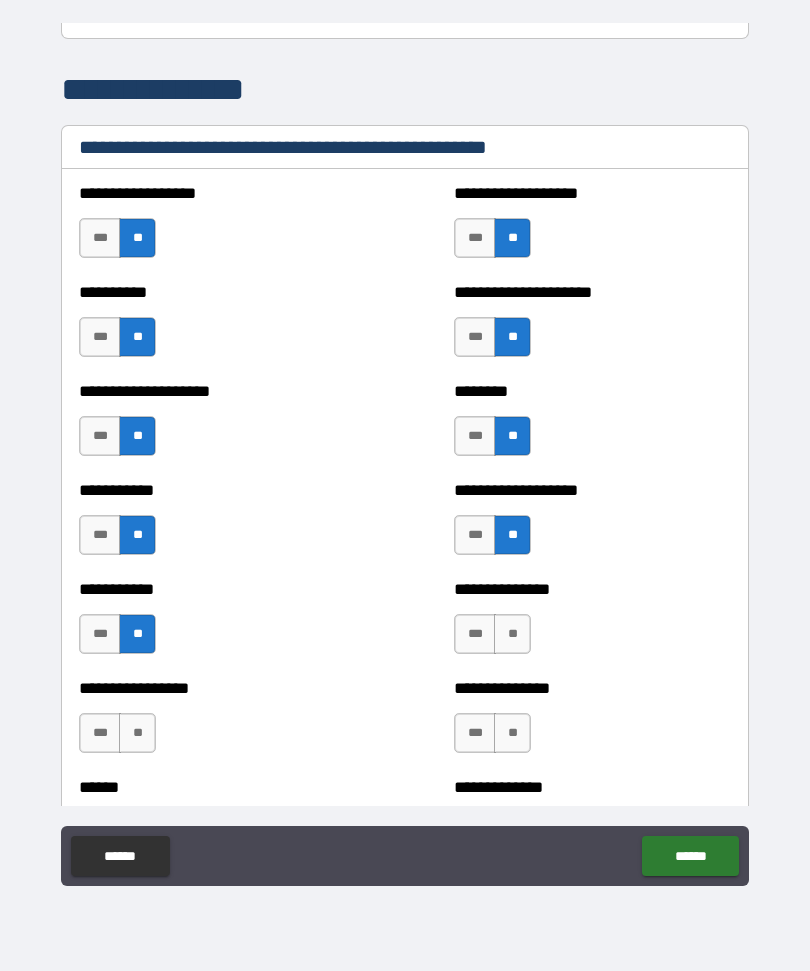 click on "**" at bounding box center [512, 634] 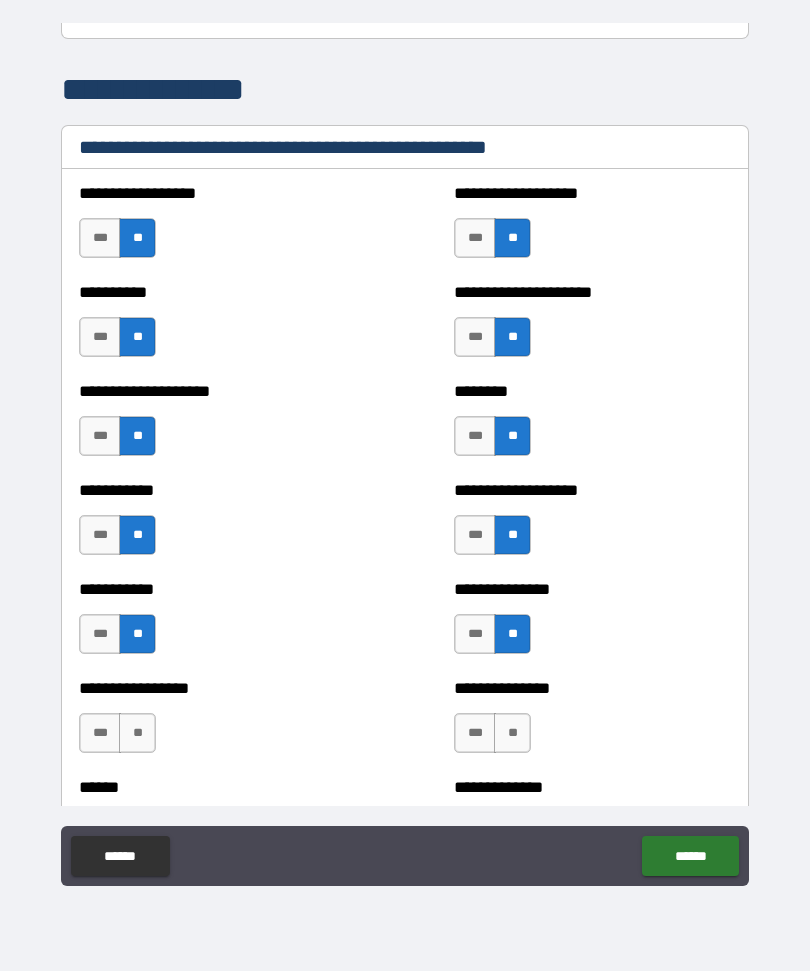 click on "**" at bounding box center (137, 733) 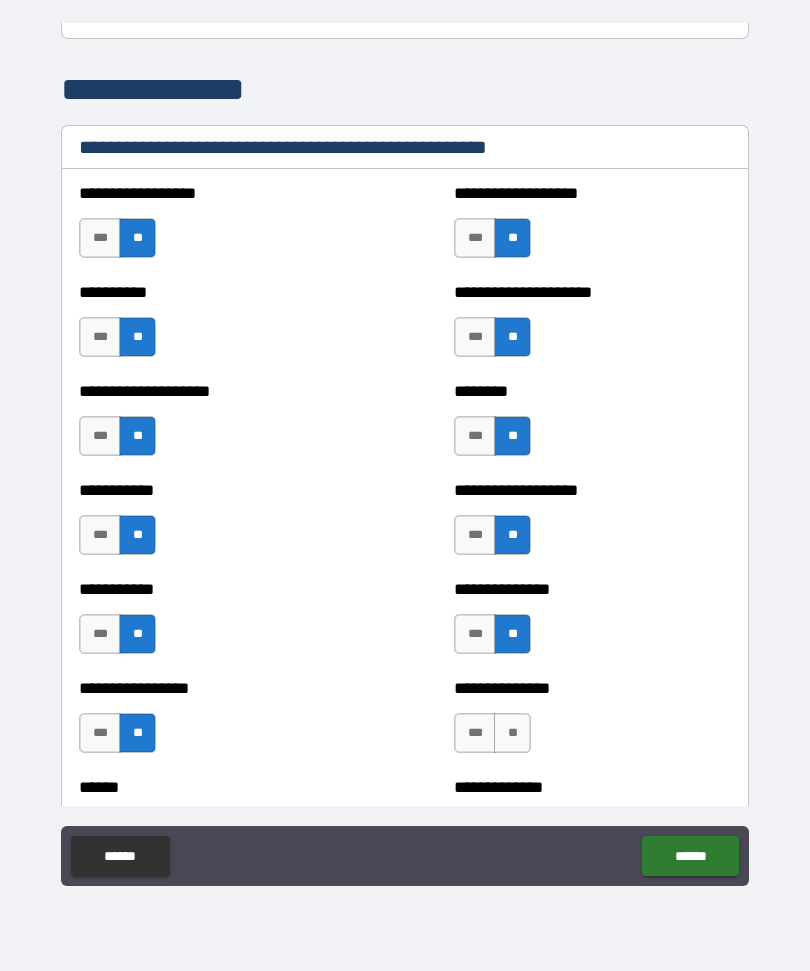 click on "**" at bounding box center (512, 733) 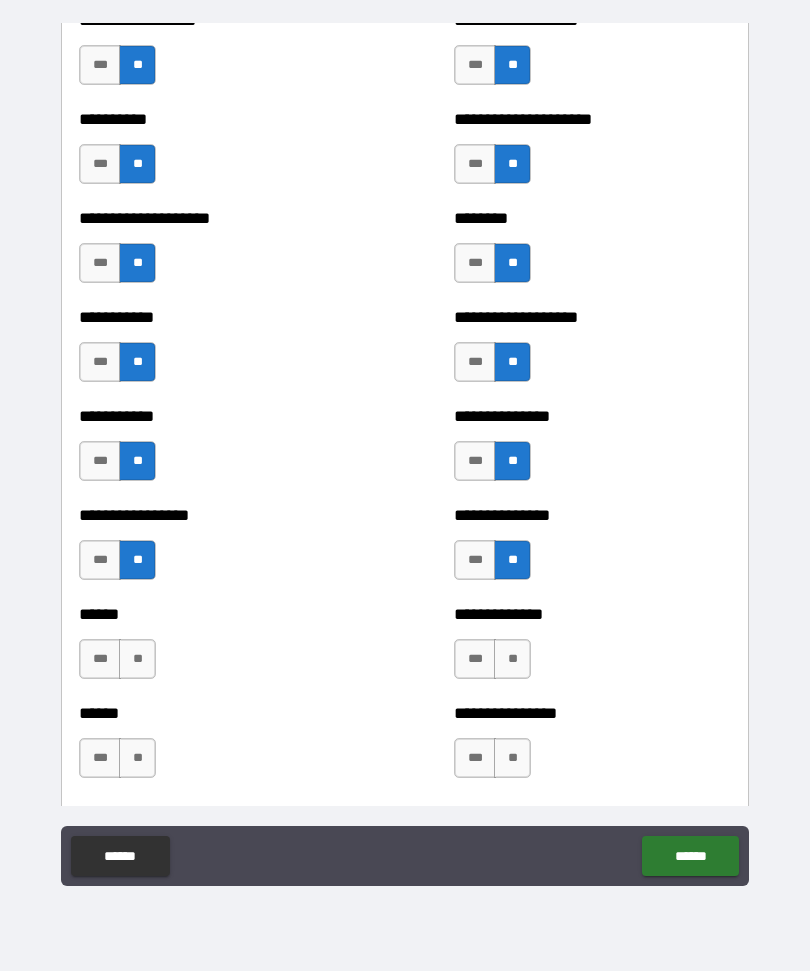 scroll, scrollTop: 2601, scrollLeft: 0, axis: vertical 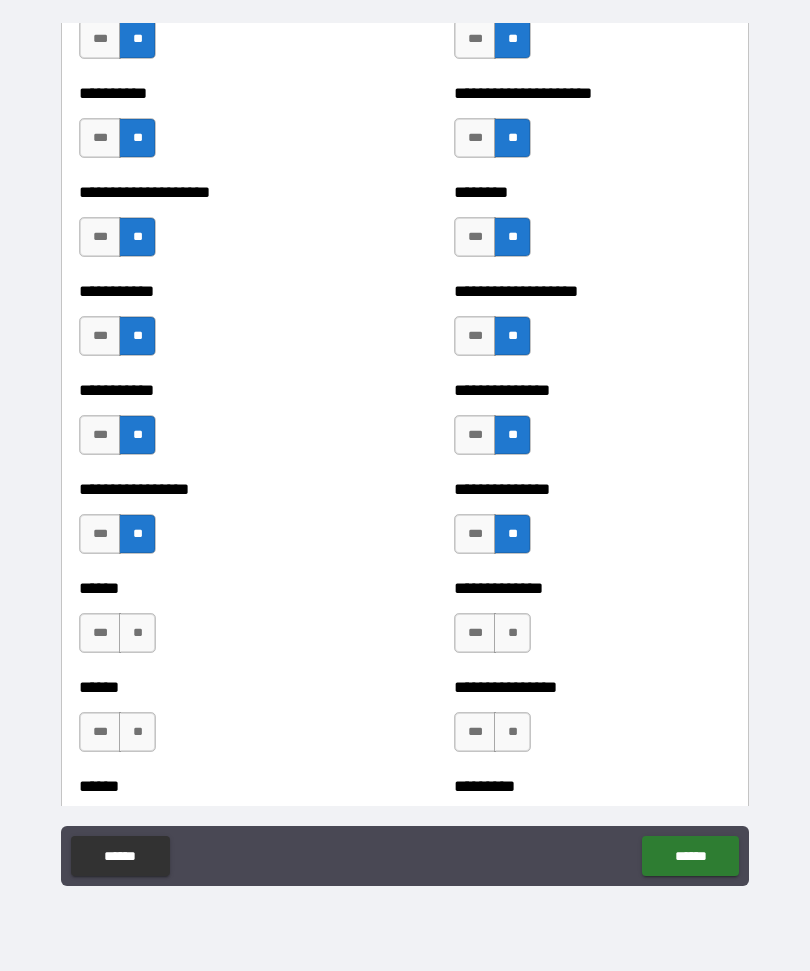 click on "**" at bounding box center (137, 633) 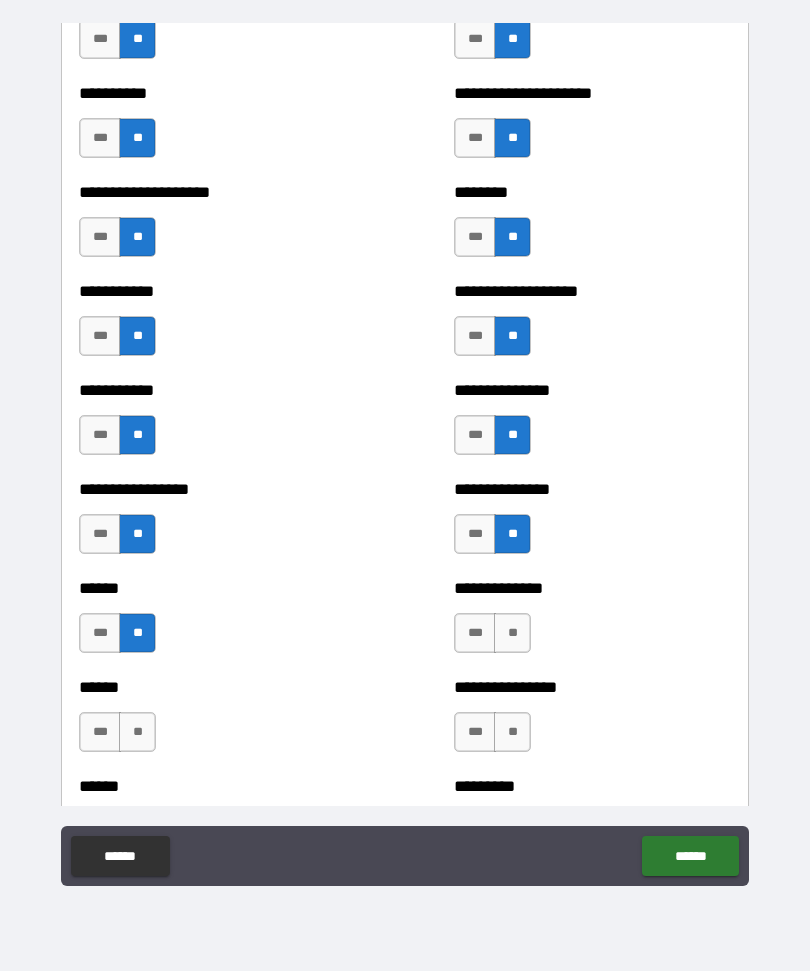 click on "**" at bounding box center [512, 633] 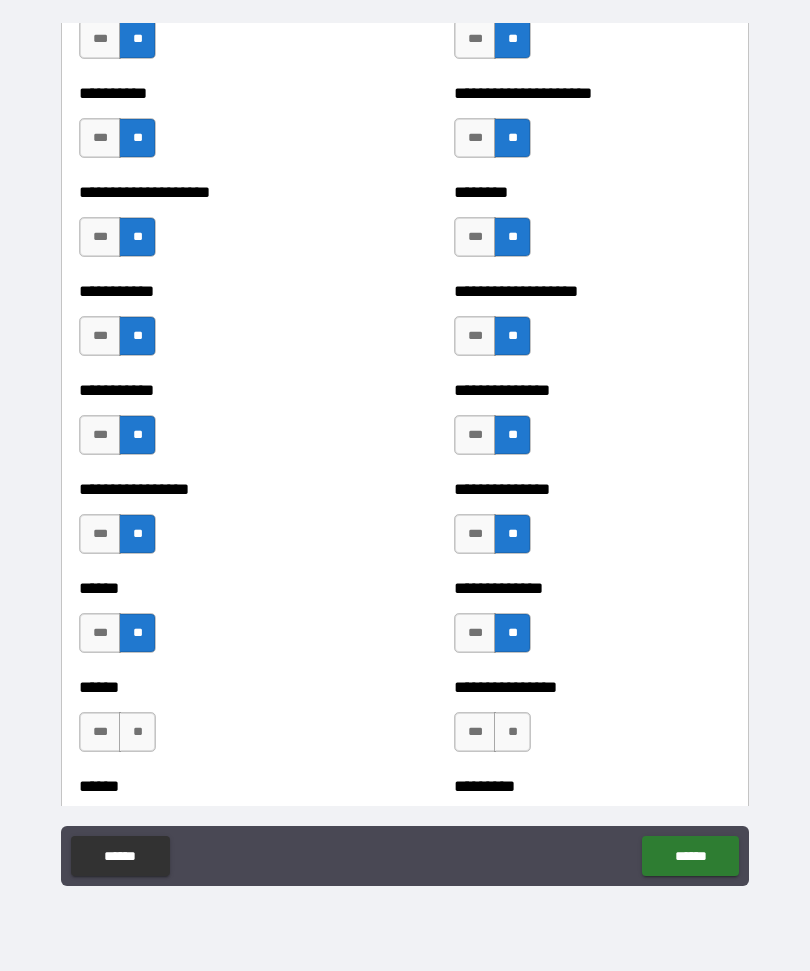 click on "**" at bounding box center (137, 732) 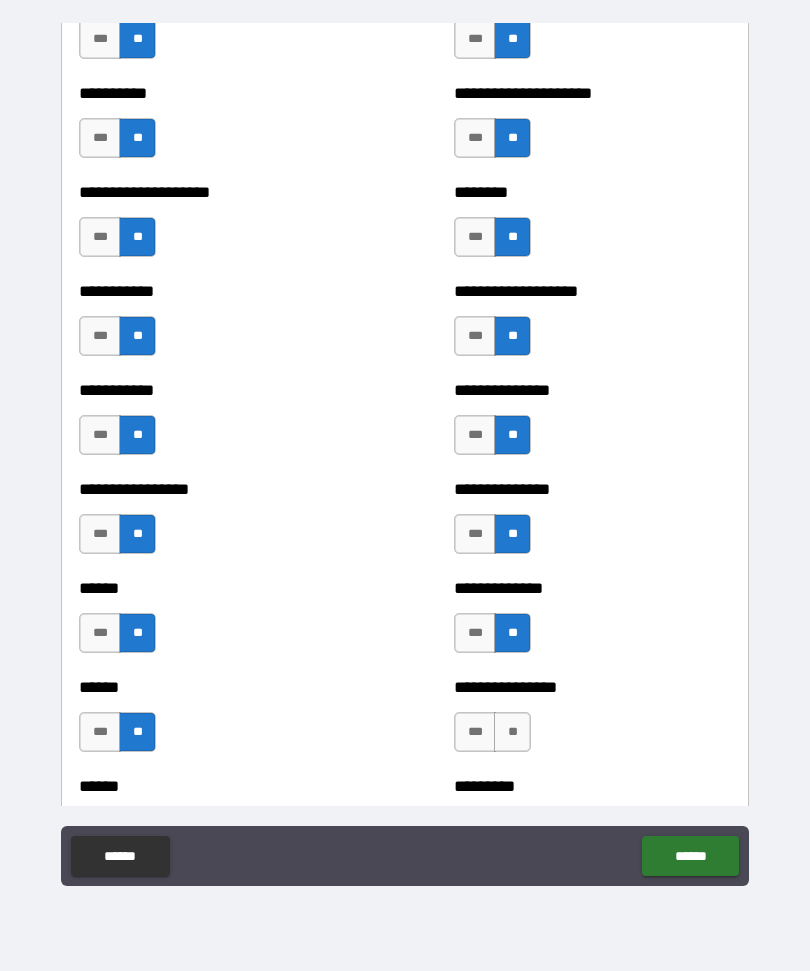 click on "**" at bounding box center [512, 732] 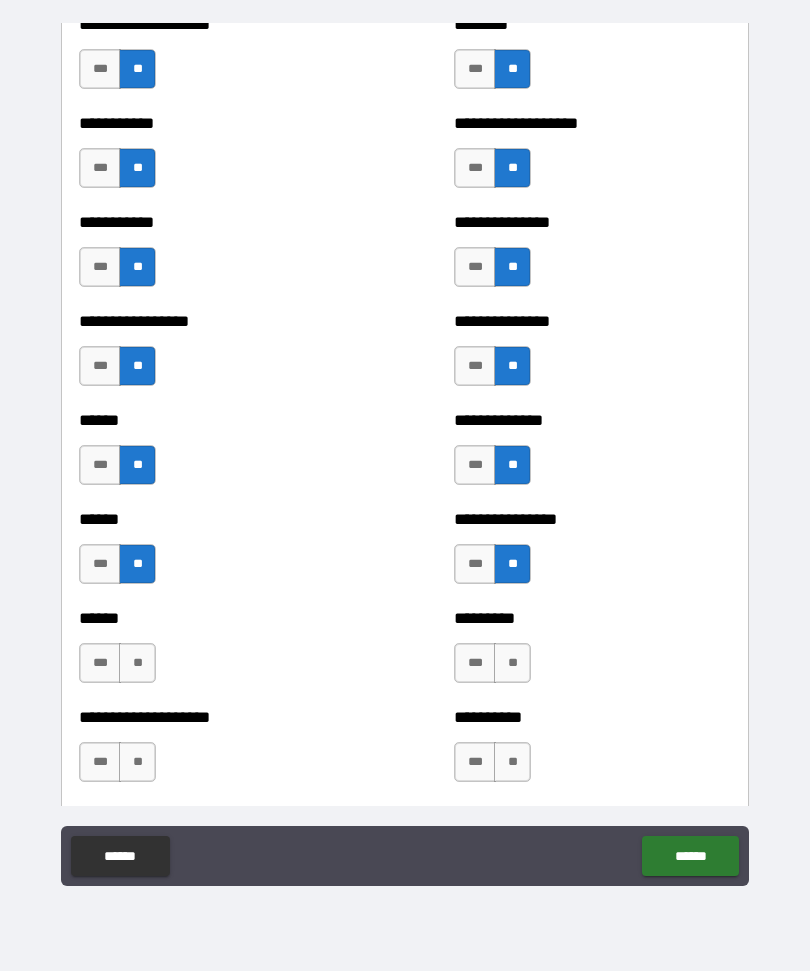 scroll, scrollTop: 2774, scrollLeft: 0, axis: vertical 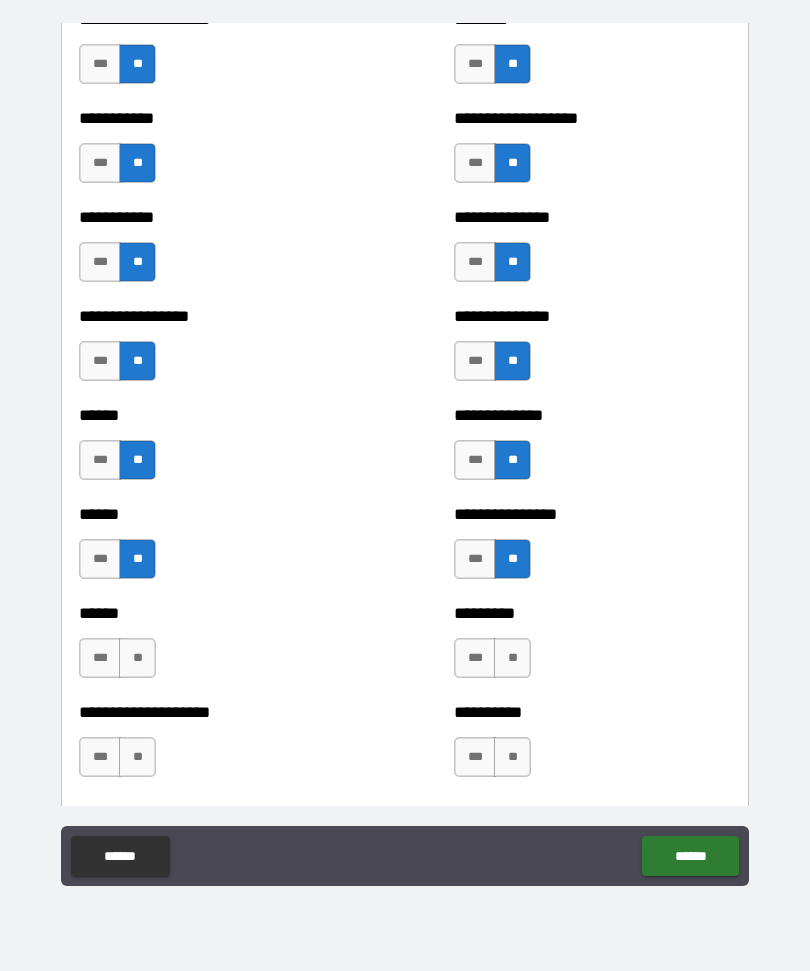 click on "**" at bounding box center (137, 658) 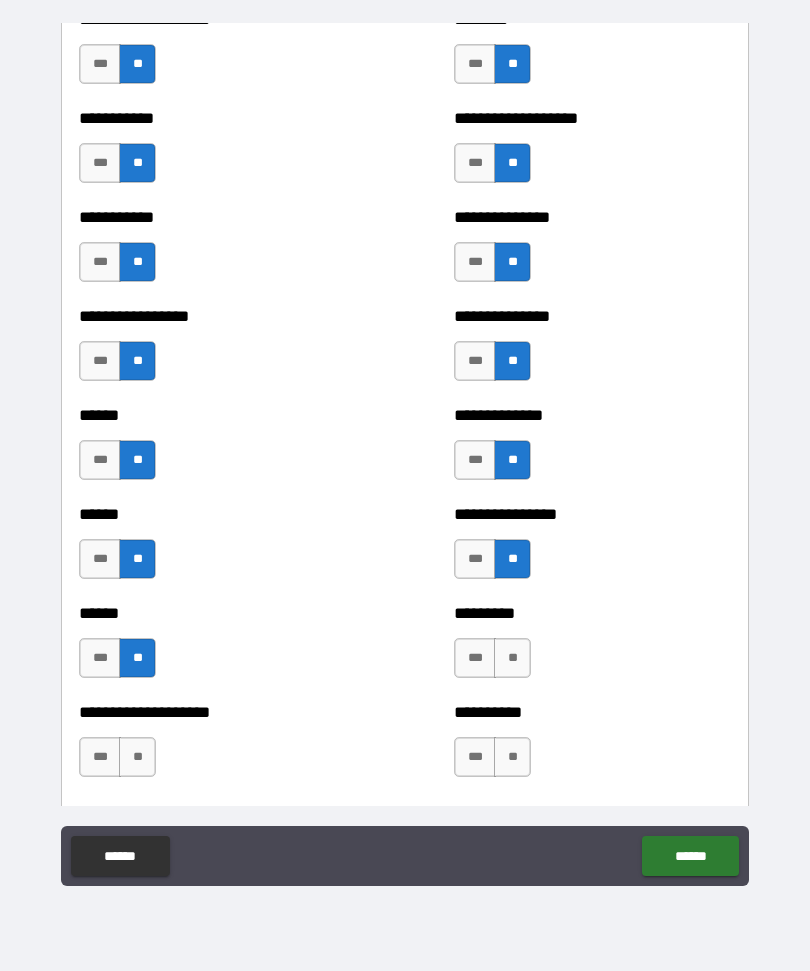 click on "**" at bounding box center [512, 658] 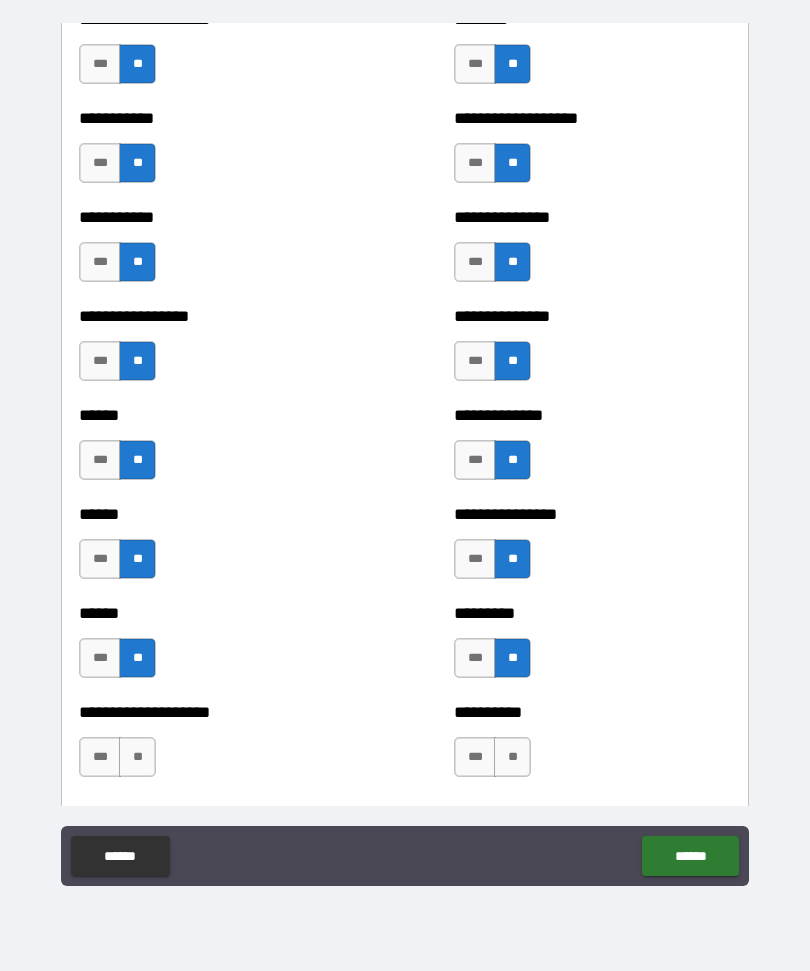 click on "**" at bounding box center (137, 757) 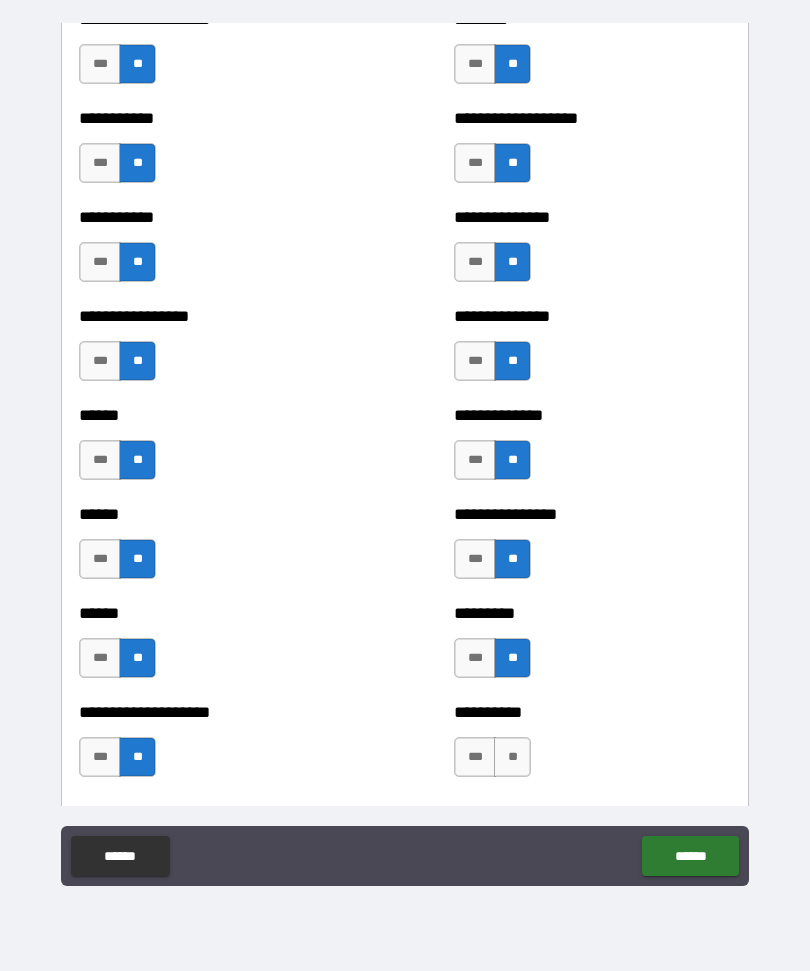 click on "**" at bounding box center [512, 757] 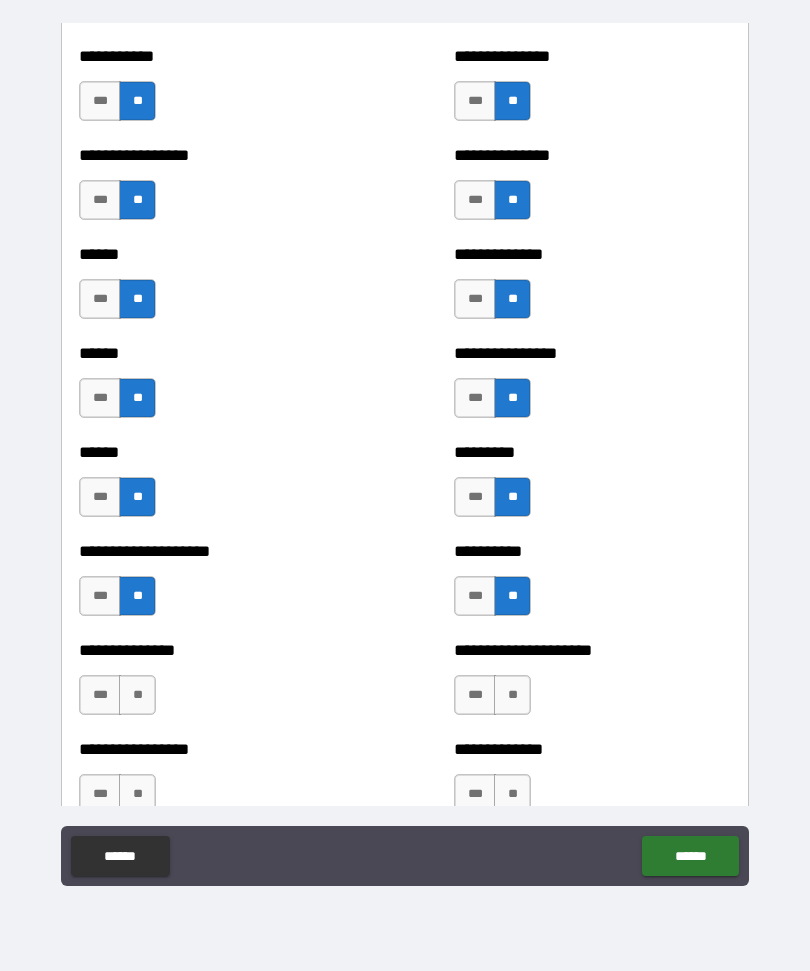 scroll, scrollTop: 3075, scrollLeft: 0, axis: vertical 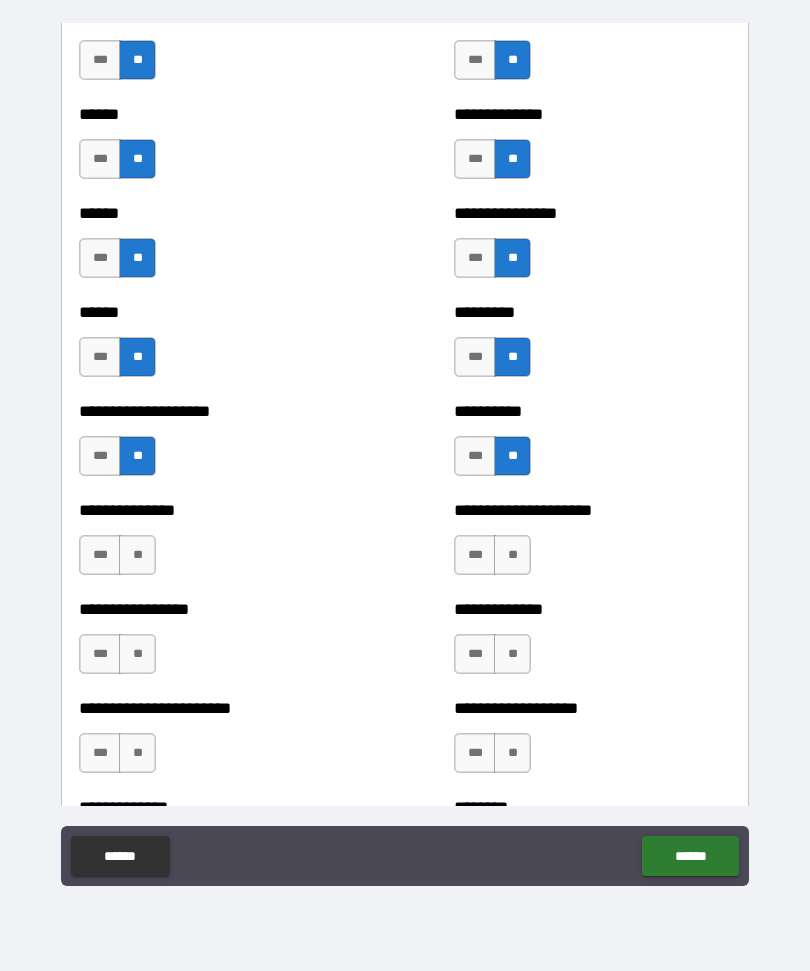click on "**" at bounding box center [137, 555] 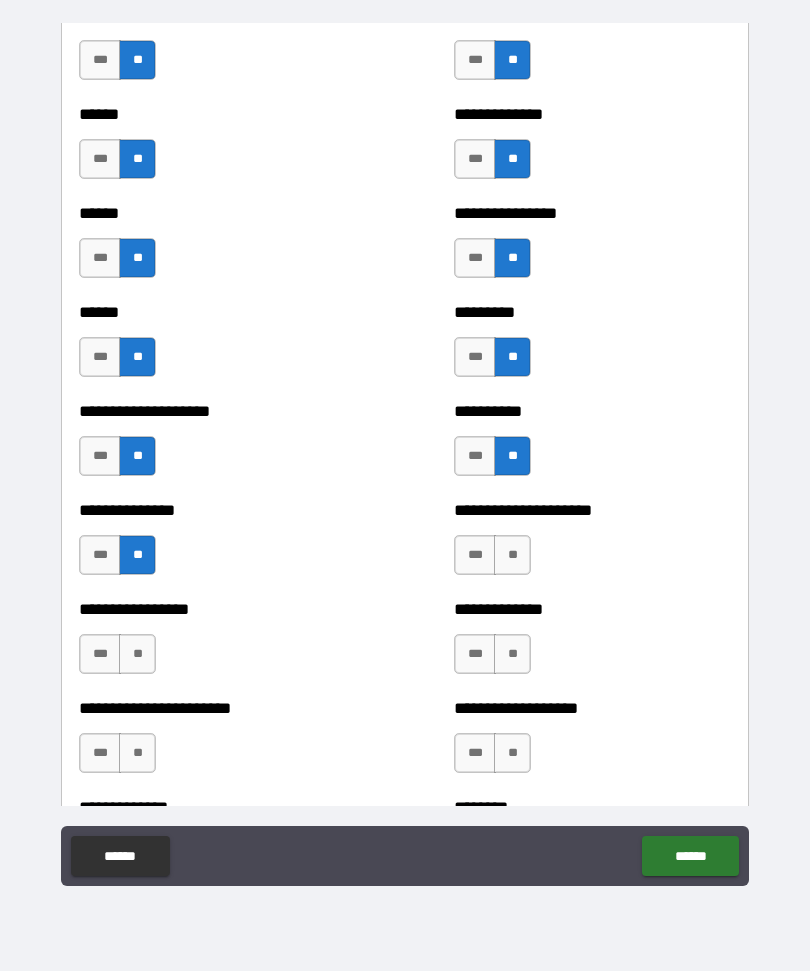 click on "**" at bounding box center (512, 555) 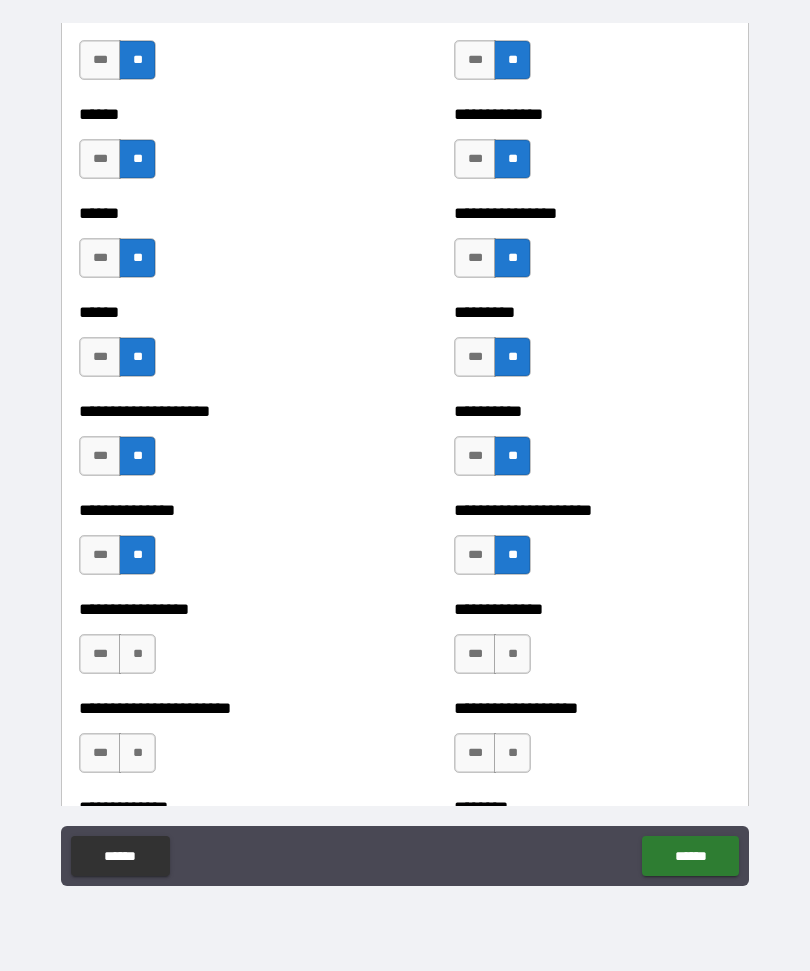 click on "**" at bounding box center (137, 654) 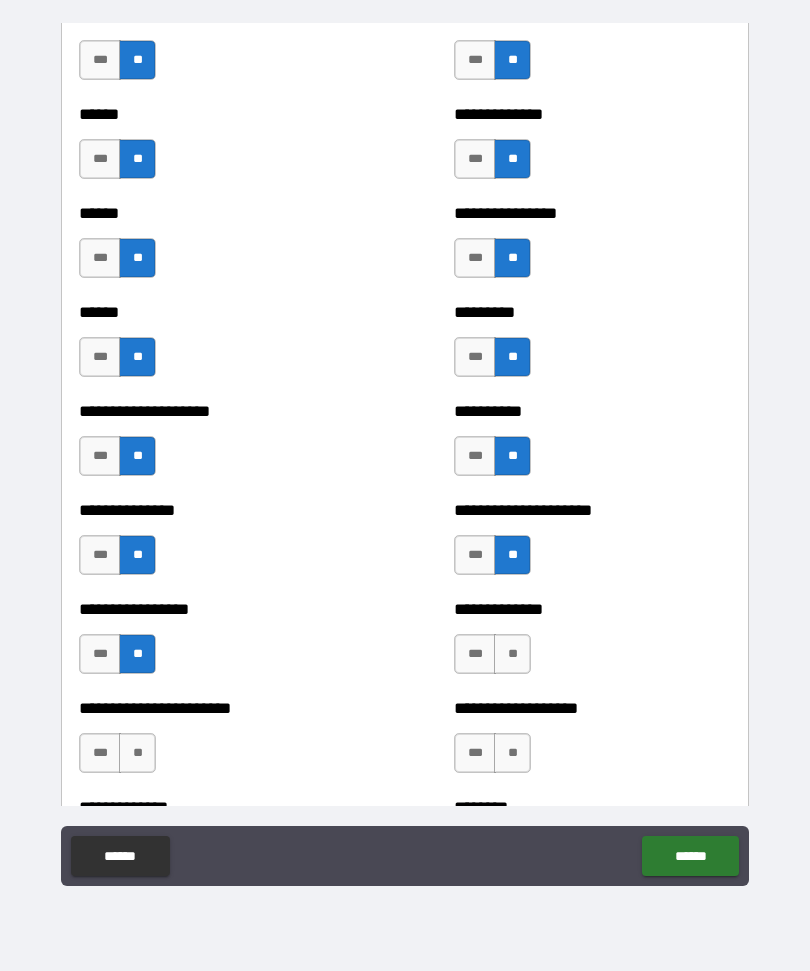 click on "**" at bounding box center (512, 654) 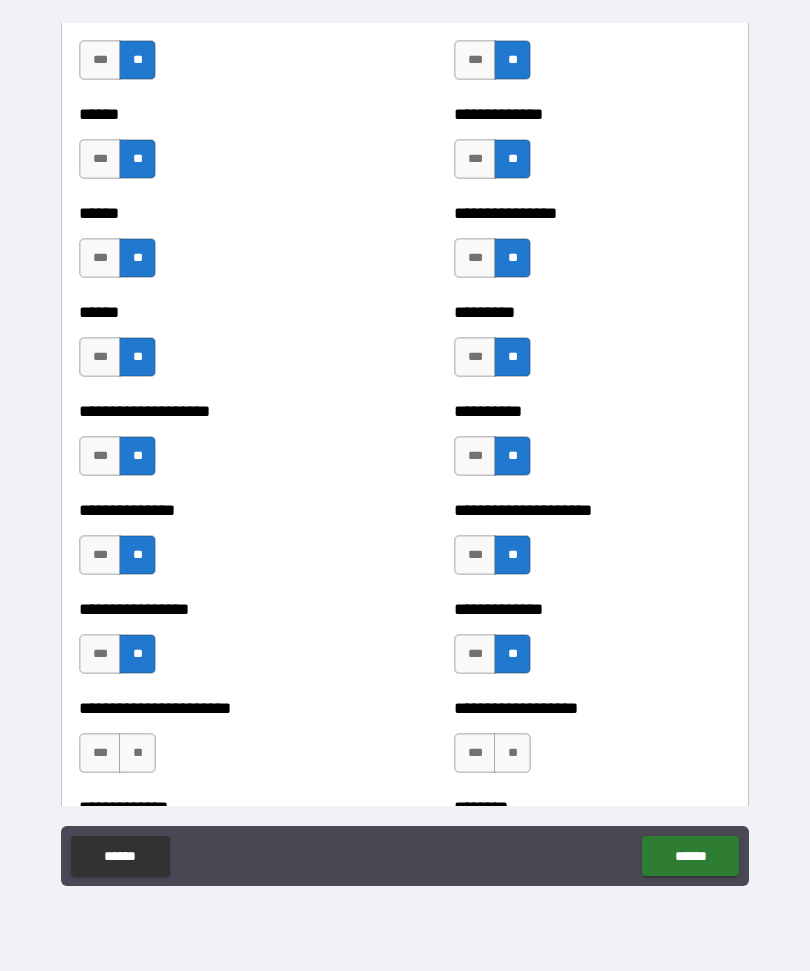 click on "**" at bounding box center [137, 753] 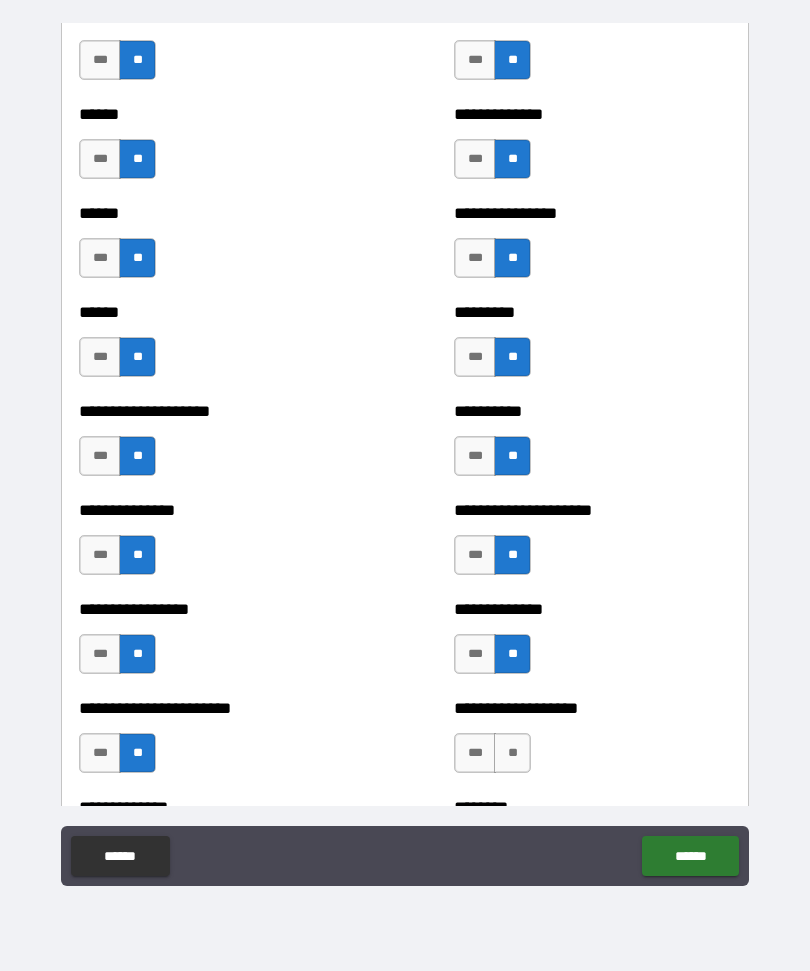 click on "**" at bounding box center (512, 753) 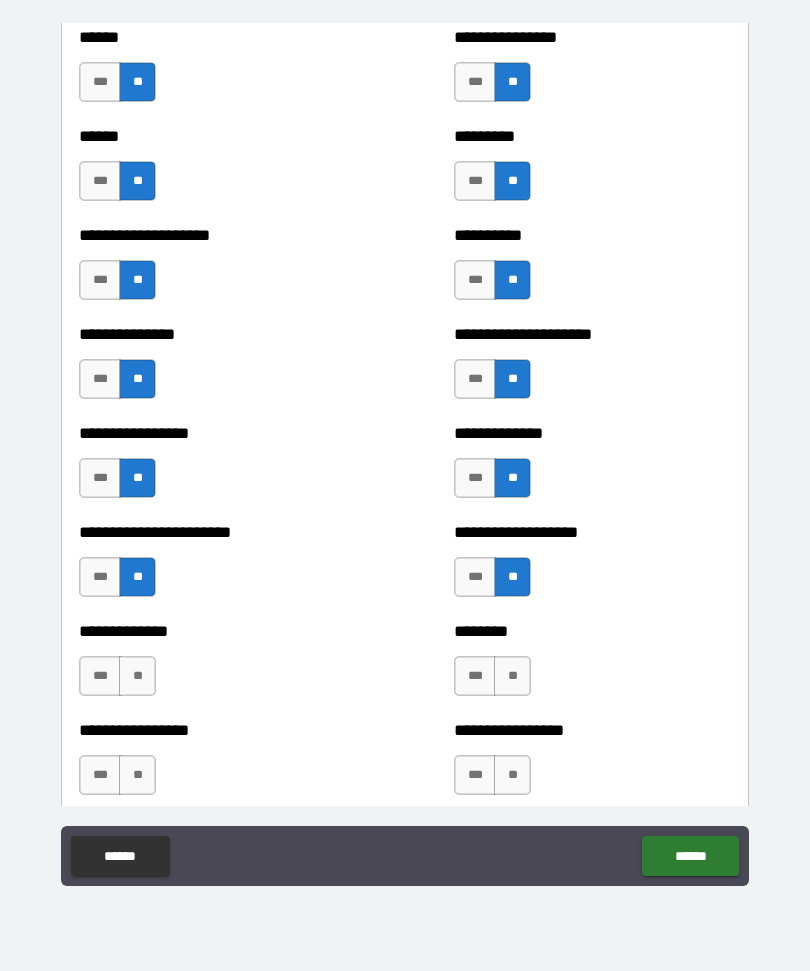 scroll, scrollTop: 3273, scrollLeft: 0, axis: vertical 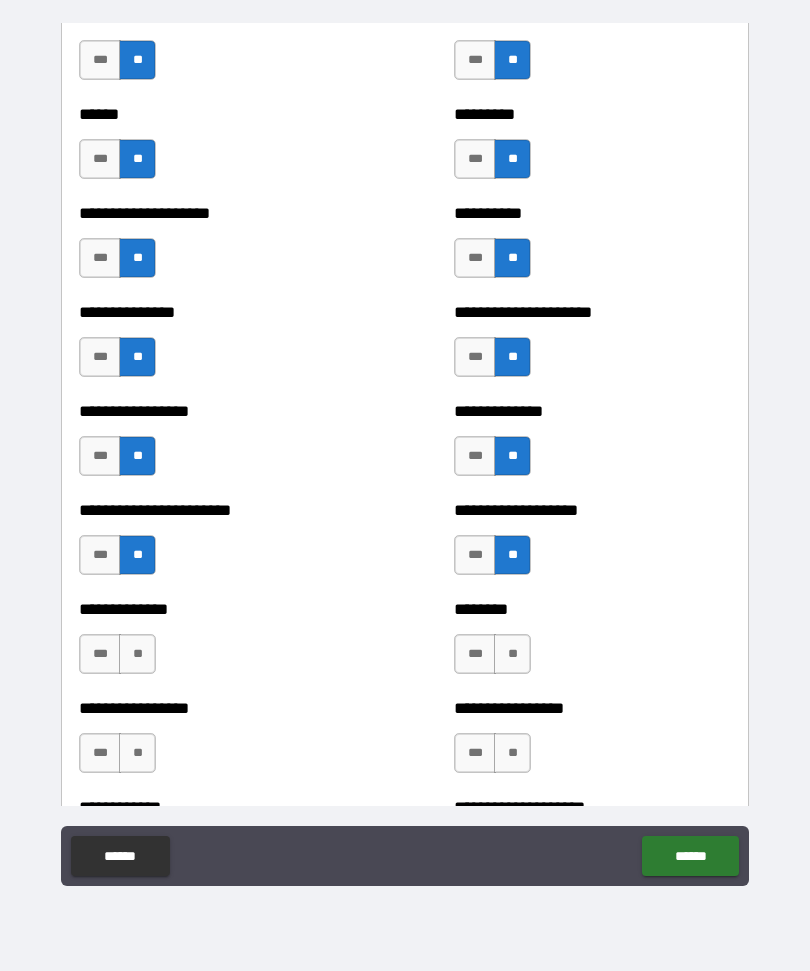 click on "**" at bounding box center [137, 654] 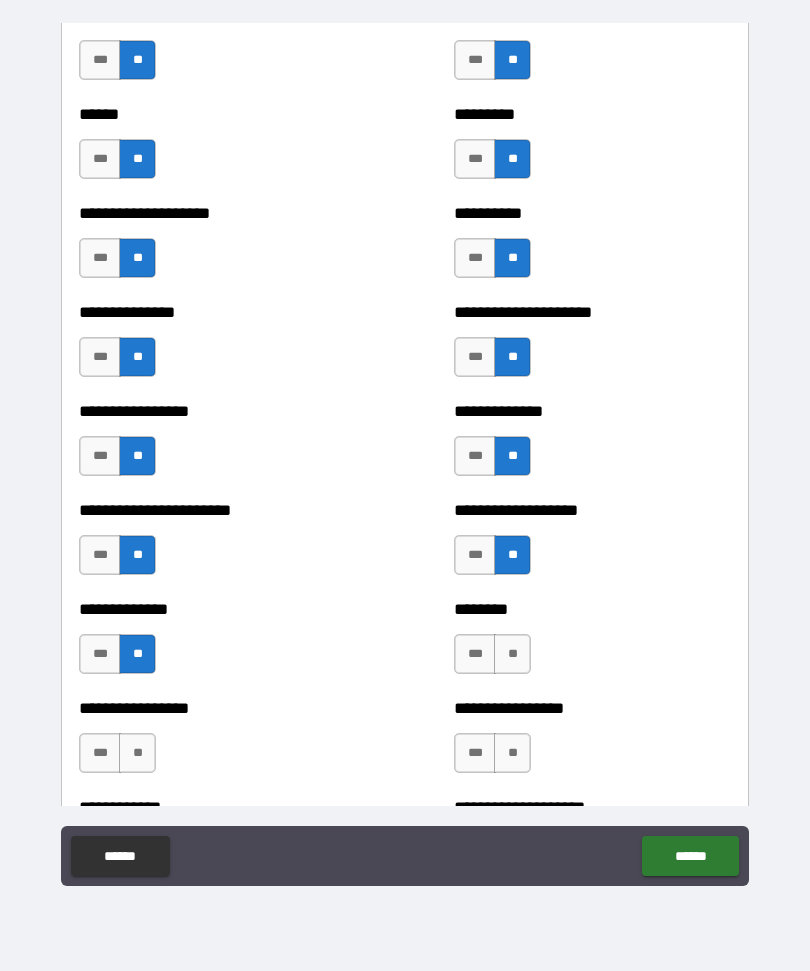 click on "**" at bounding box center (512, 654) 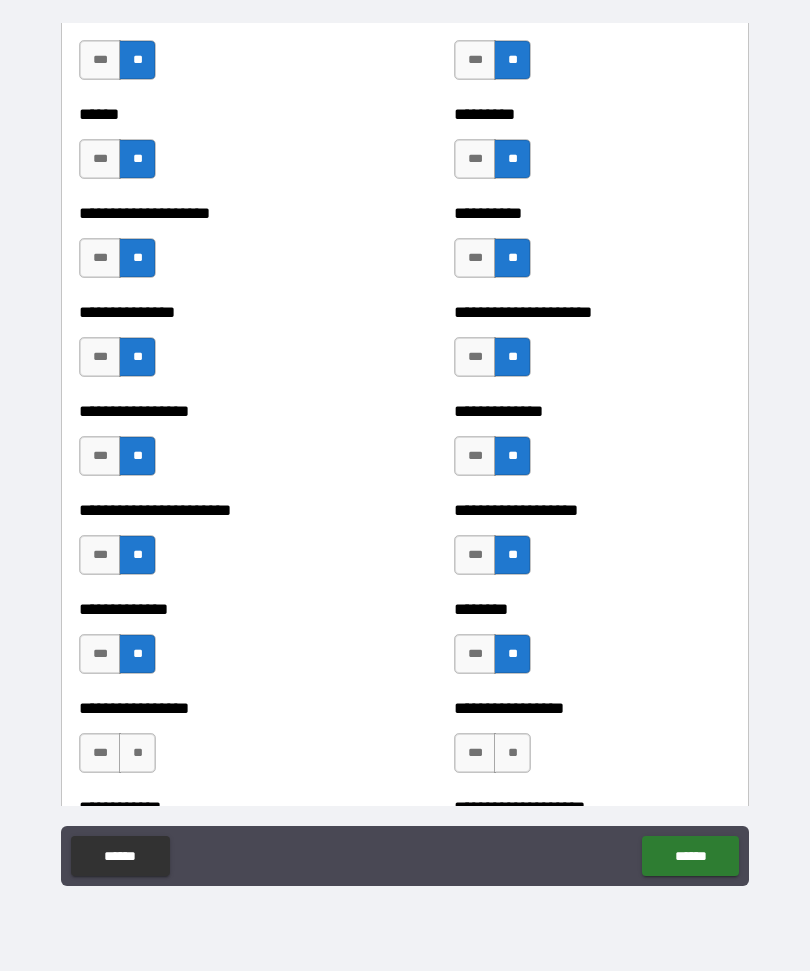 click on "**" at bounding box center [137, 753] 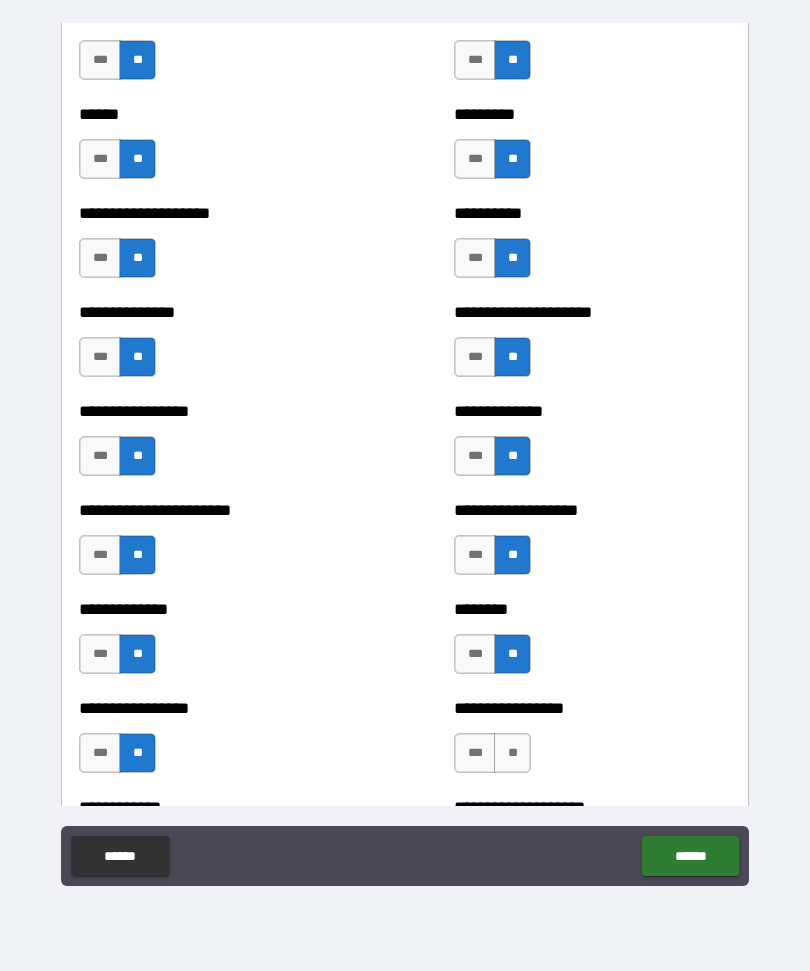 click on "**" at bounding box center (512, 753) 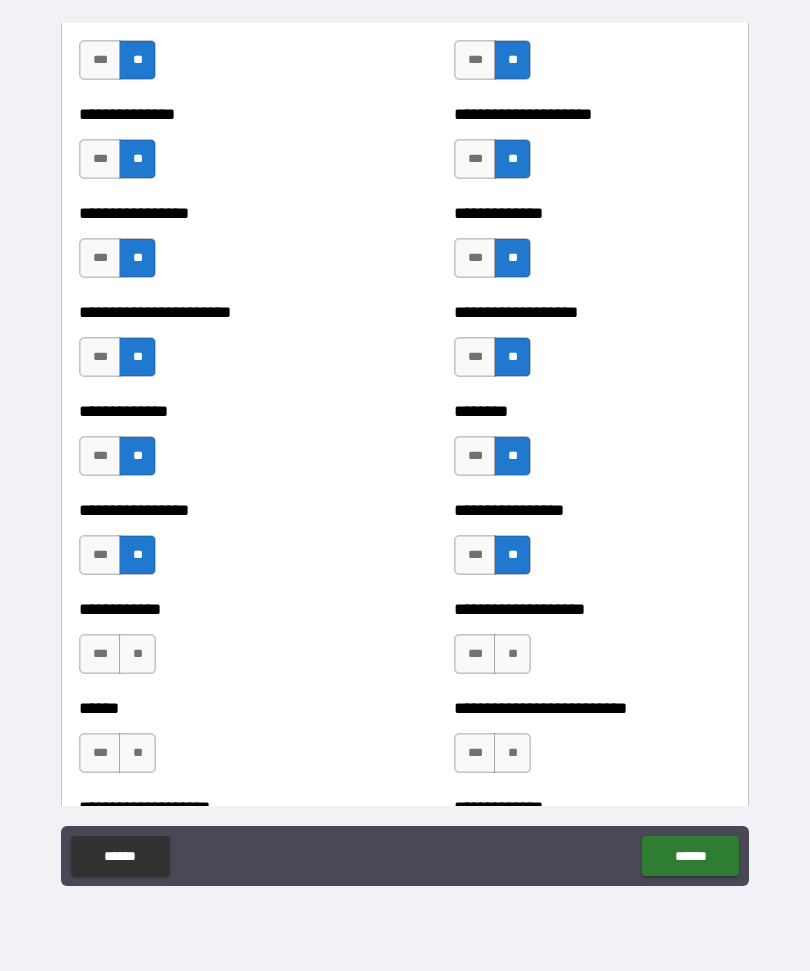 scroll, scrollTop: 3468, scrollLeft: 0, axis: vertical 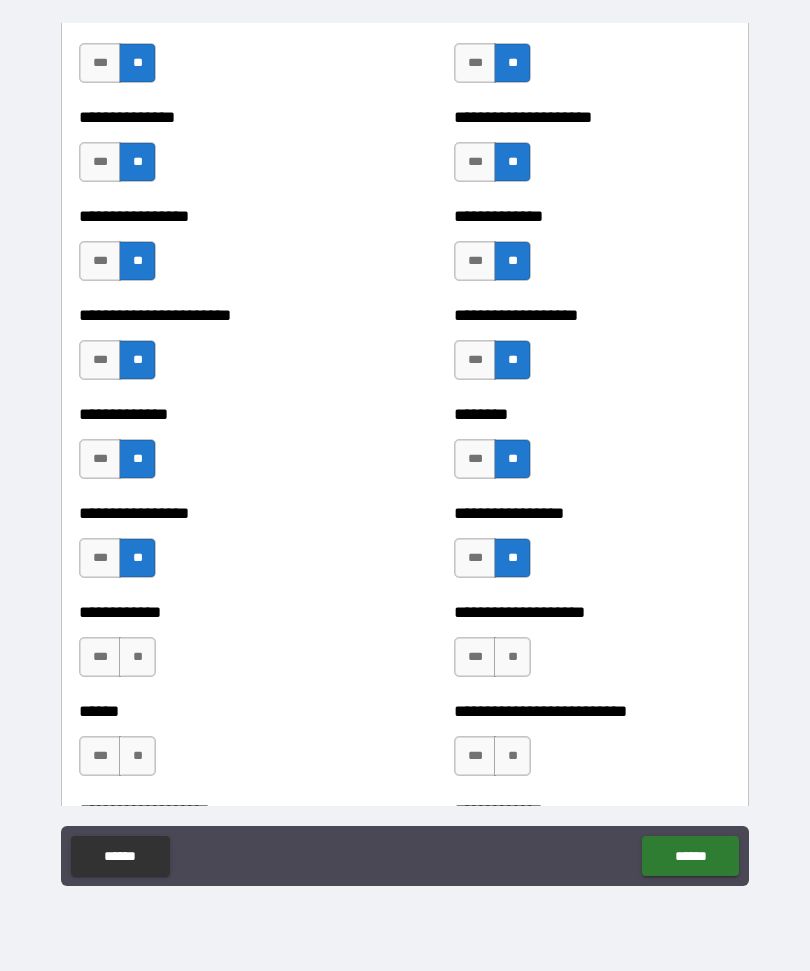 click on "**" at bounding box center (137, 657) 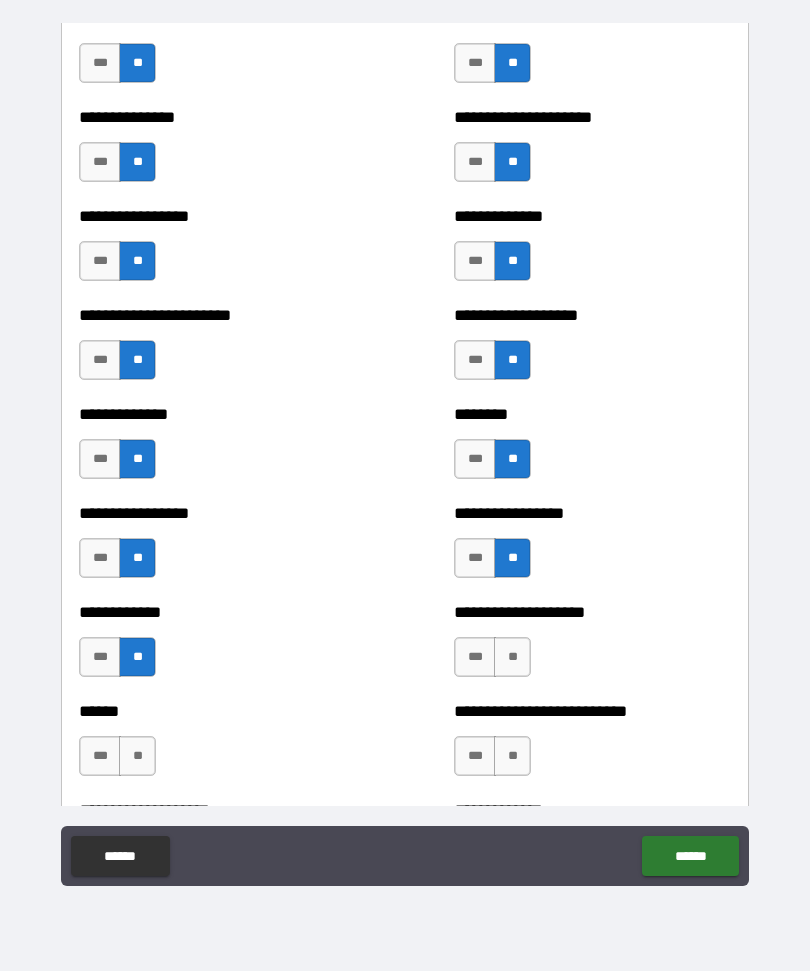 click on "**" at bounding box center [512, 657] 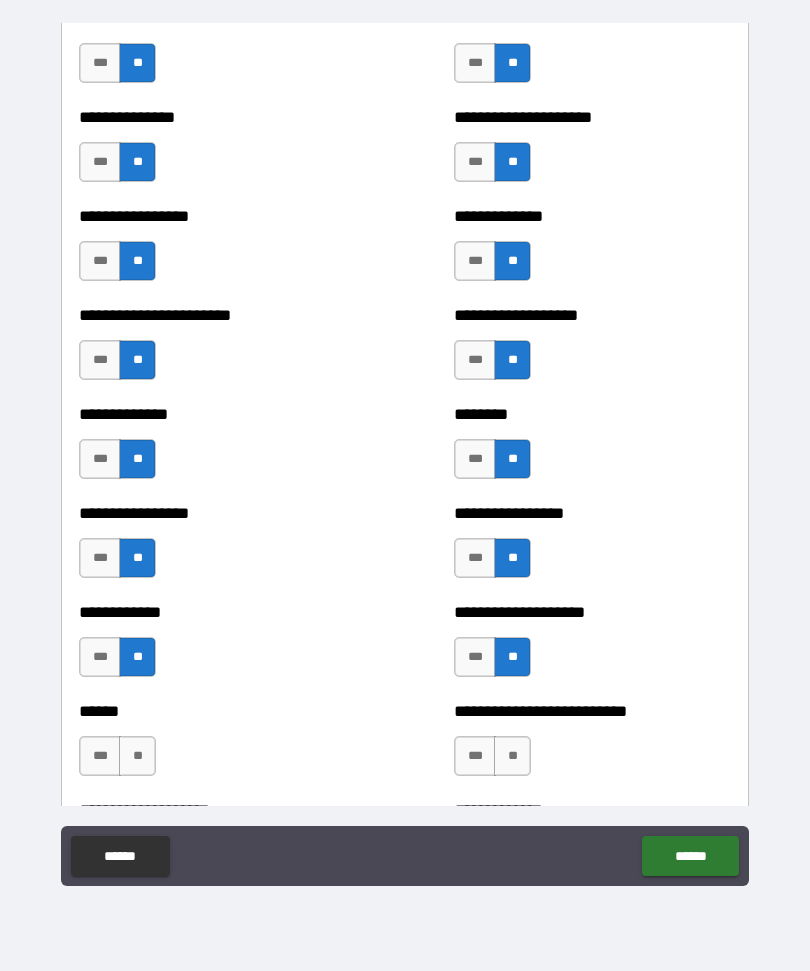 click on "**" at bounding box center [137, 756] 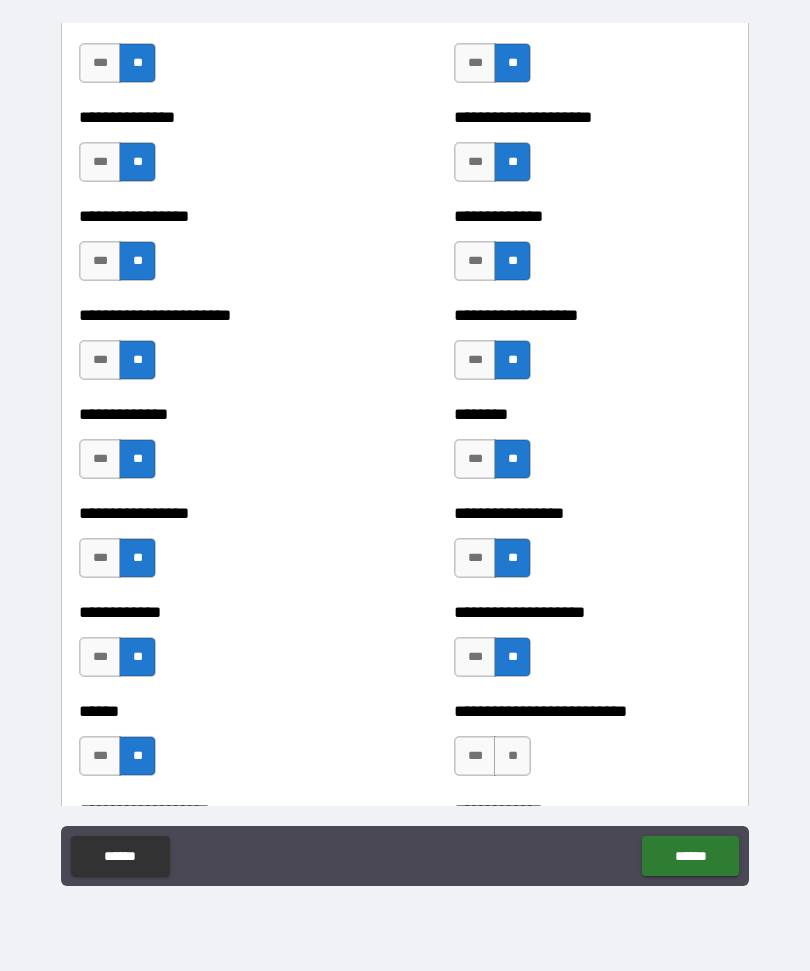 click on "**" at bounding box center (512, 756) 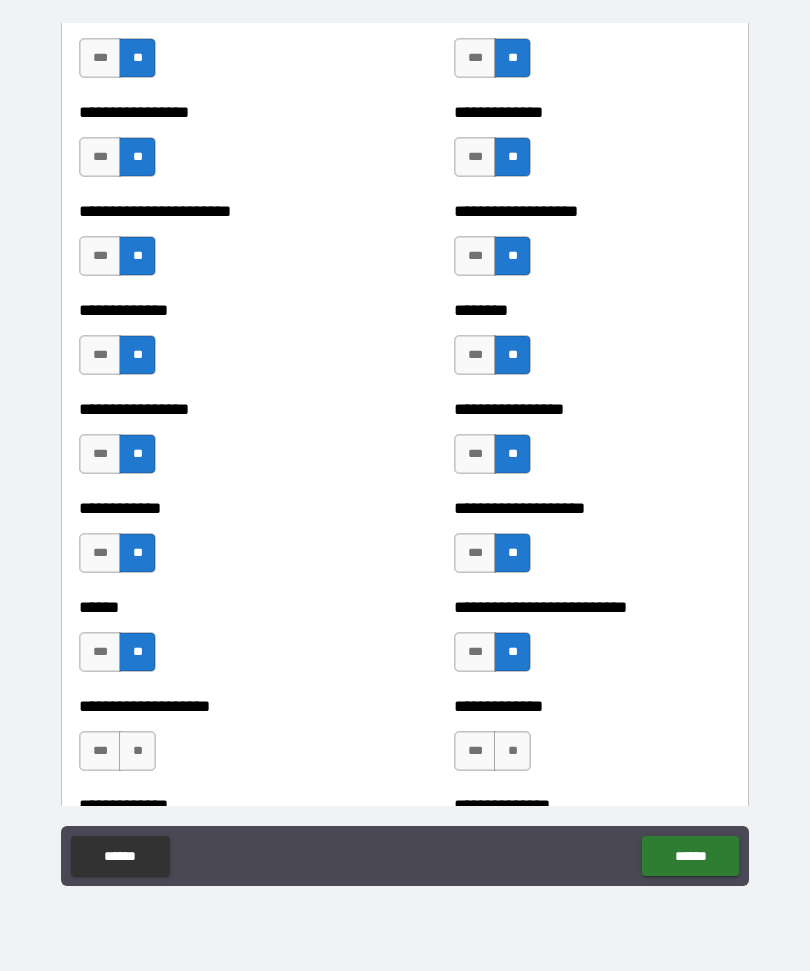scroll, scrollTop: 3671, scrollLeft: 0, axis: vertical 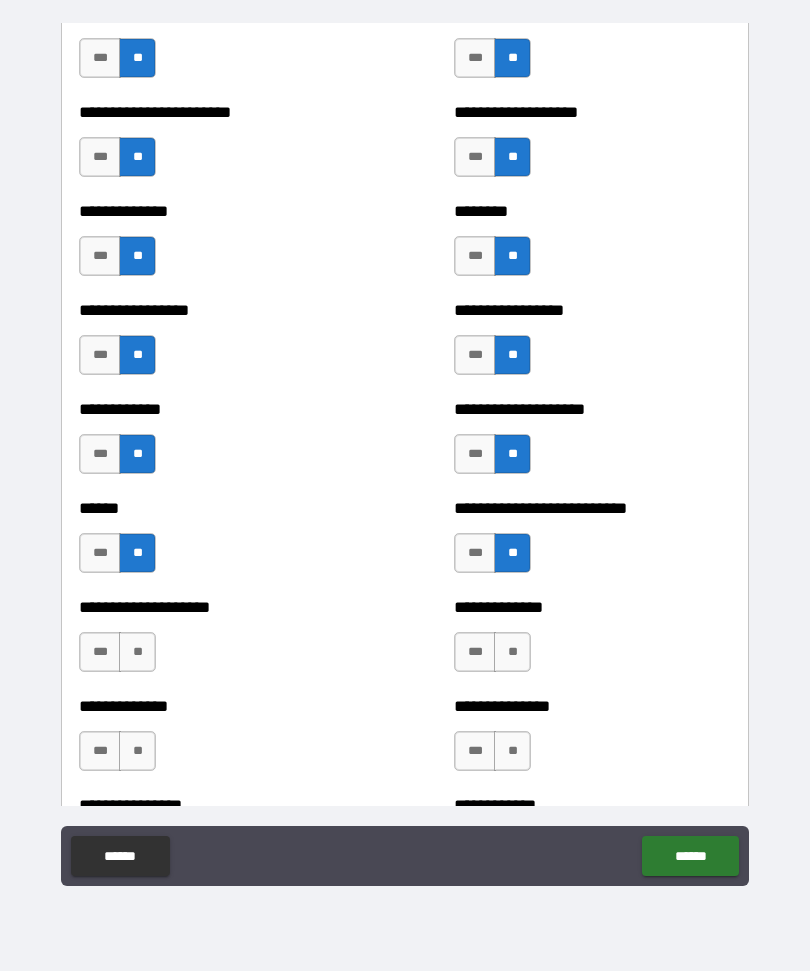 click on "**" at bounding box center (137, 652) 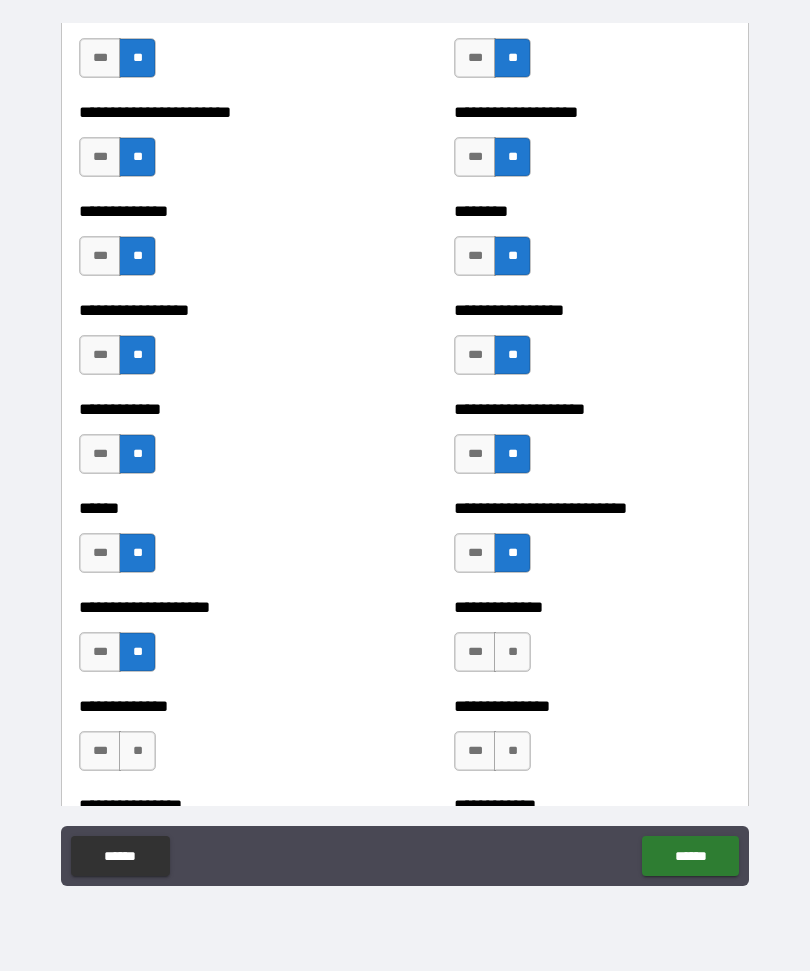 click on "**" at bounding box center [512, 652] 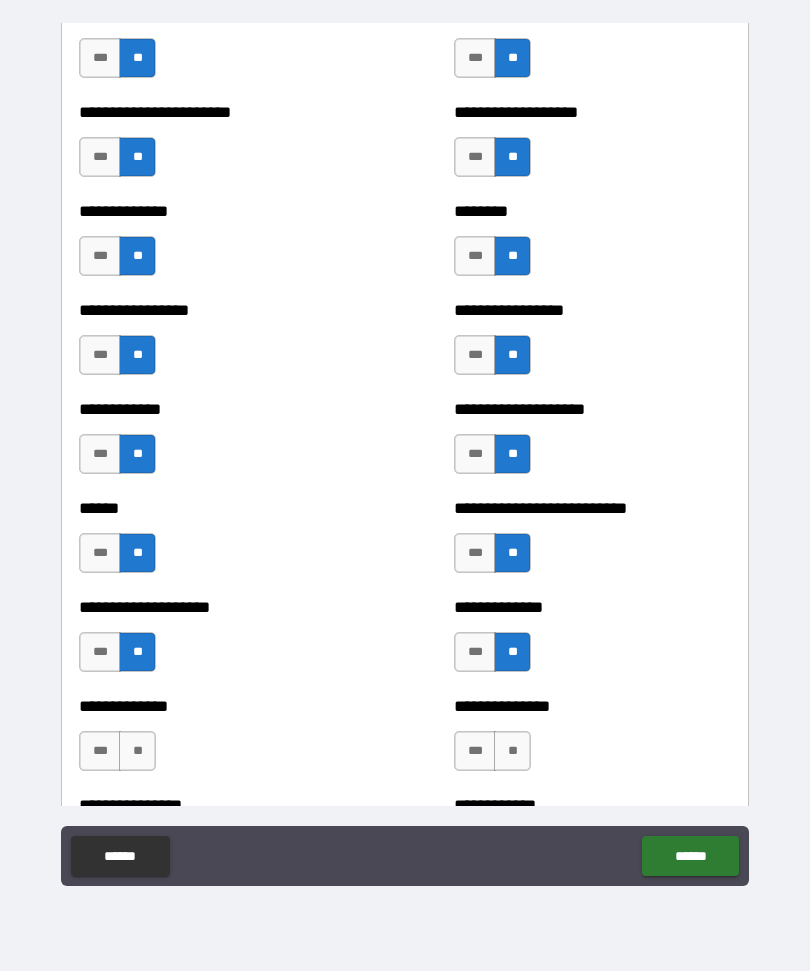 click on "**" at bounding box center [137, 751] 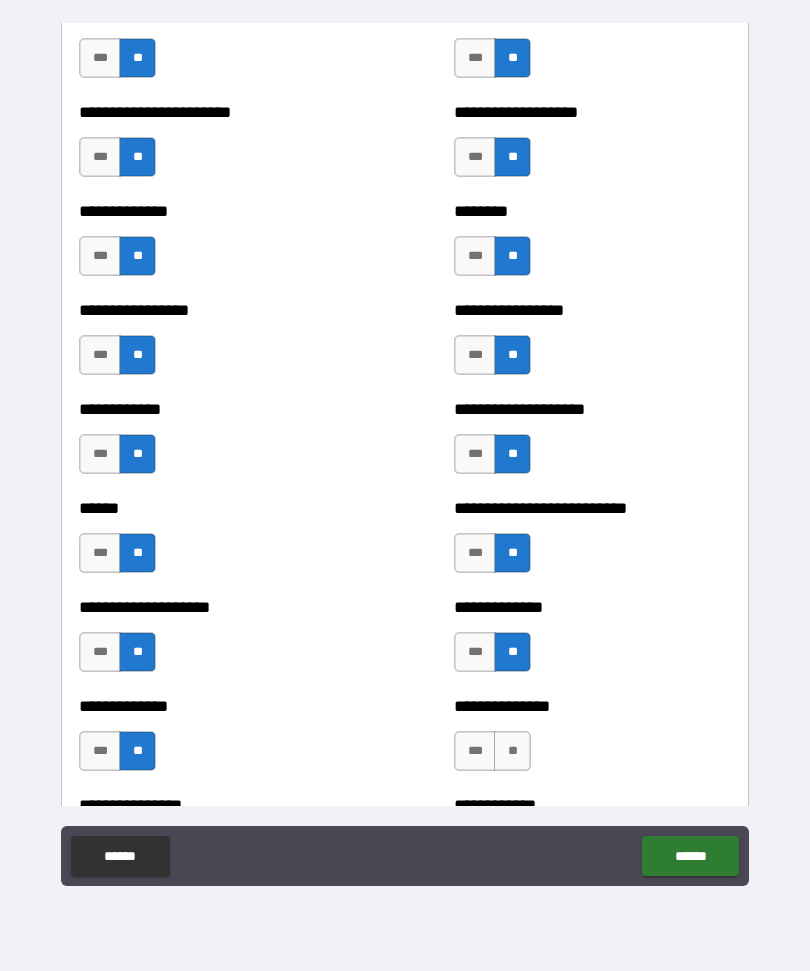 click on "**" at bounding box center (512, 751) 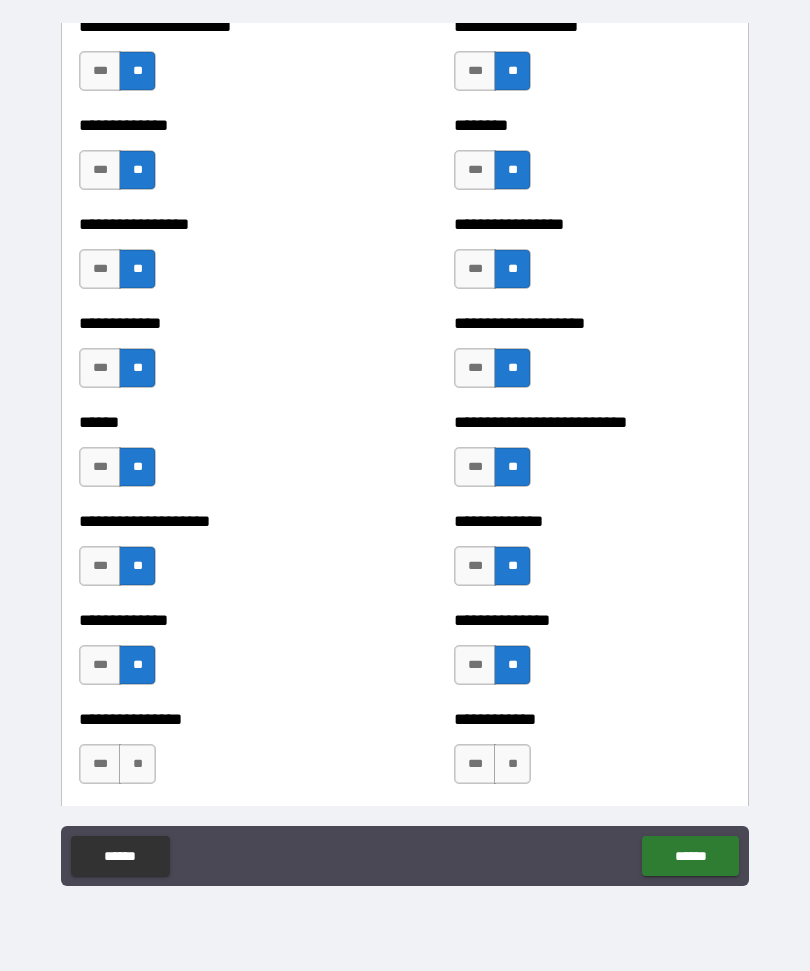 scroll, scrollTop: 3822, scrollLeft: 0, axis: vertical 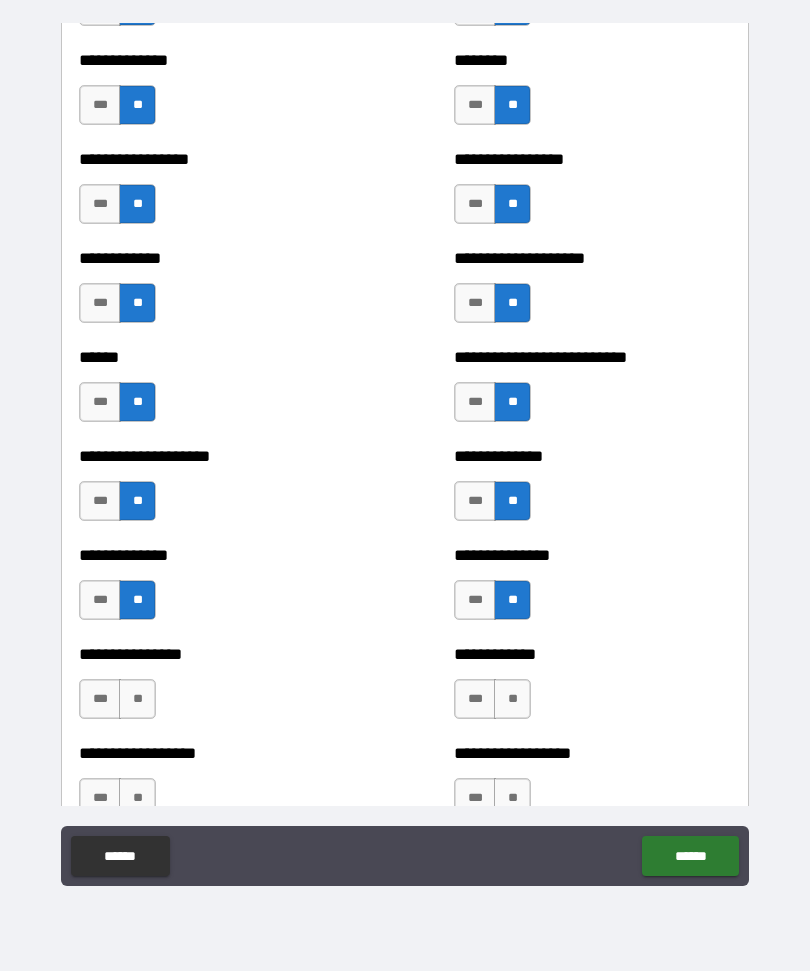 click on "**" at bounding box center [137, 699] 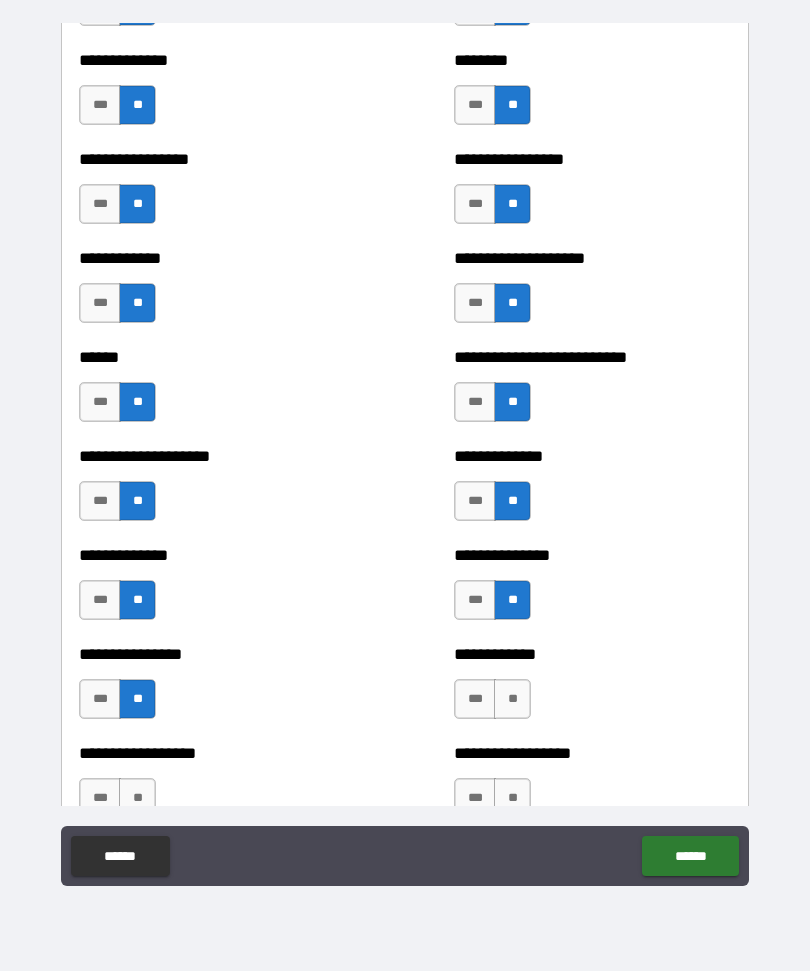click on "**" at bounding box center (512, 699) 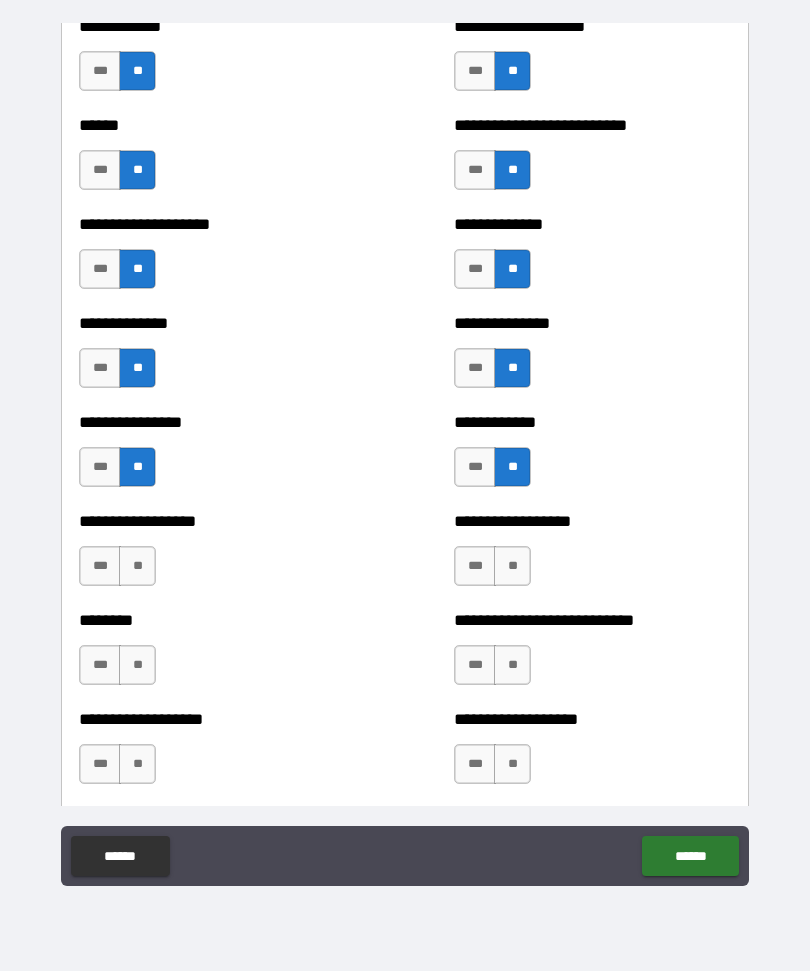 scroll, scrollTop: 4051, scrollLeft: 0, axis: vertical 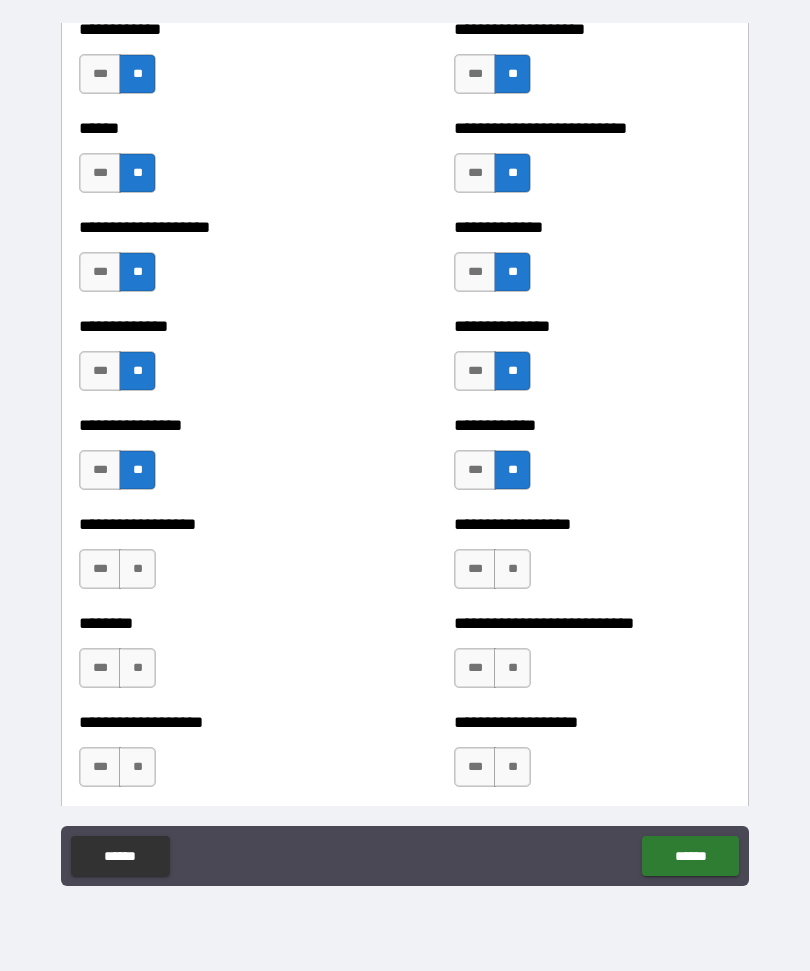click on "**" at bounding box center (137, 569) 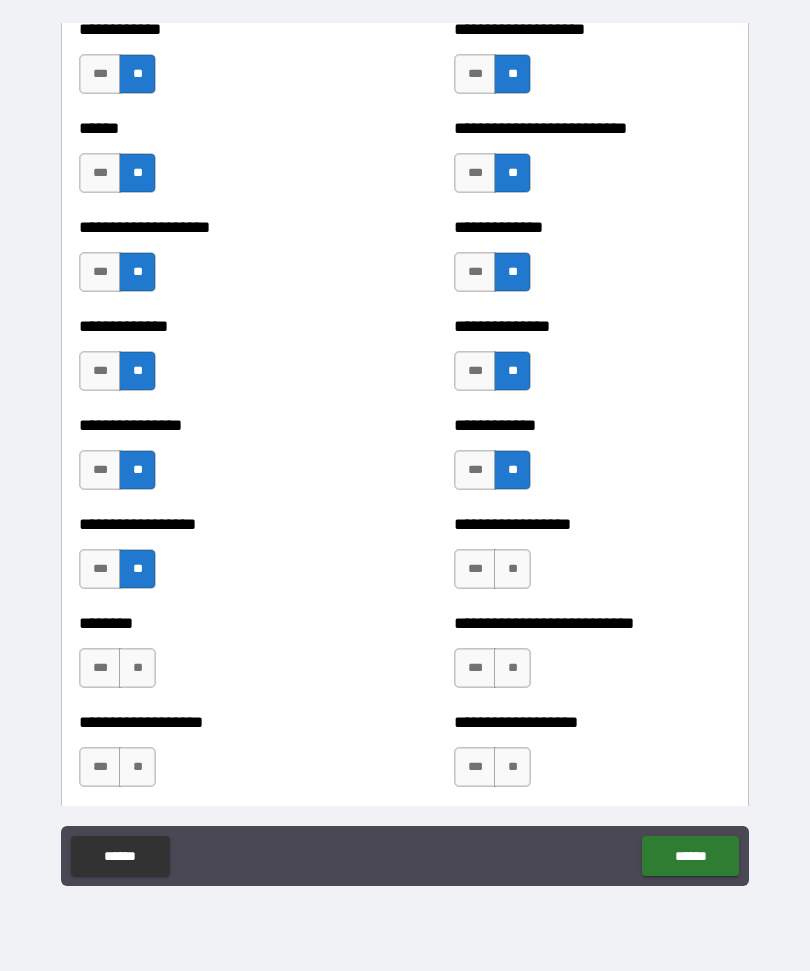 click on "**" at bounding box center [512, 569] 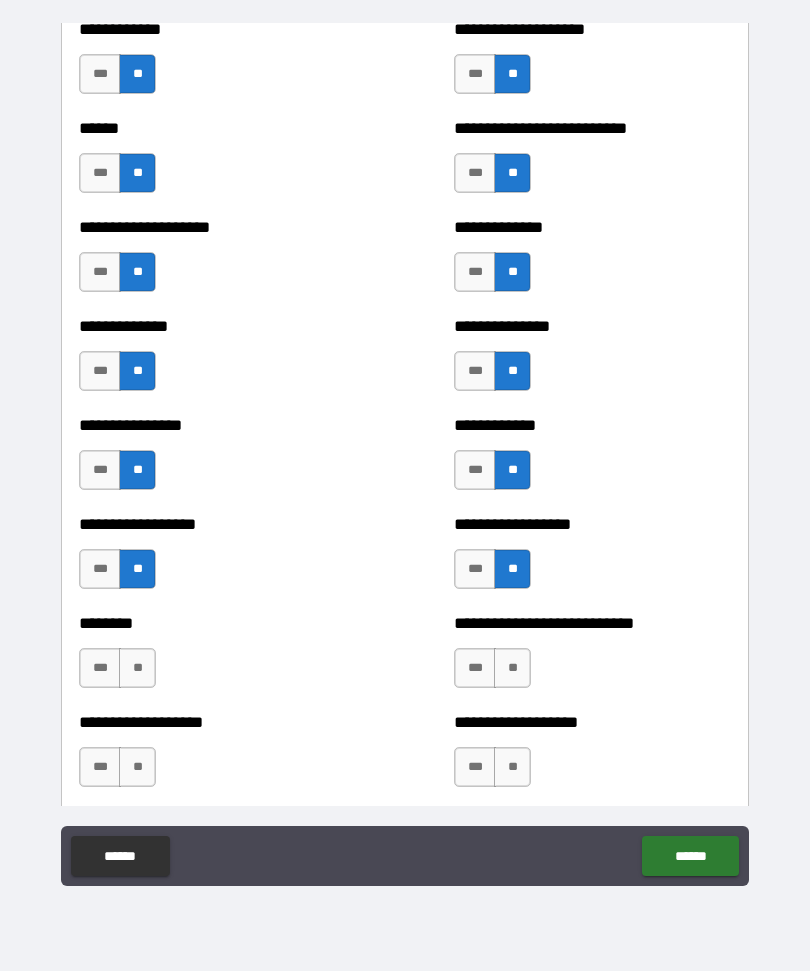click on "**" at bounding box center [137, 668] 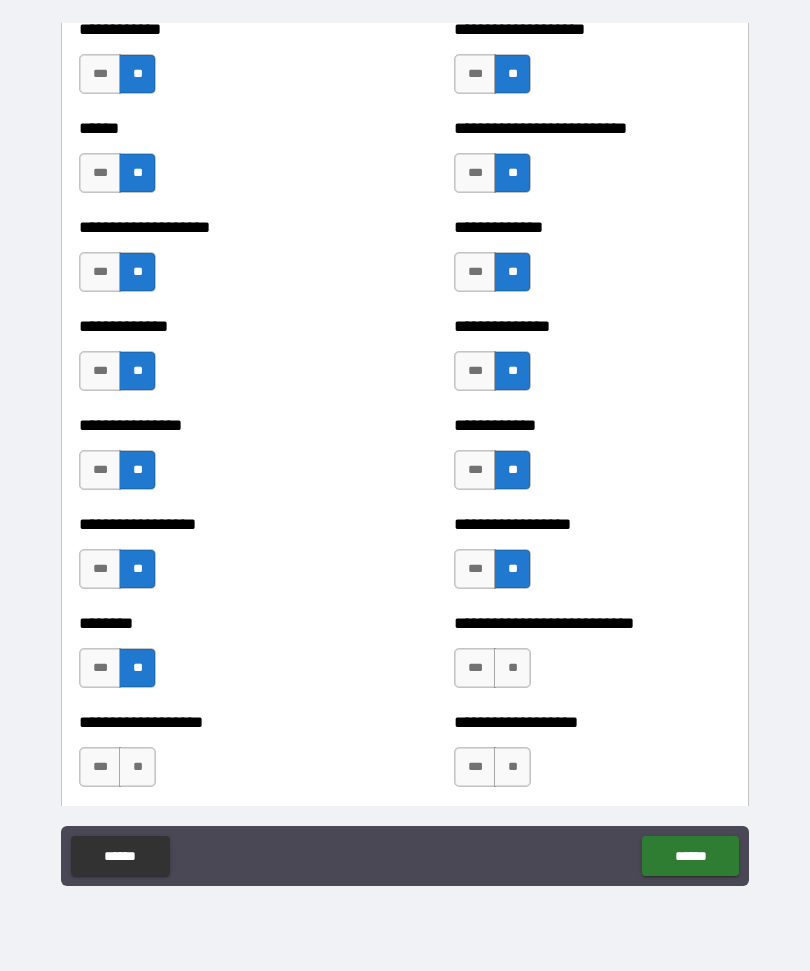 click on "**" at bounding box center [512, 668] 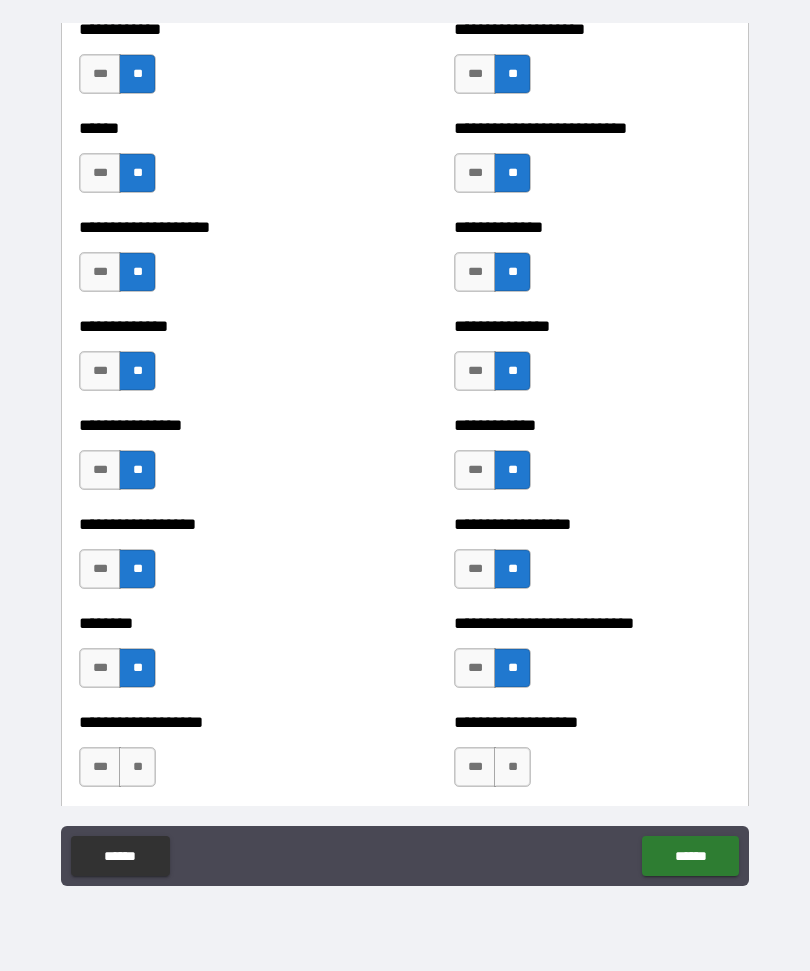 click on "**" at bounding box center (137, 767) 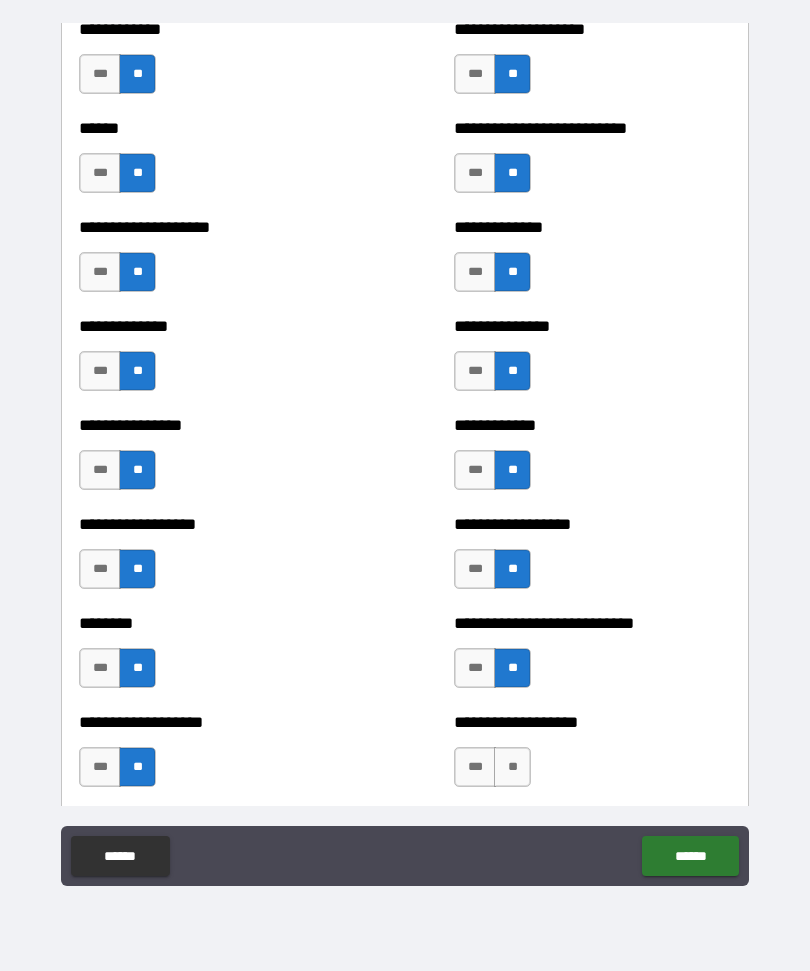 click on "**" at bounding box center (512, 767) 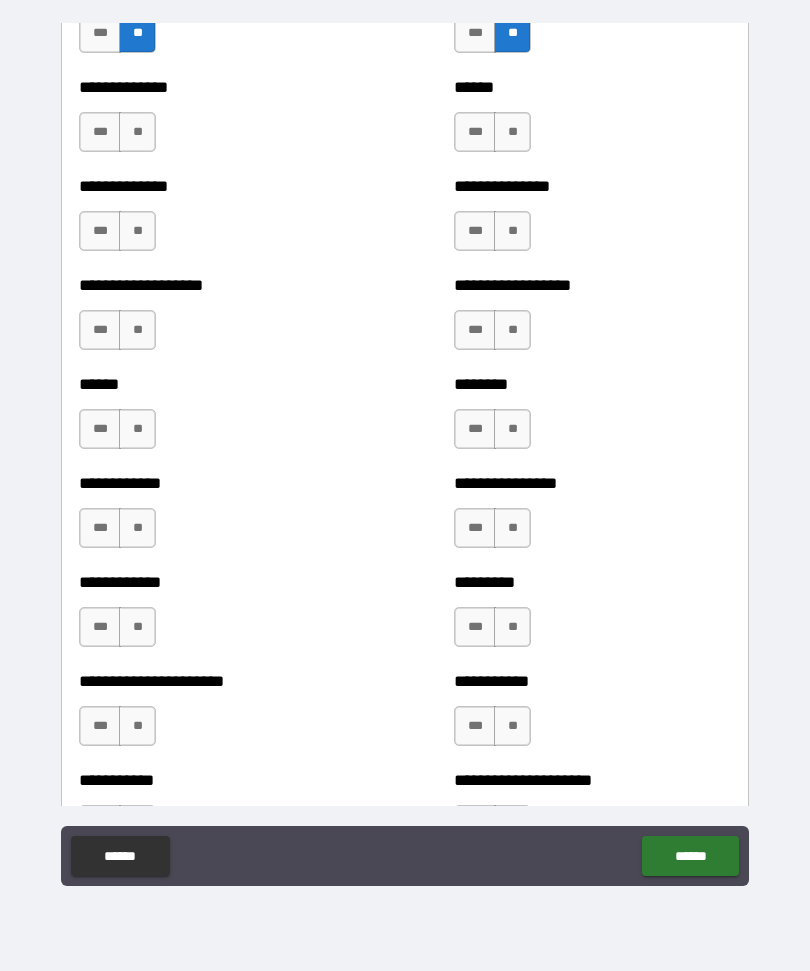 scroll, scrollTop: 4785, scrollLeft: 0, axis: vertical 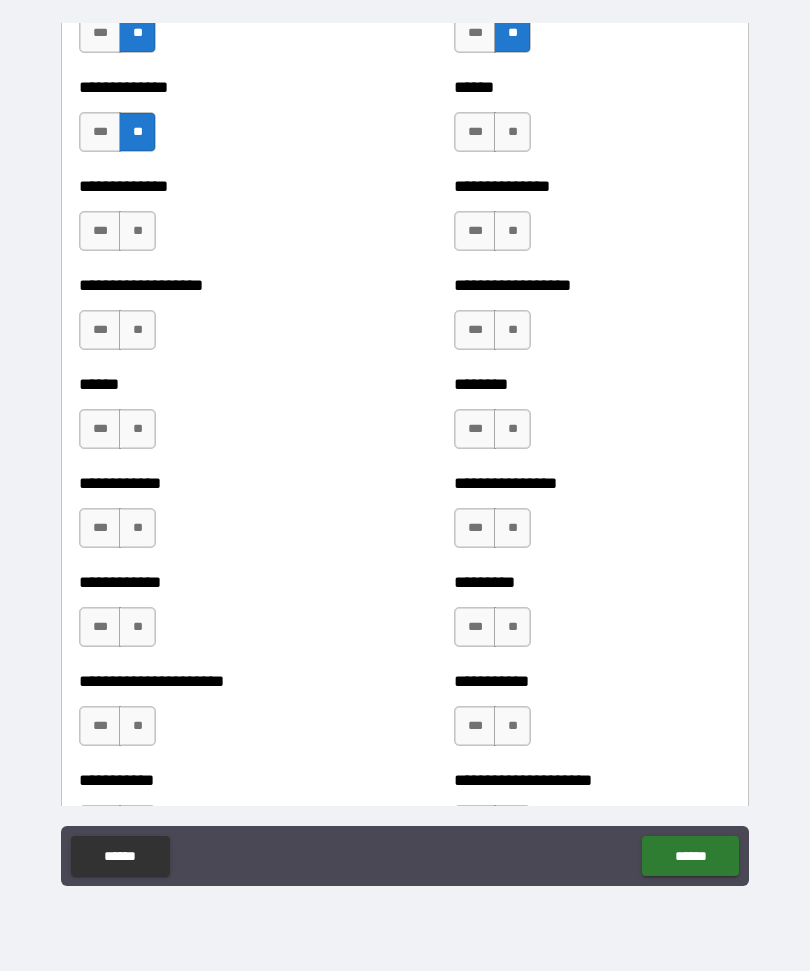 click on "**" at bounding box center [512, 132] 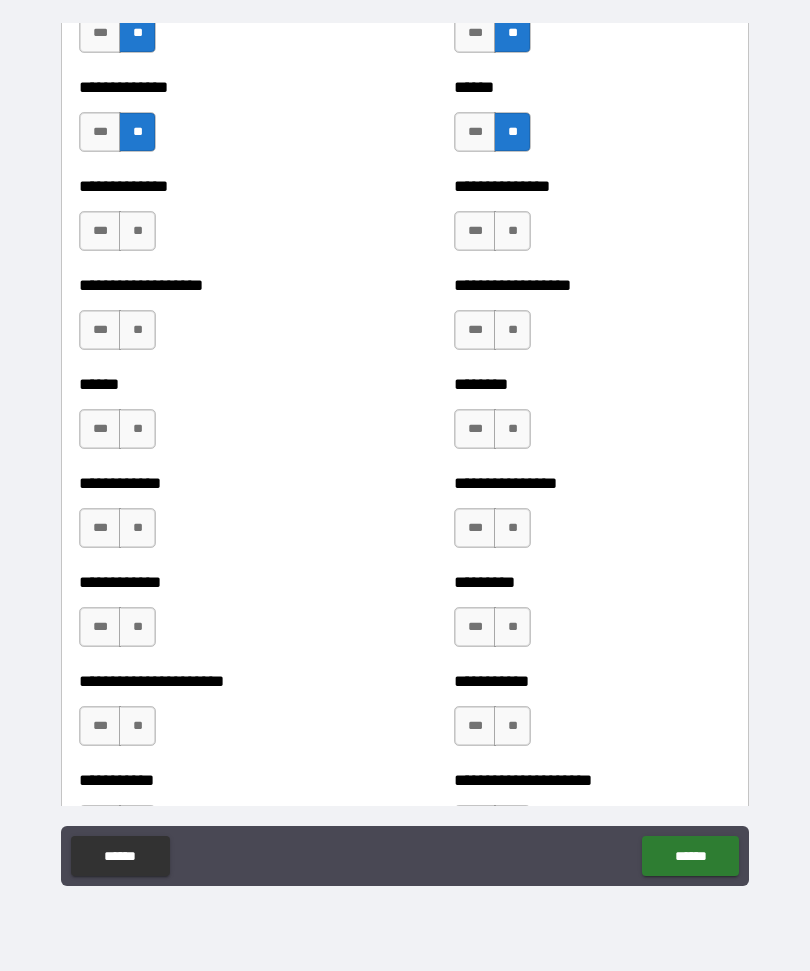 click on "**" at bounding box center [137, 231] 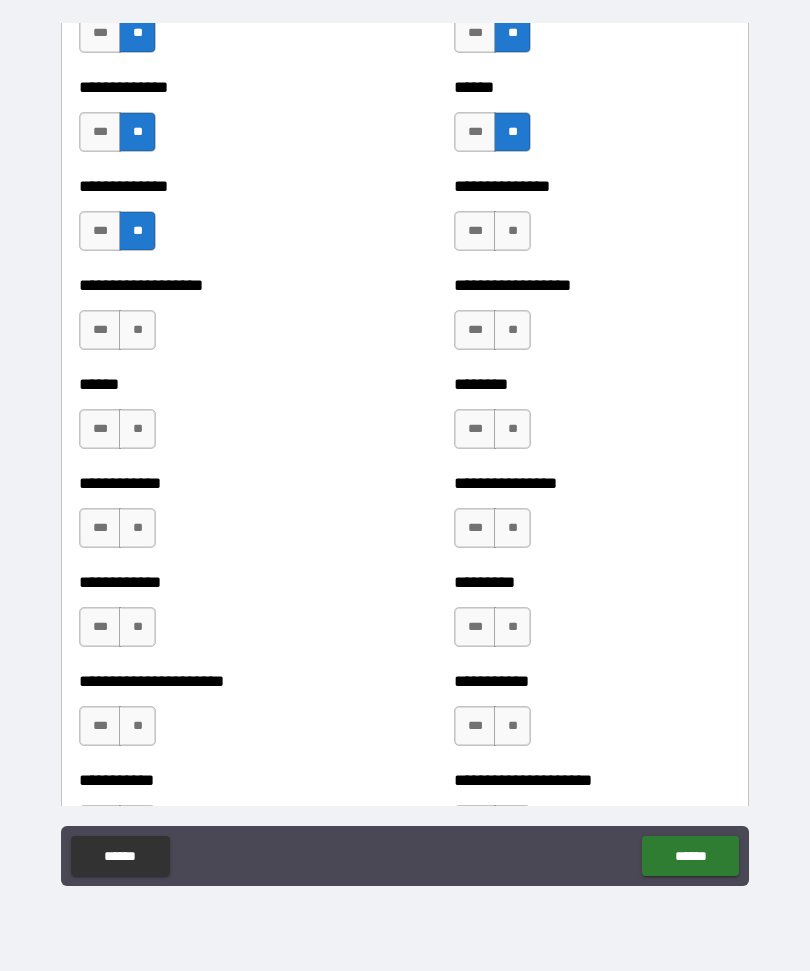 click on "**" at bounding box center (512, 231) 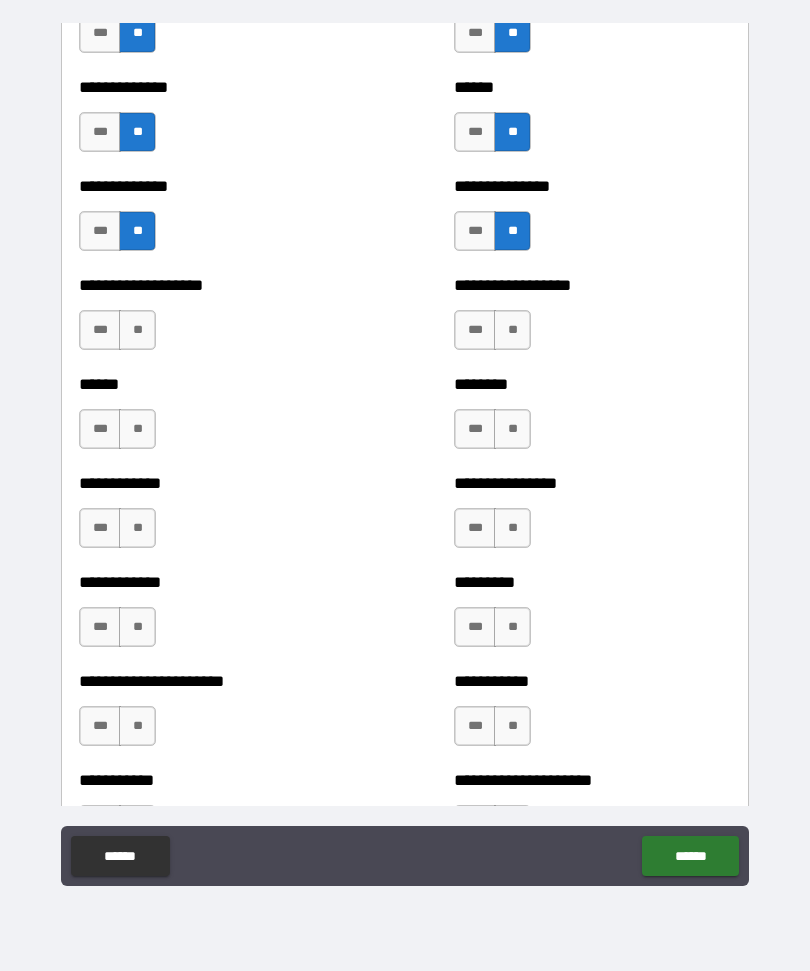 click on "**" at bounding box center [137, 330] 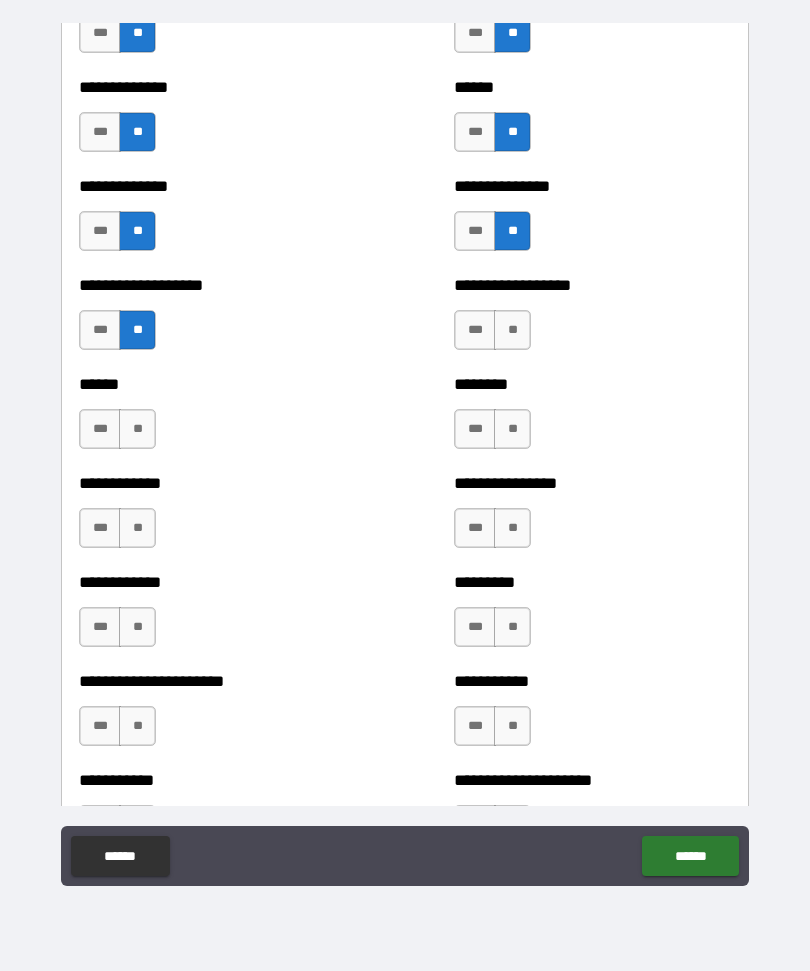 click on "**" at bounding box center [512, 330] 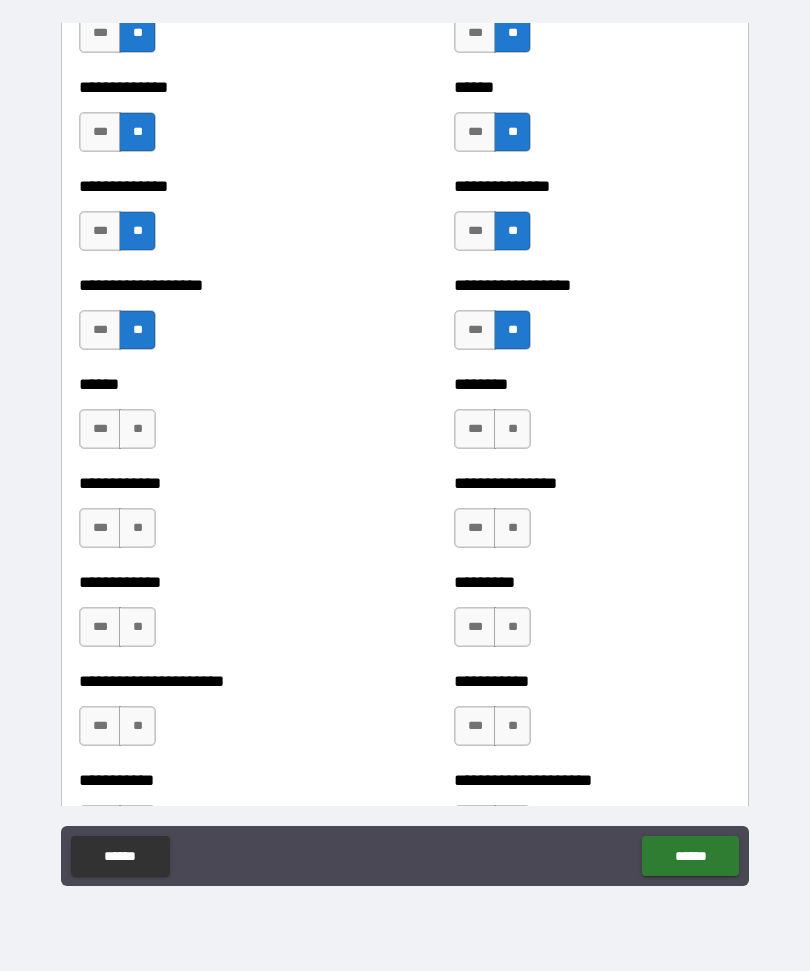 click on "**" at bounding box center [137, 429] 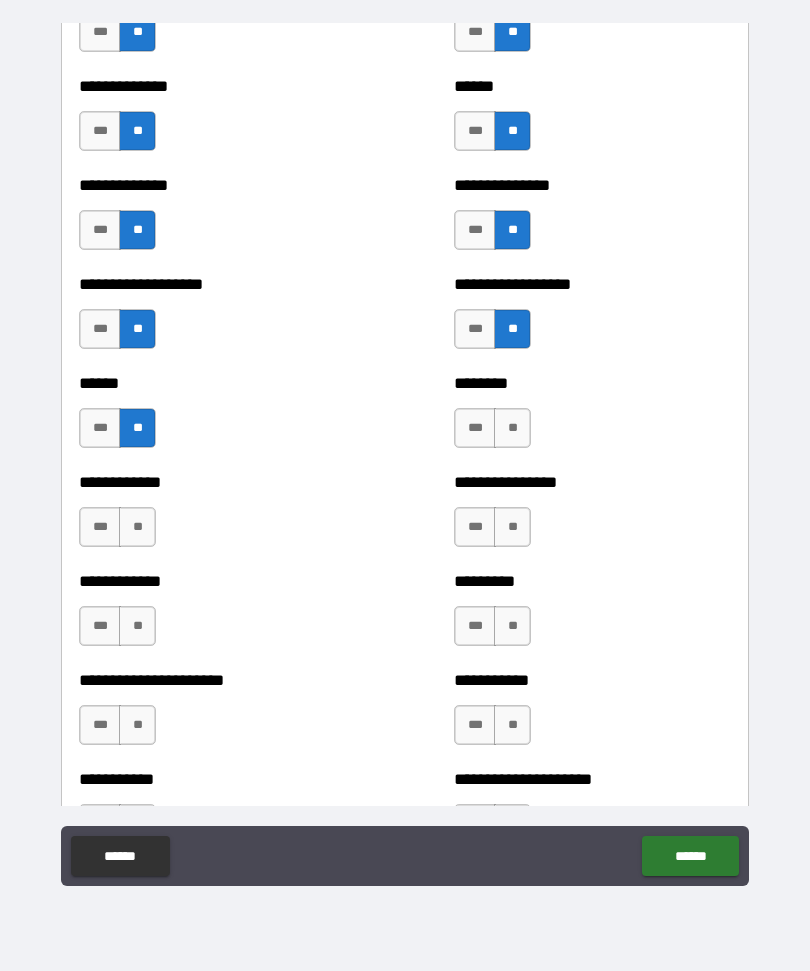 scroll, scrollTop: 4787, scrollLeft: 0, axis: vertical 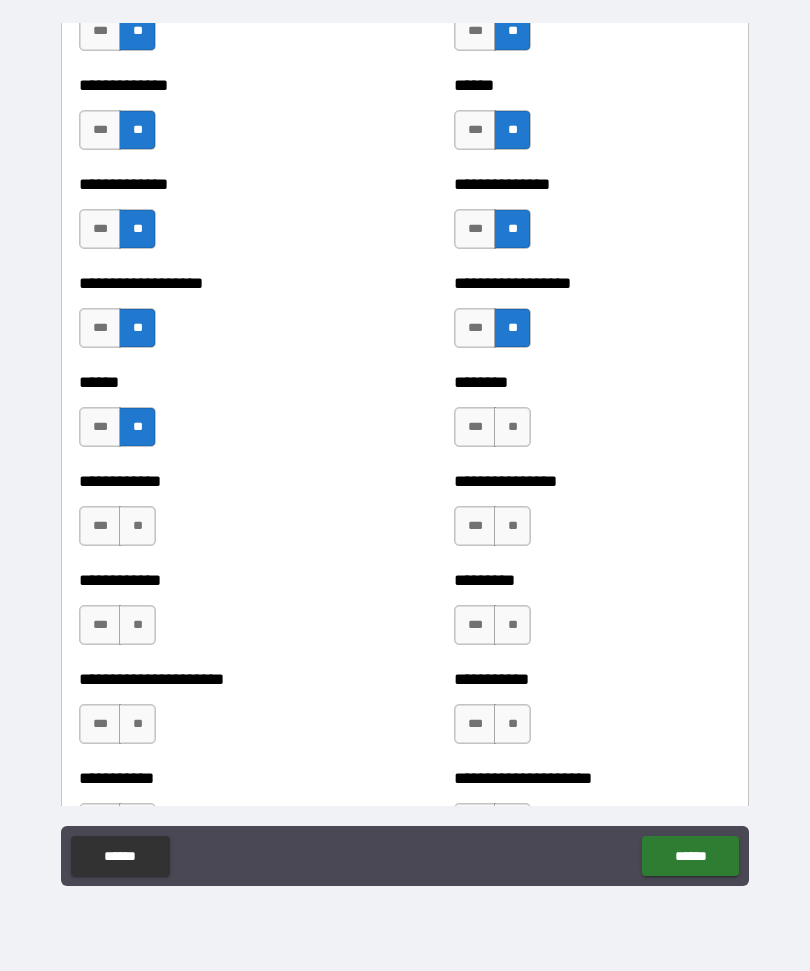 click on "**" at bounding box center (512, 427) 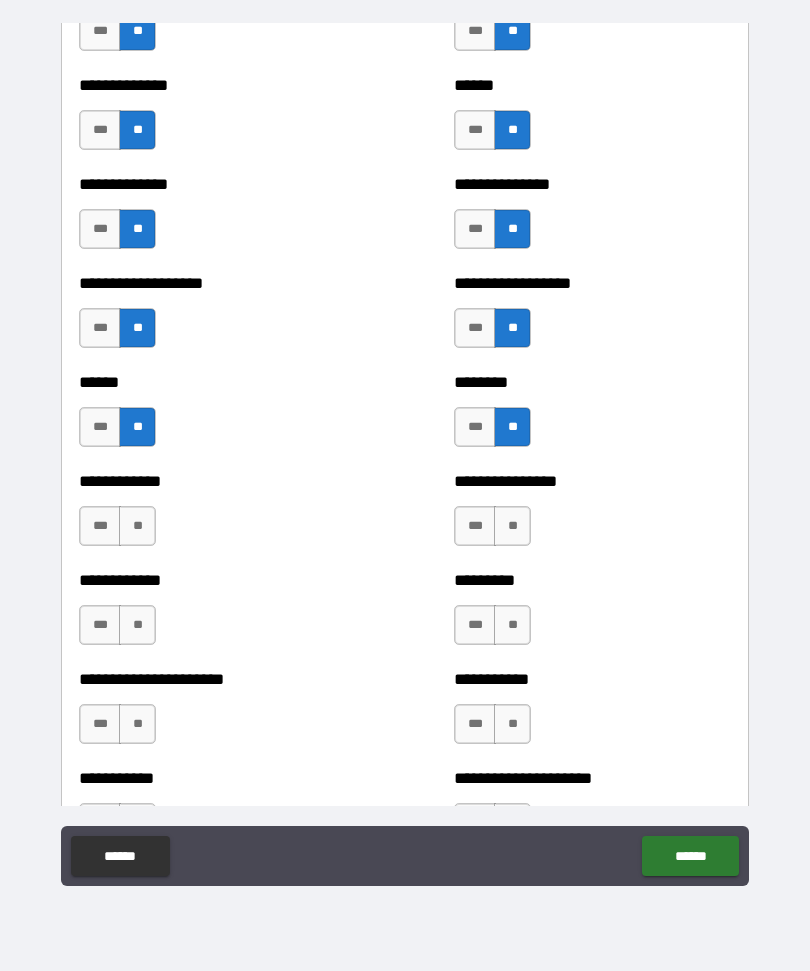 click on "**" at bounding box center (137, 526) 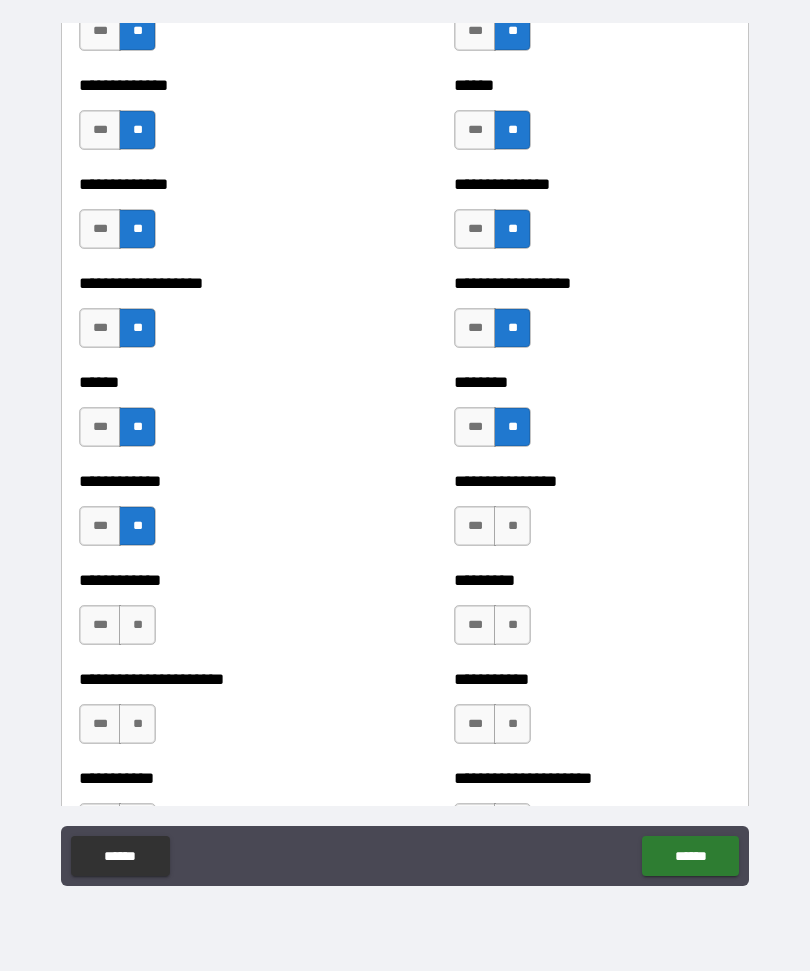 click on "**" at bounding box center [512, 526] 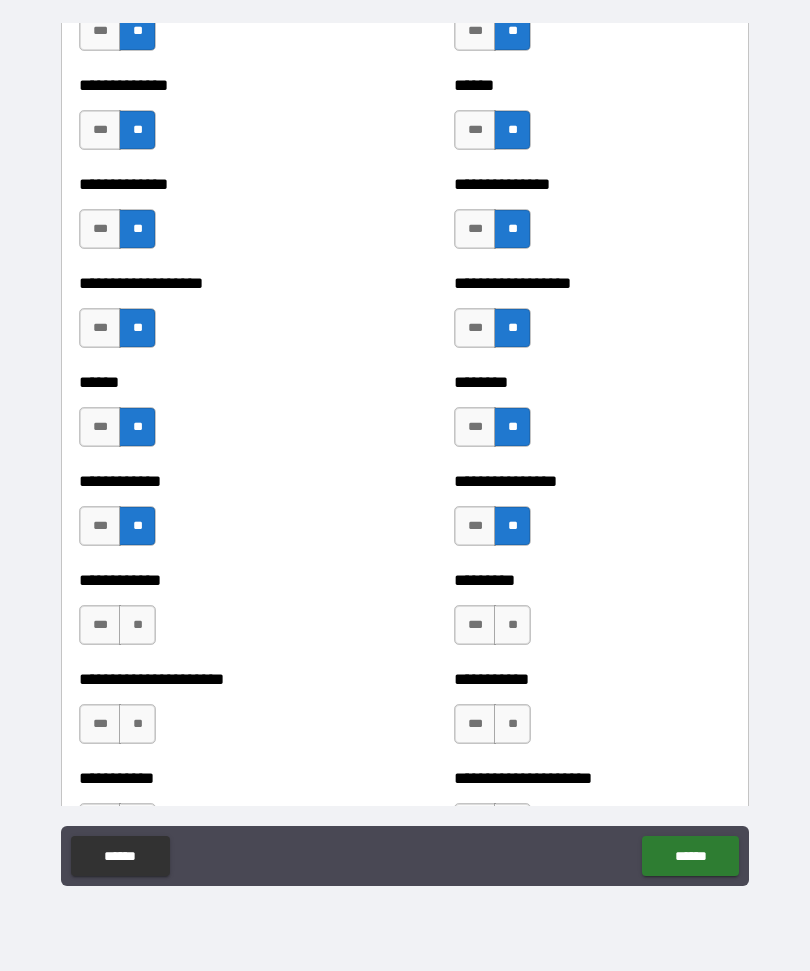 click on "**" at bounding box center [137, 625] 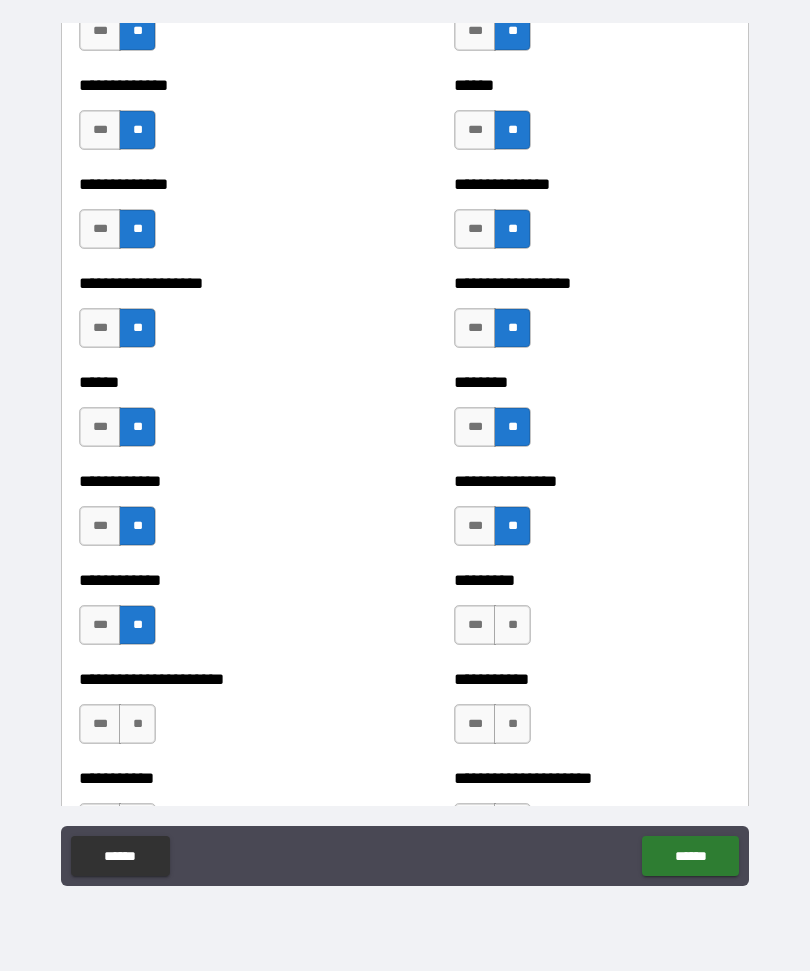 click on "**" at bounding box center (512, 625) 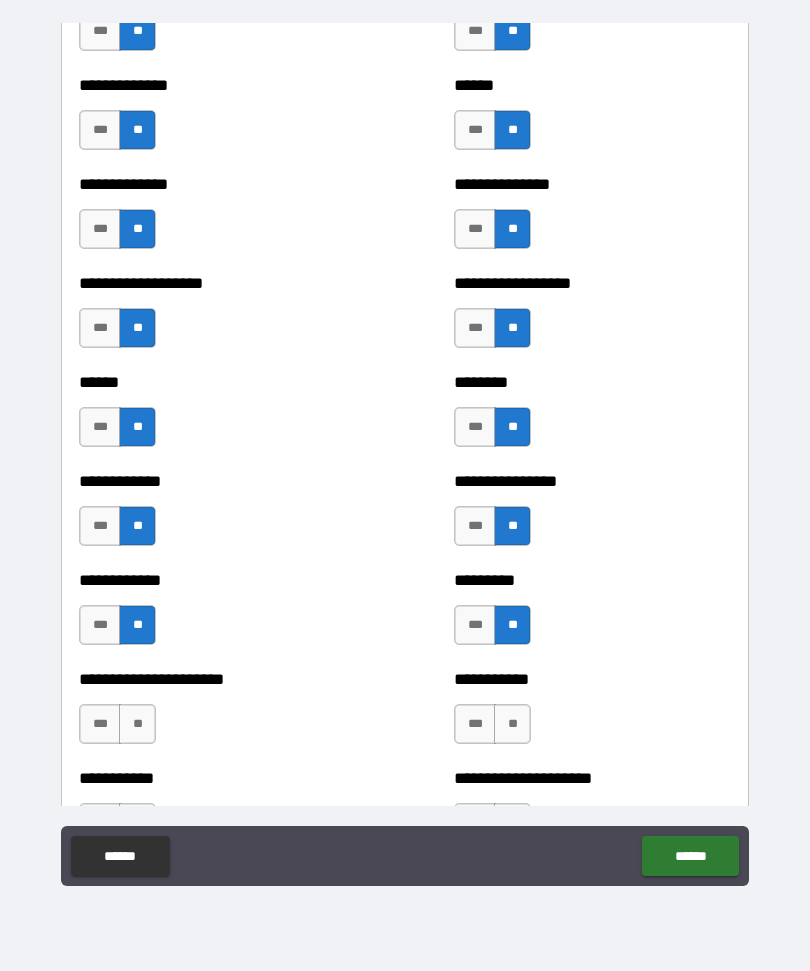 click on "**" at bounding box center (137, 724) 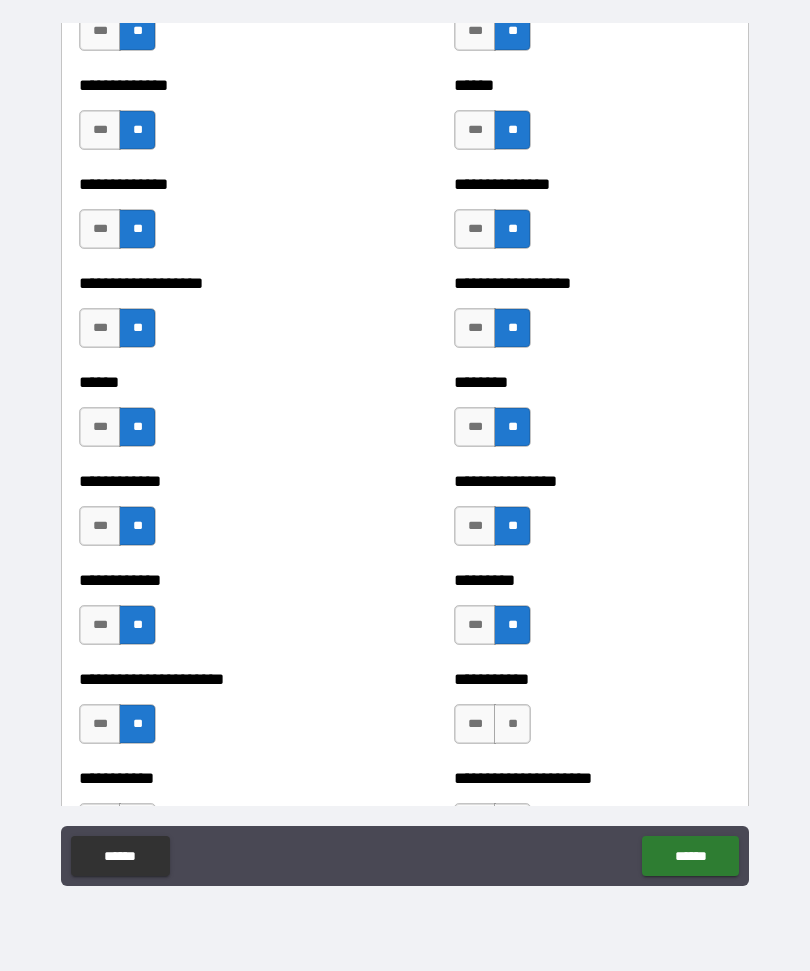 click on "**" at bounding box center (512, 724) 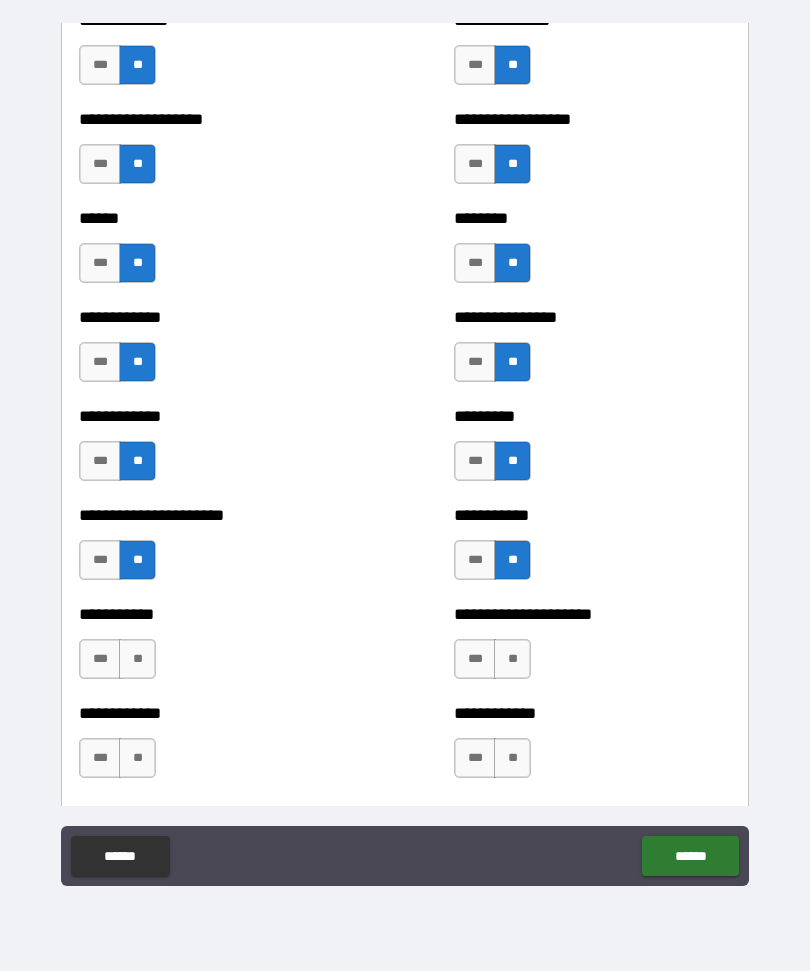 scroll, scrollTop: 4949, scrollLeft: 0, axis: vertical 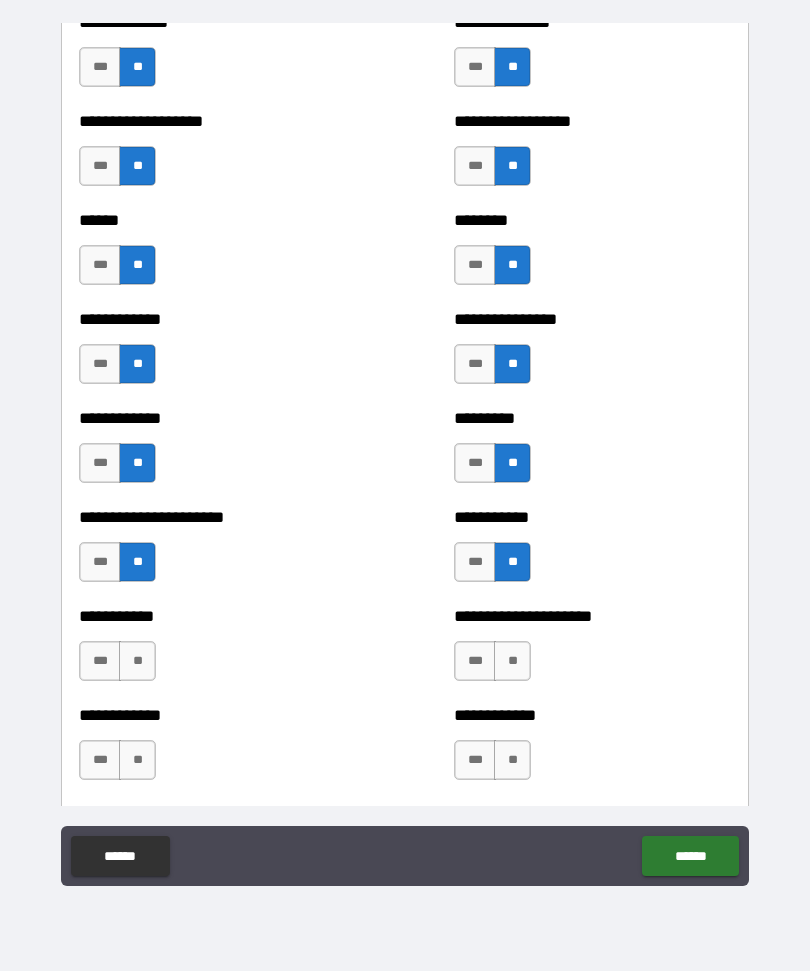 click on "**" at bounding box center [137, 661] 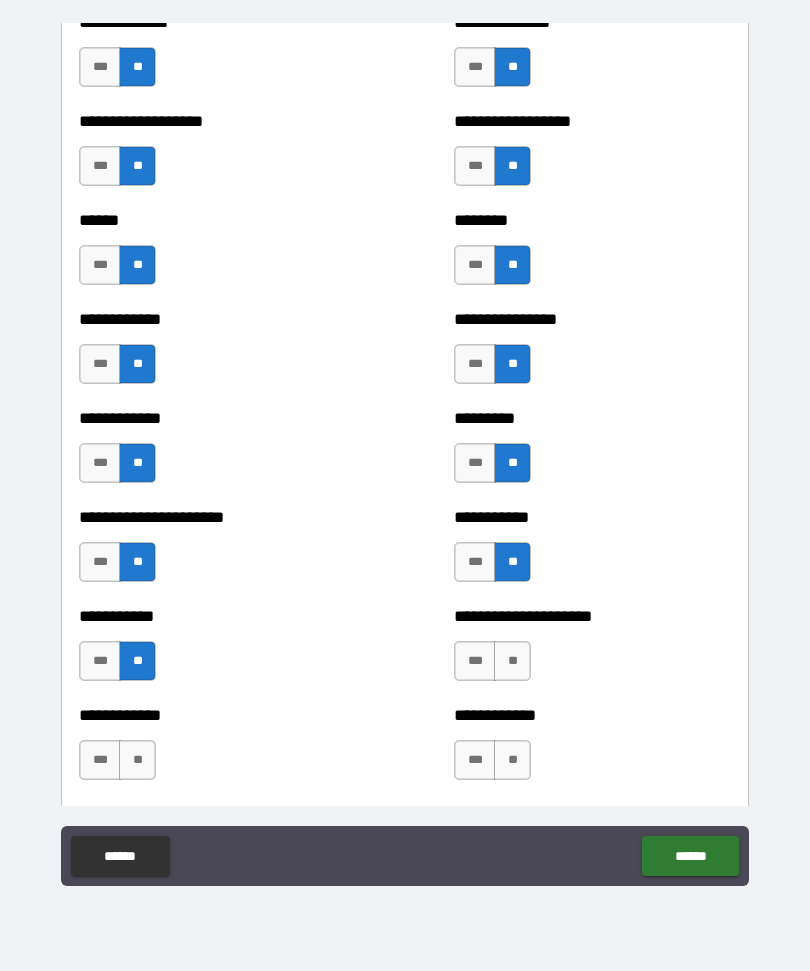 click on "**" at bounding box center [512, 661] 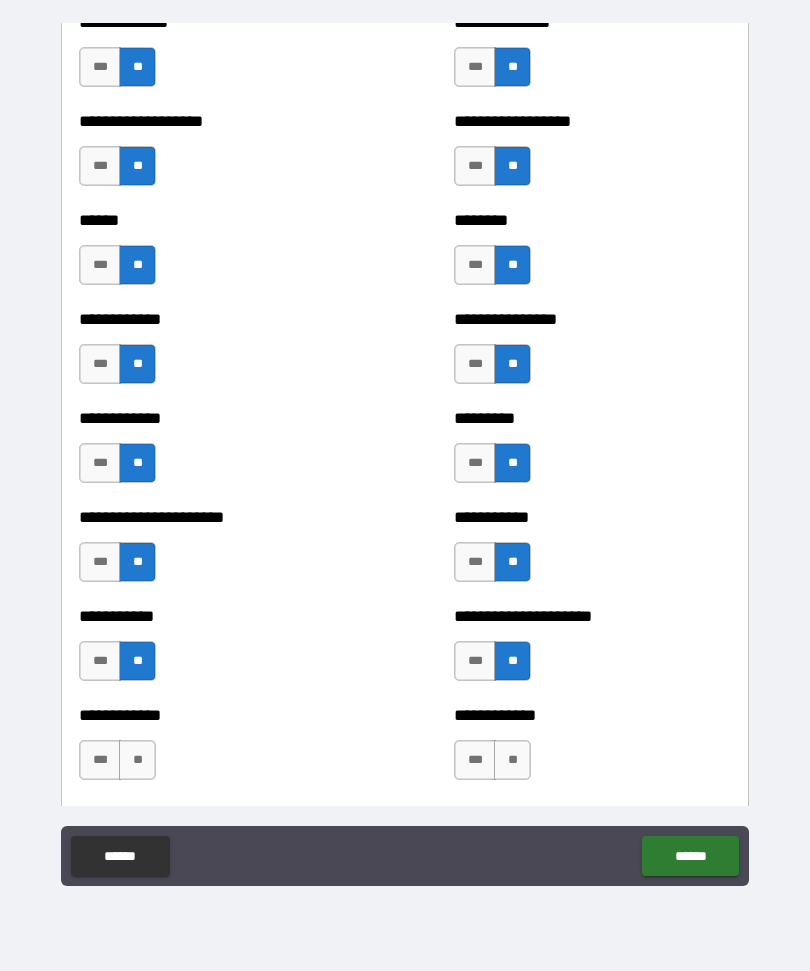 click on "**" at bounding box center (137, 760) 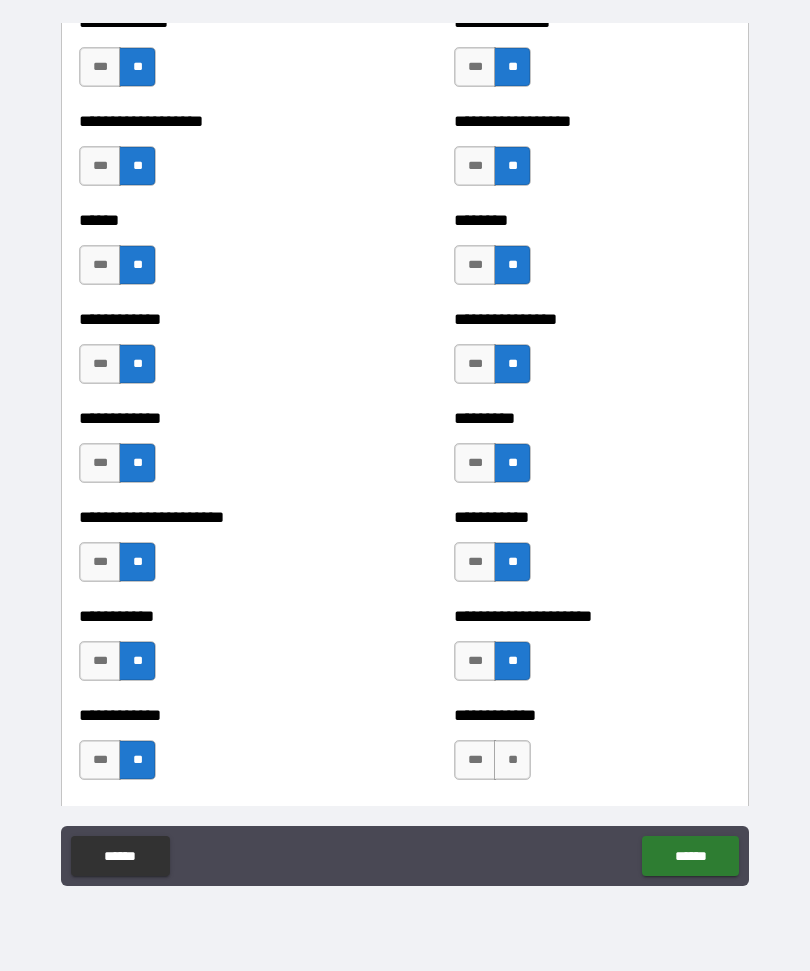click on "**" at bounding box center (512, 760) 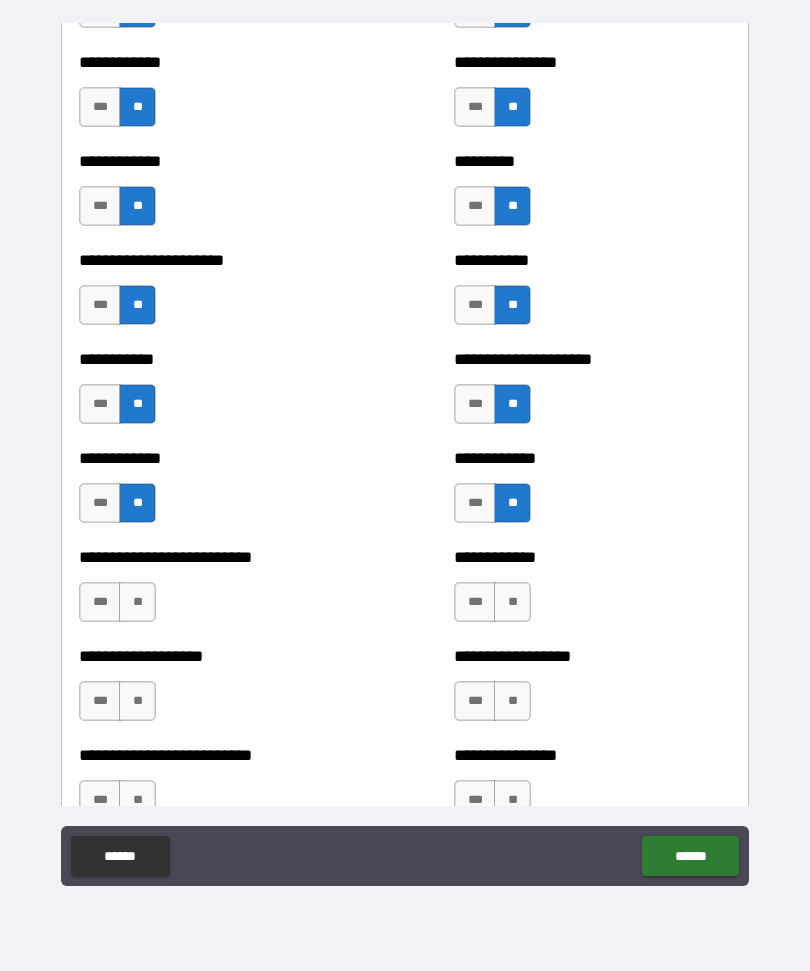 scroll, scrollTop: 5216, scrollLeft: 0, axis: vertical 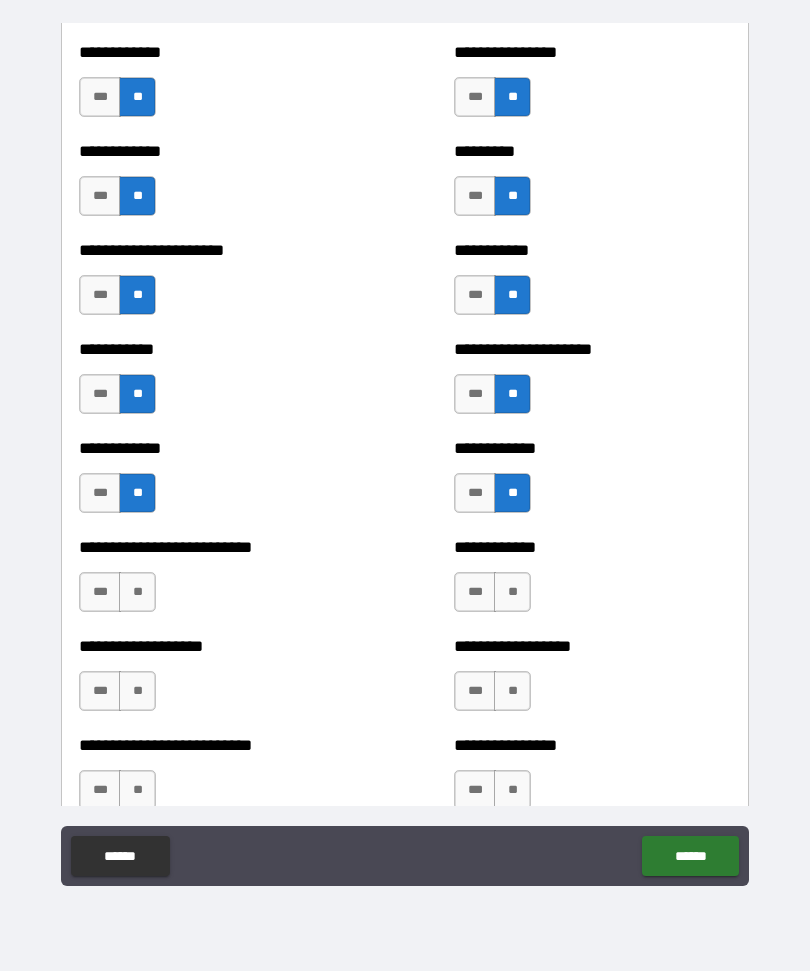 click on "**" at bounding box center [137, 592] 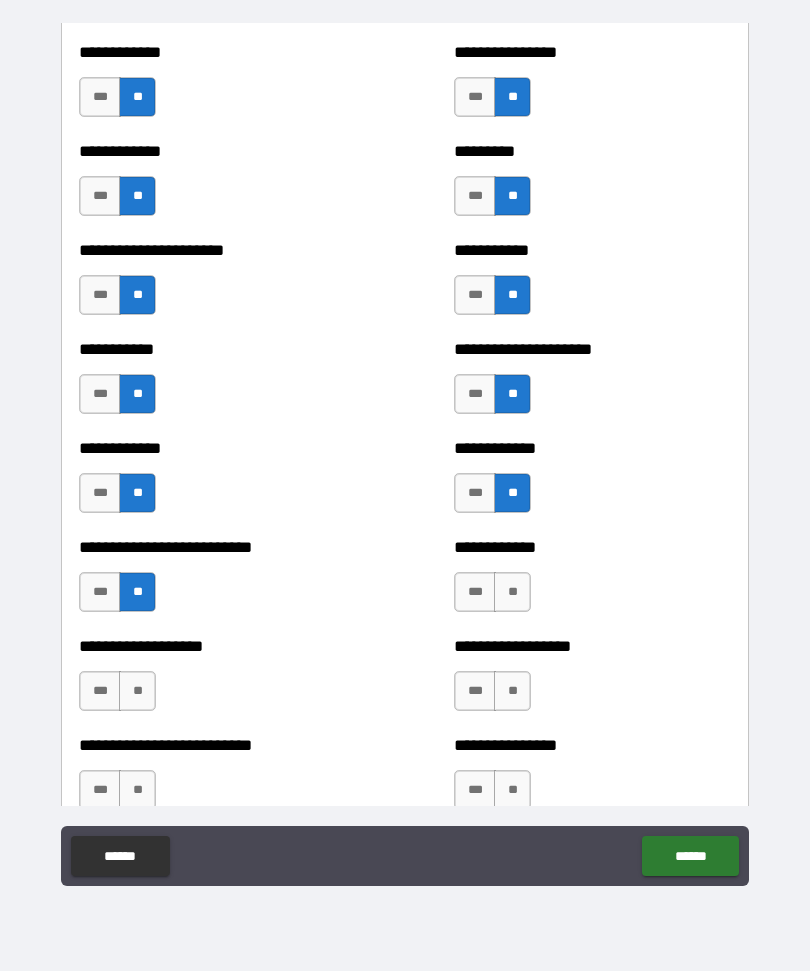 scroll, scrollTop: 5212, scrollLeft: 0, axis: vertical 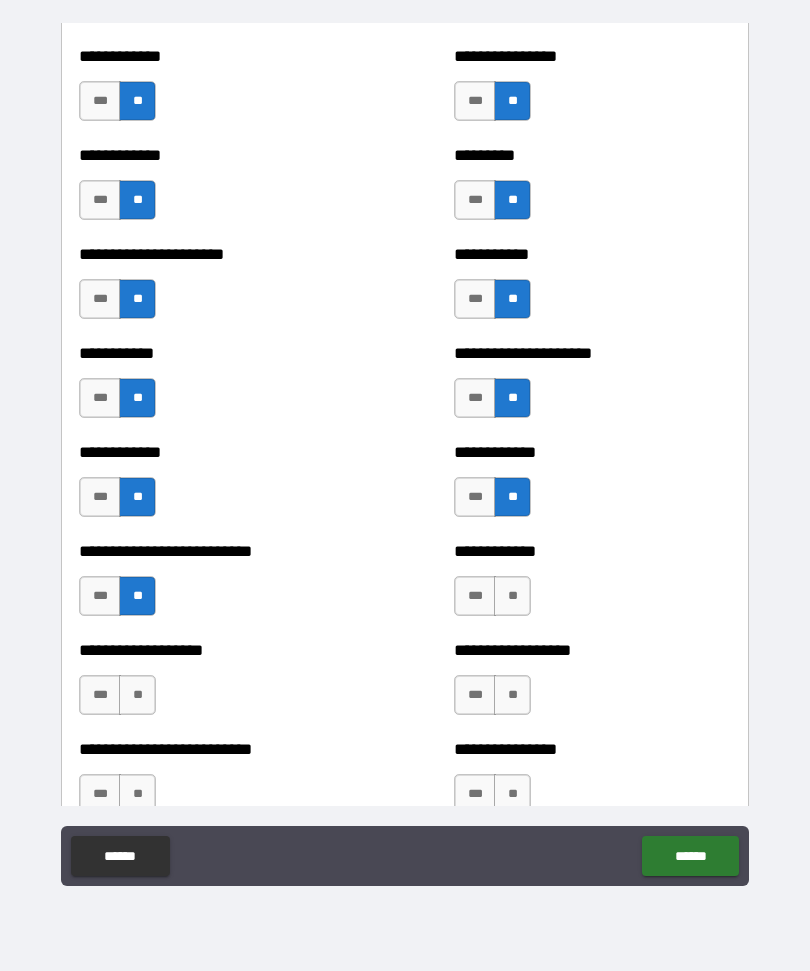 click on "**" at bounding box center (137, 695) 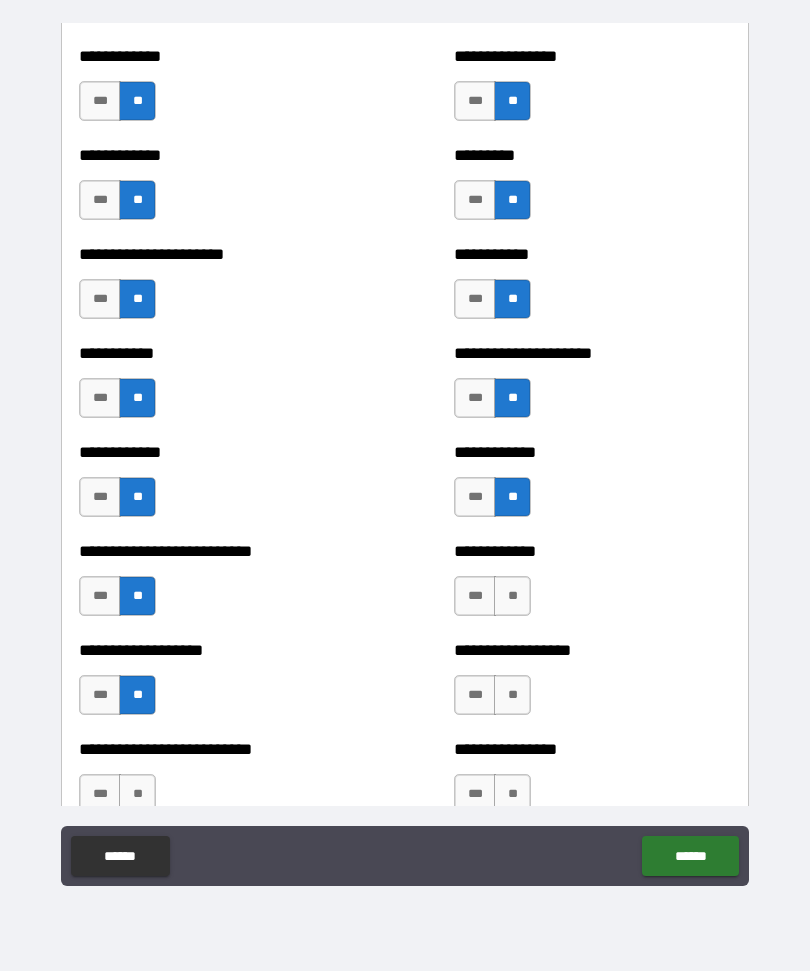 click on "**" at bounding box center [512, 596] 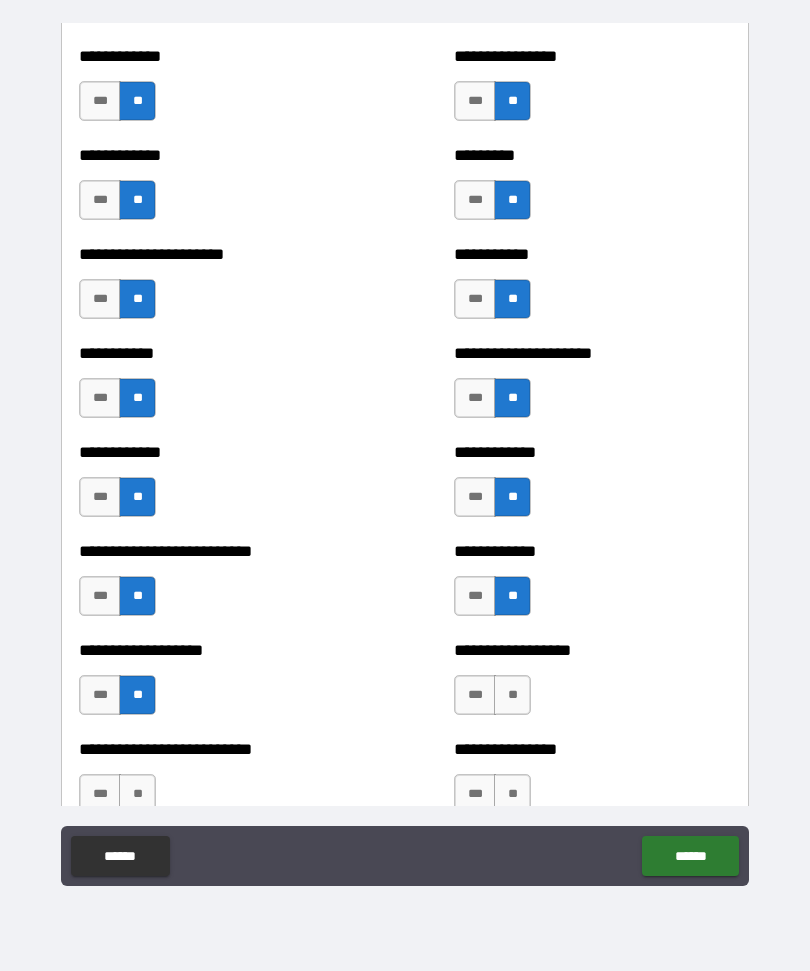 click on "**" at bounding box center (512, 695) 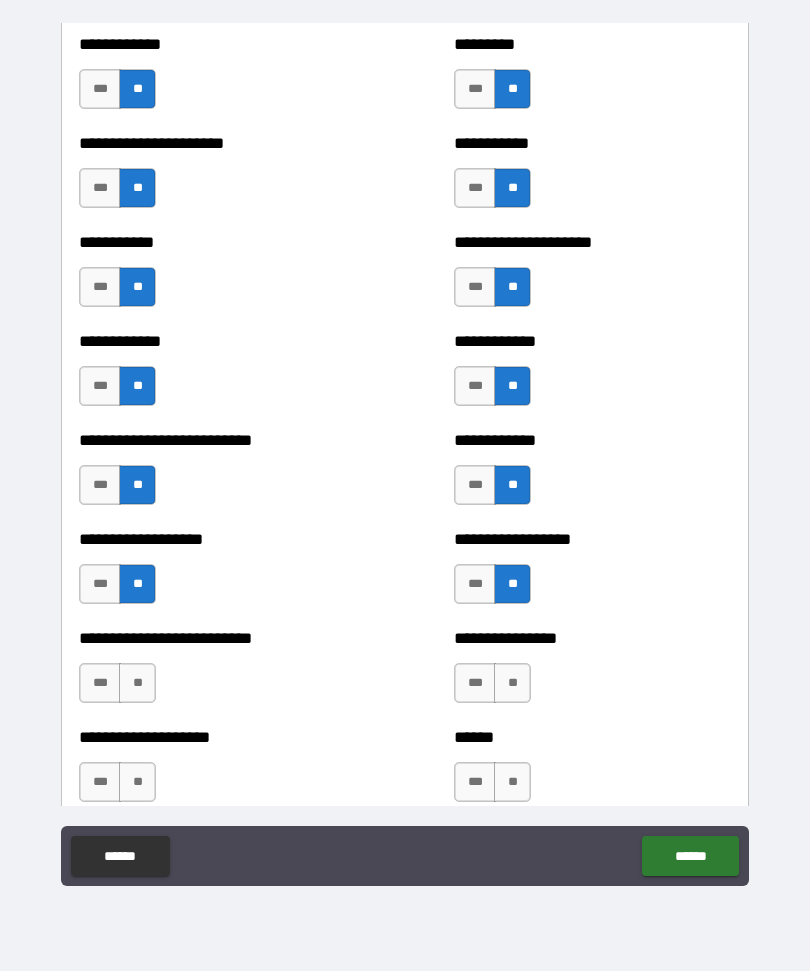 scroll, scrollTop: 5397, scrollLeft: 0, axis: vertical 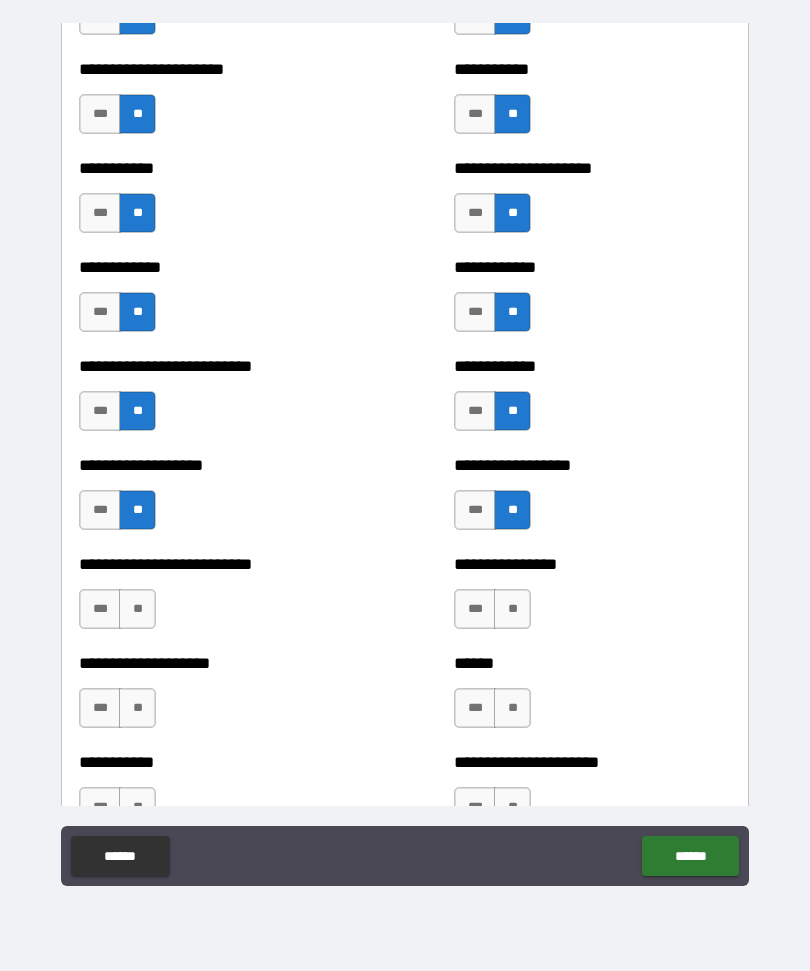 click on "**" at bounding box center (137, 609) 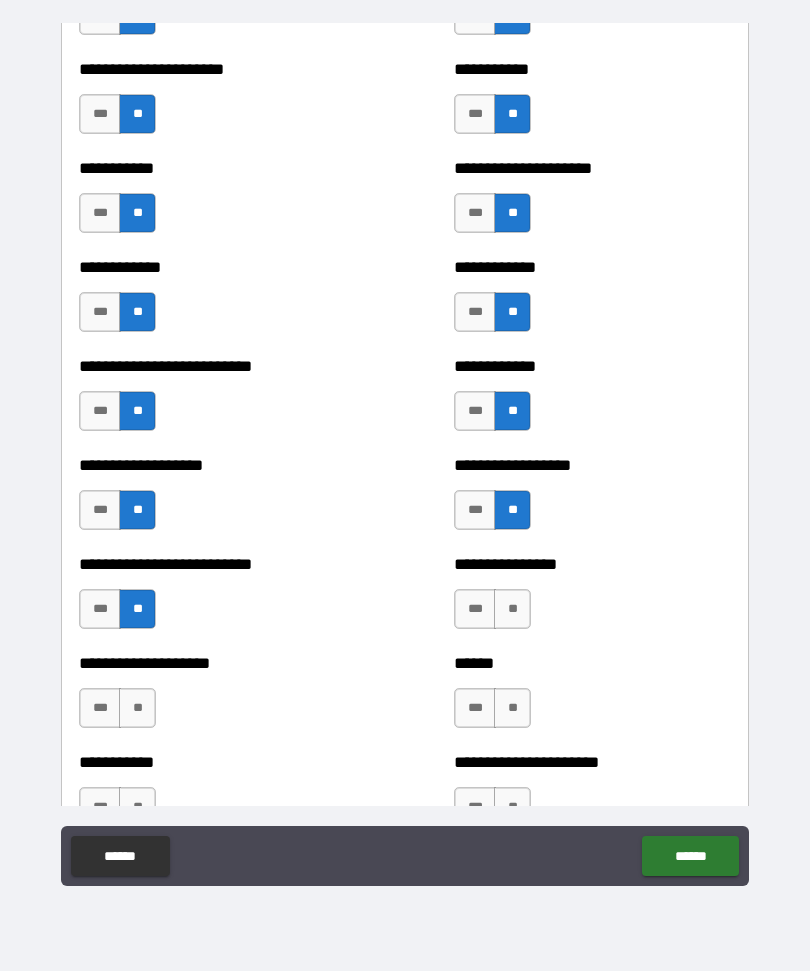 click on "**" at bounding box center [512, 609] 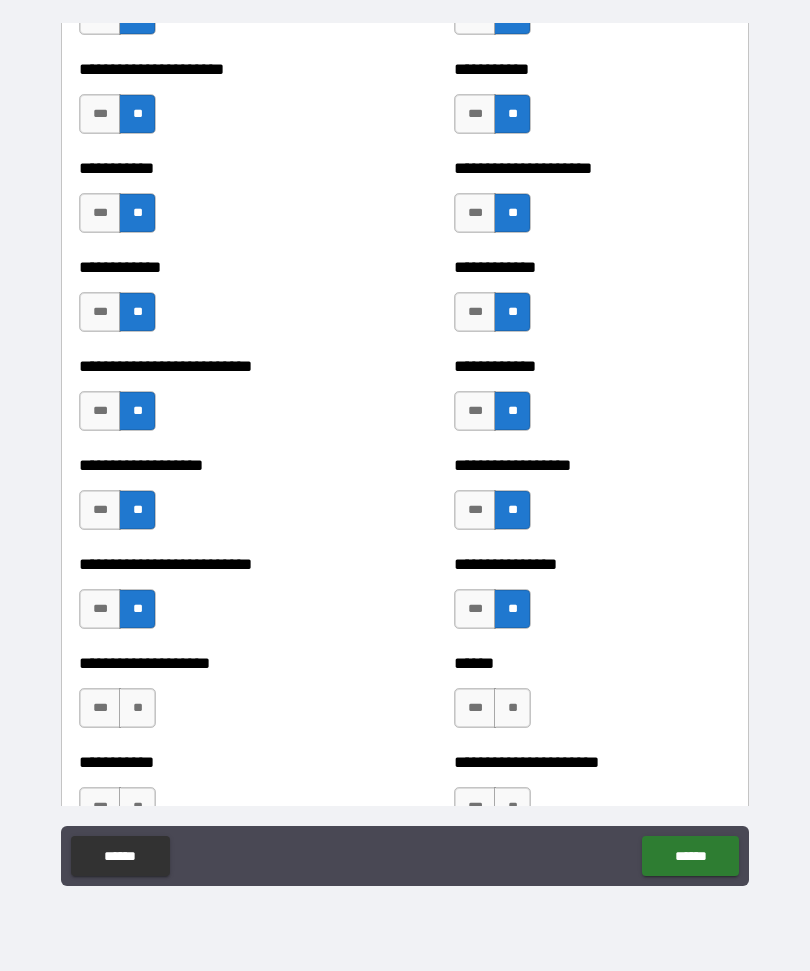 click on "**" at bounding box center (137, 708) 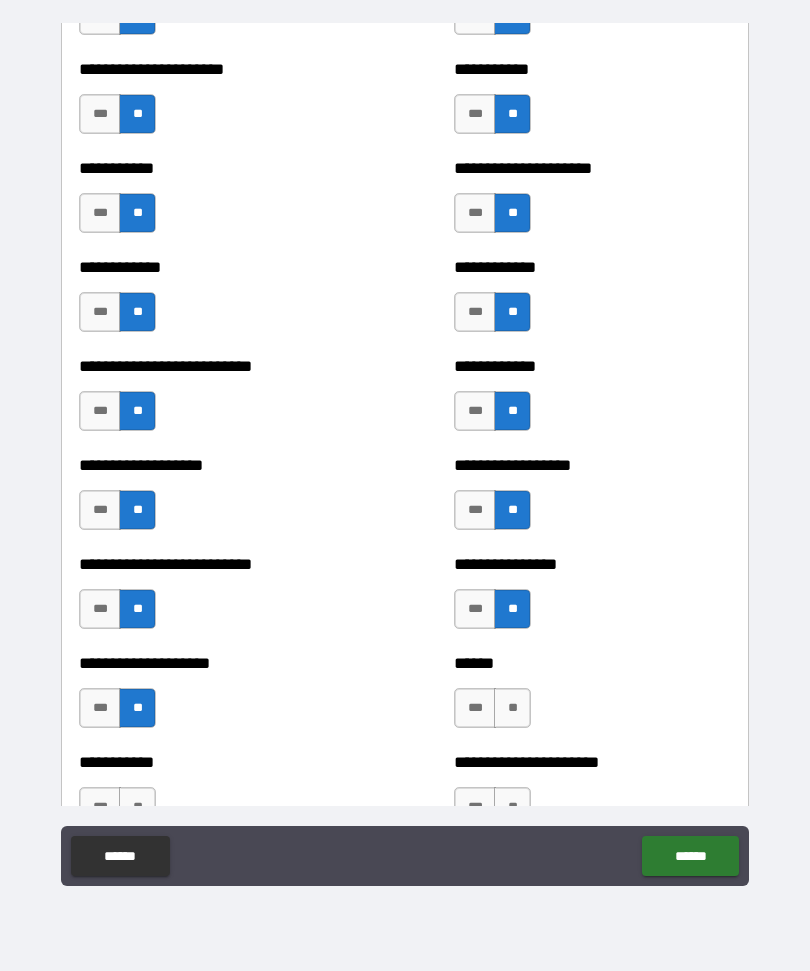 click on "**" at bounding box center [512, 708] 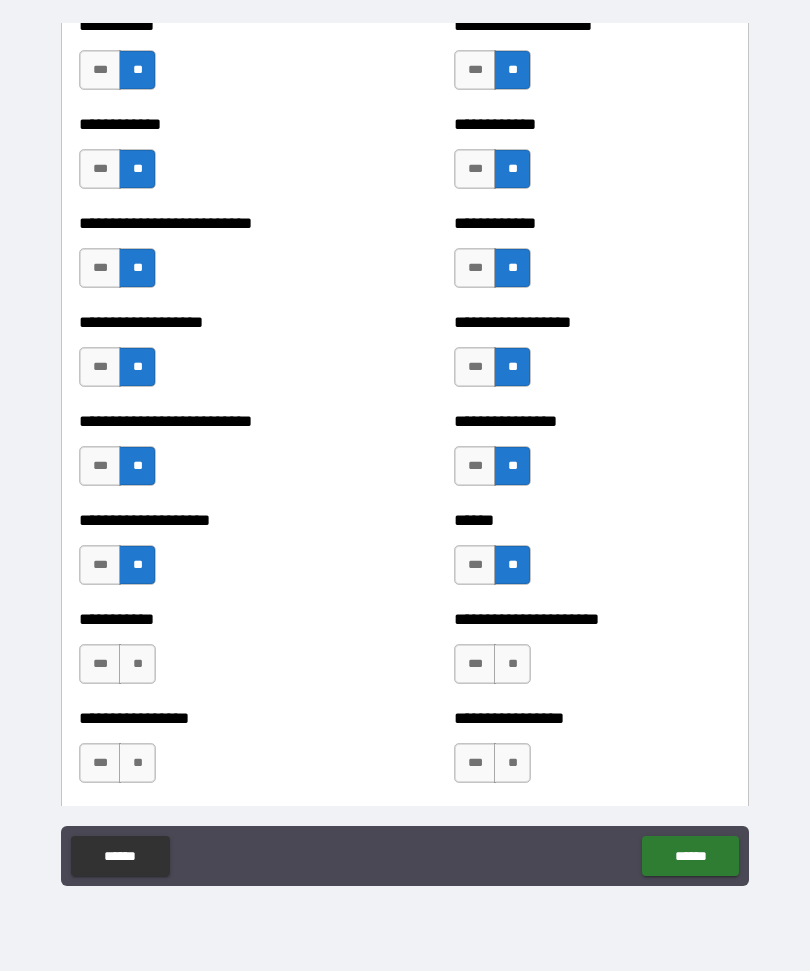 scroll, scrollTop: 5538, scrollLeft: 0, axis: vertical 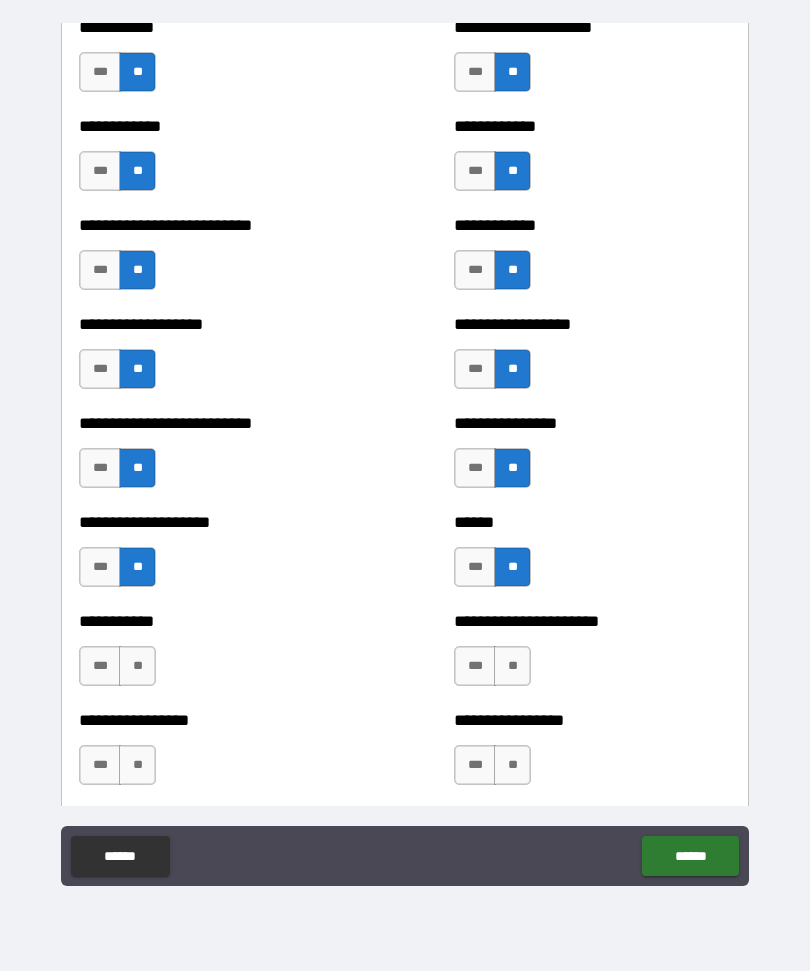 click on "**" at bounding box center [137, 666] 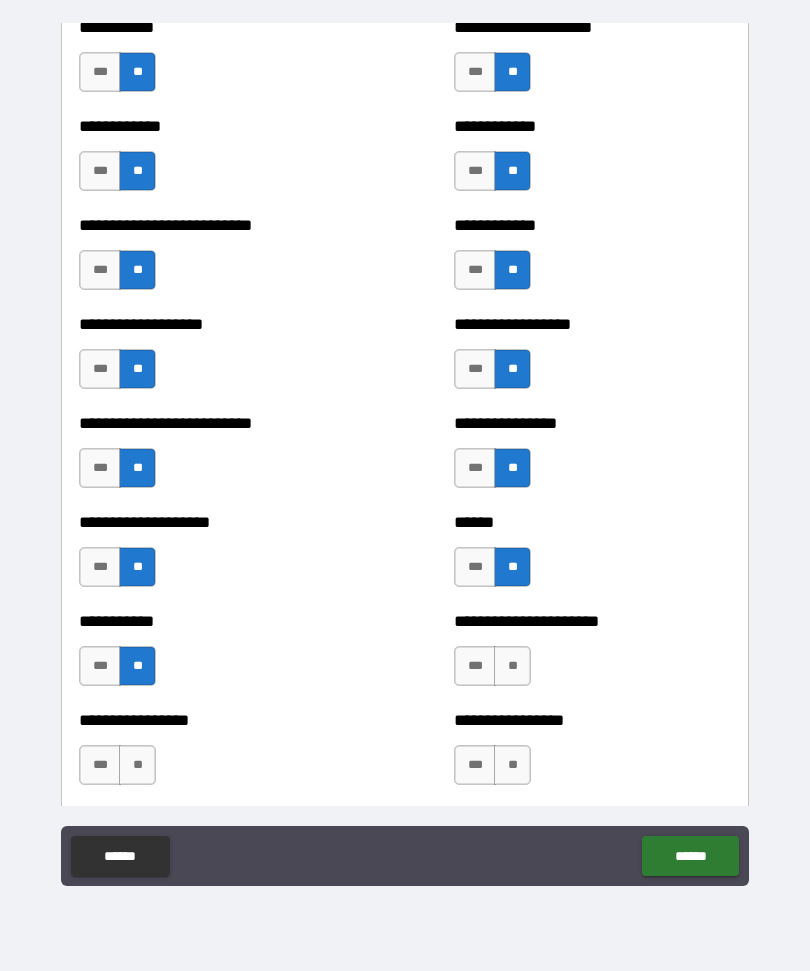click on "**" at bounding box center [512, 666] 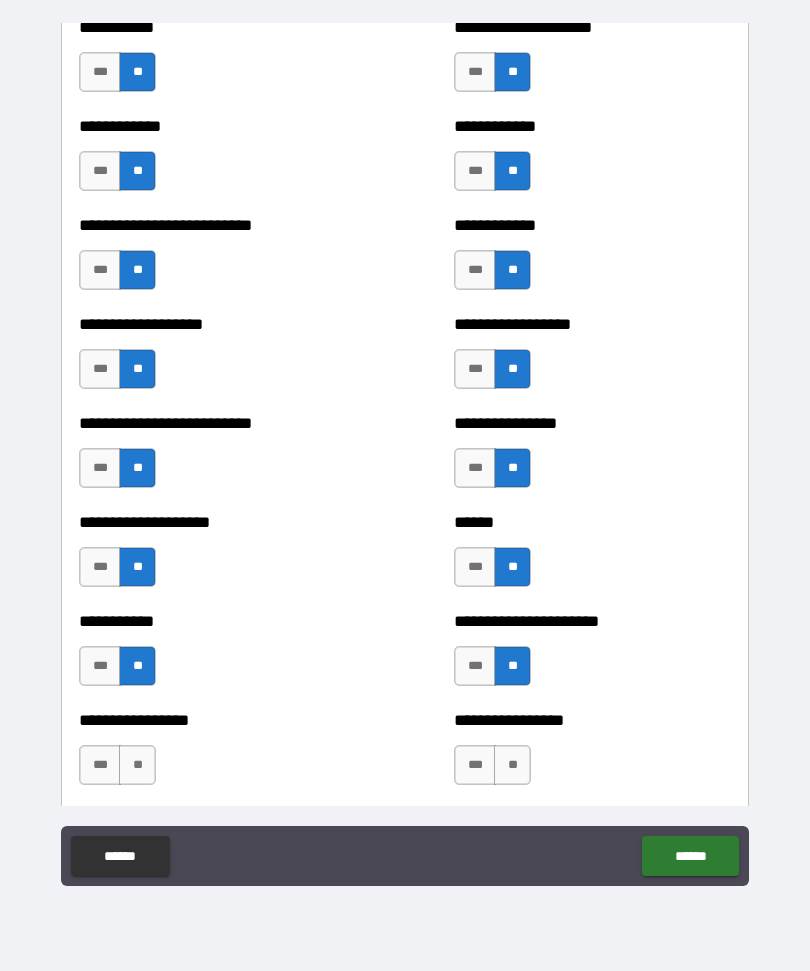 click on "**" at bounding box center (512, 765) 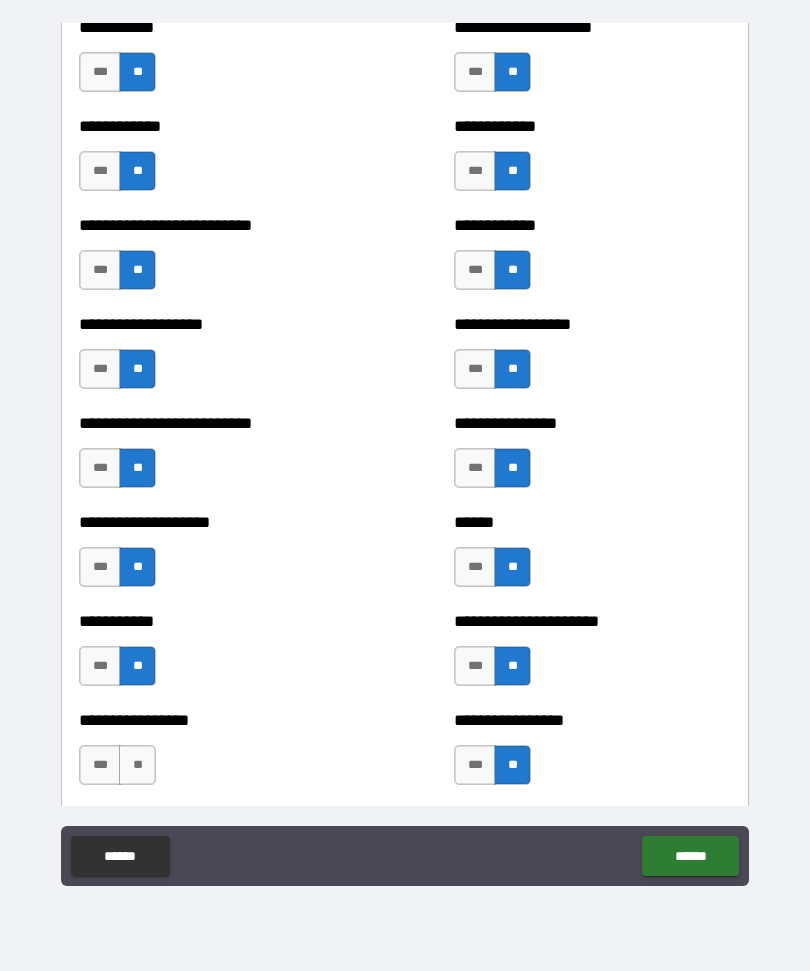 click on "**" at bounding box center (137, 765) 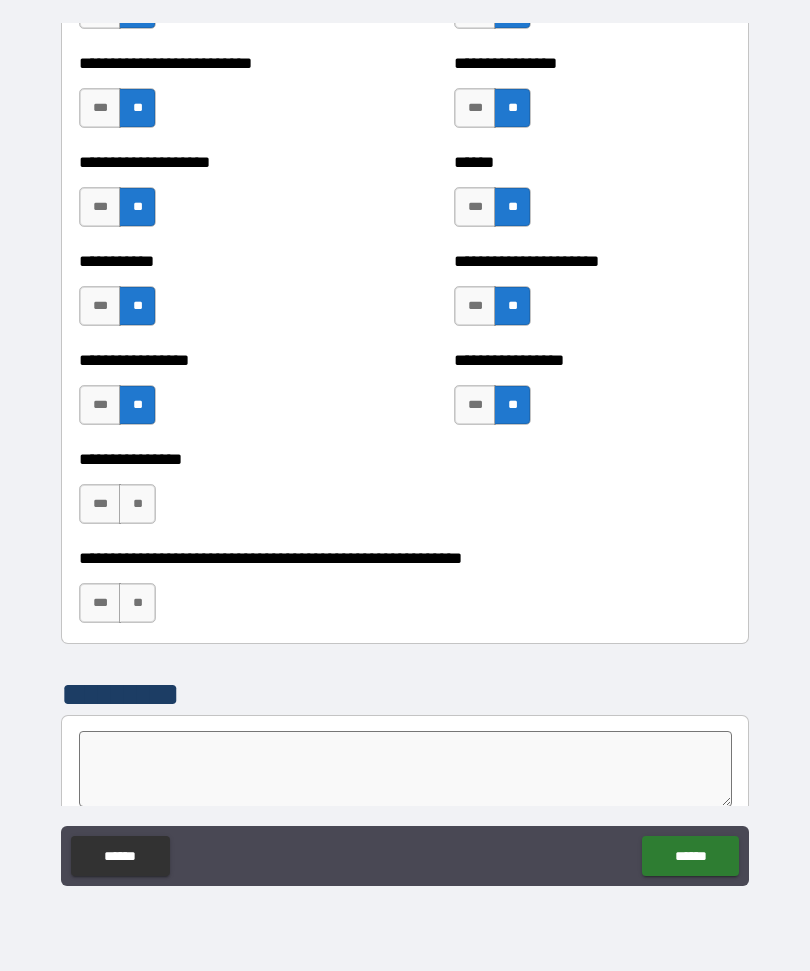 scroll, scrollTop: 5904, scrollLeft: 0, axis: vertical 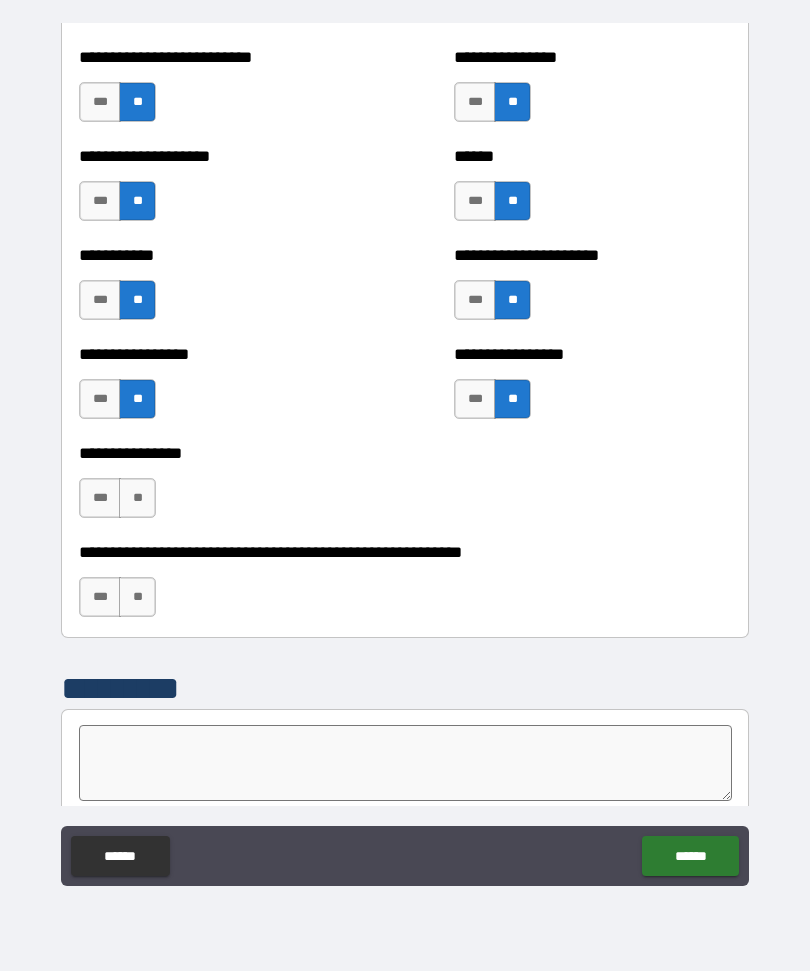 click on "**" at bounding box center (137, 498) 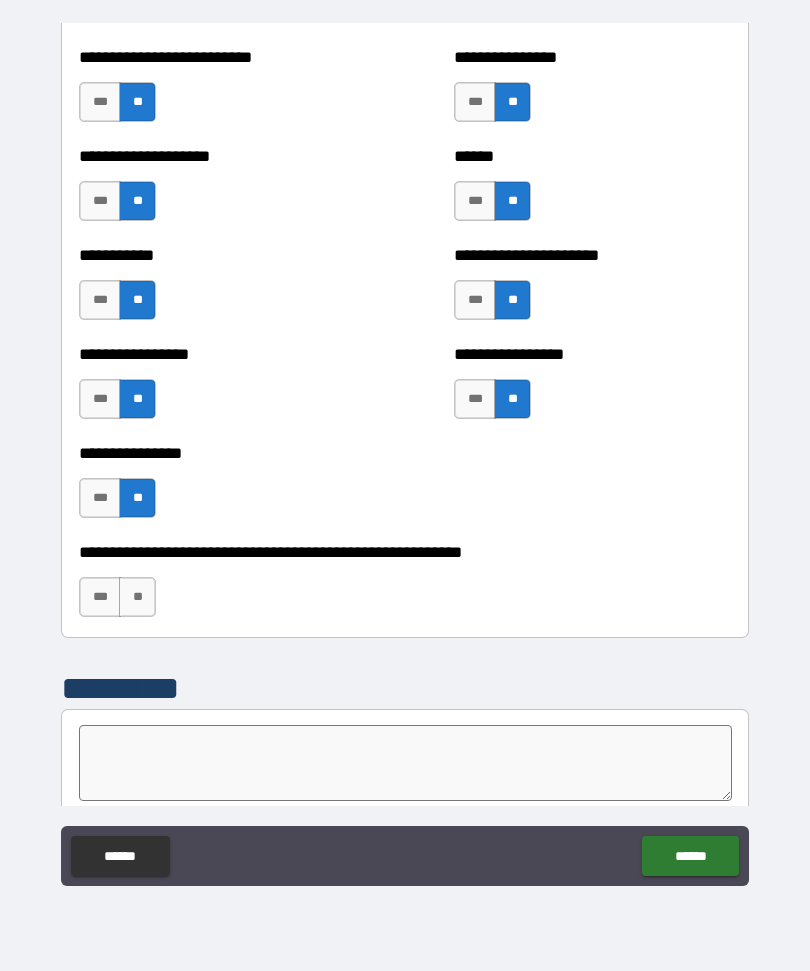 click on "**" at bounding box center [137, 597] 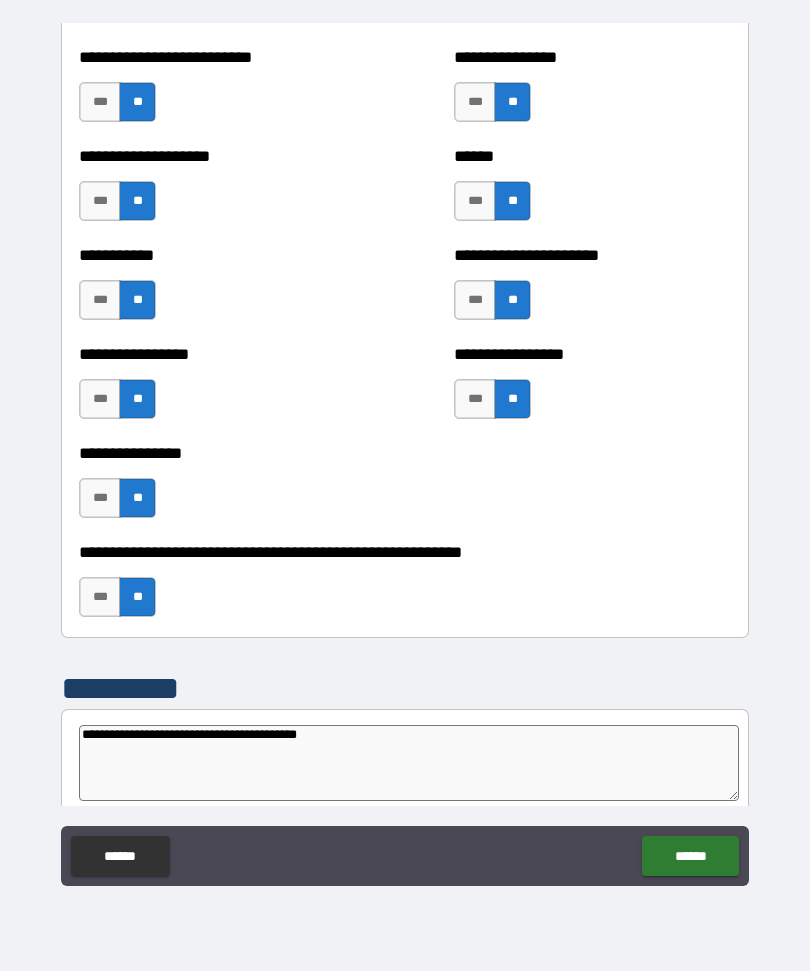 click on "**********" at bounding box center (405, 588) 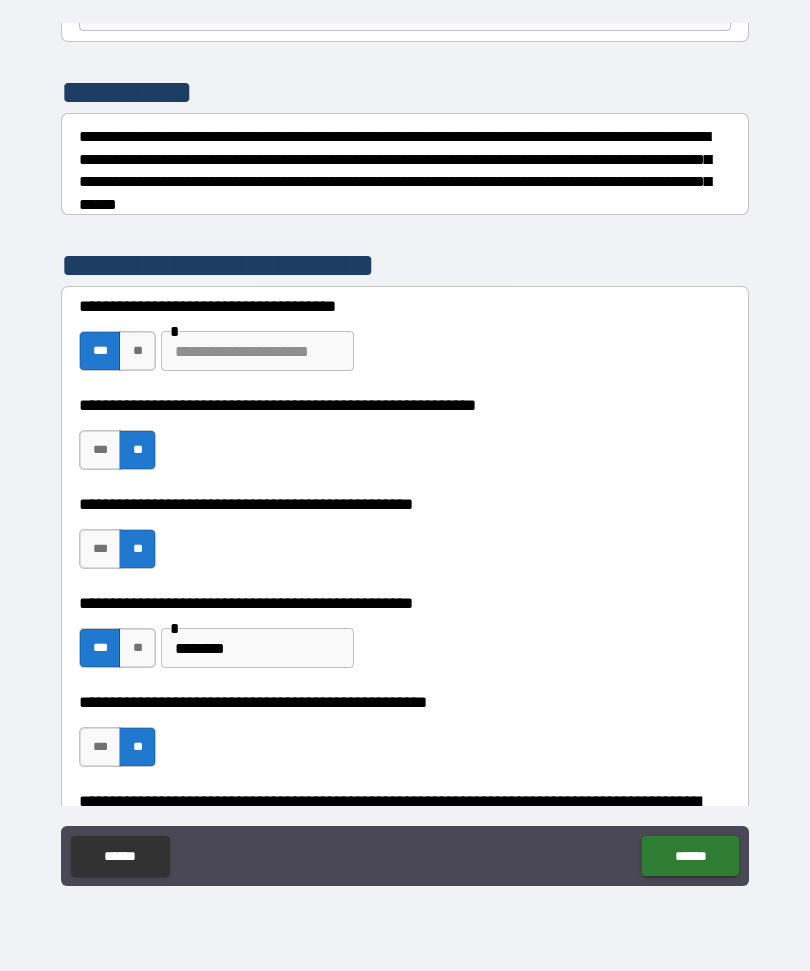 scroll, scrollTop: 270, scrollLeft: 0, axis: vertical 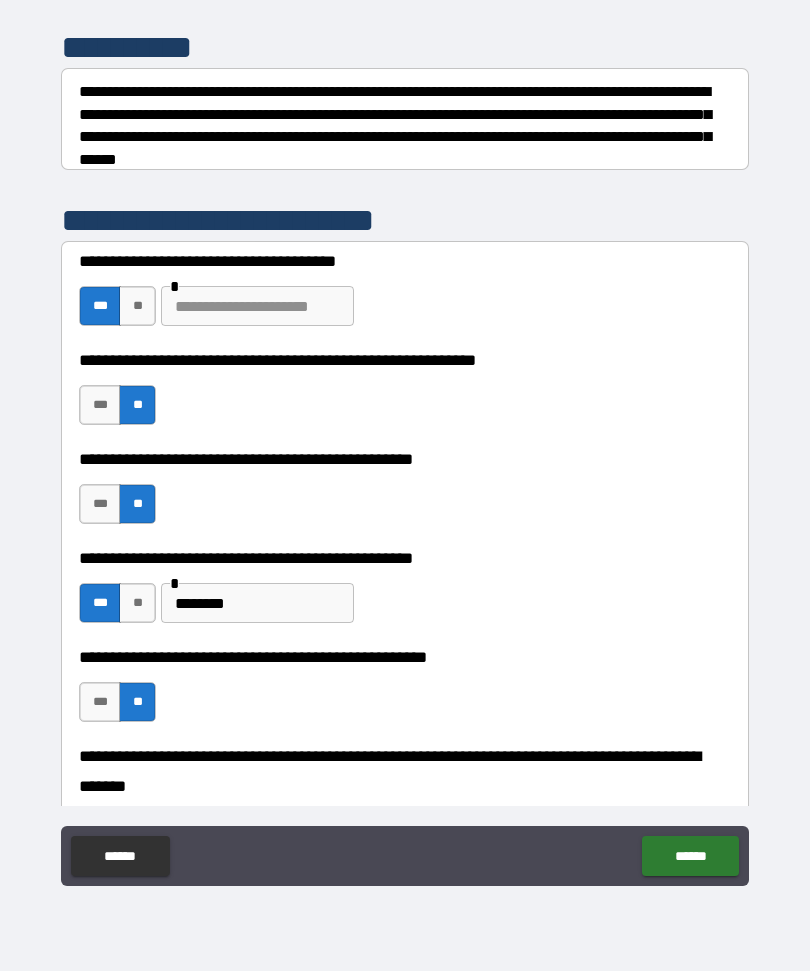 click at bounding box center (257, 306) 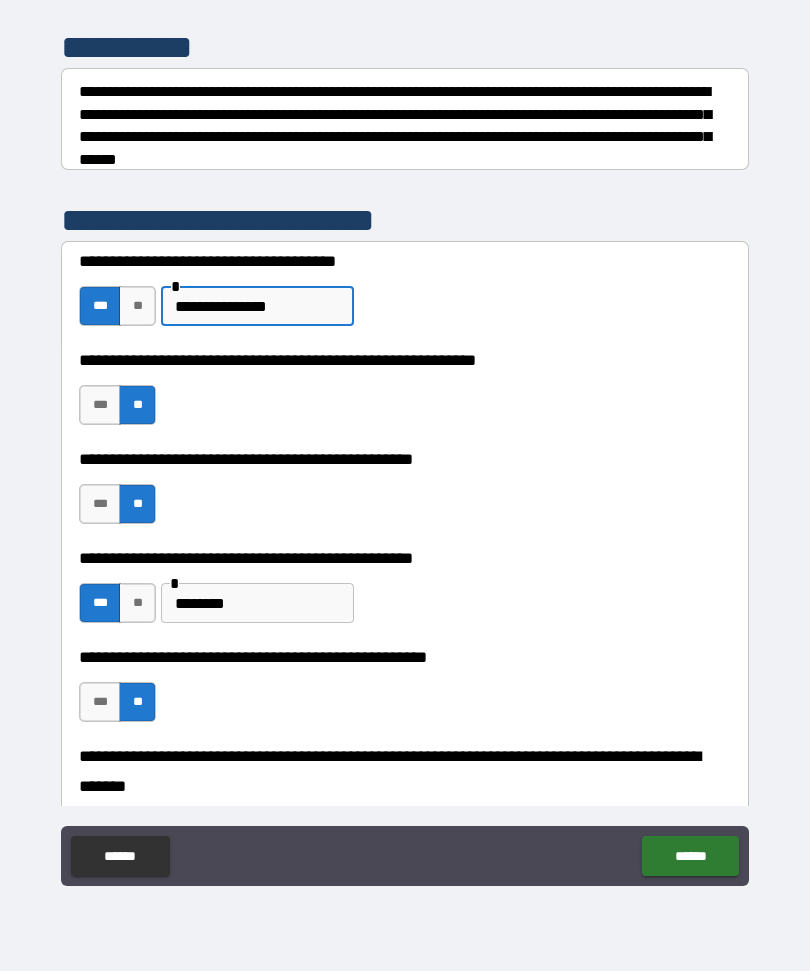 click on "**********" at bounding box center [405, 593] 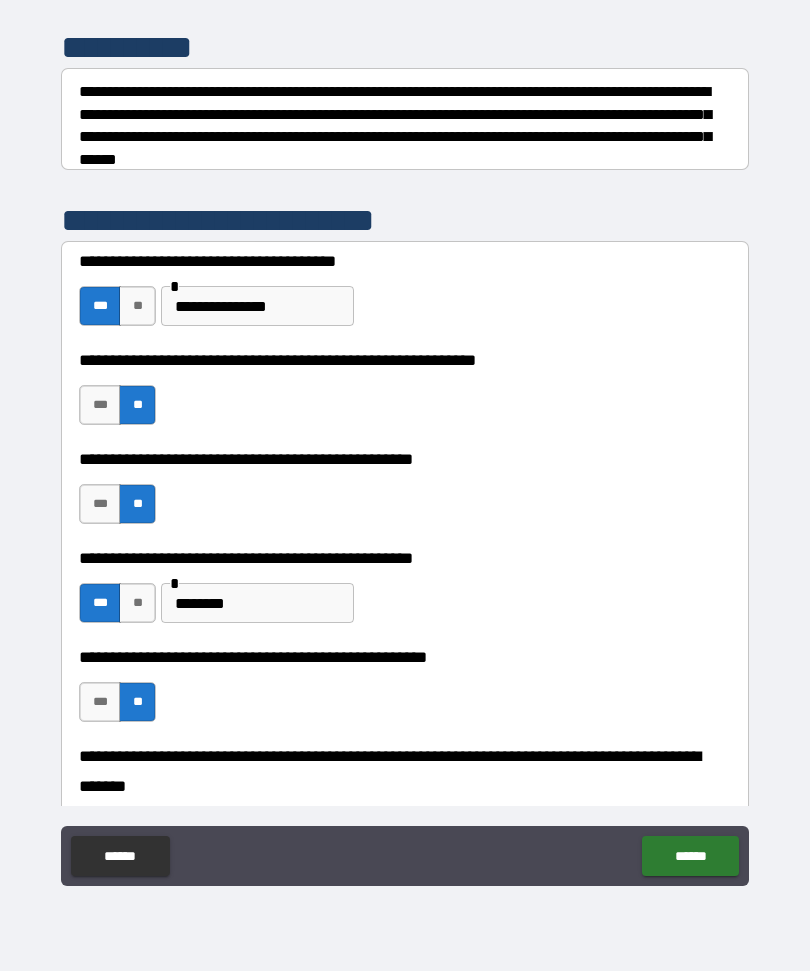 click on "******" at bounding box center [690, 856] 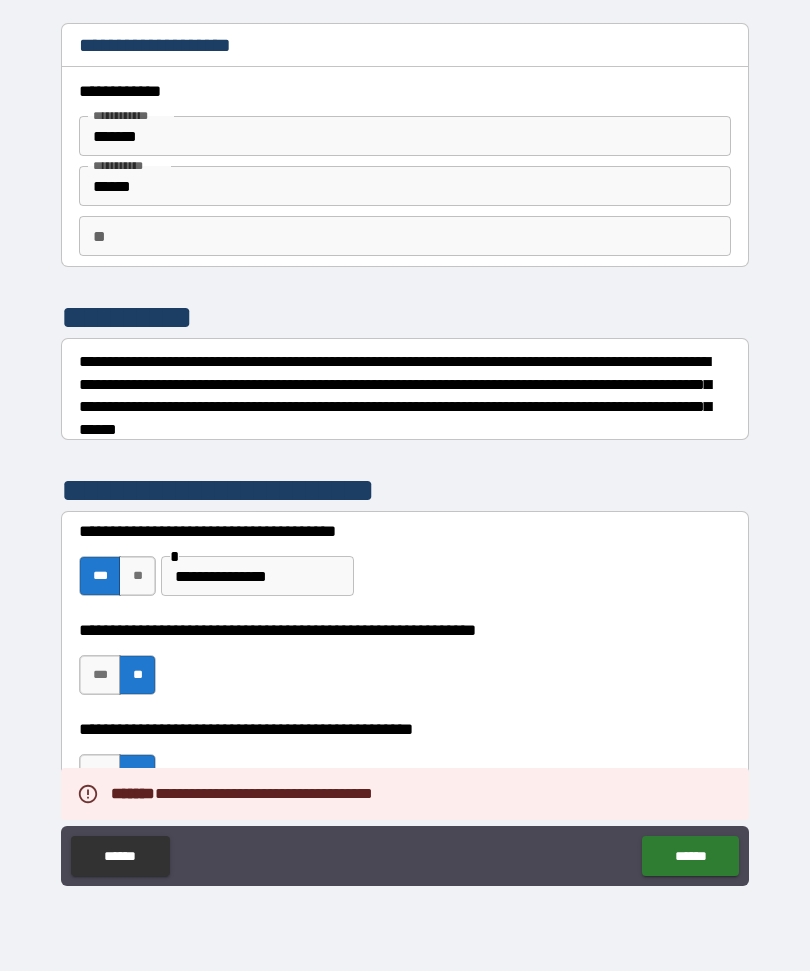 scroll, scrollTop: 0, scrollLeft: 0, axis: both 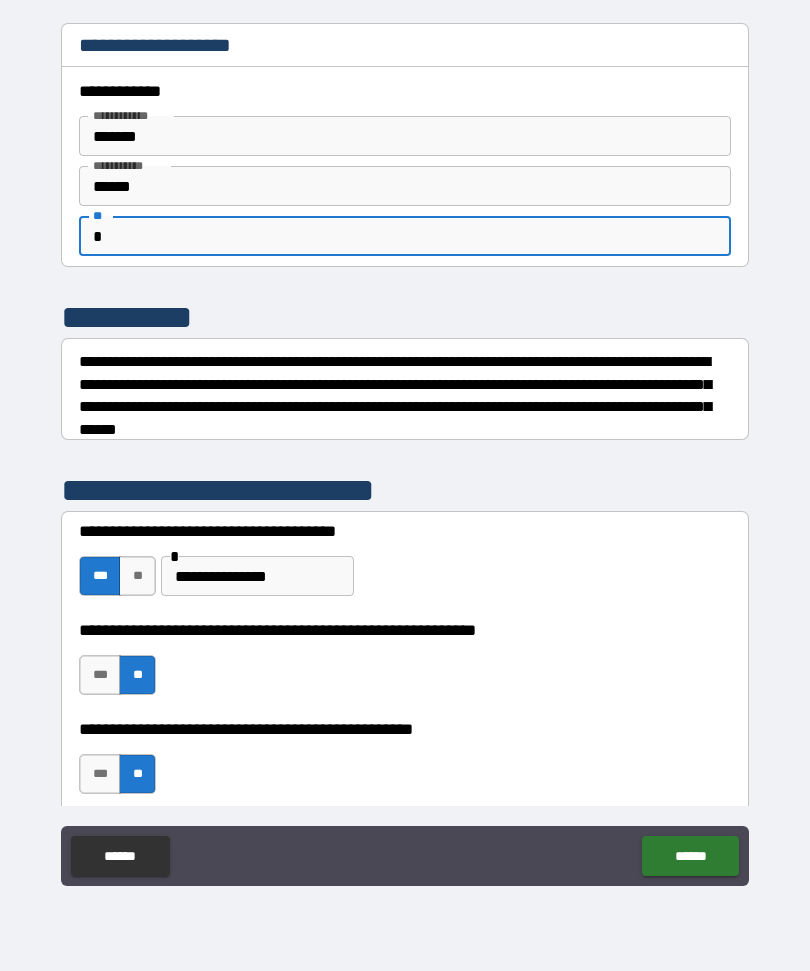 click on "**********" at bounding box center [405, 490] 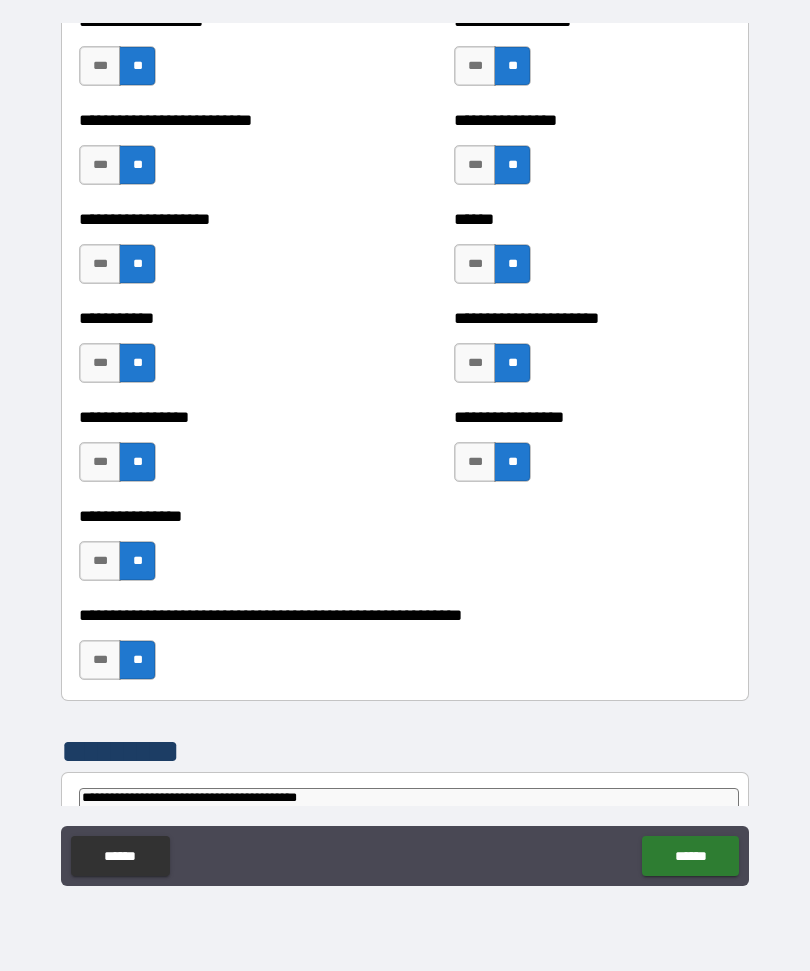 scroll, scrollTop: 5896, scrollLeft: 0, axis: vertical 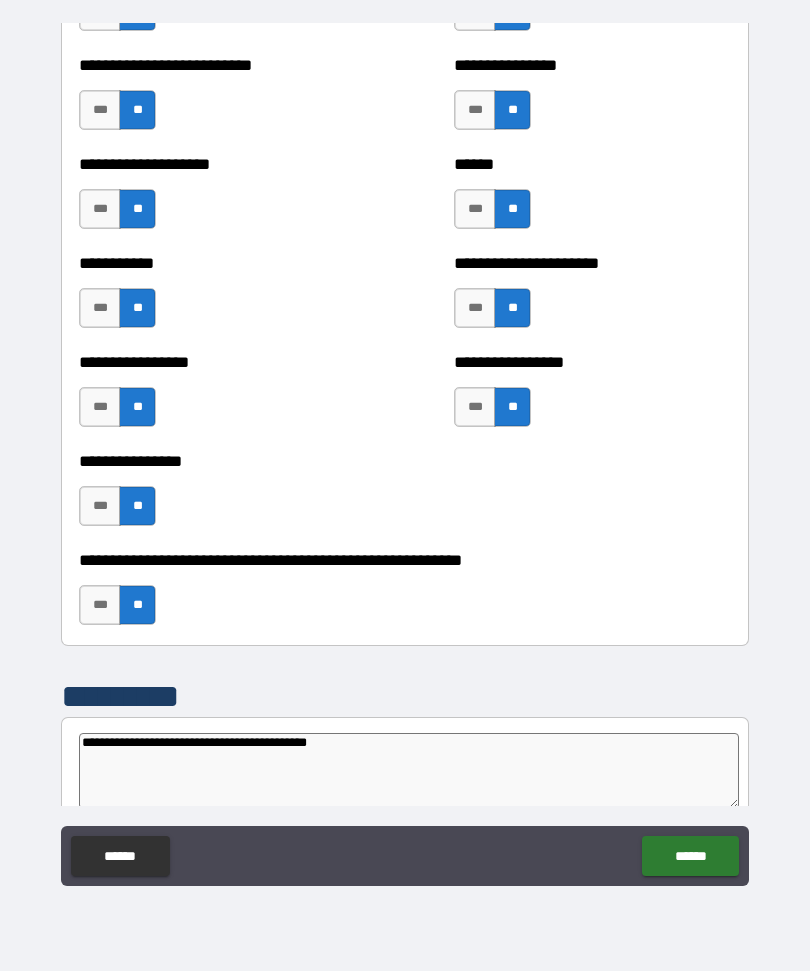 click on "**********" at bounding box center (405, 560) 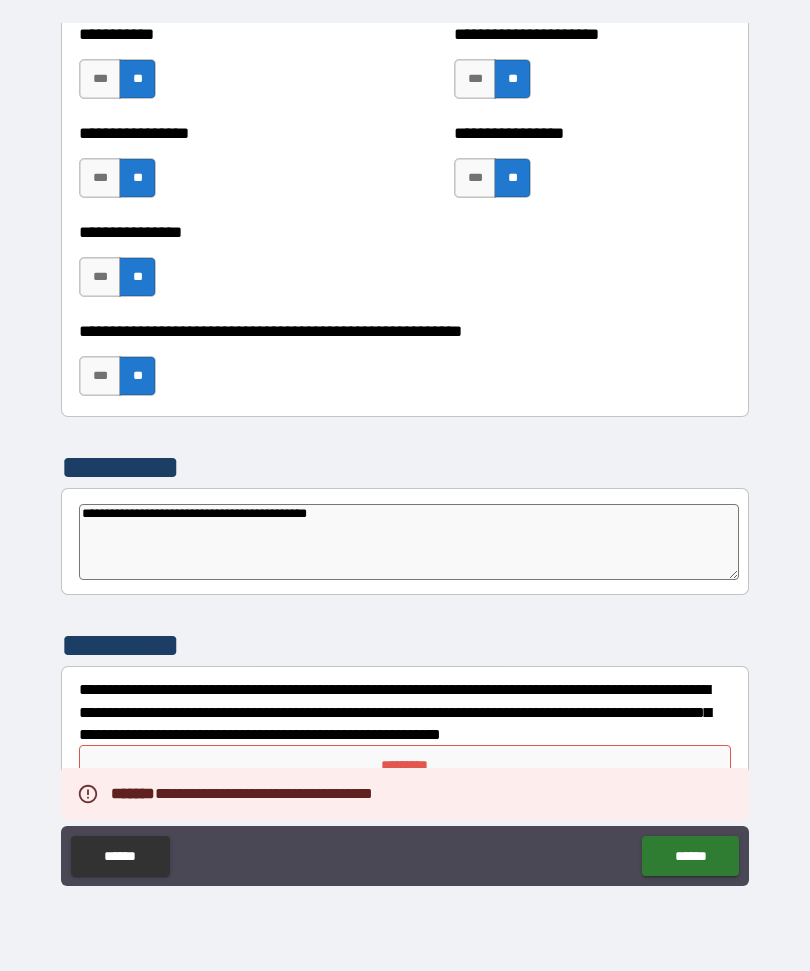 scroll, scrollTop: 6125, scrollLeft: 0, axis: vertical 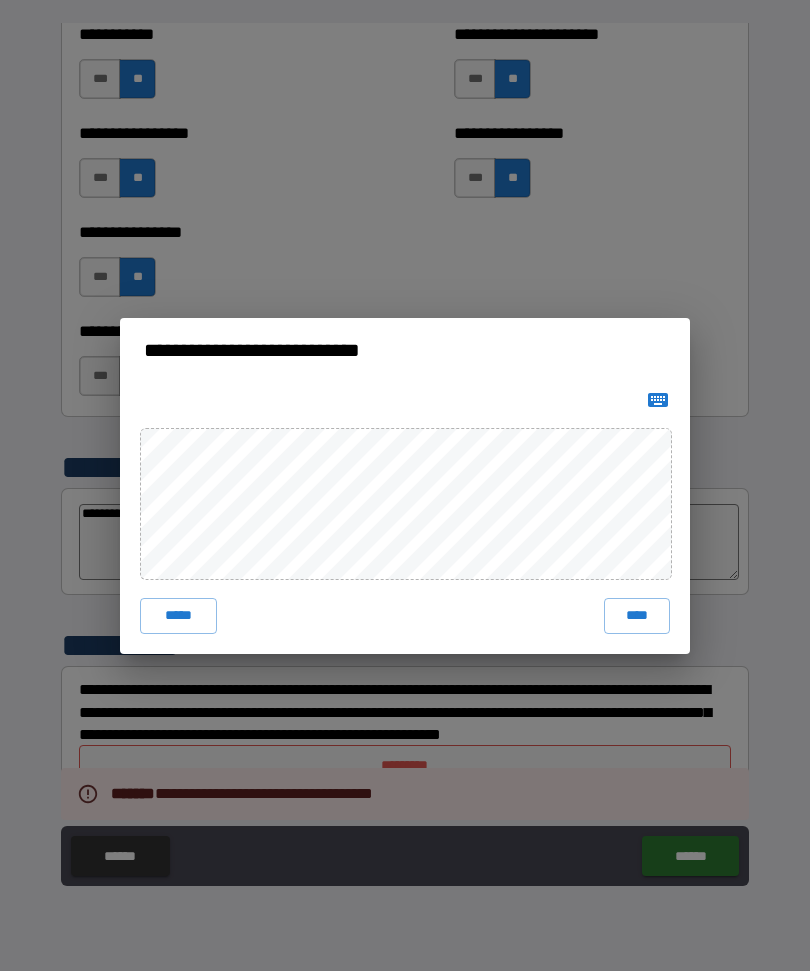 click on "****" at bounding box center (637, 616) 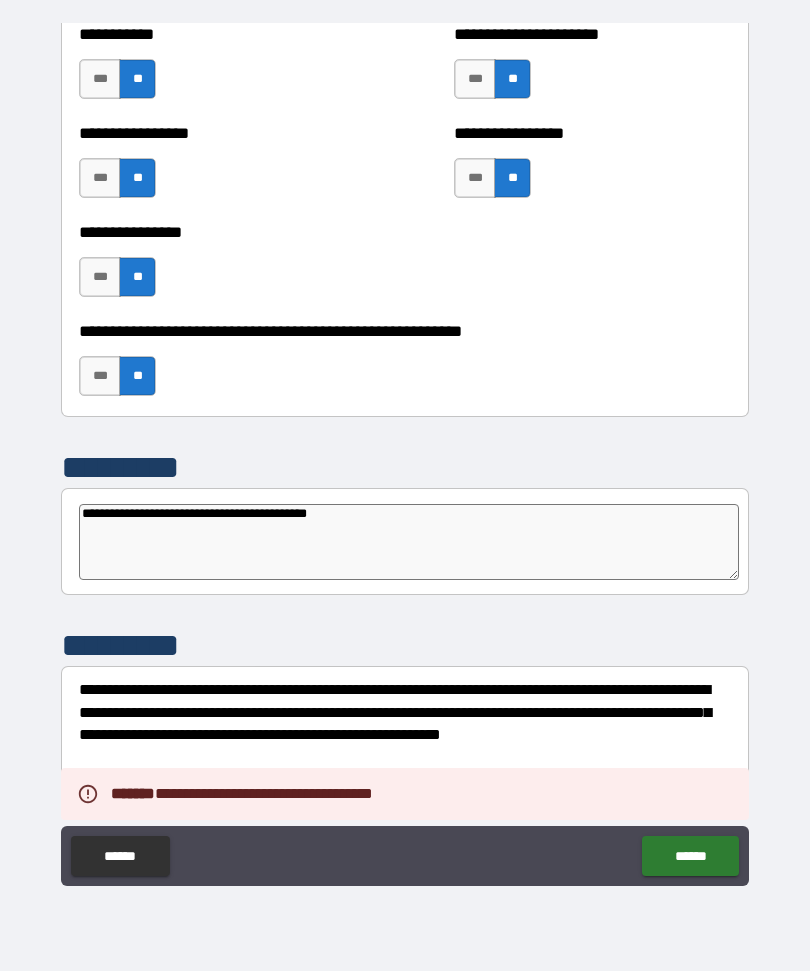 scroll, scrollTop: 6115, scrollLeft: 0, axis: vertical 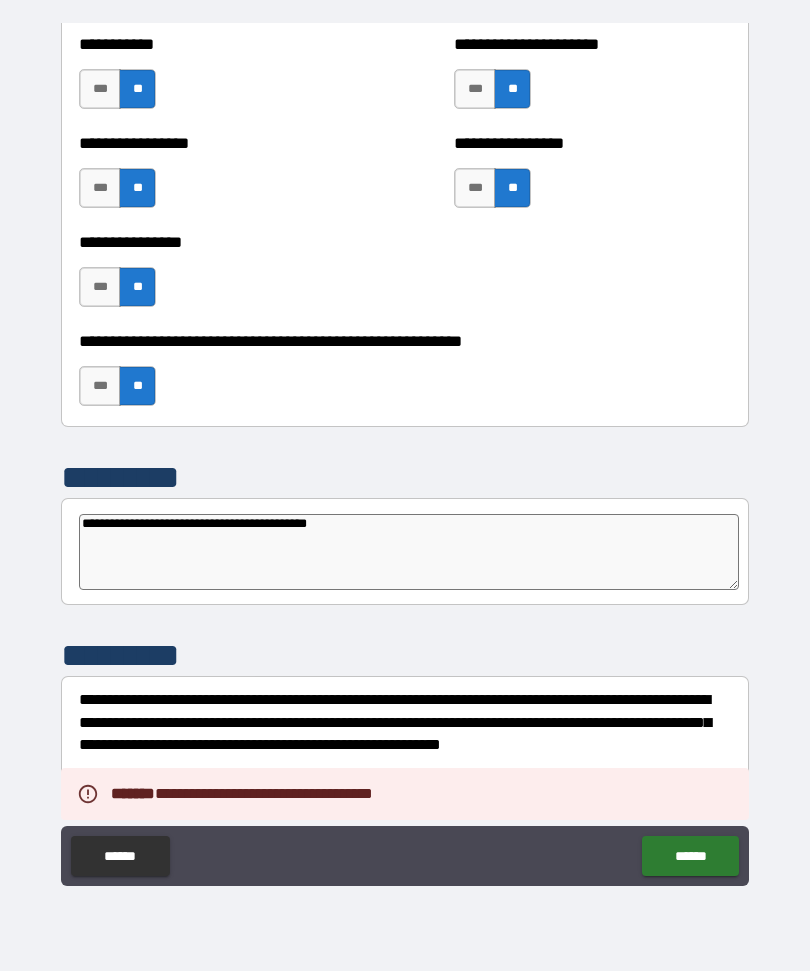 click on "******" at bounding box center (690, 856) 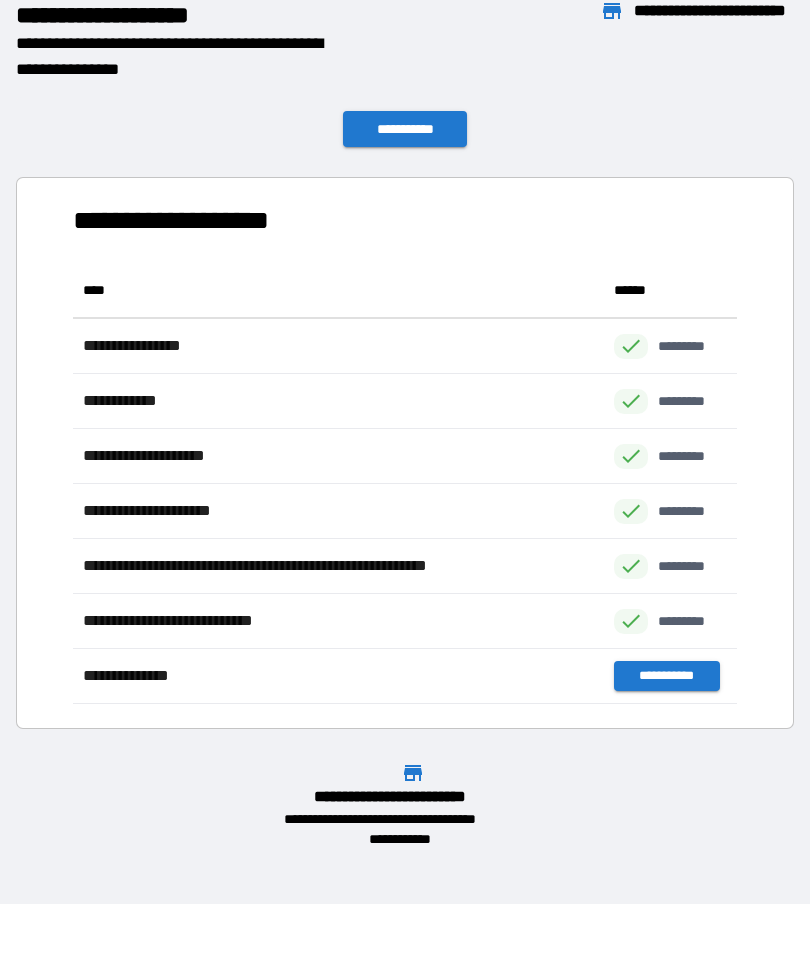scroll, scrollTop: 1, scrollLeft: 1, axis: both 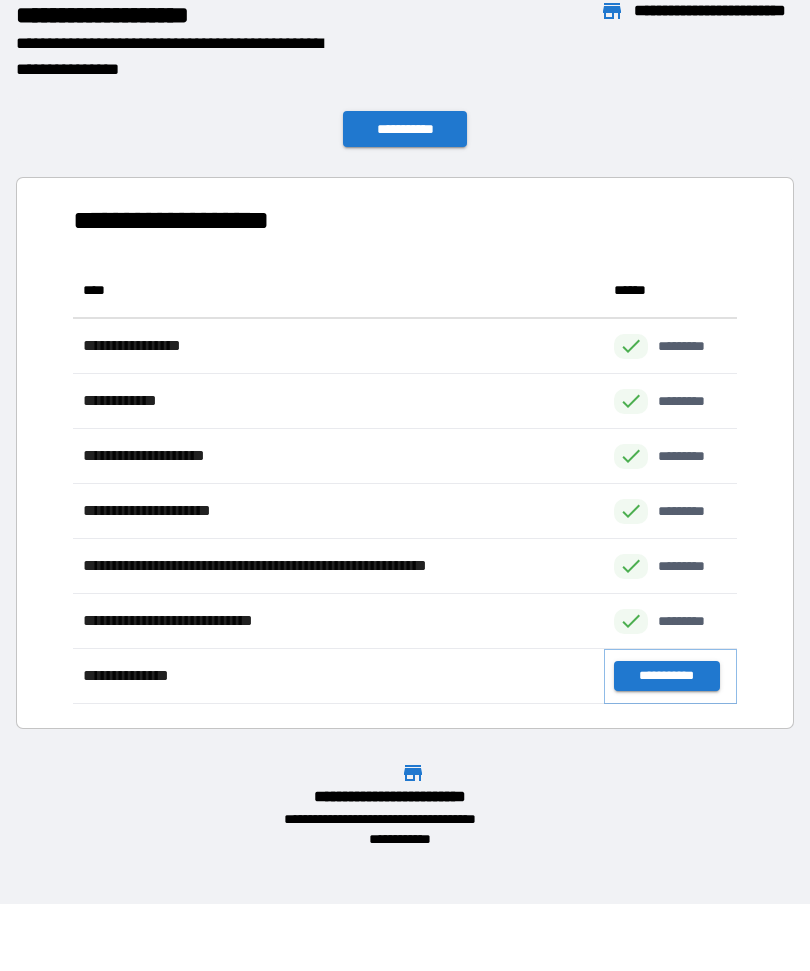 click on "**********" at bounding box center (666, 676) 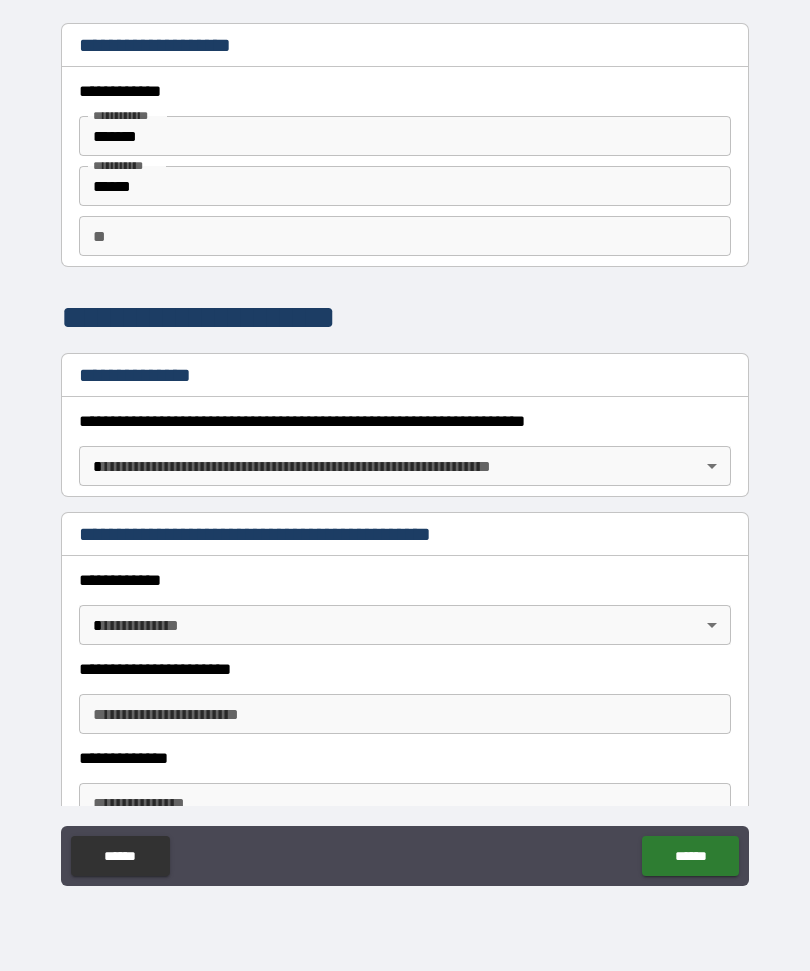 click on "**********" at bounding box center [405, 452] 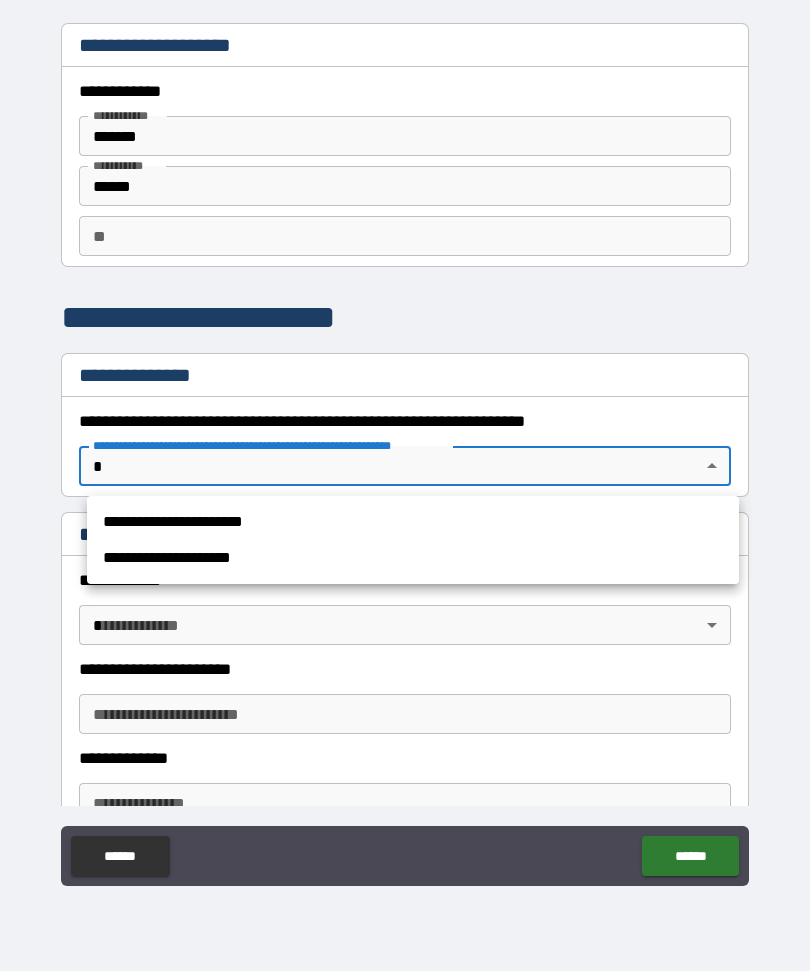 click on "**********" at bounding box center [413, 558] 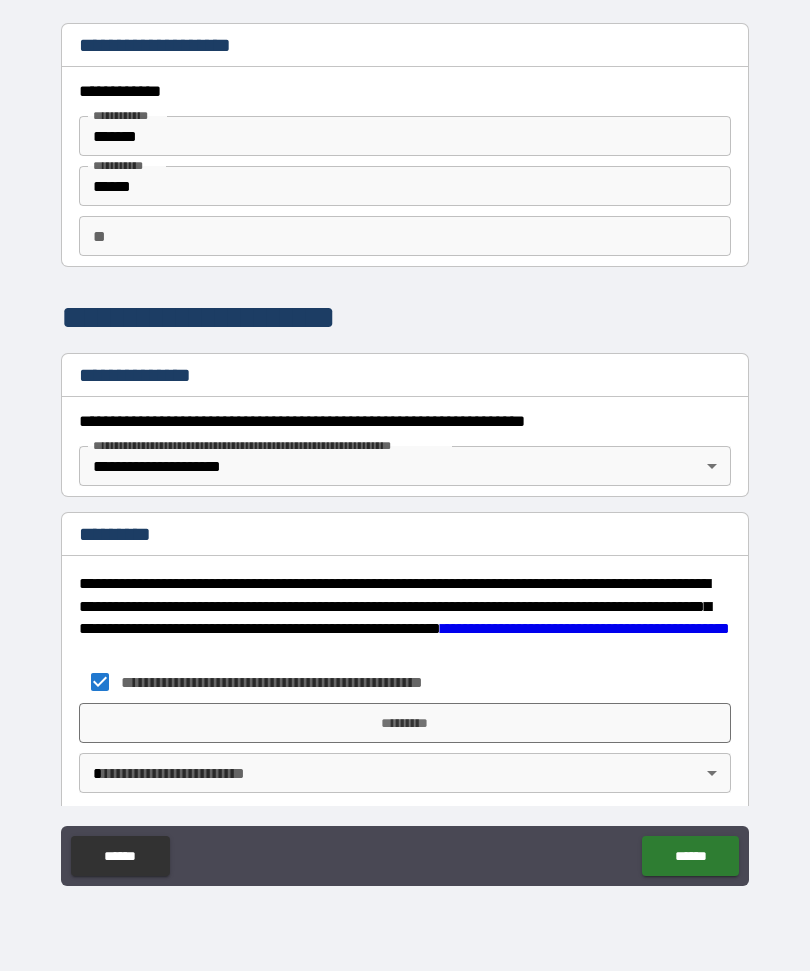 click on "*********" at bounding box center [405, 723] 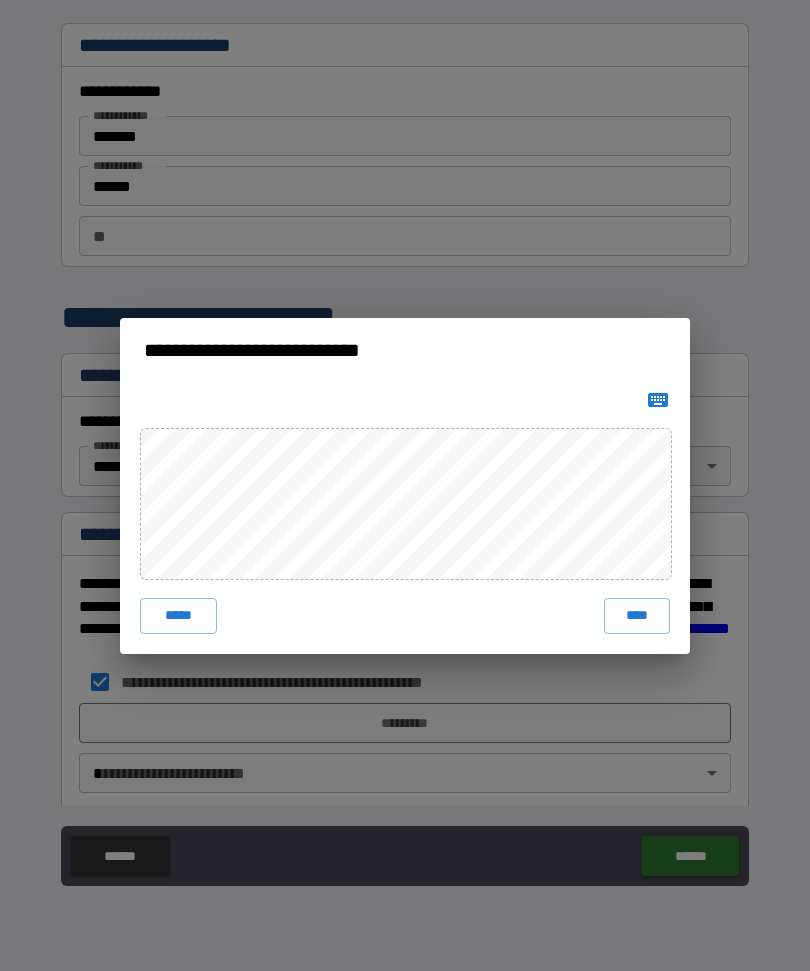 click on "****" at bounding box center [637, 616] 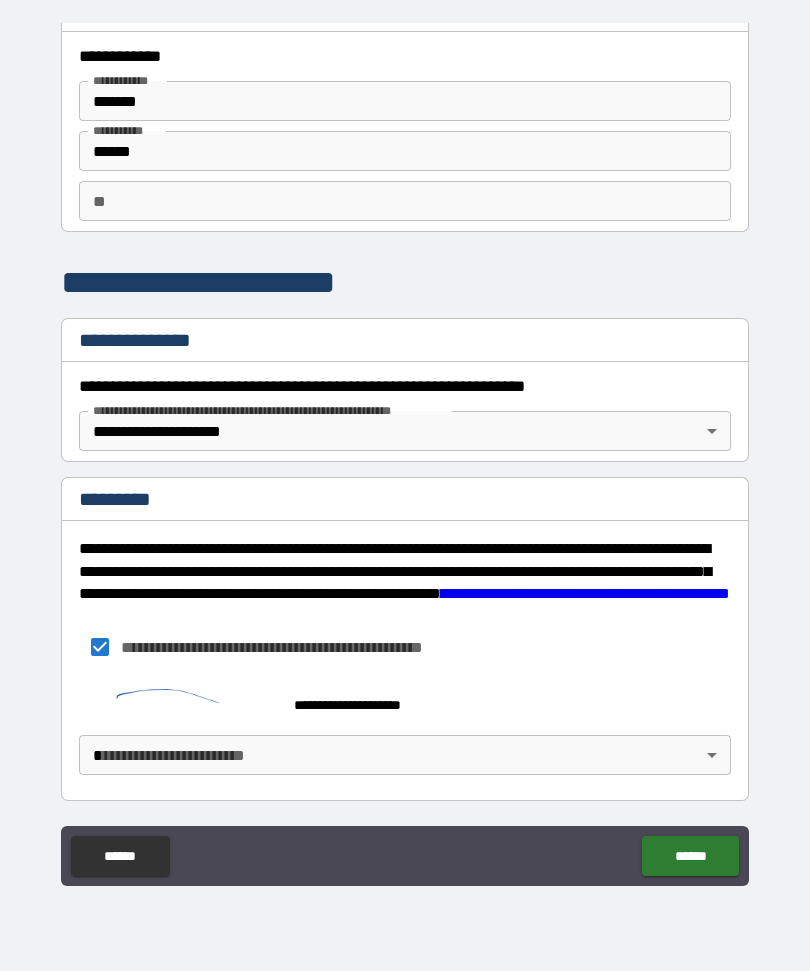 scroll, scrollTop: 35, scrollLeft: 0, axis: vertical 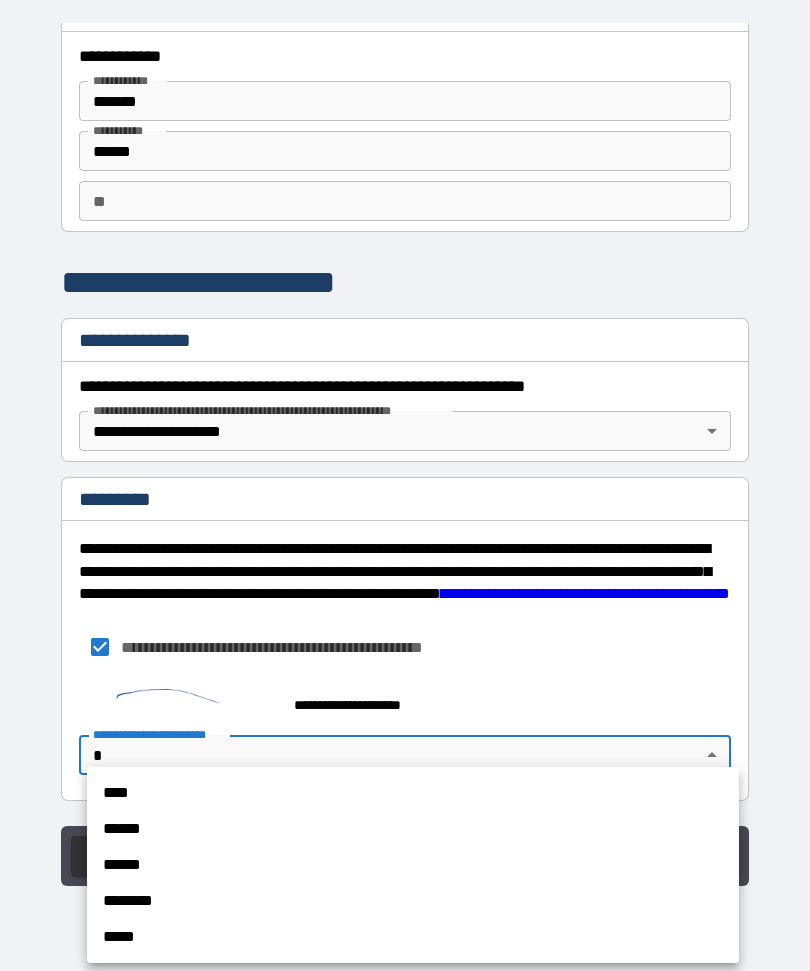 click on "****" at bounding box center [413, 793] 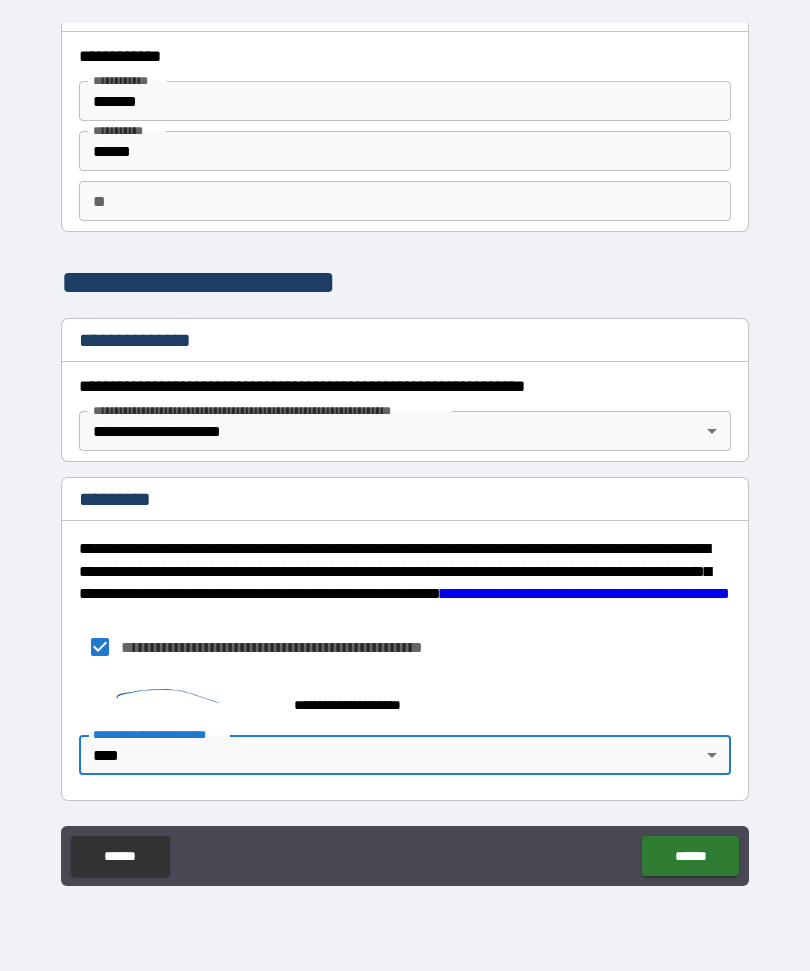 scroll, scrollTop: 35, scrollLeft: 0, axis: vertical 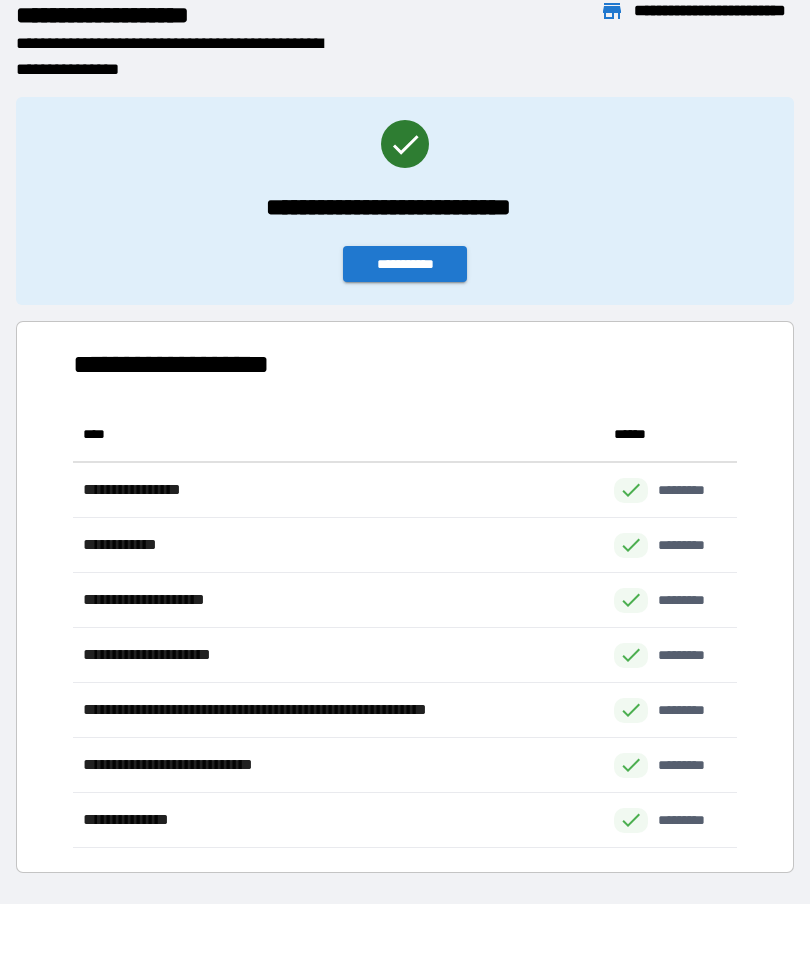 click on "**********" at bounding box center [405, 364] 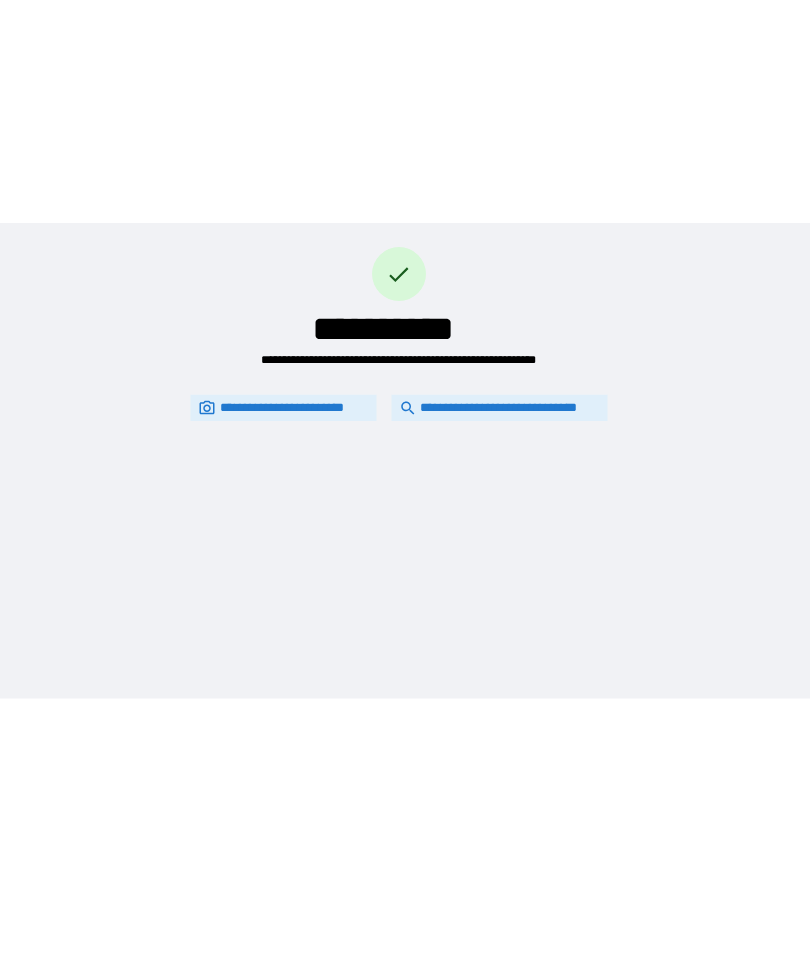 scroll, scrollTop: 0, scrollLeft: 0, axis: both 